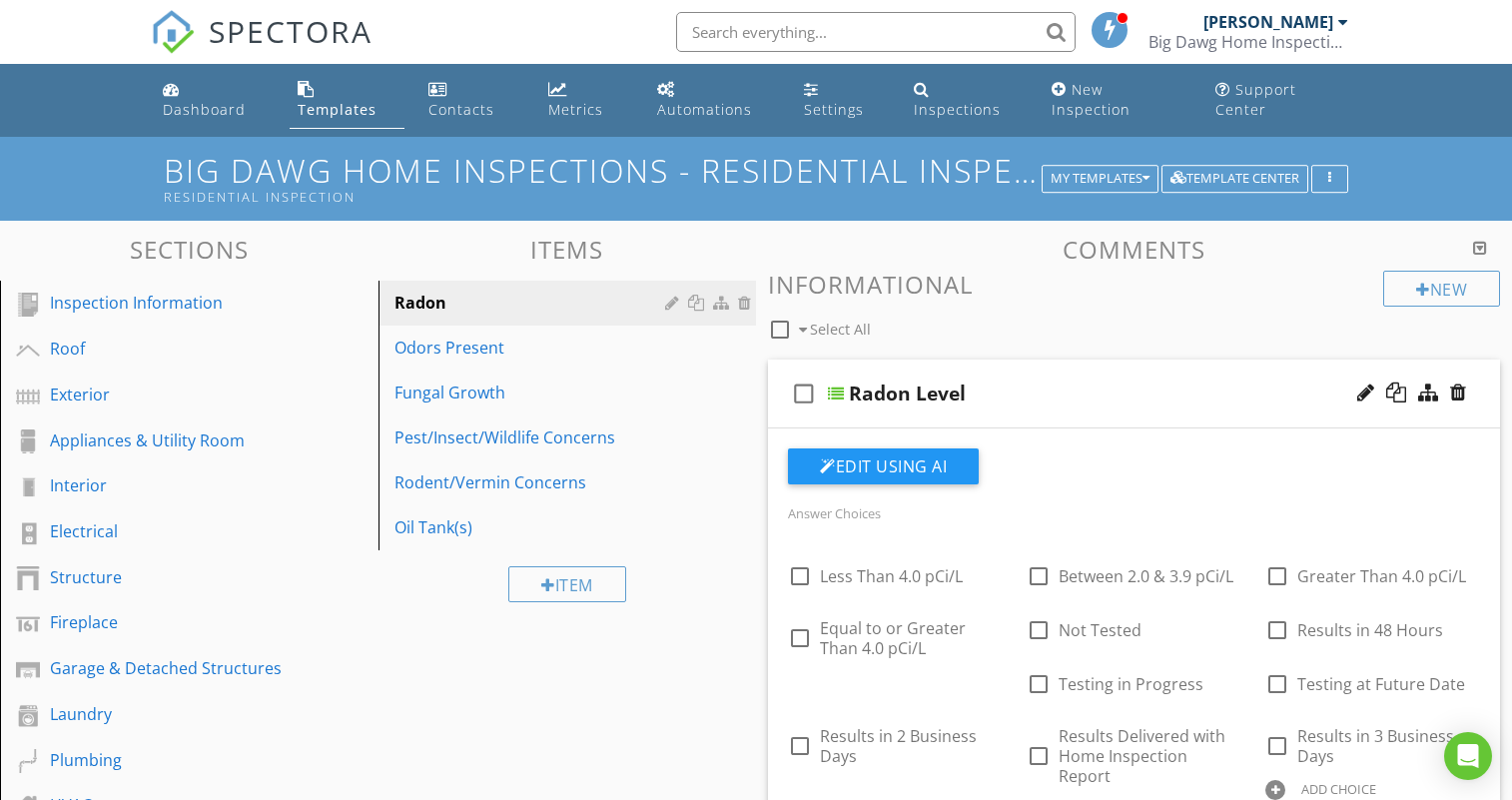 scroll, scrollTop: 2125, scrollLeft: 0, axis: vertical 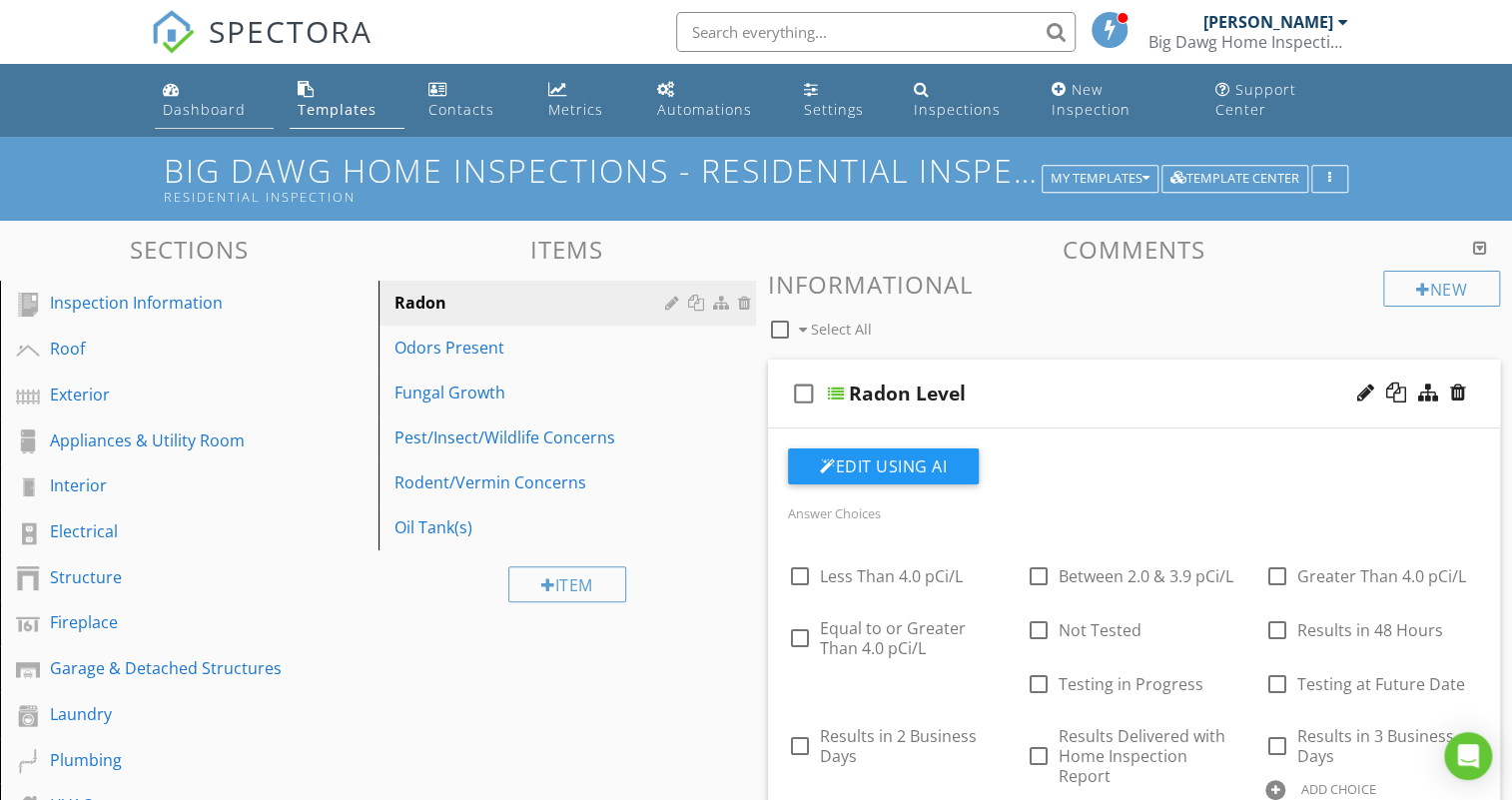 click on "Dashboard" at bounding box center [214, 100] 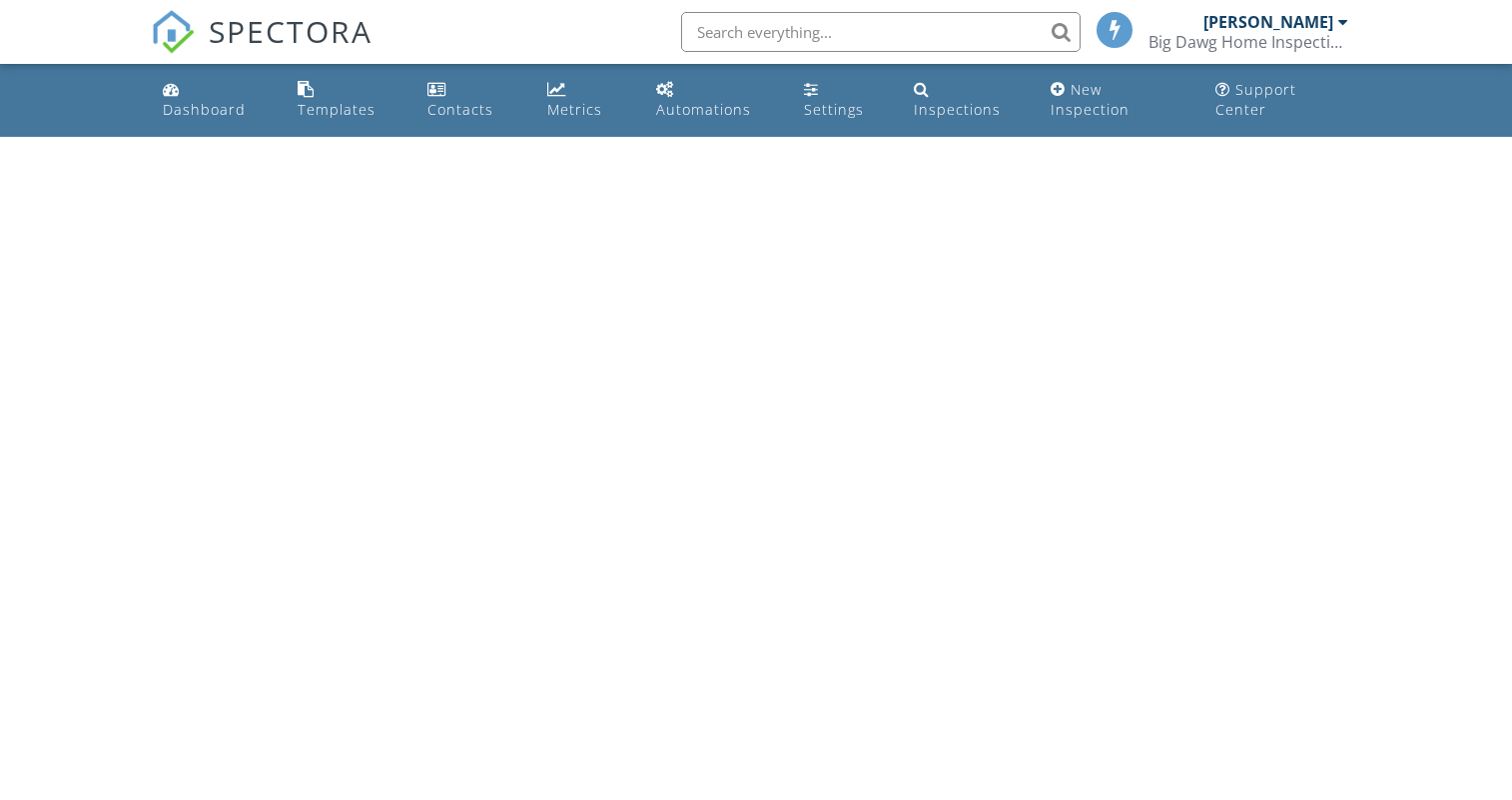 scroll, scrollTop: 0, scrollLeft: 0, axis: both 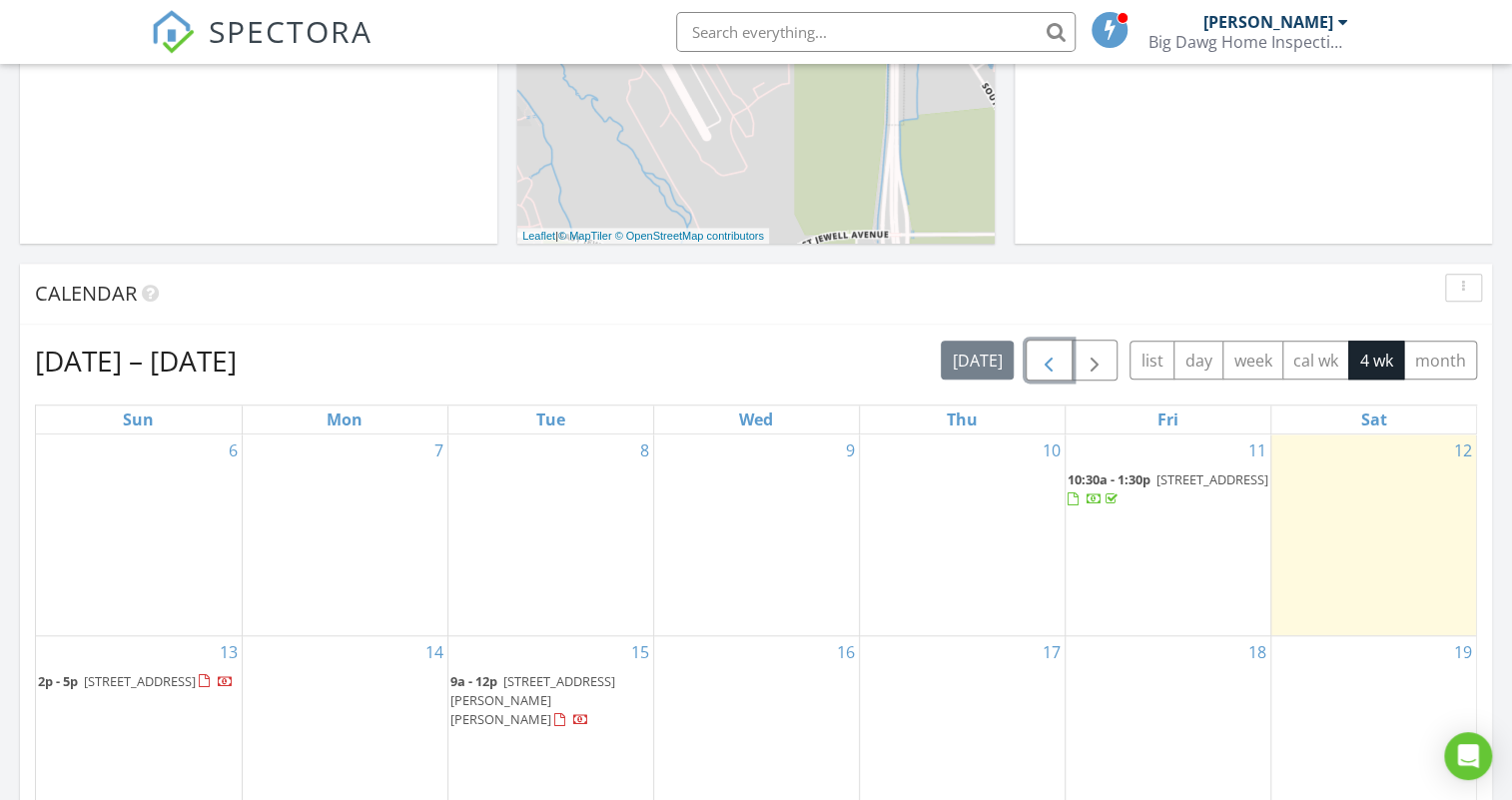 click at bounding box center (1049, 361) 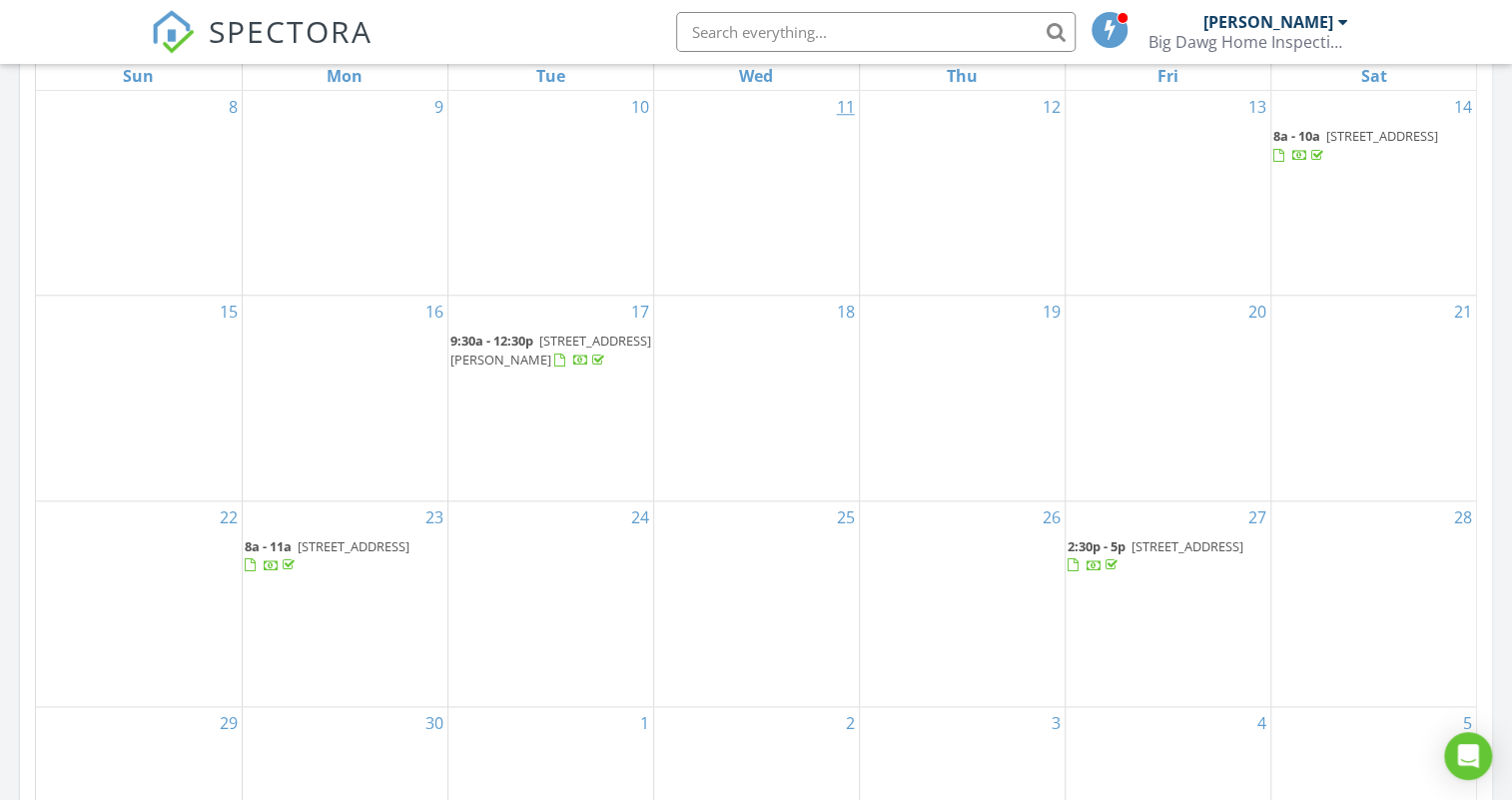 scroll, scrollTop: 999, scrollLeft: 0, axis: vertical 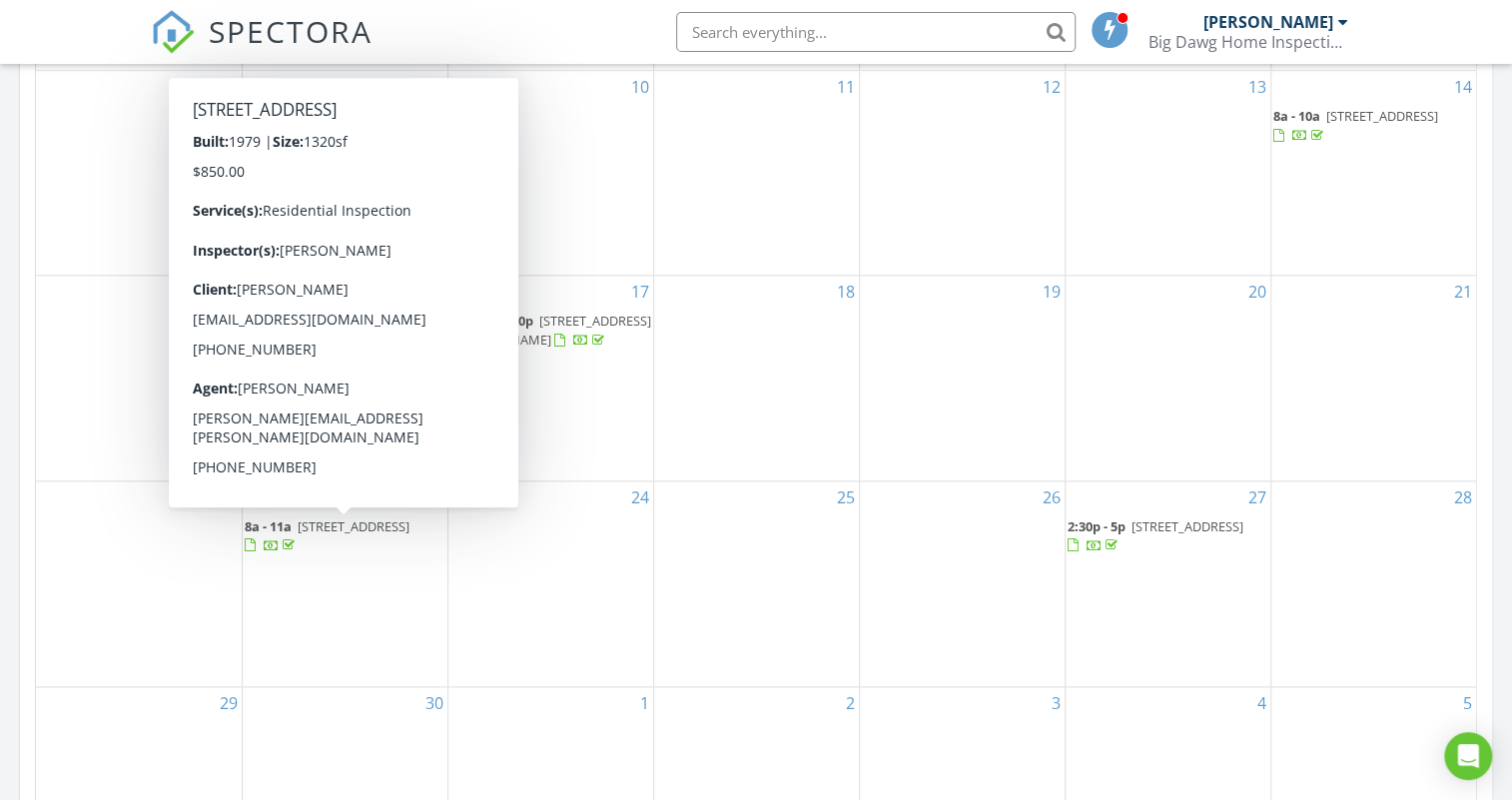 click on "235 Summit Cir, Lafayette 80026" at bounding box center (354, 526) 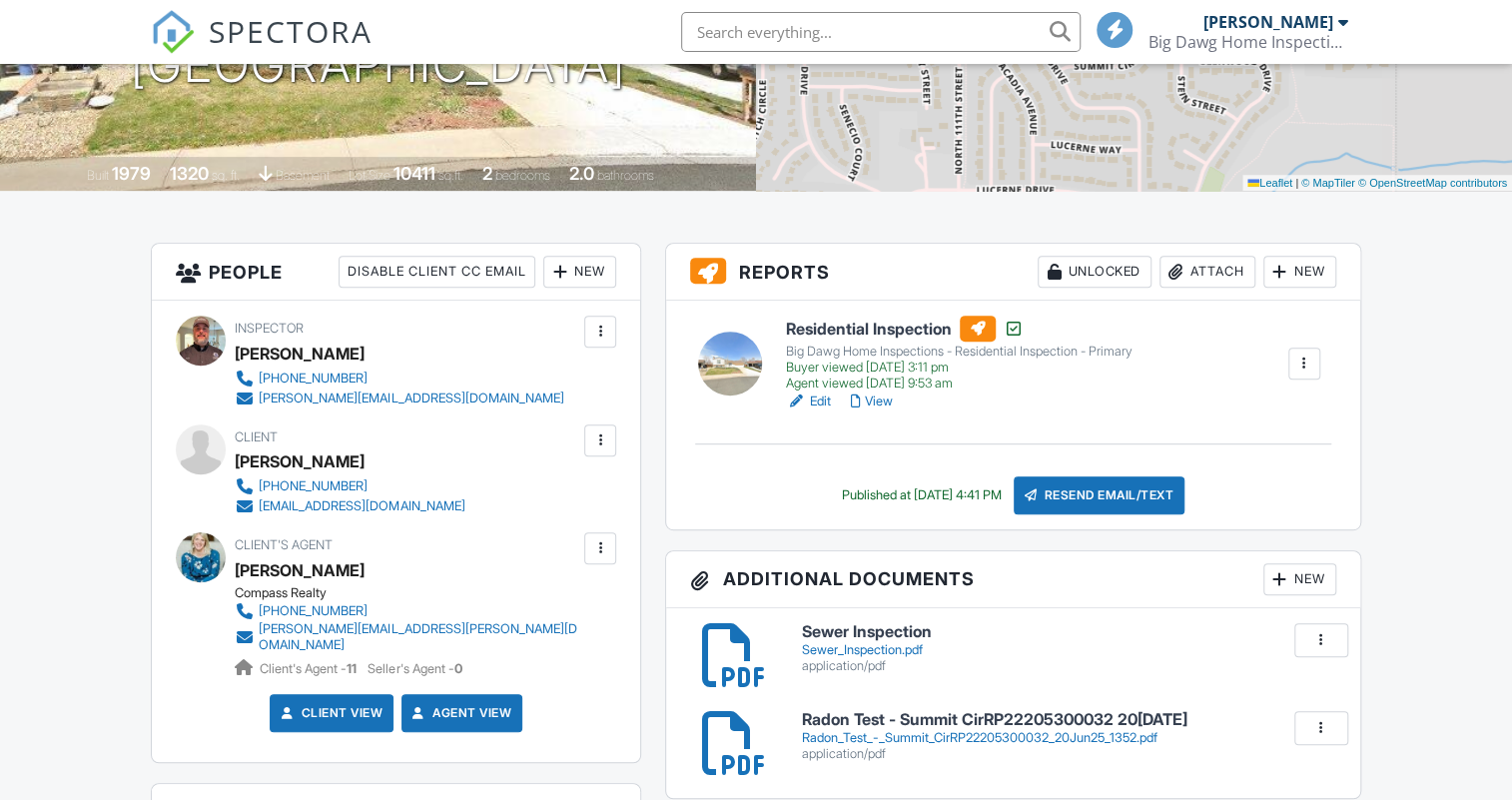 scroll, scrollTop: 363, scrollLeft: 0, axis: vertical 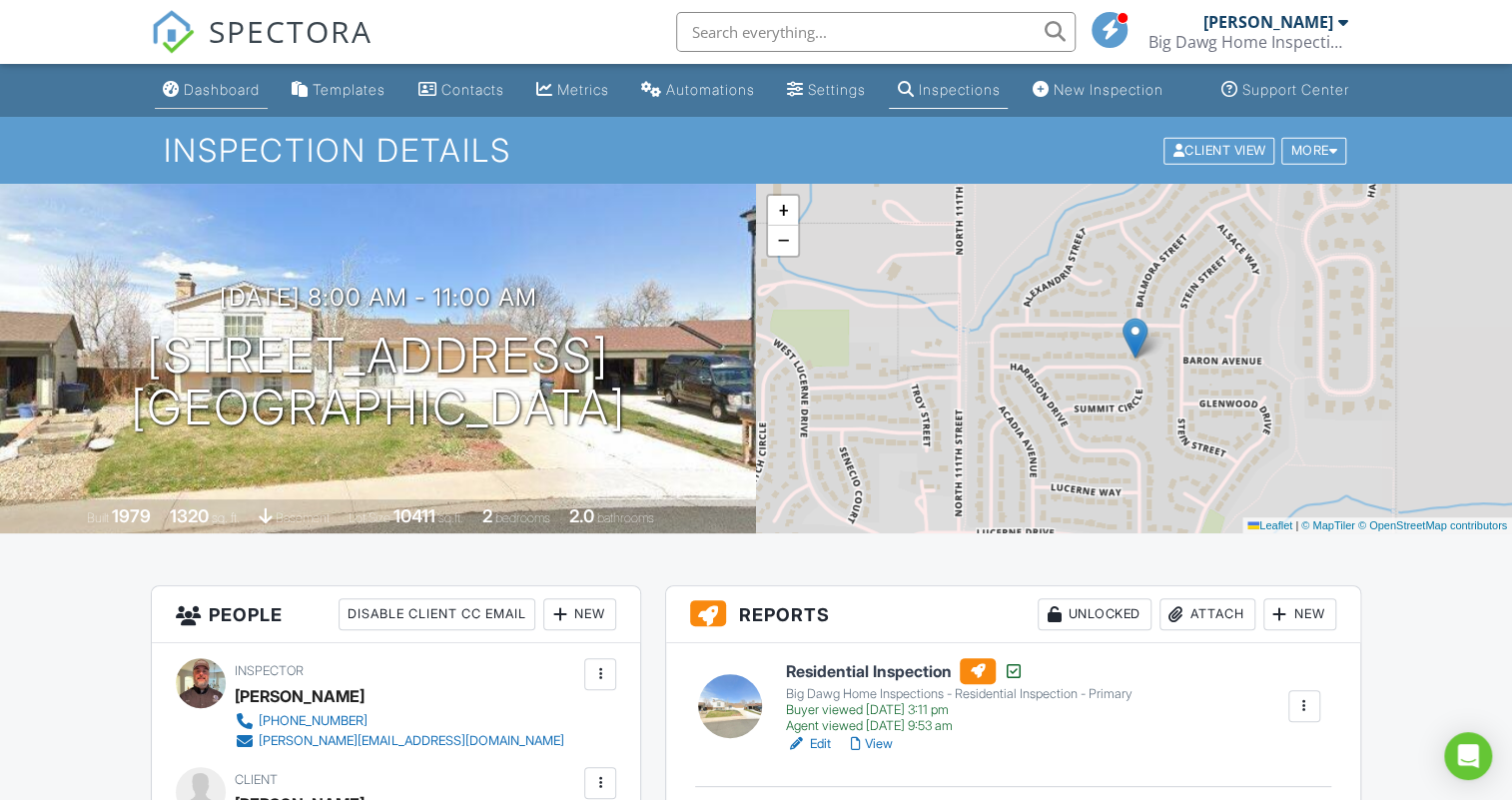 click on "Dashboard" at bounding box center [222, 89] 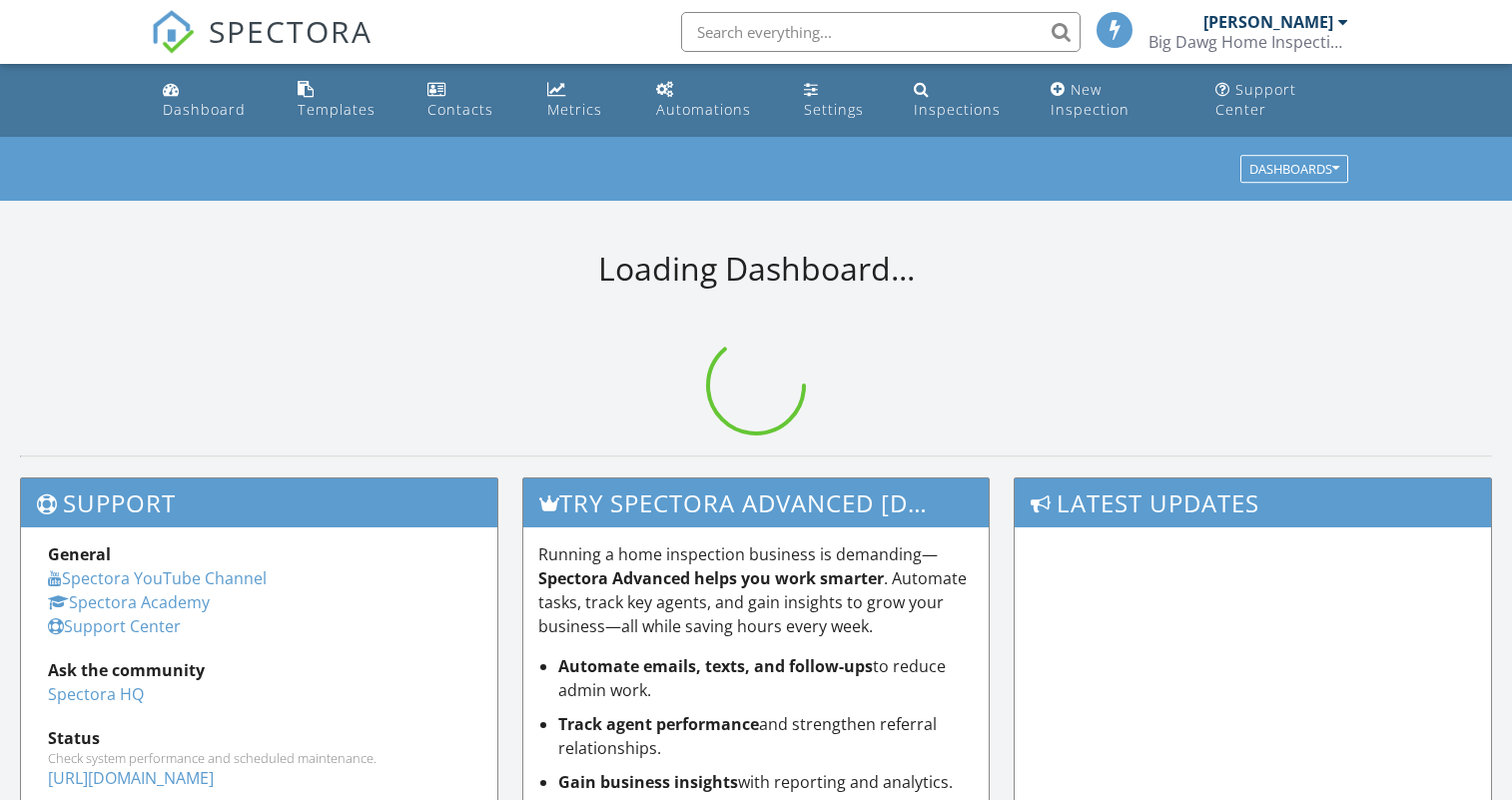 scroll, scrollTop: 0, scrollLeft: 0, axis: both 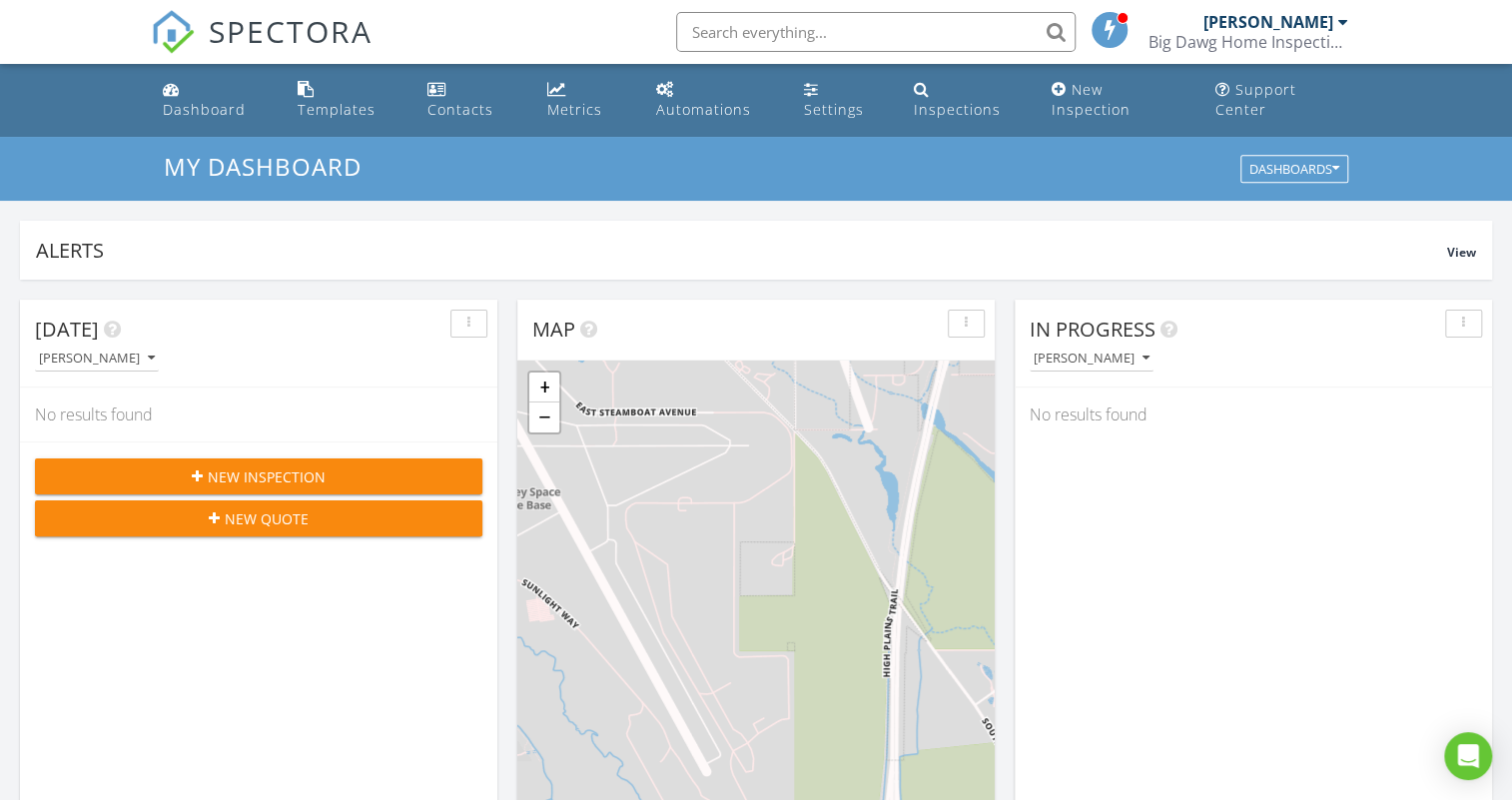 click on "New Inspection" at bounding box center [267, 476] 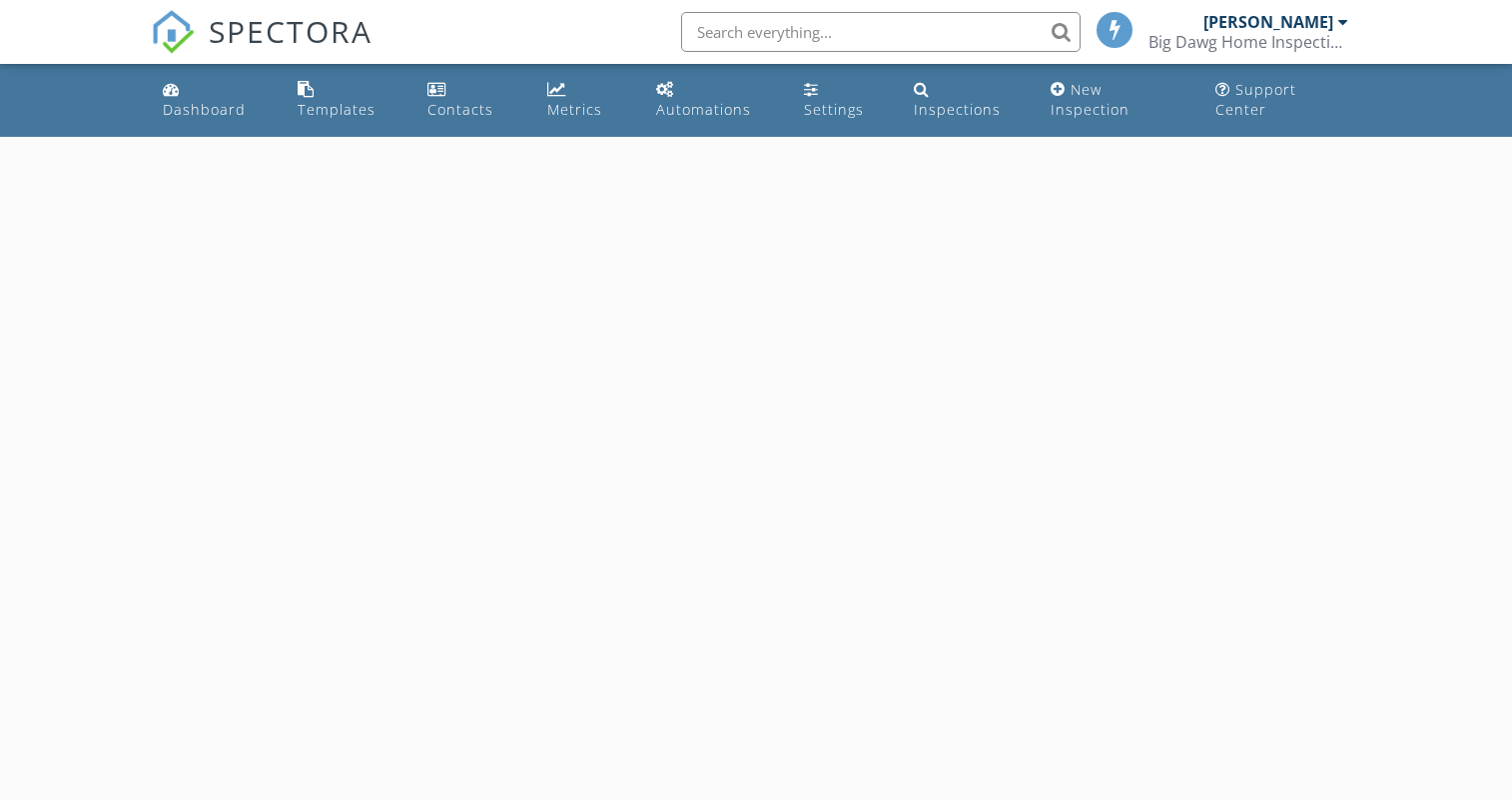 scroll, scrollTop: 0, scrollLeft: 0, axis: both 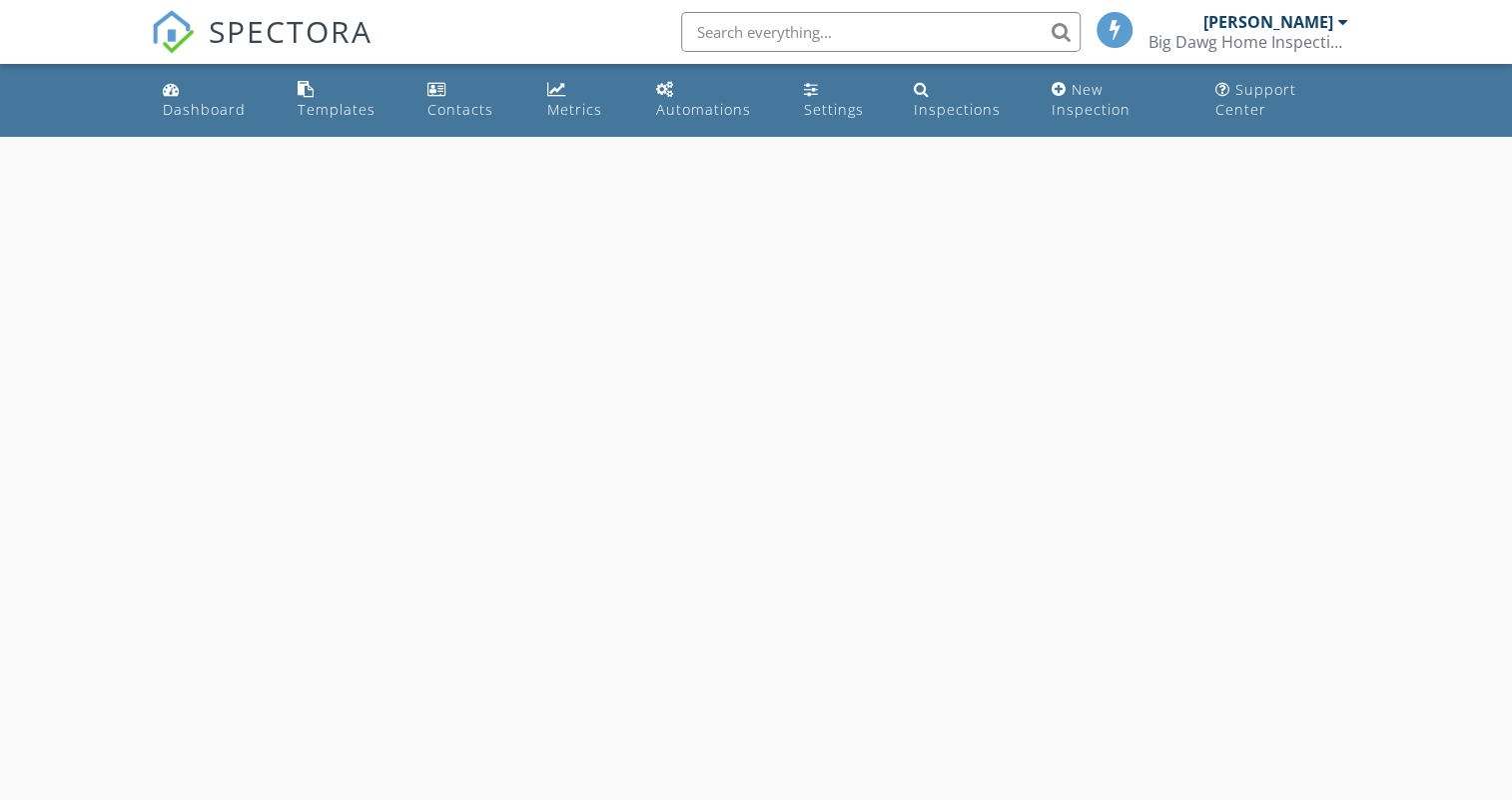 select on "6" 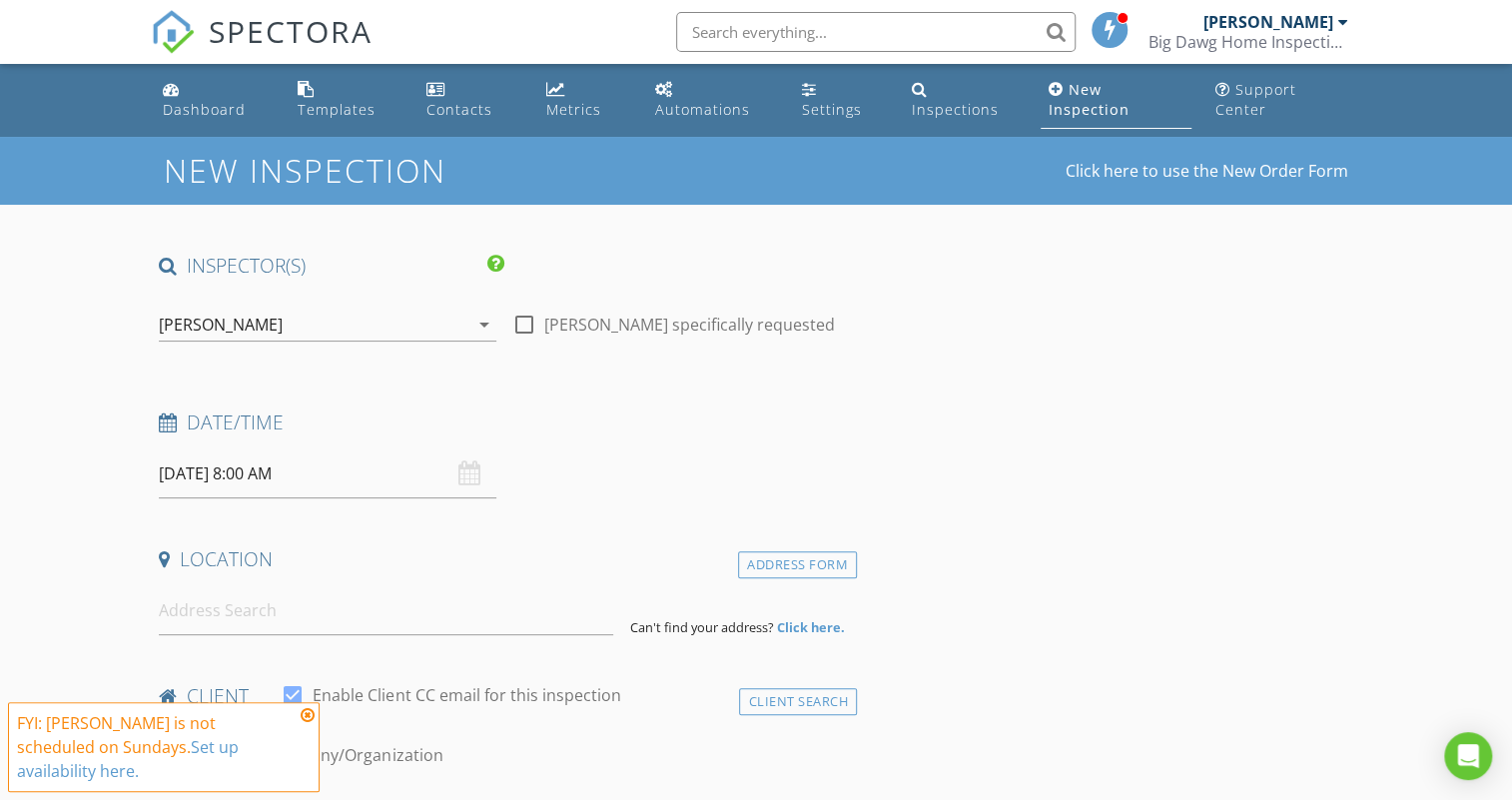 click on "07/13/2025 8:00 AM" at bounding box center [327, 473] 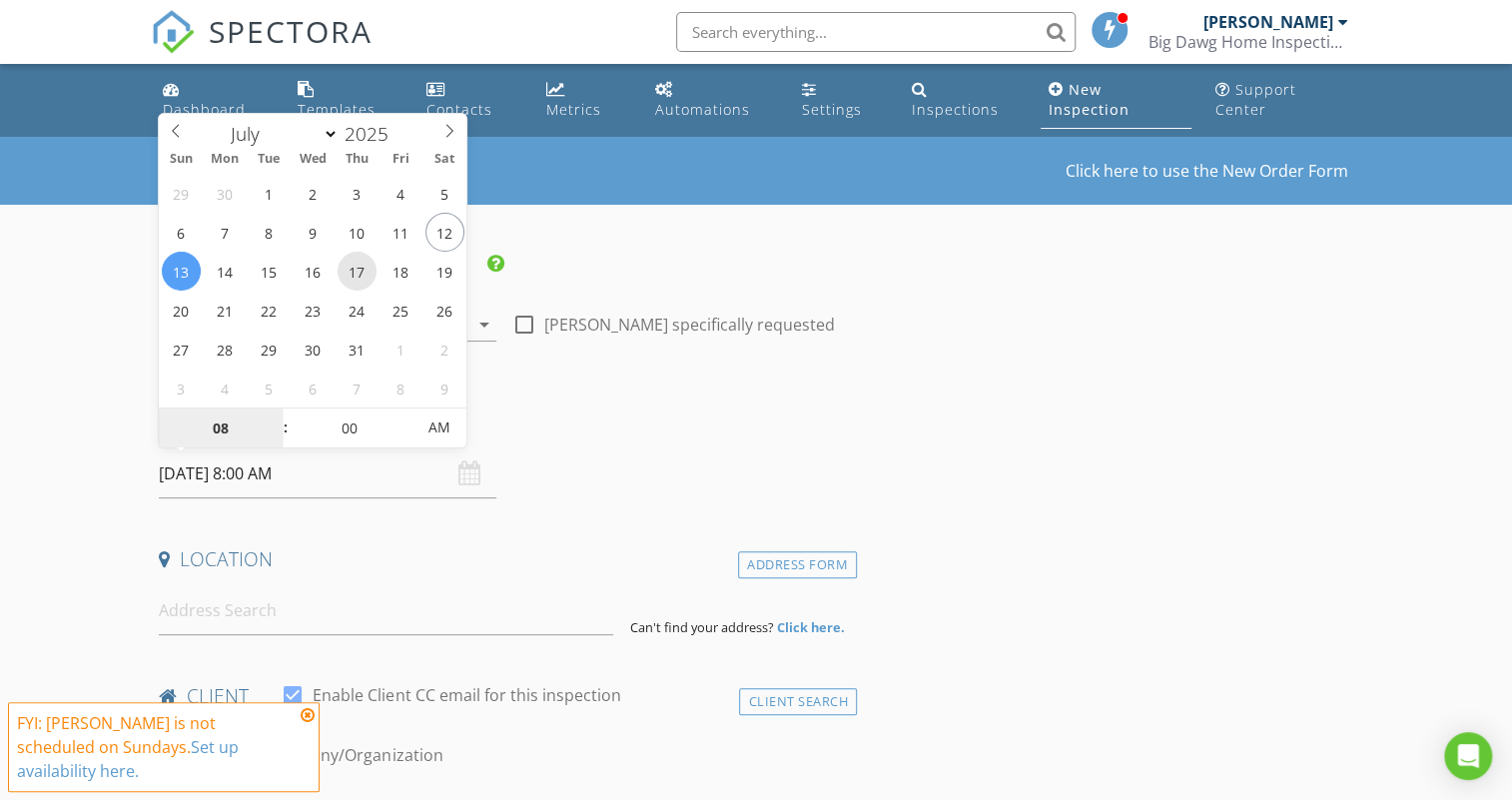 type on "[DATE] 8:00 AM" 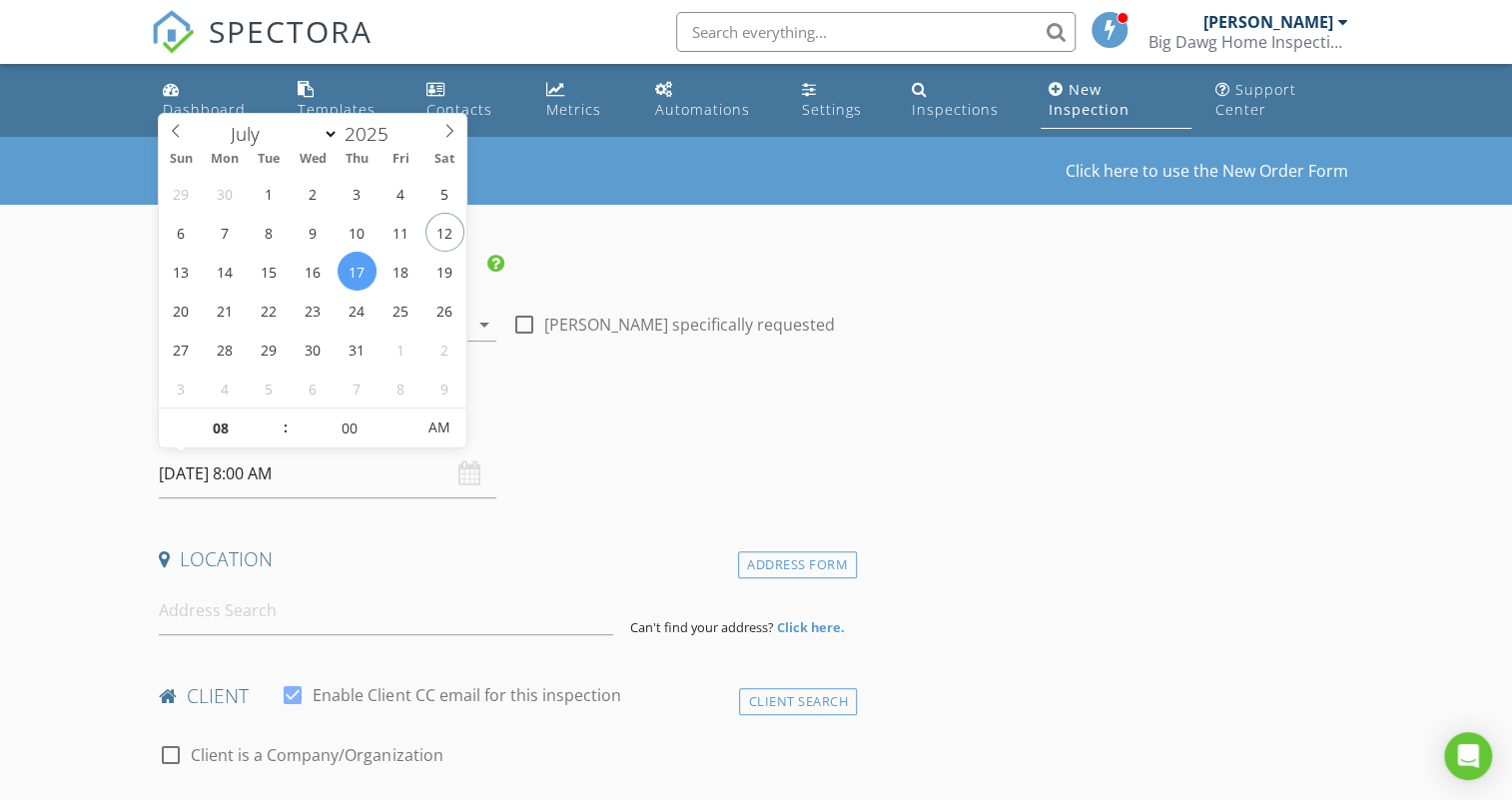 click on "[DATE] 8:00 AM" at bounding box center [327, 473] 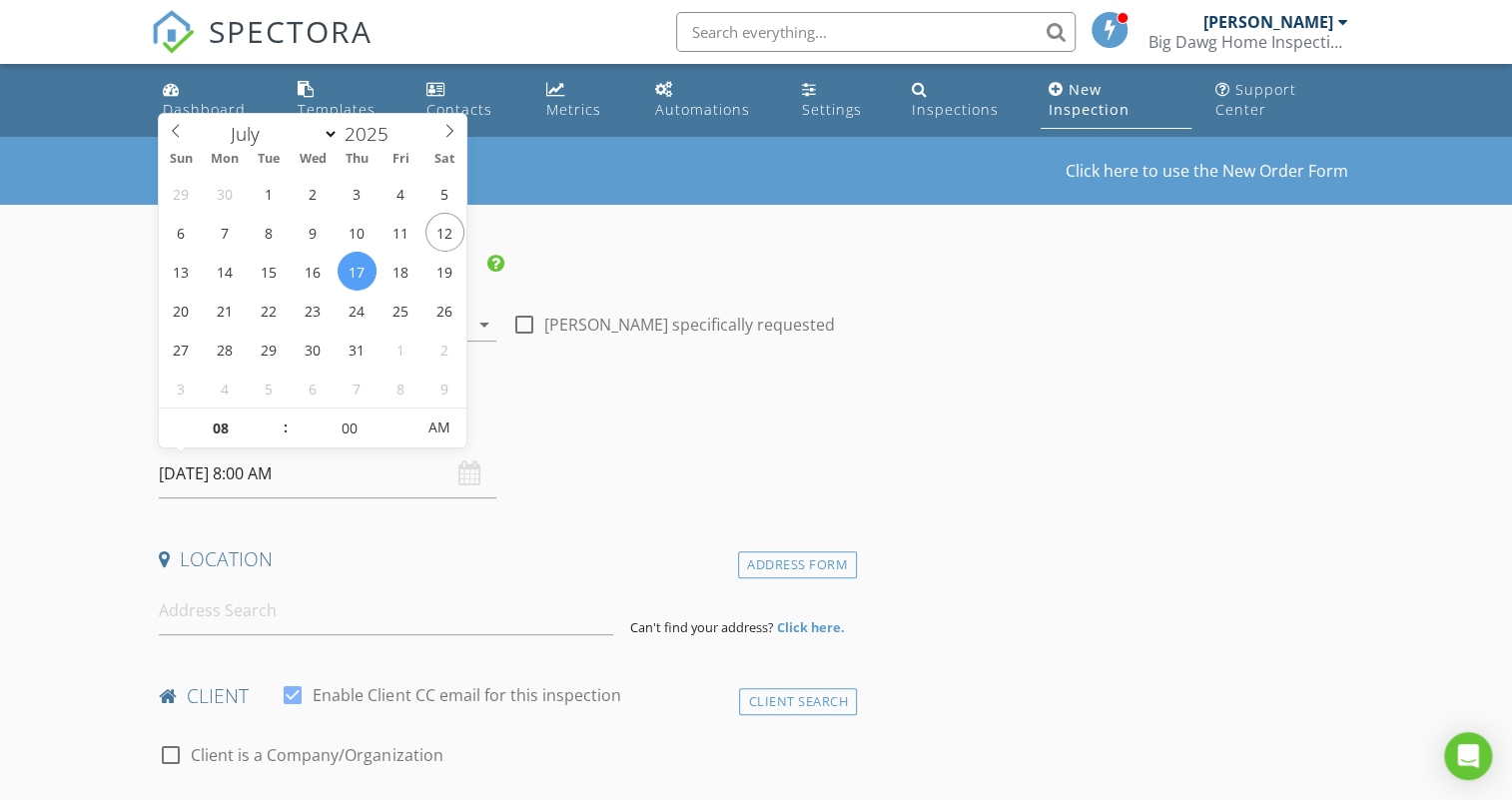 click on "New Inspection
Click here to use the New Order Form
INSPECTOR(S)
check_box   Scott Barnett   PRIMARY   Scott Barnett arrow_drop_down   check_box_outline_blank Scott Barnett specifically requested
Date/Time
07/17/2025 8:00 AM
Location
Address Form       Can't find your address?   Click here.
client
check_box Enable Client CC email for this inspection   Client Search     check_box_outline_blank Client is a Company/Organization     First Name   Last Name   Email   CC Email   Phone           Notes   Private Notes
ADD ADDITIONAL client
SERVICES
check_box_outline_blank   Residential Inspection   Homes From 1-2,000 square feet check_box_outline_blank   Residential Radon Test   Residential Radon Test check_box_outline_blank   Move Out Inspection   arrow_drop_down" at bounding box center [756, 1686] 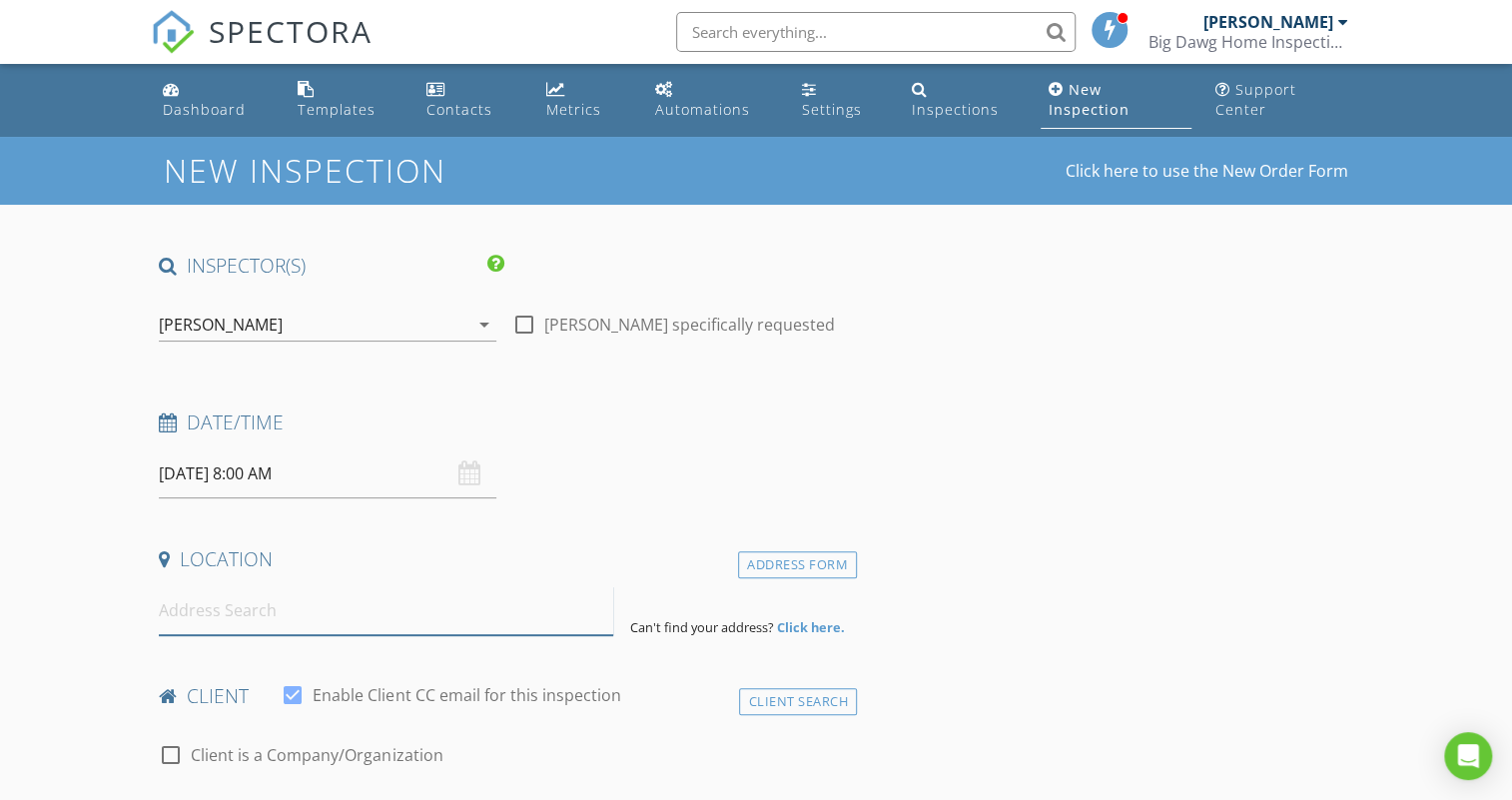 click at bounding box center (385, 610) 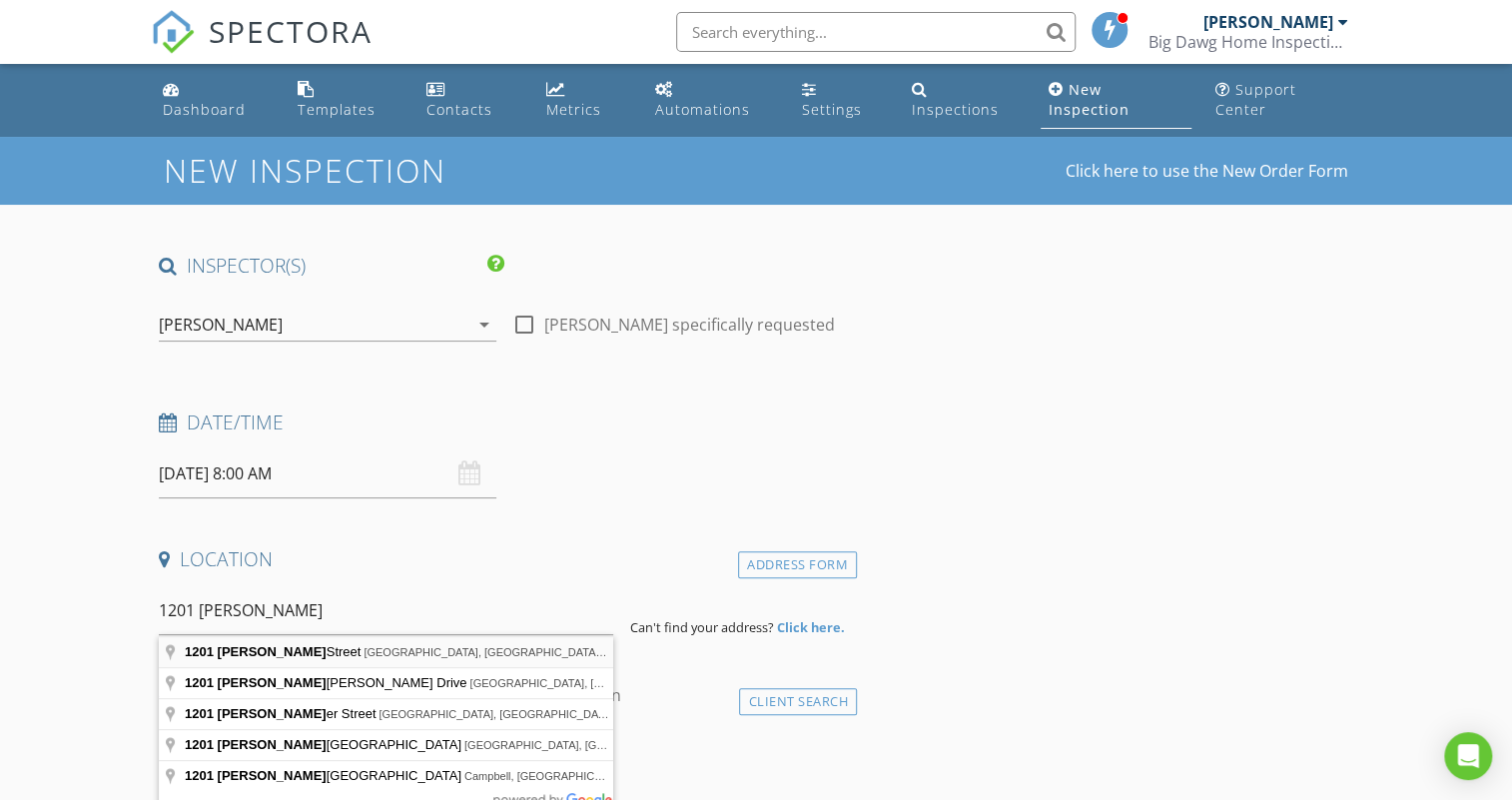 type on "1201 Stein Street, Lafayette, CO, USA" 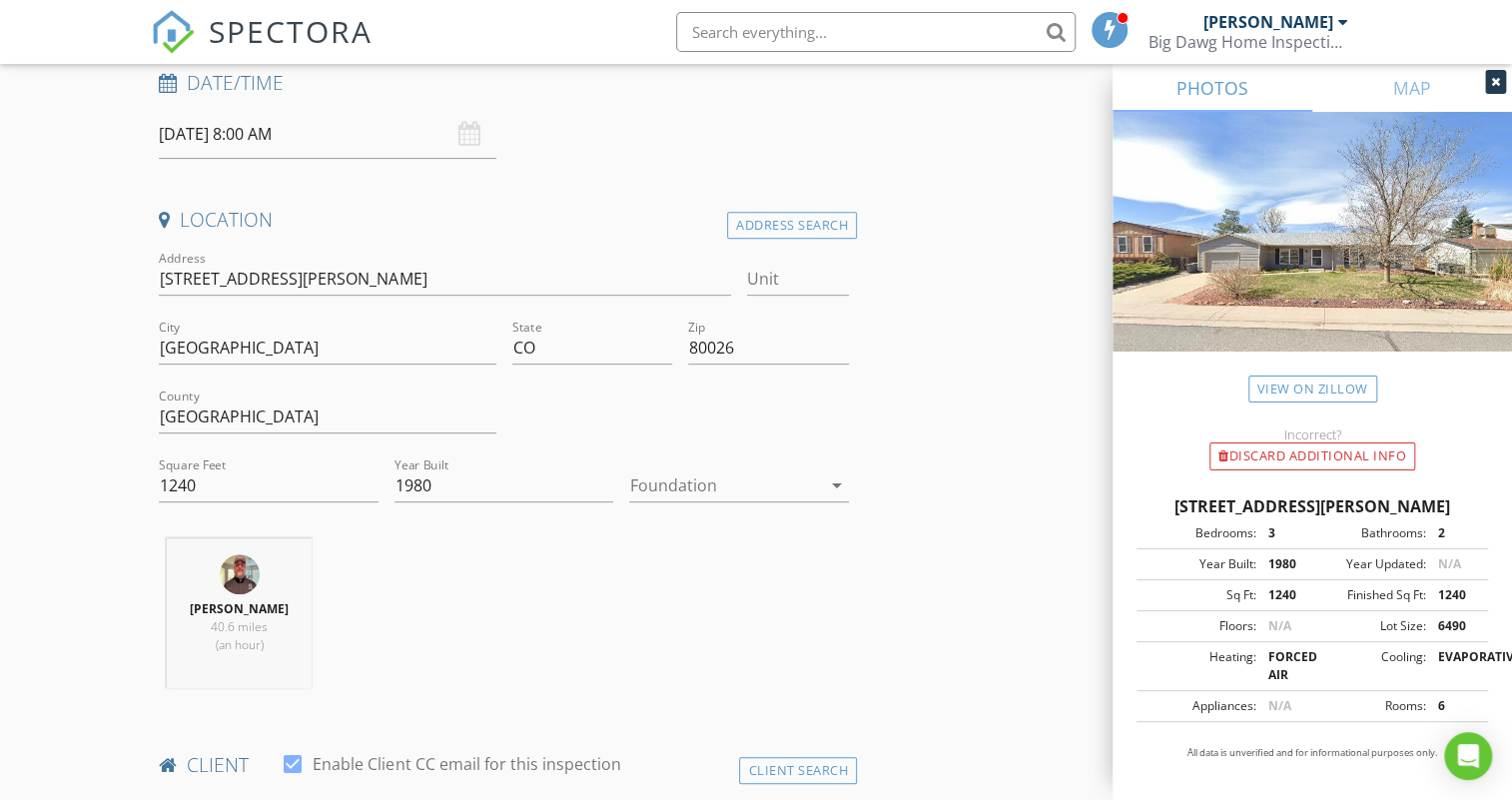 scroll, scrollTop: 363, scrollLeft: 0, axis: vertical 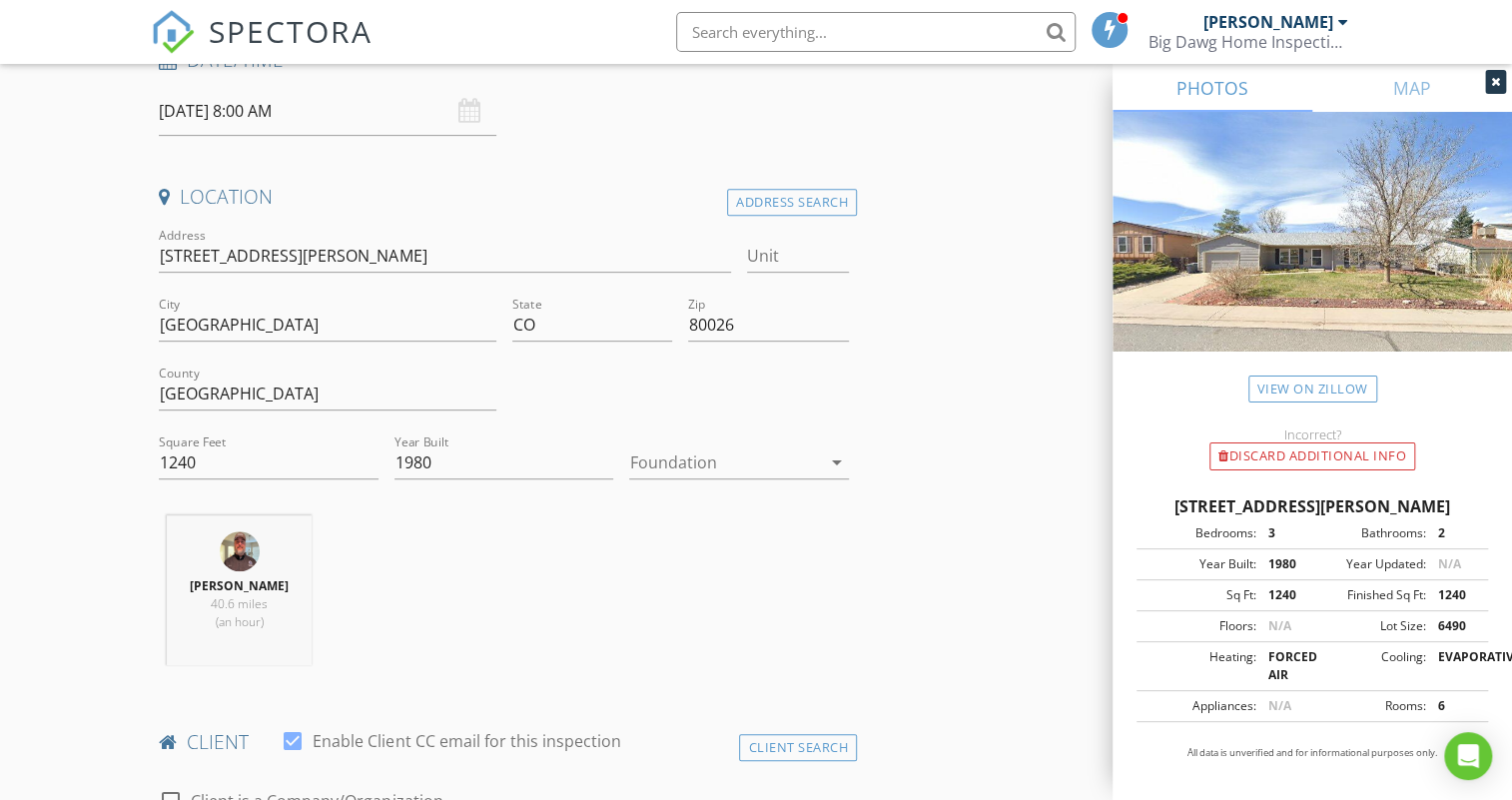 click on "arrow_drop_down" at bounding box center (837, 462) 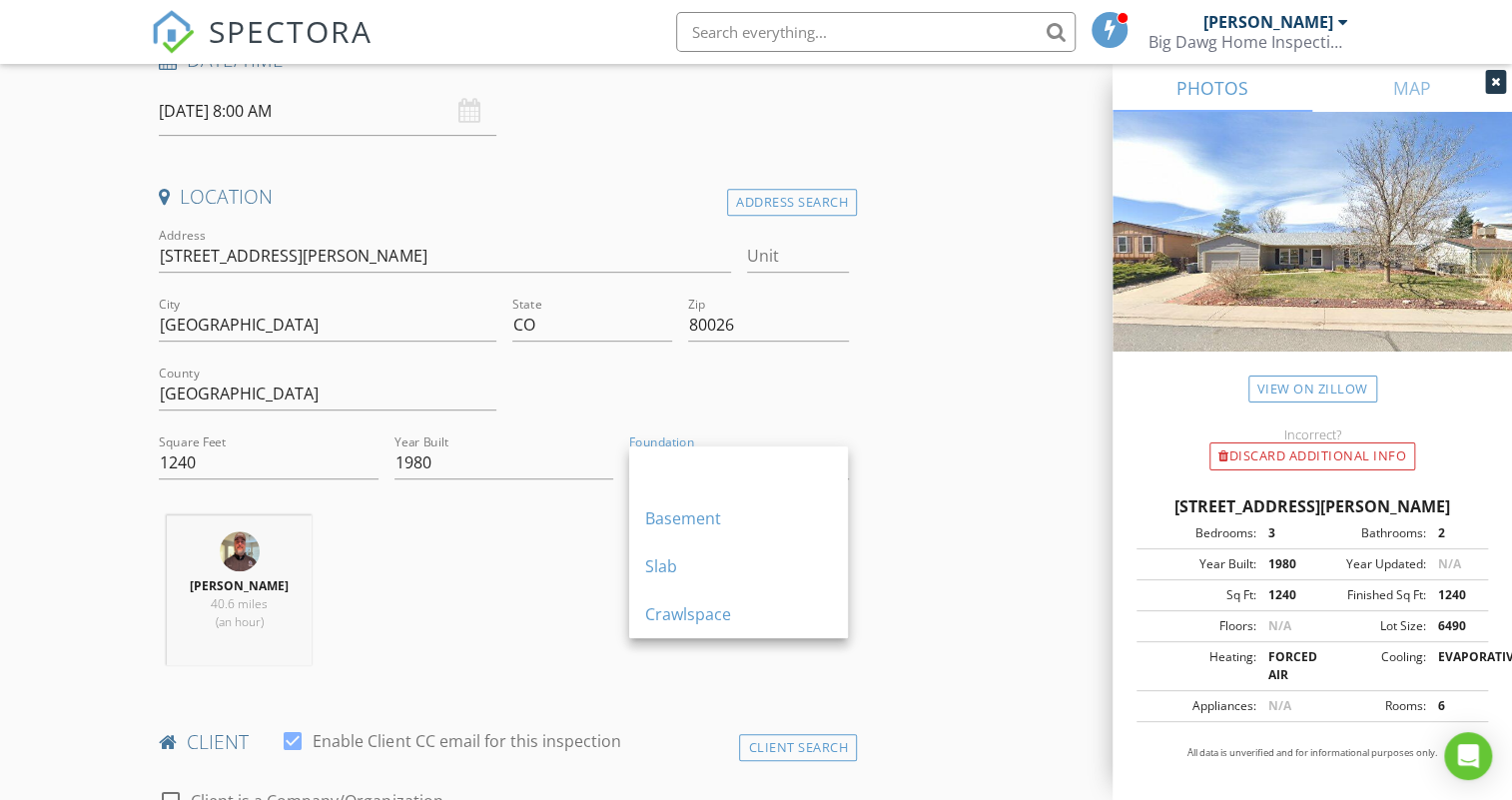 click on "Crawlspace" at bounding box center (738, 614) 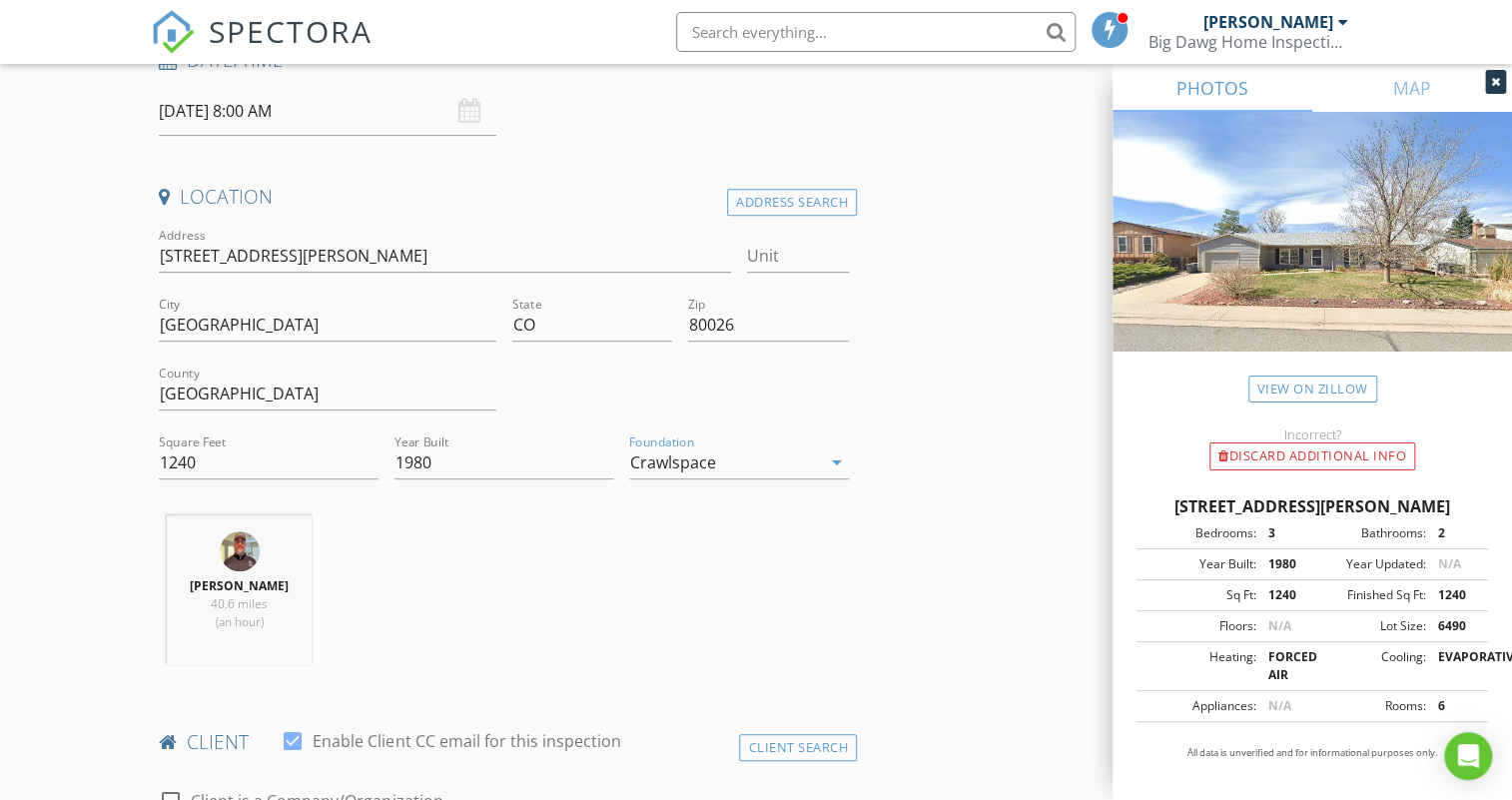 click on "INSPECTOR(S)
check_box   Scott Barnett   PRIMARY   Scott Barnett arrow_drop_down   check_box_outline_blank Scott Barnett specifically requested
Date/Time
07/17/2025 8:00 AM
Location
Address Search       Address 1201 Stein St   Unit   City Lafayette   State CO   Zip 80026   County Boulder     Square Feet 1240   Year Built 1980   Foundation Crawlspace arrow_drop_down     Scott Barnett     40.6 miles     (an hour)
client
check_box Enable Client CC email for this inspection   Client Search     check_box_outline_blank Client is a Company/Organization     First Name   Last Name   Email   CC Email   Phone           Notes   Private Notes
ADD ADDITIONAL client
SERVICES
check_box_outline_blank   Residential Inspection   Homes From 1-2,000 square feet check_box_outline_blank" at bounding box center (755, 1561) 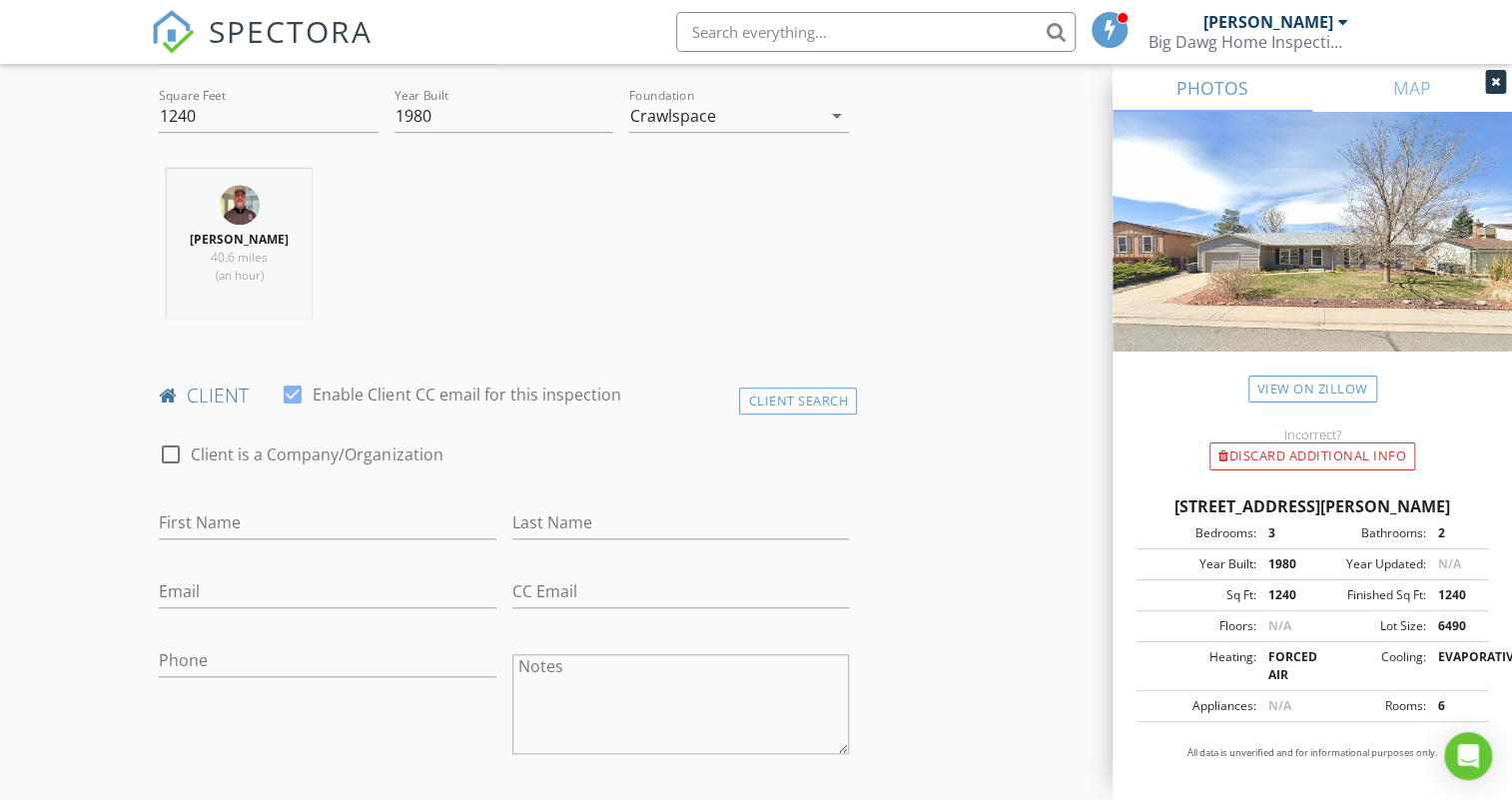 scroll, scrollTop: 726, scrollLeft: 0, axis: vertical 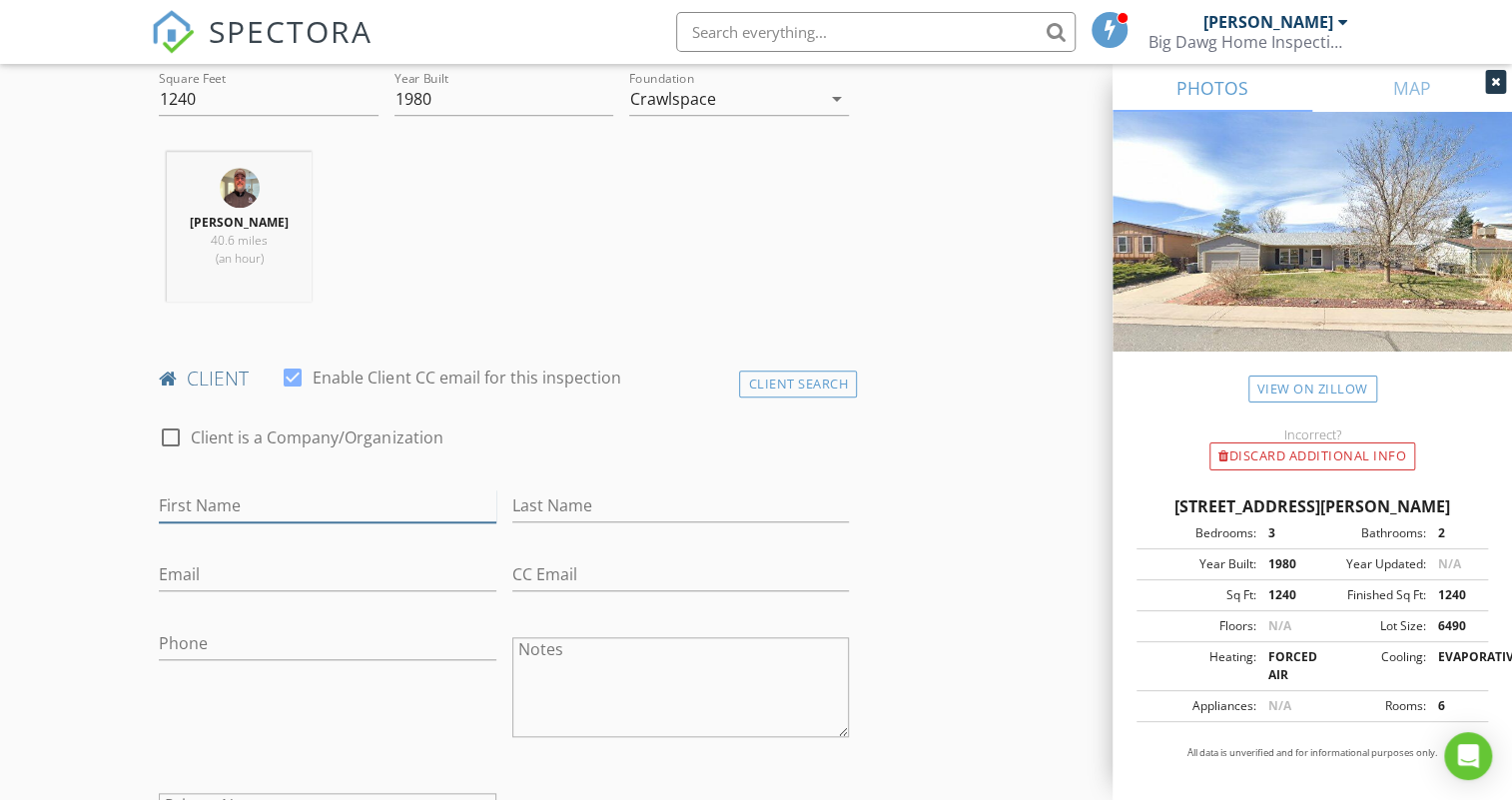 click on "First Name" at bounding box center (327, 505) 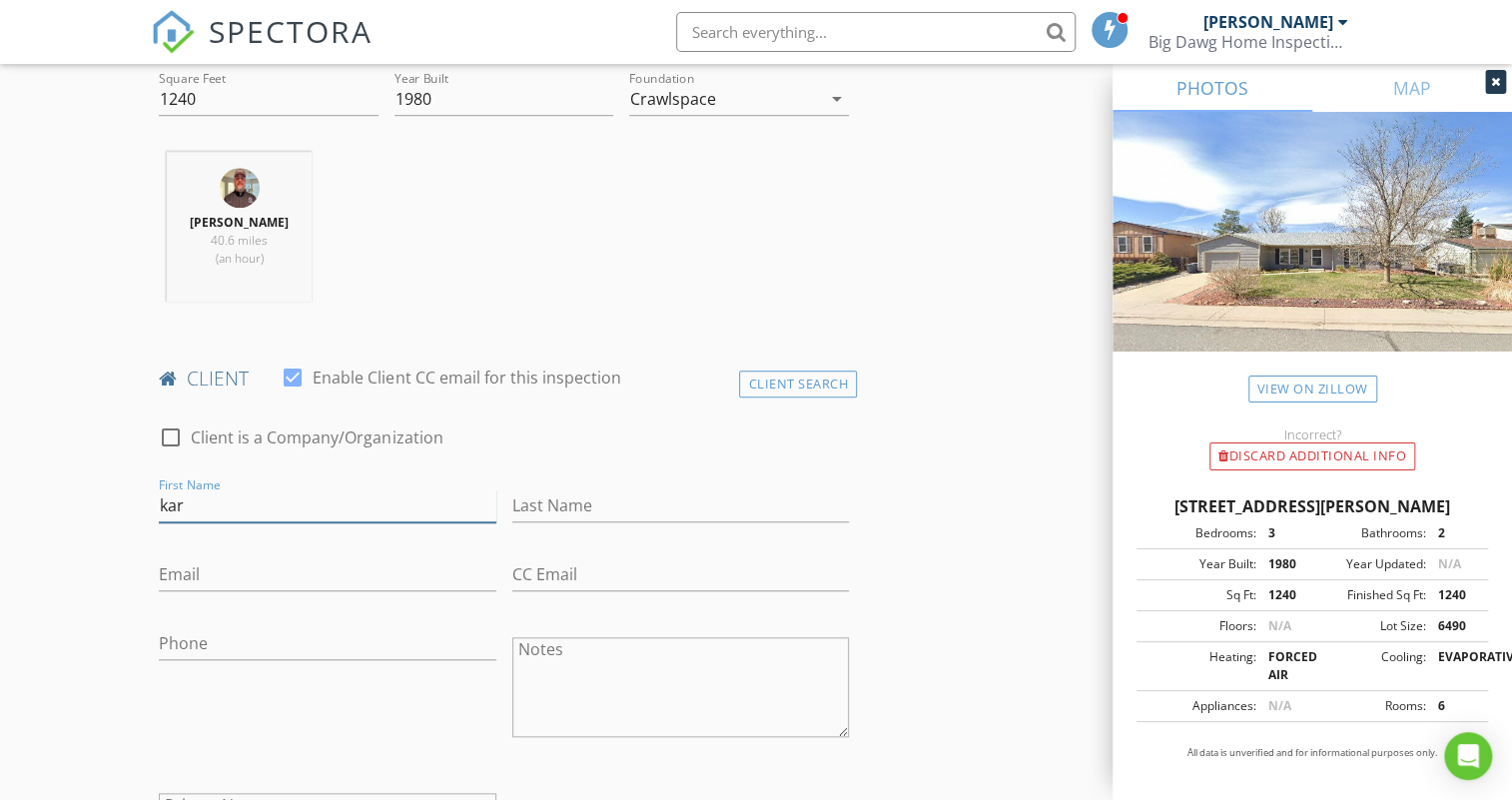 type on "Kari" 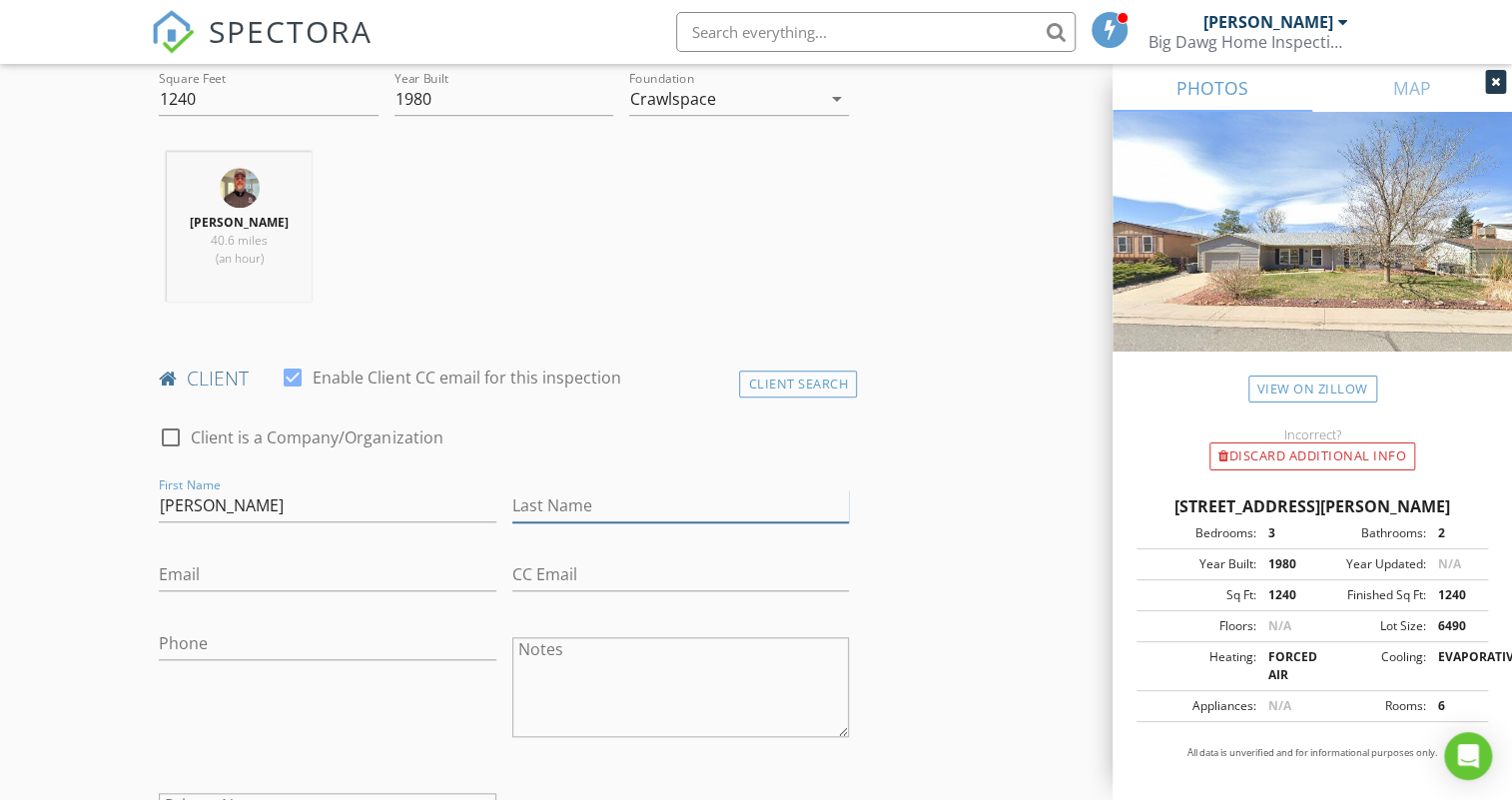 click on "Last Name" at bounding box center (680, 505) 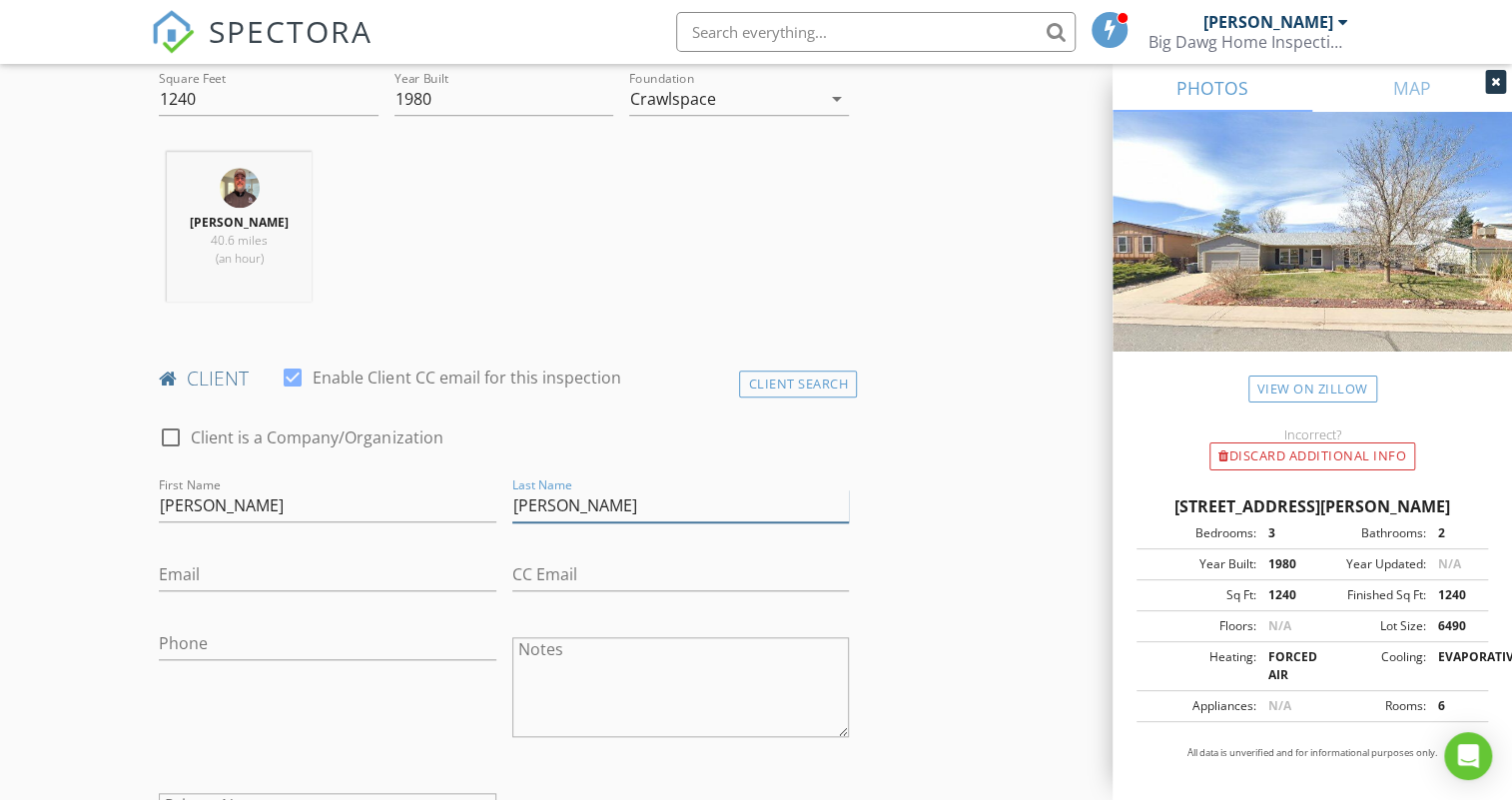 type on "Harper" 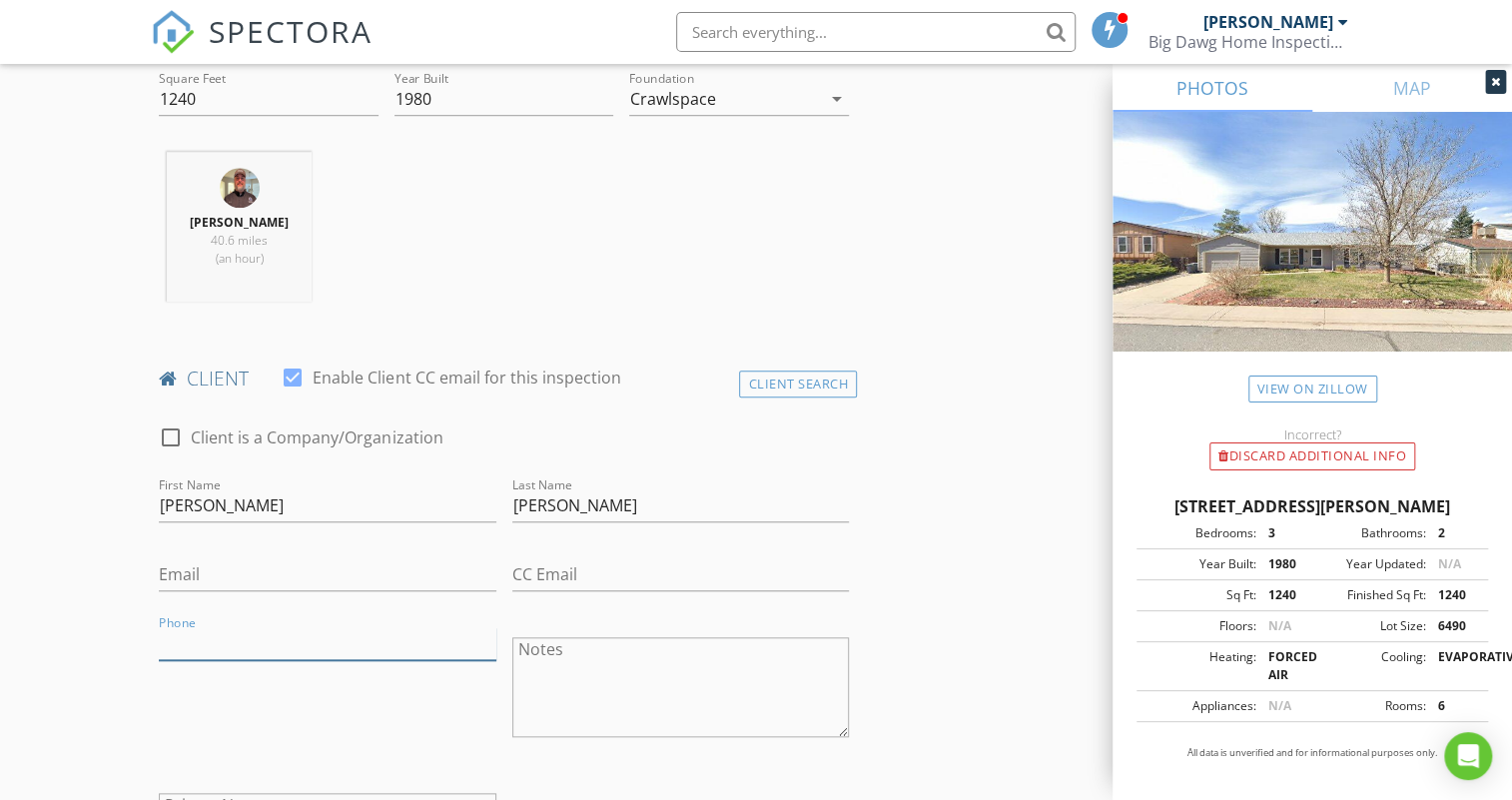 click on "Phone" at bounding box center (327, 643) 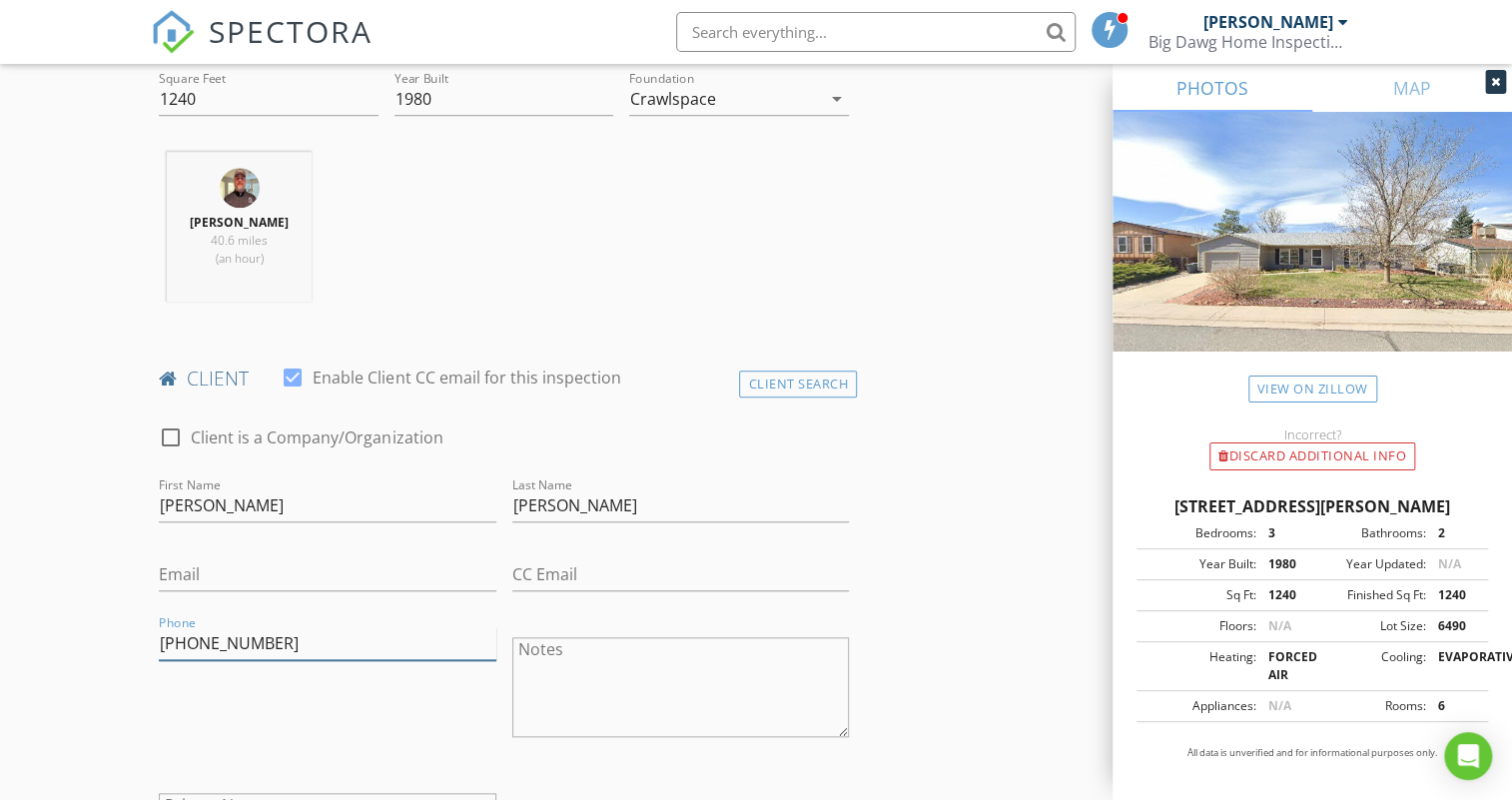 type on "301-717-3208" 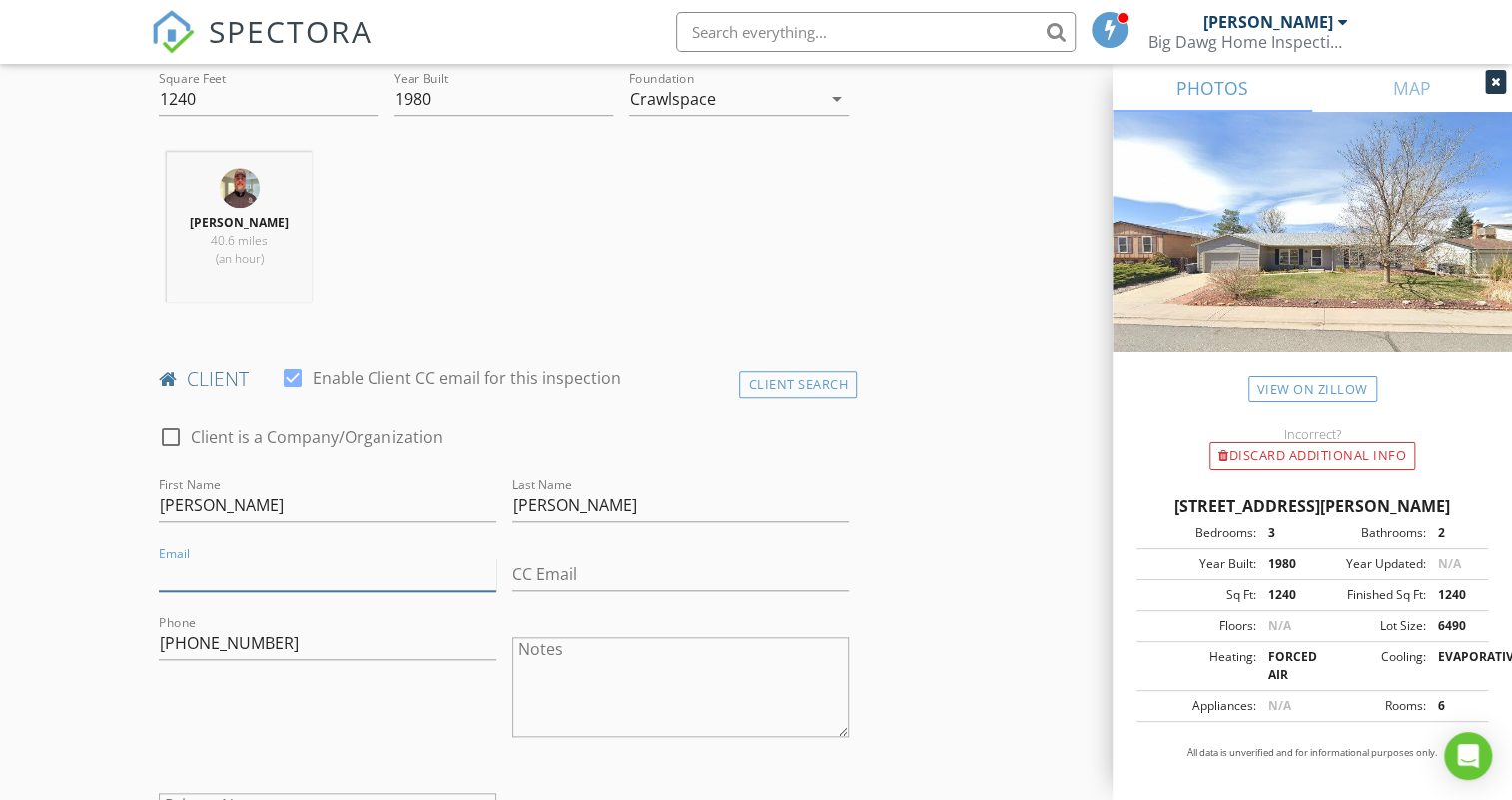click on "Email" at bounding box center [327, 574] 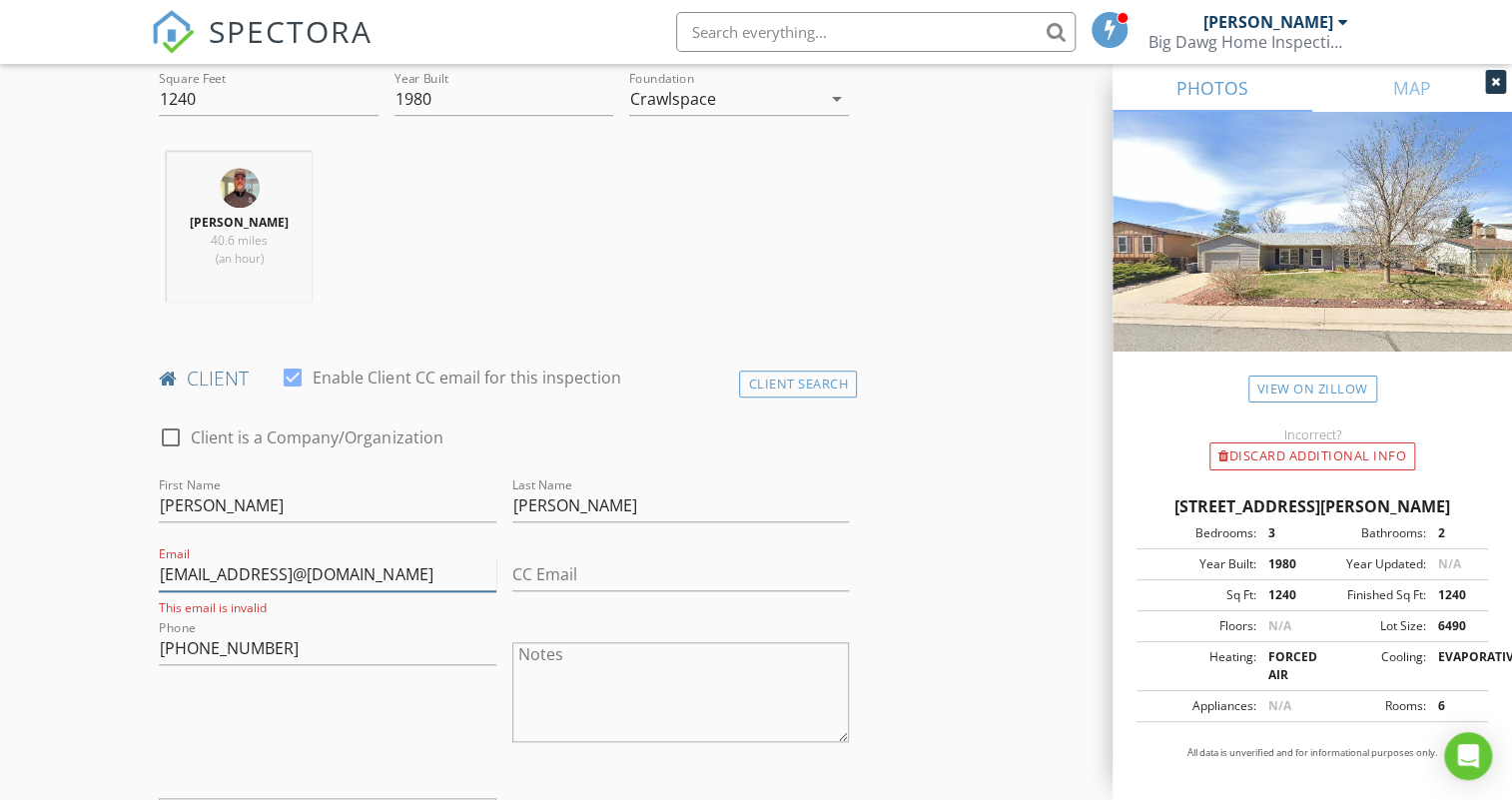 scroll, scrollTop: 0, scrollLeft: 0, axis: both 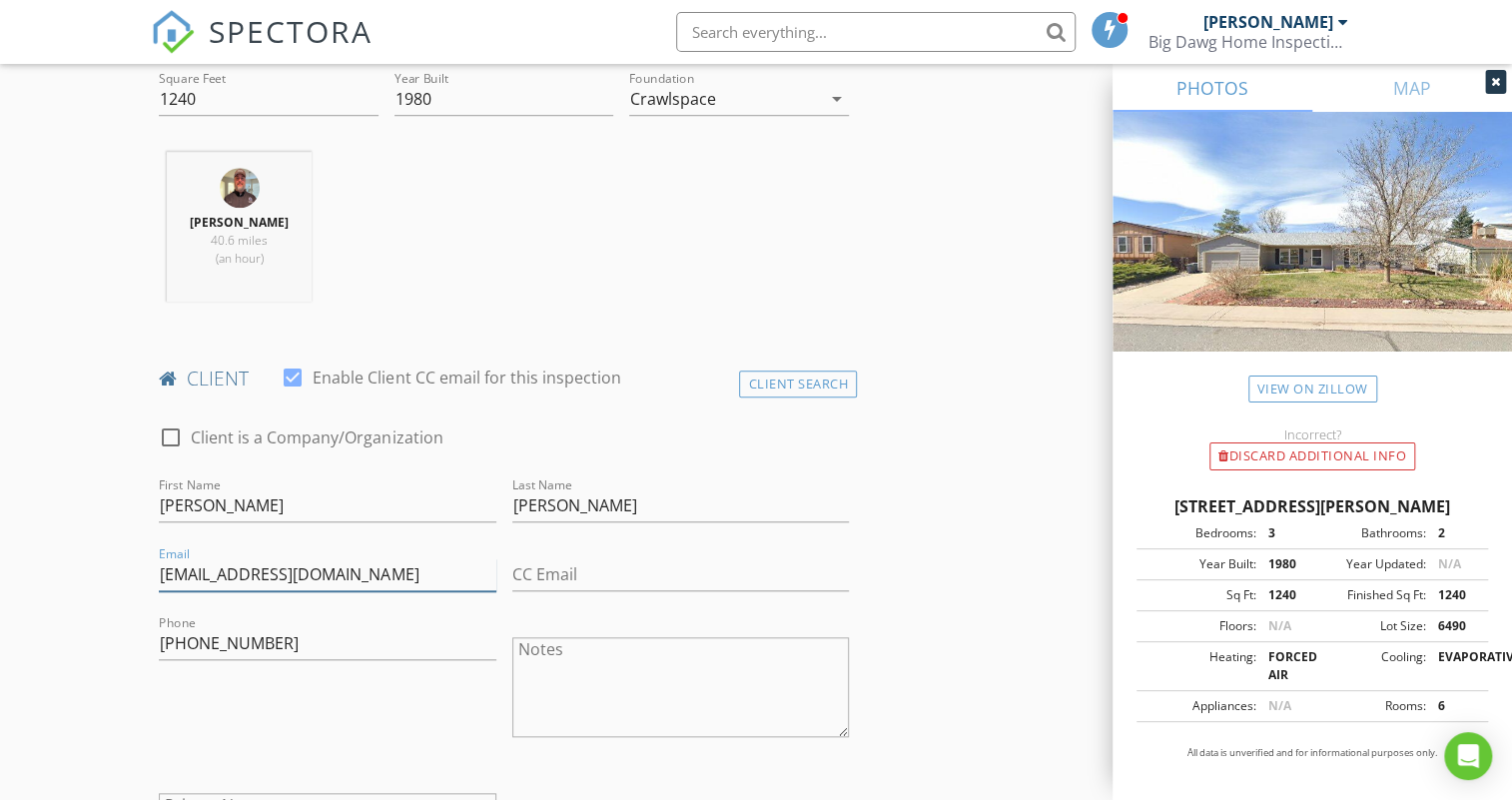 type on "kariharper@gmail.com" 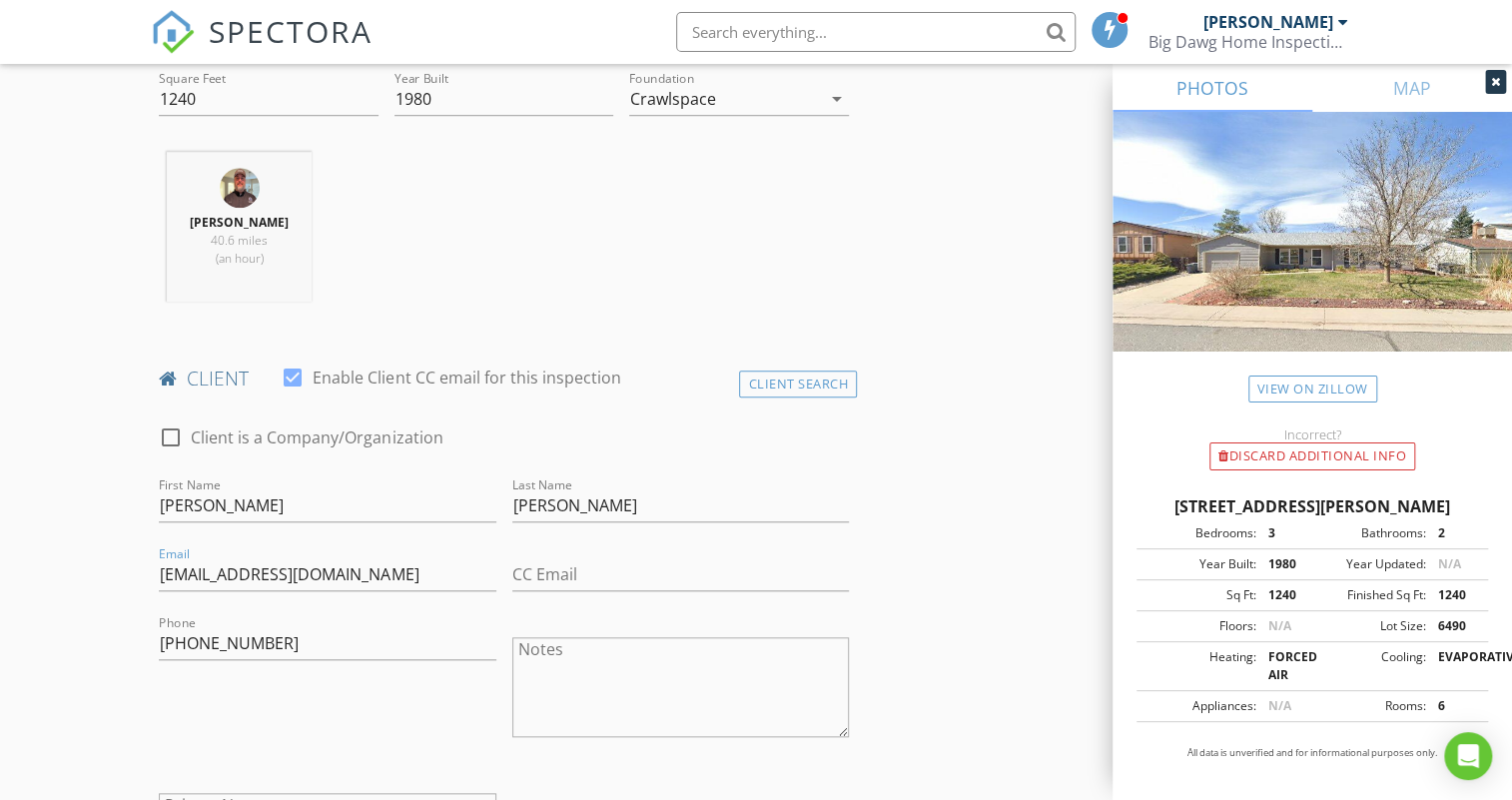 click on "Phone 301-717-3208" at bounding box center (327, 689) 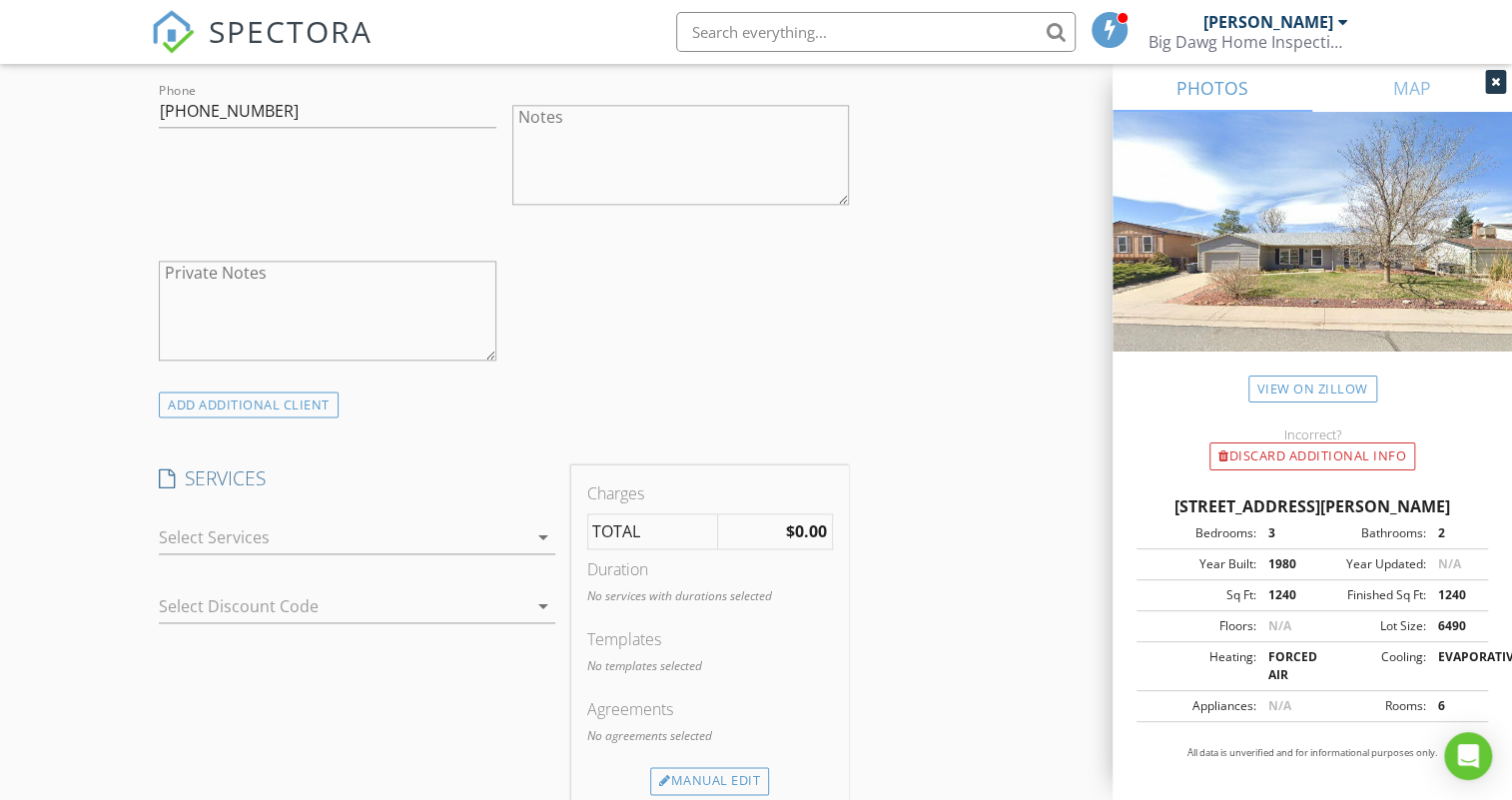 scroll, scrollTop: 1270, scrollLeft: 0, axis: vertical 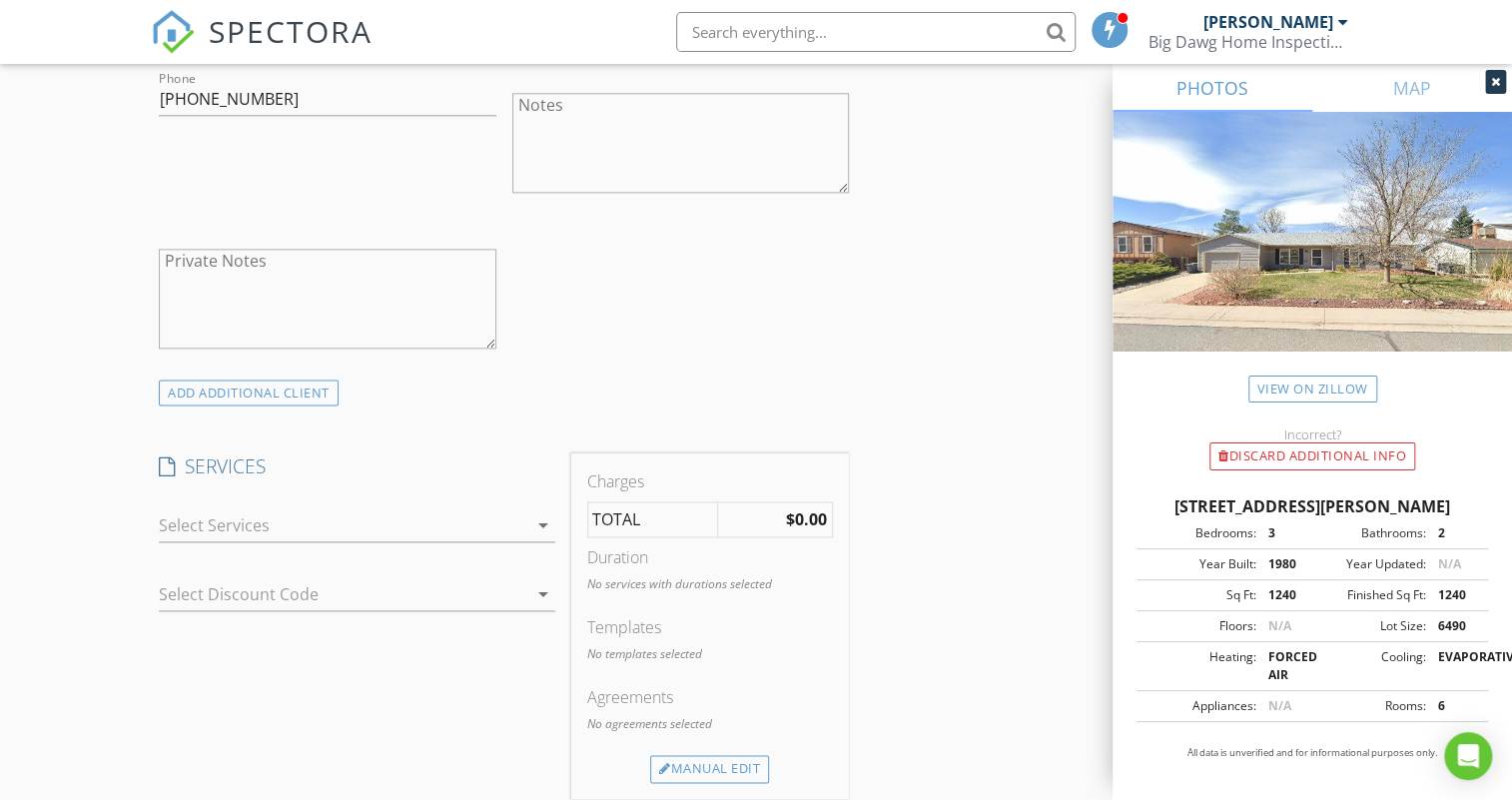 click at bounding box center (343, 525) 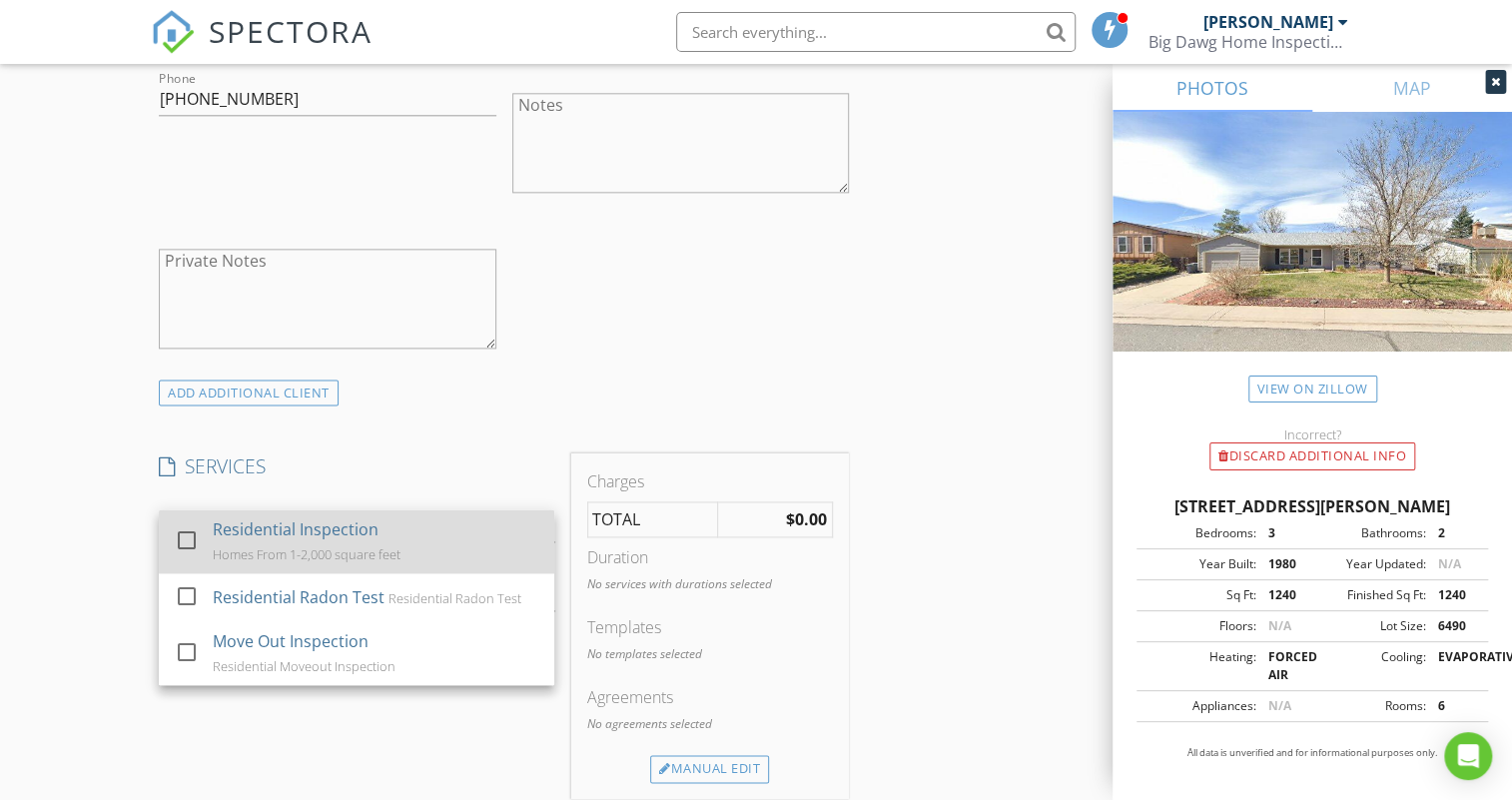 click on "Residential Inspection   Homes From 1-2,000 square feet" at bounding box center (377, 541) 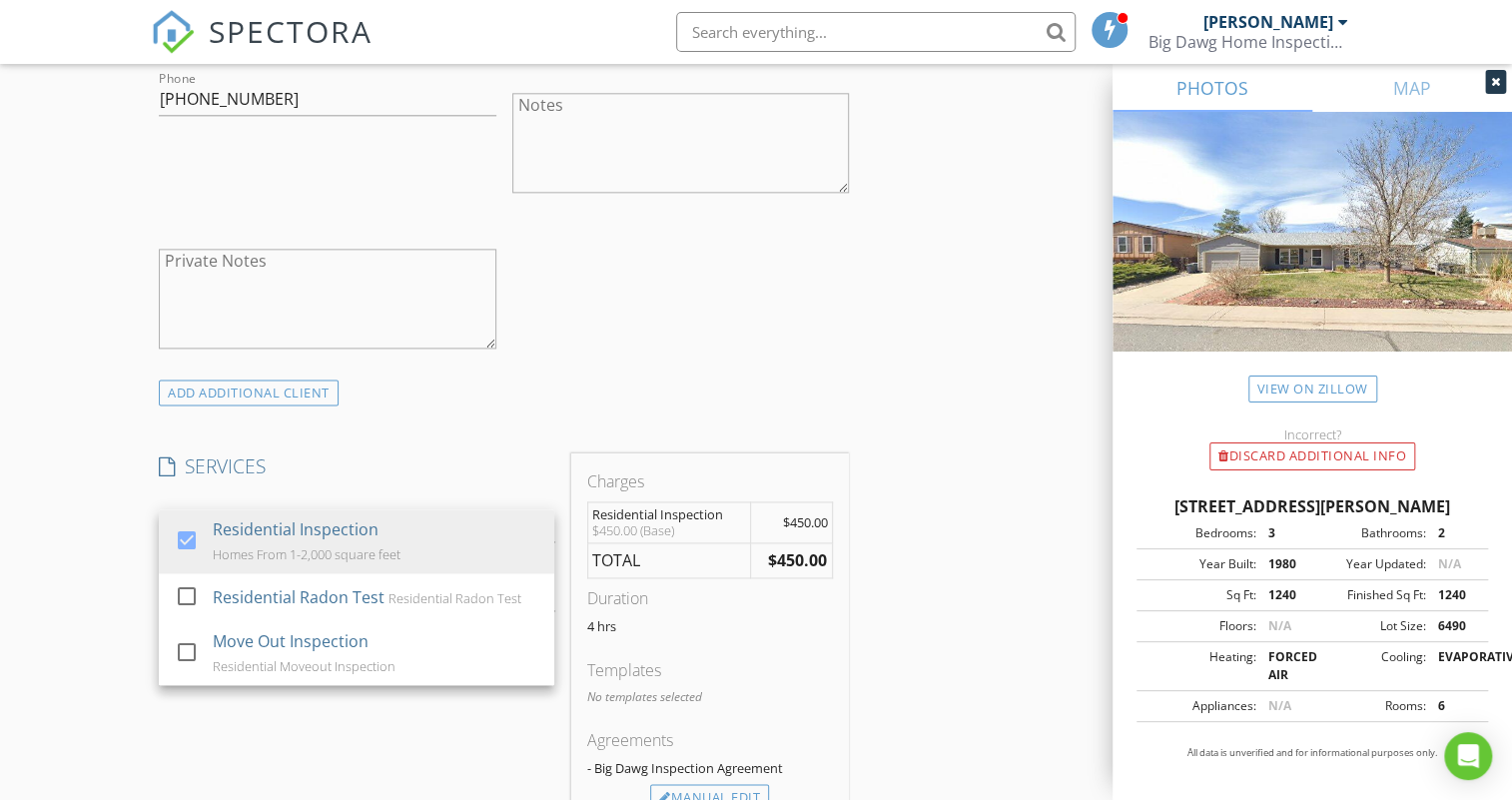click on "SERVICES
check_box   Residential Inspection   Homes From 1-2,000 square feet check_box_outline_blank   Residential Radon Test   Residential Radon Test check_box_outline_blank   Move Out Inspection   Residential Moveout Inspection Residential Inspection arrow_drop_down     Select Discount Code arrow_drop_down" at bounding box center (357, 640) 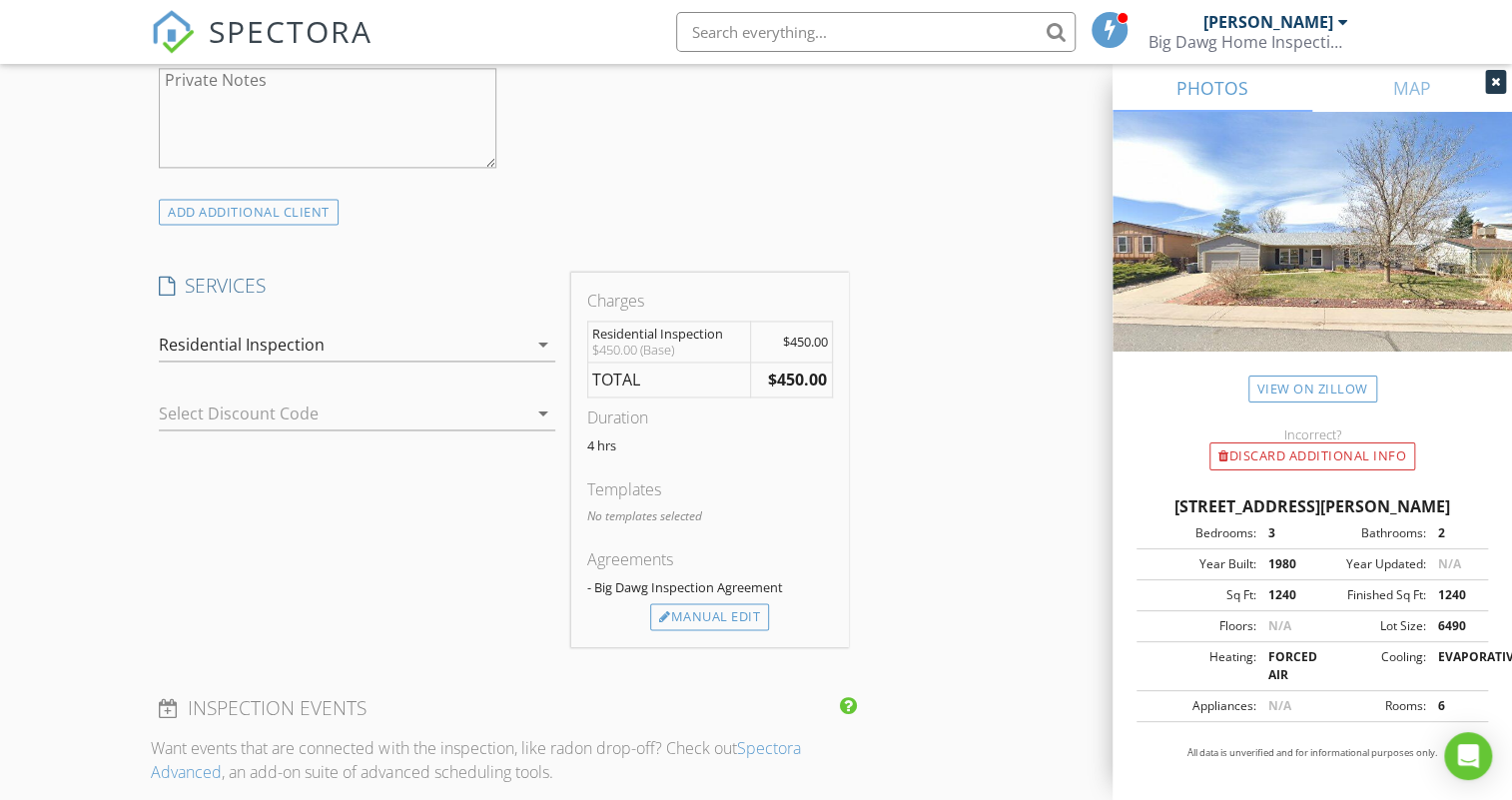 scroll, scrollTop: 1452, scrollLeft: 0, axis: vertical 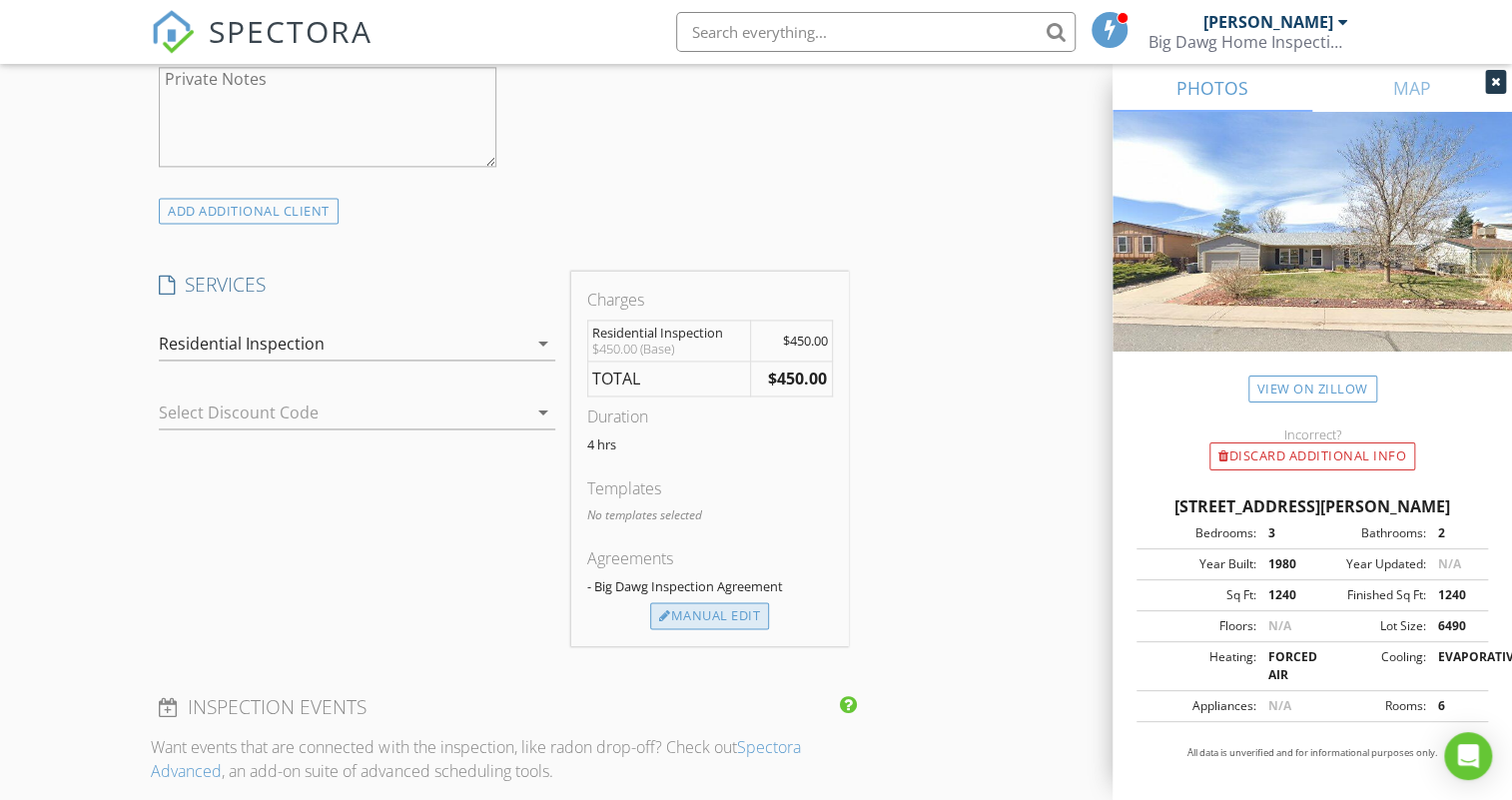 click on "Manual Edit" at bounding box center (709, 616) 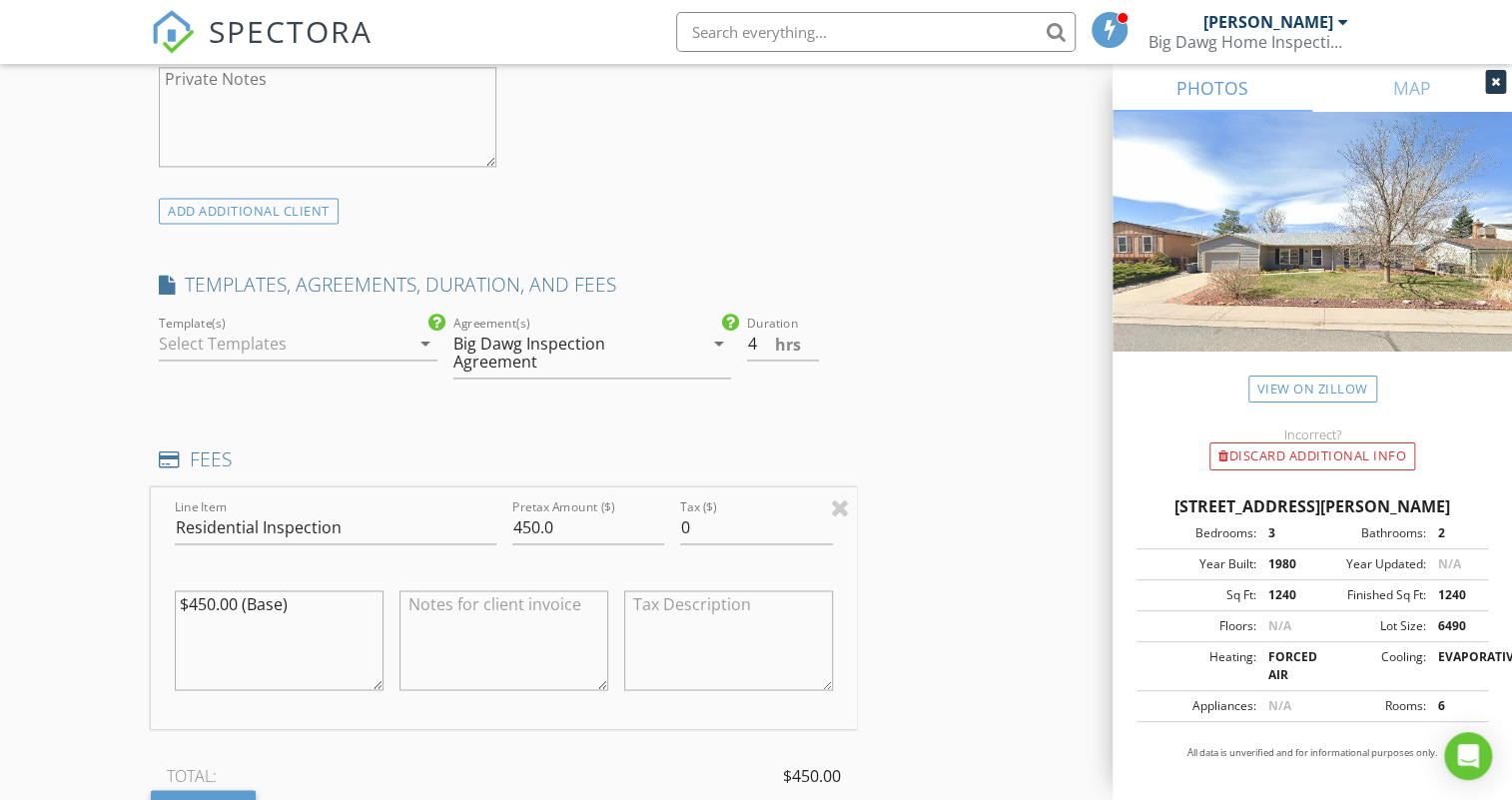 click at bounding box center (284, 344) 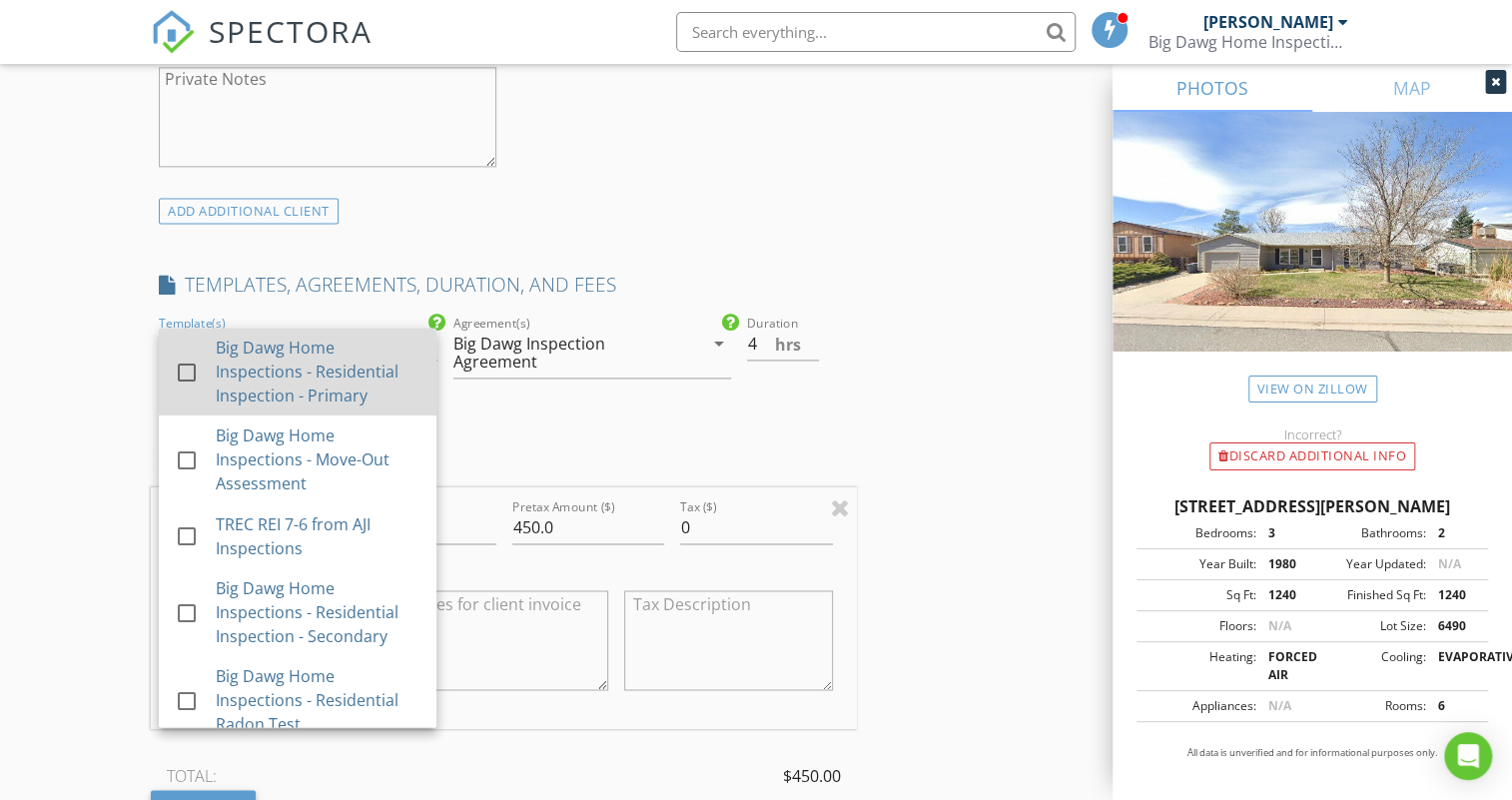 click on "Big Dawg Home Inspections - Residential Inspection - Primary" at bounding box center [318, 372] 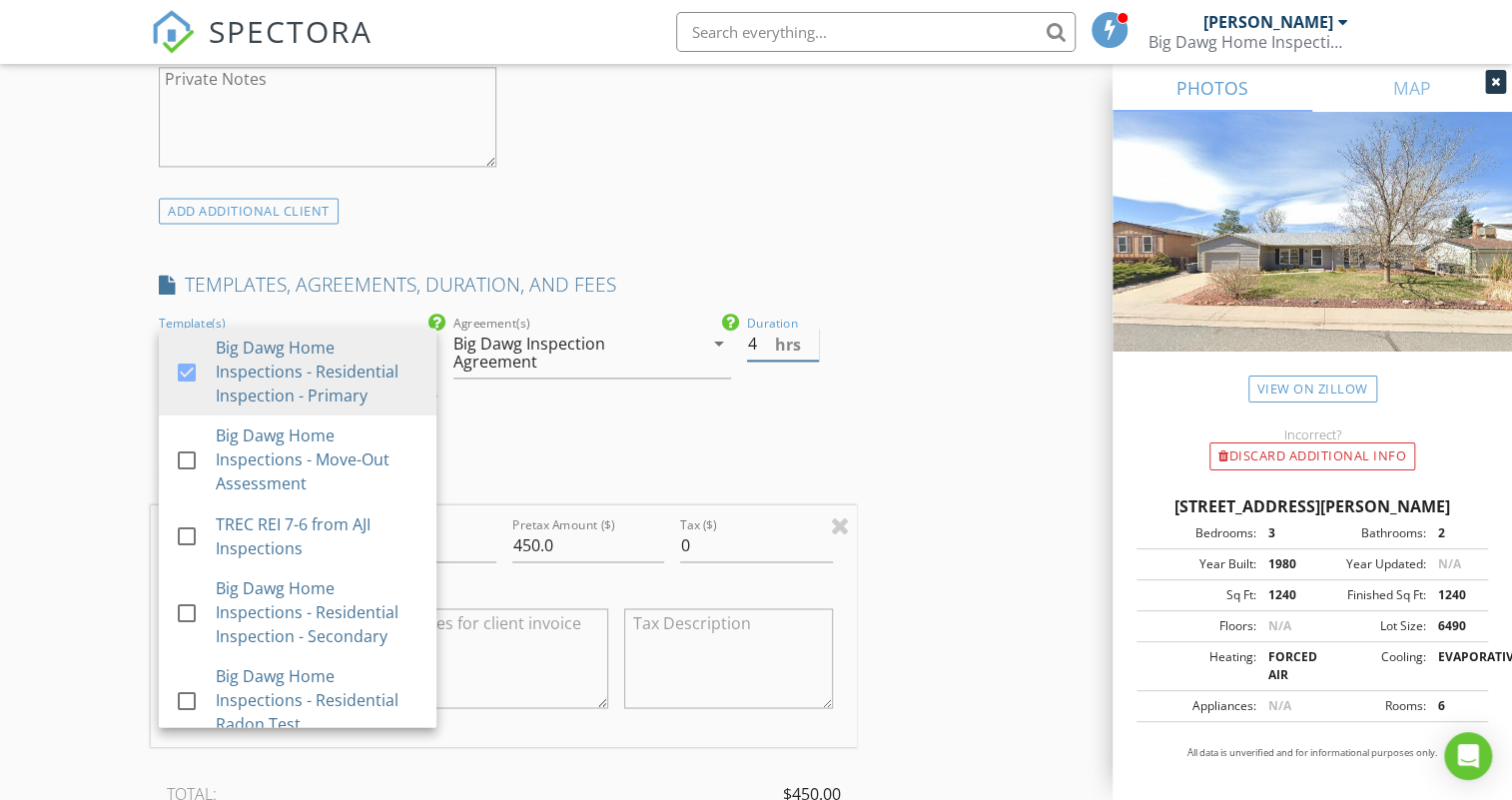 drag, startPoint x: 760, startPoint y: 343, endPoint x: 746, endPoint y: 343, distance: 14 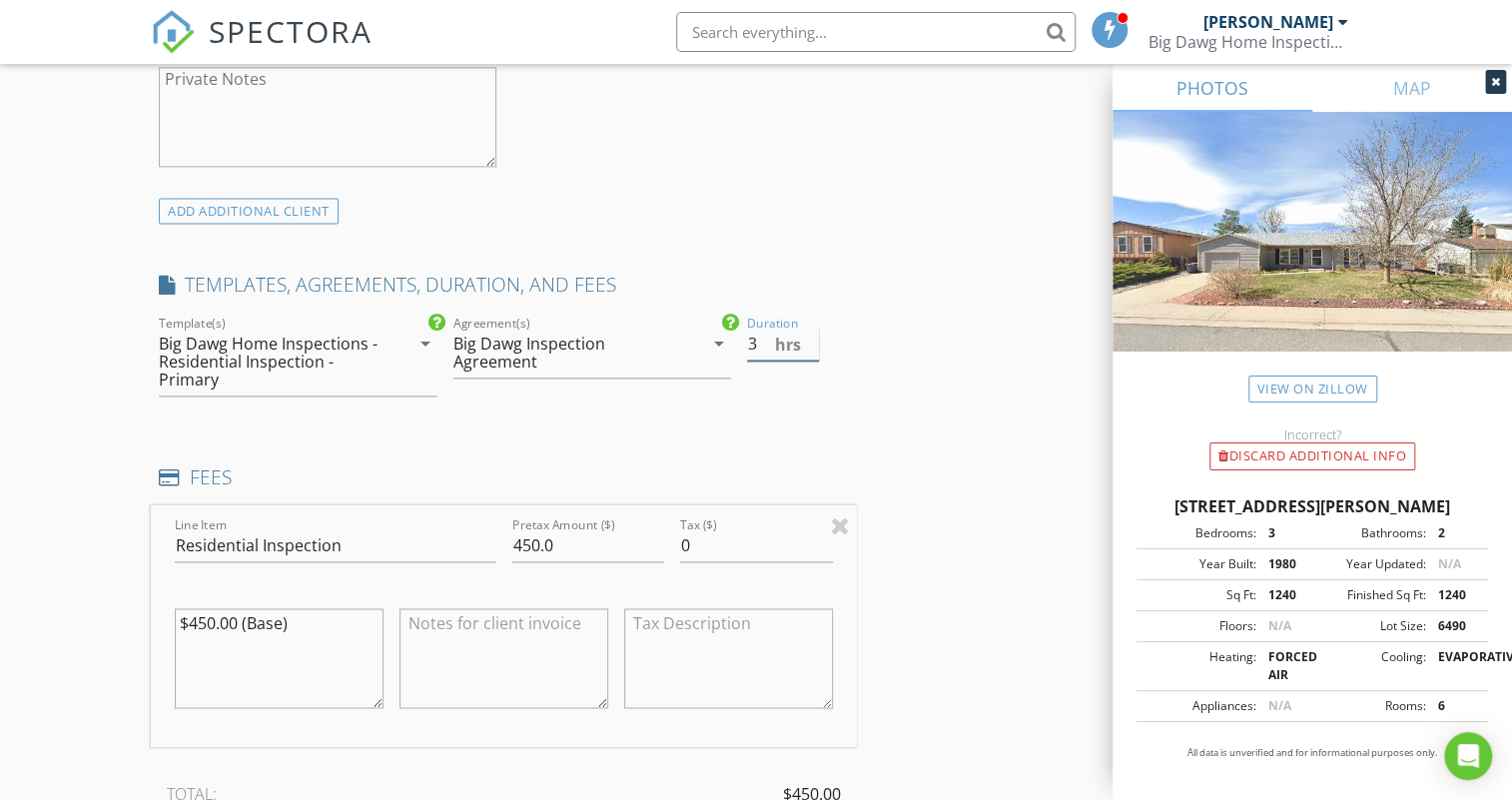 type on "3" 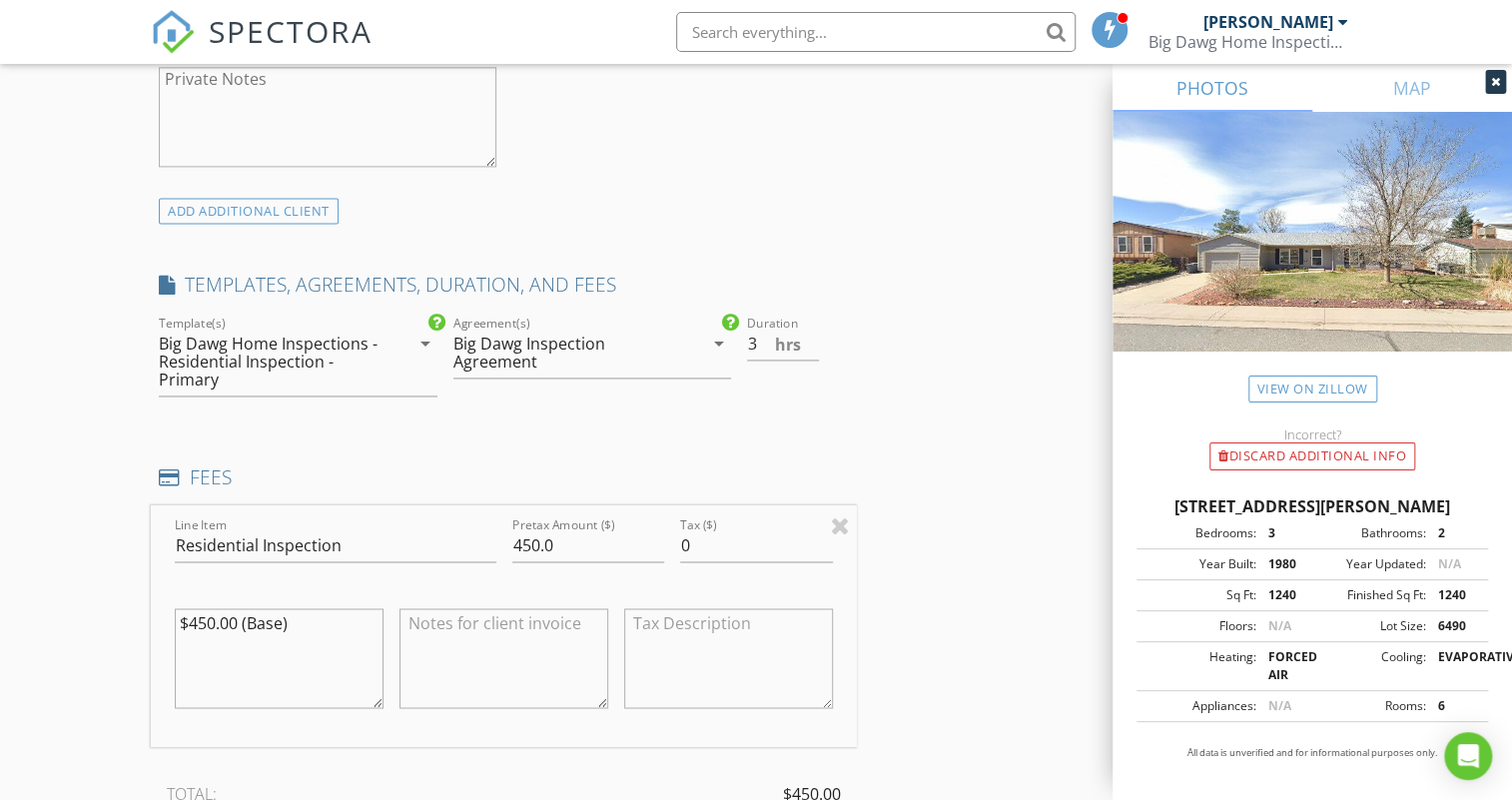 click on "INSPECTOR(S)
check_box   Scott Barnett   PRIMARY   Scott Barnett arrow_drop_down   check_box_outline_blank Scott Barnett specifically requested
Date/Time
07/17/2025 8:00 AM
Location
Address Search       Address 1201 Stein St   Unit   City Lafayette   State CO   Zip 80026   County Boulder     Square Feet 1240   Year Built 1980   Foundation Crawlspace arrow_drop_down     Scott Barnett     40.6 miles     (an hour)
client
check_box Enable Client CC email for this inspection   Client Search     check_box_outline_blank Client is a Company/Organization     First Name Kari   Last Name Harper   Email kariharper@gmail.com   CC Email   Phone 301-717-3208           Notes   Private Notes
ADD ADDITIONAL client
SERVICES
check_box   Residential Inspection   Homes From 1-2,000 square feet" at bounding box center [755, 599] 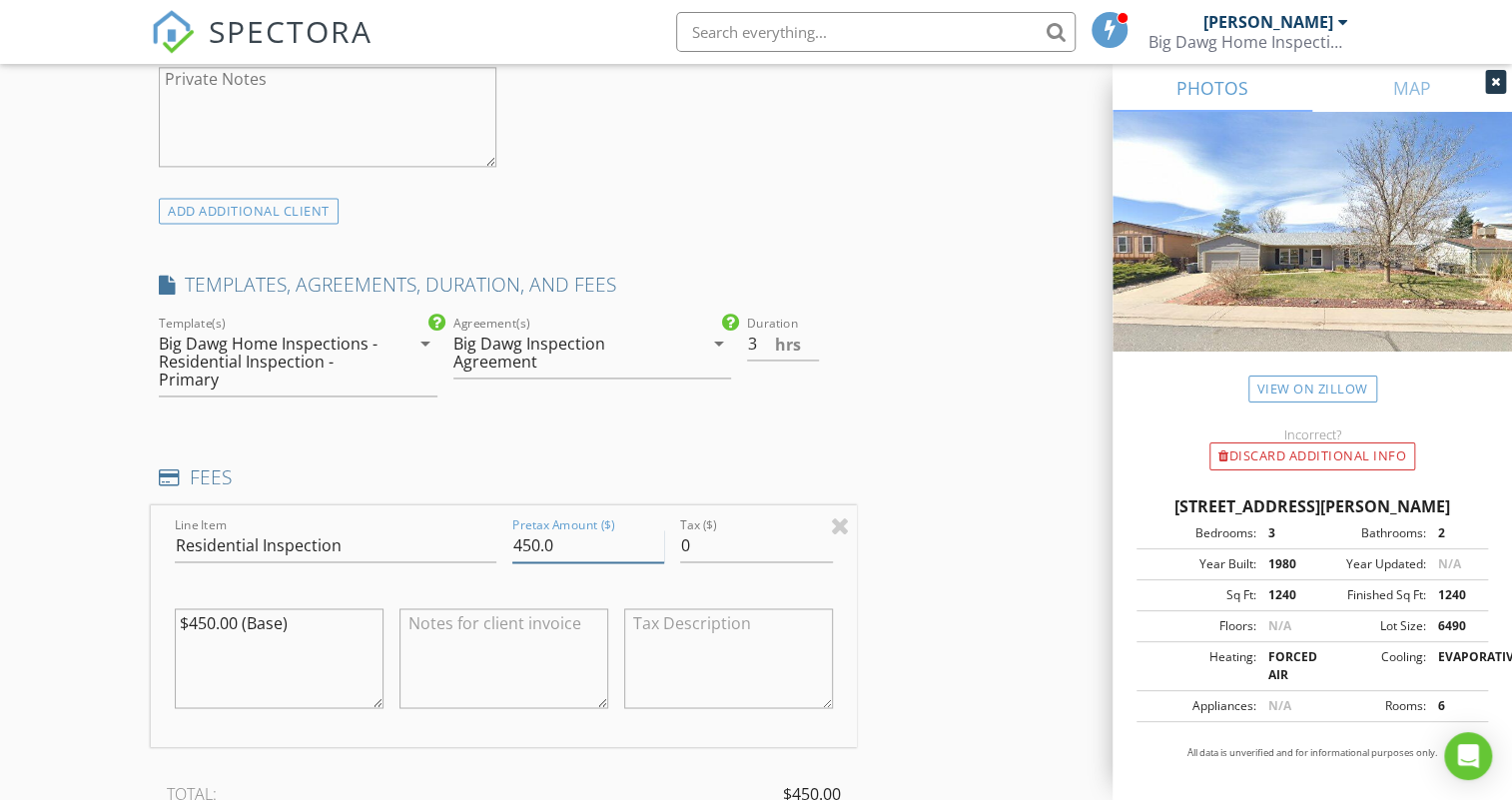 click on "450.0" at bounding box center [588, 545] 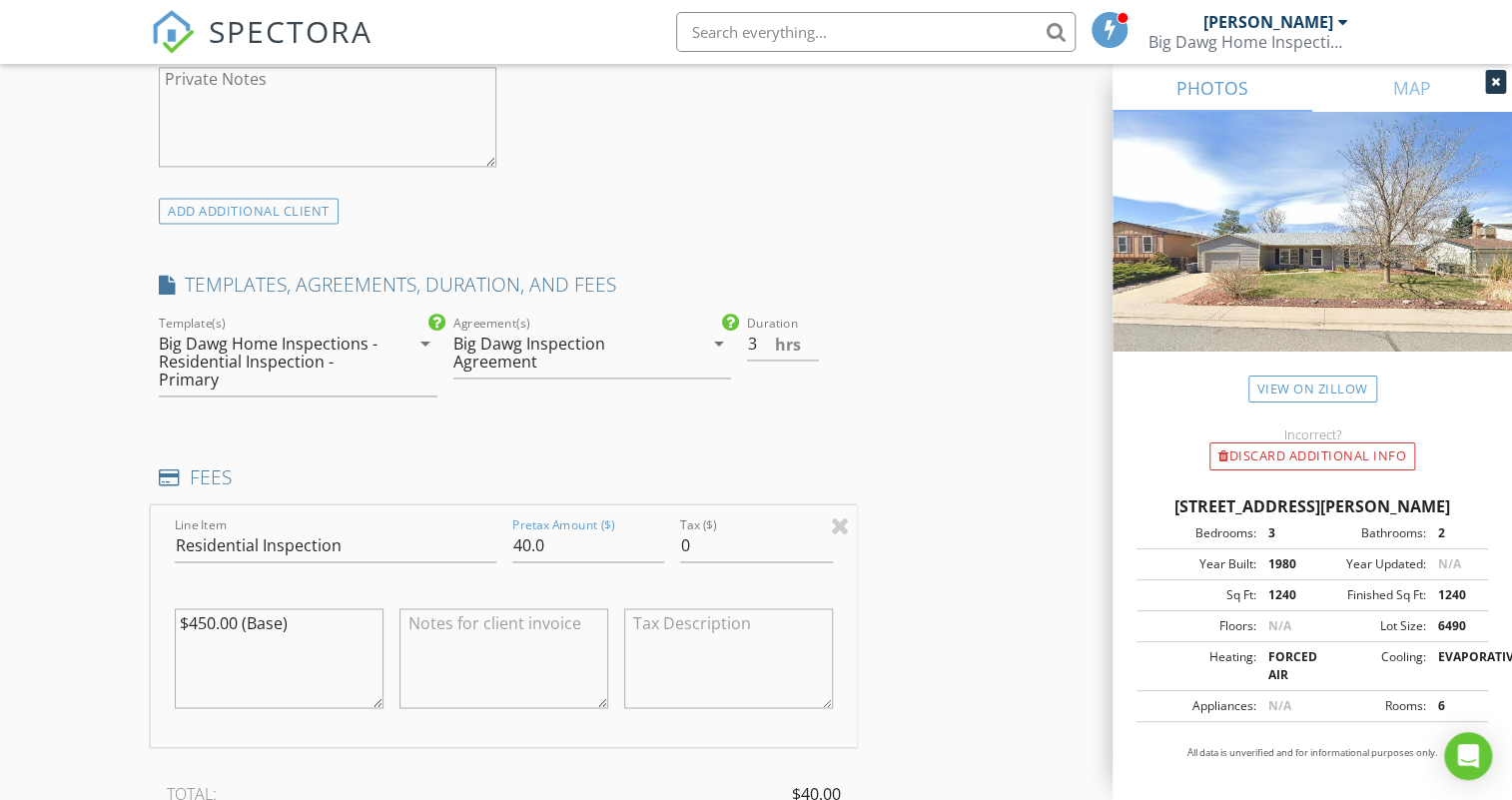 click on "INSPECTOR(S)
check_box   Scott Barnett   PRIMARY   Scott Barnett arrow_drop_down   check_box_outline_blank Scott Barnett specifically requested
Date/Time
07/17/2025 8:00 AM
Location
Address Search       Address 1201 Stein St   Unit   City Lafayette   State CO   Zip 80026   County Boulder     Square Feet 1240   Year Built 1980   Foundation Crawlspace arrow_drop_down     Scott Barnett     40.6 miles     (an hour)
client
check_box Enable Client CC email for this inspection   Client Search     check_box_outline_blank Client is a Company/Organization     First Name Kari   Last Name Harper   Email kariharper@gmail.com   CC Email   Phone 301-717-3208           Notes   Private Notes
ADD ADDITIONAL client
SERVICES
check_box   Residential Inspection   Homes From 1-2,000 square feet" at bounding box center [755, 599] 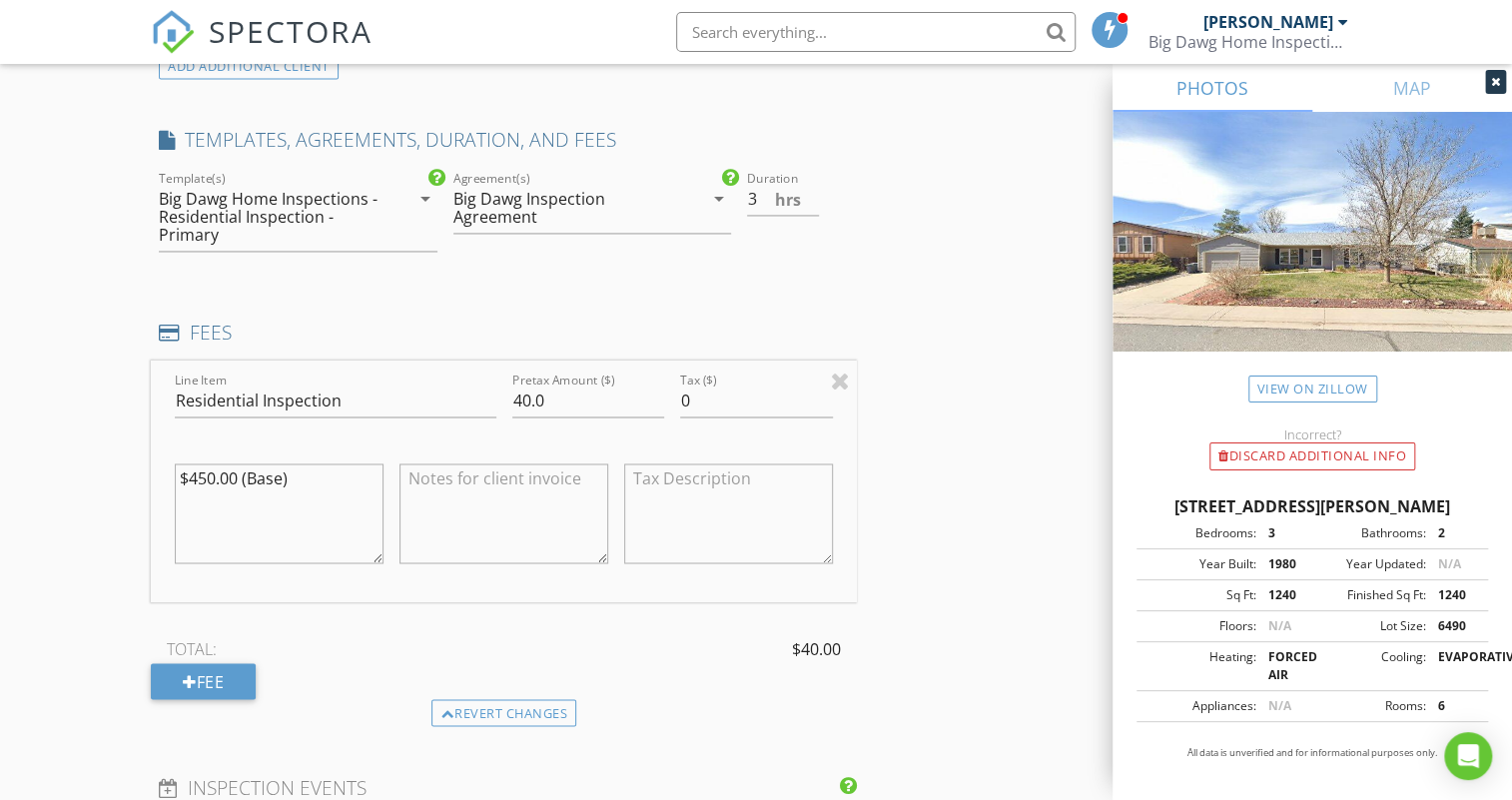 scroll, scrollTop: 1725, scrollLeft: 0, axis: vertical 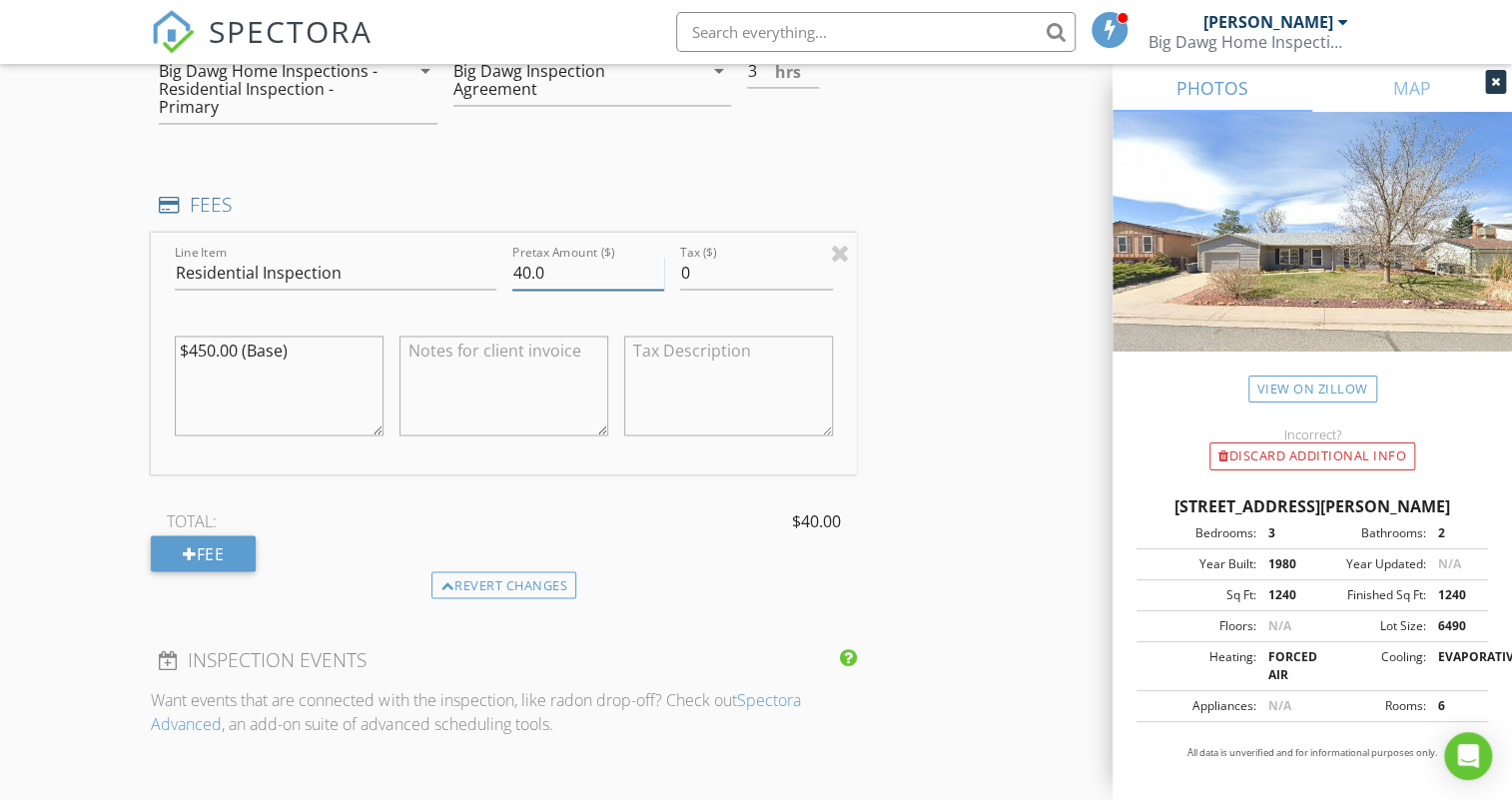 click on "40.0" at bounding box center (588, 273) 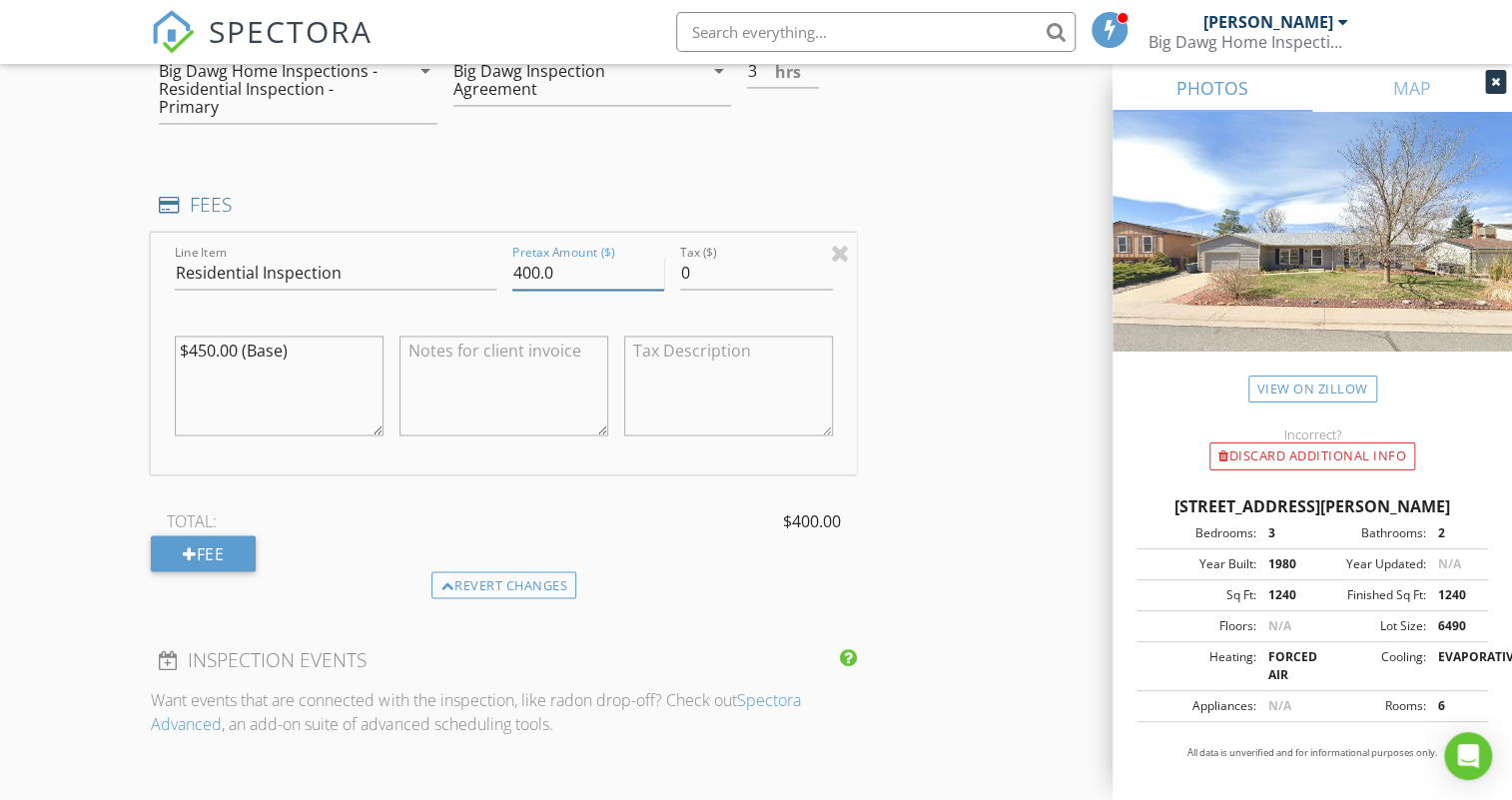 type on "400.0" 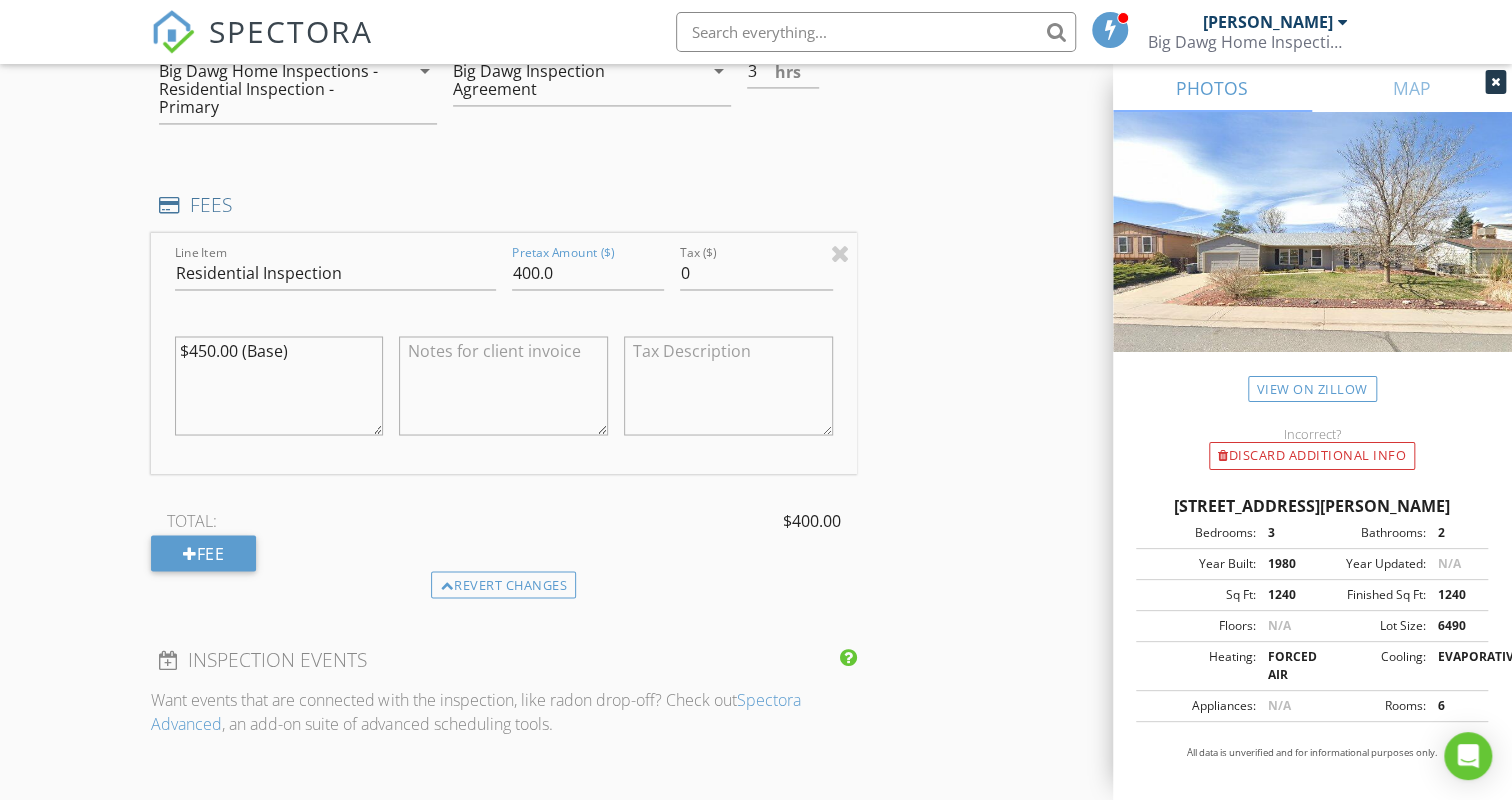 click on "INSPECTOR(S)
check_box   Scott Barnett   PRIMARY   Scott Barnett arrow_drop_down   check_box_outline_blank Scott Barnett specifically requested
Date/Time
07/17/2025 8:00 AM
Location
Address Search       Address 1201 Stein St   Unit   City Lafayette   State CO   Zip 80026   County Boulder     Square Feet 1240   Year Built 1980   Foundation Crawlspace arrow_drop_down     Scott Barnett     40.6 miles     (an hour)
client
check_box Enable Client CC email for this inspection   Client Search     check_box_outline_blank Client is a Company/Organization     First Name Kari   Last Name Harper   Email kariharper@gmail.com   CC Email   Phone 301-717-3208           Notes   Private Notes
ADD ADDITIONAL client
SERVICES
check_box   Residential Inspection   Homes From 1-2,000 square feet" at bounding box center (755, 327) 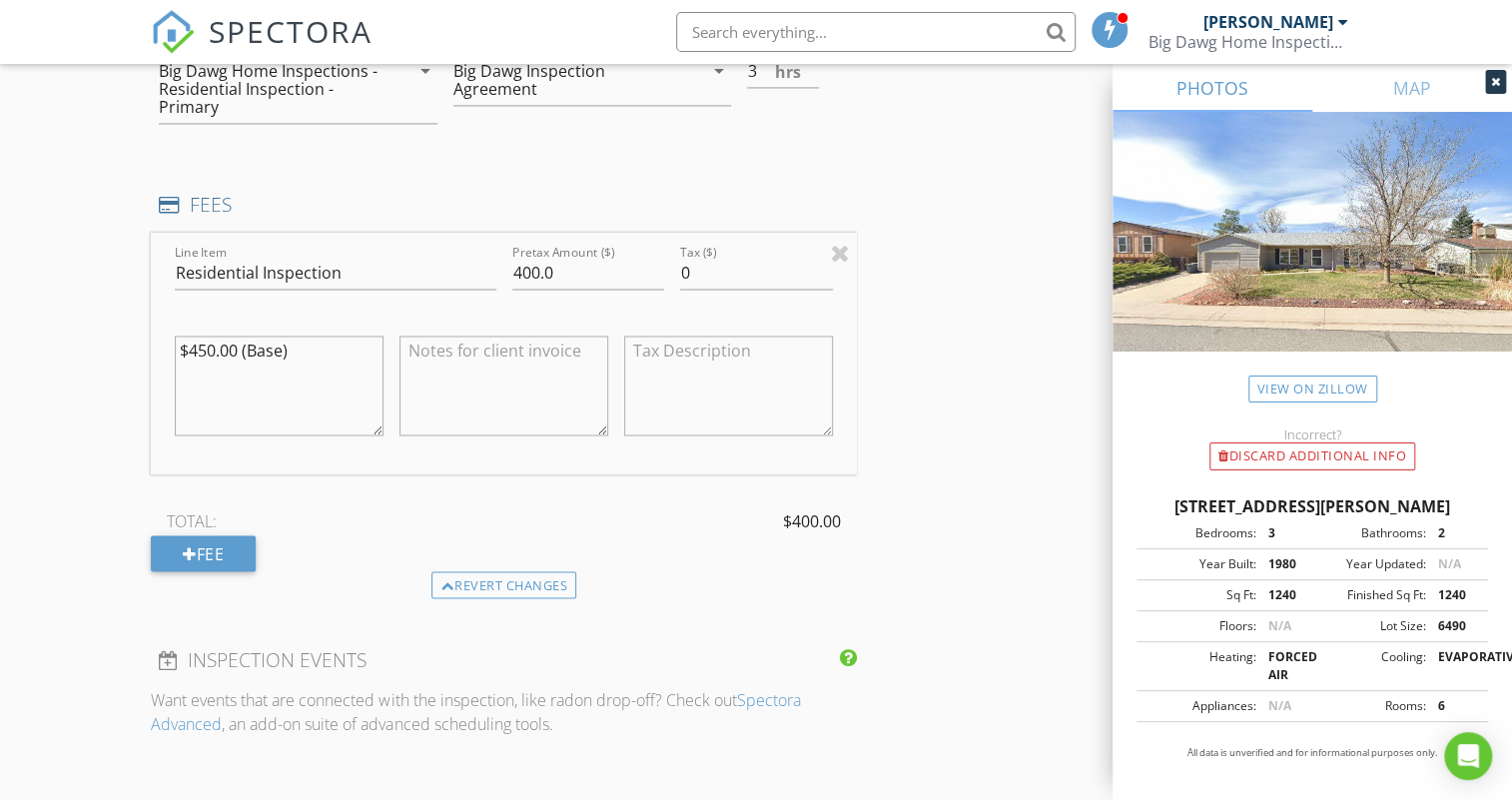 click on "$450.00 (Base)" at bounding box center (279, 386) 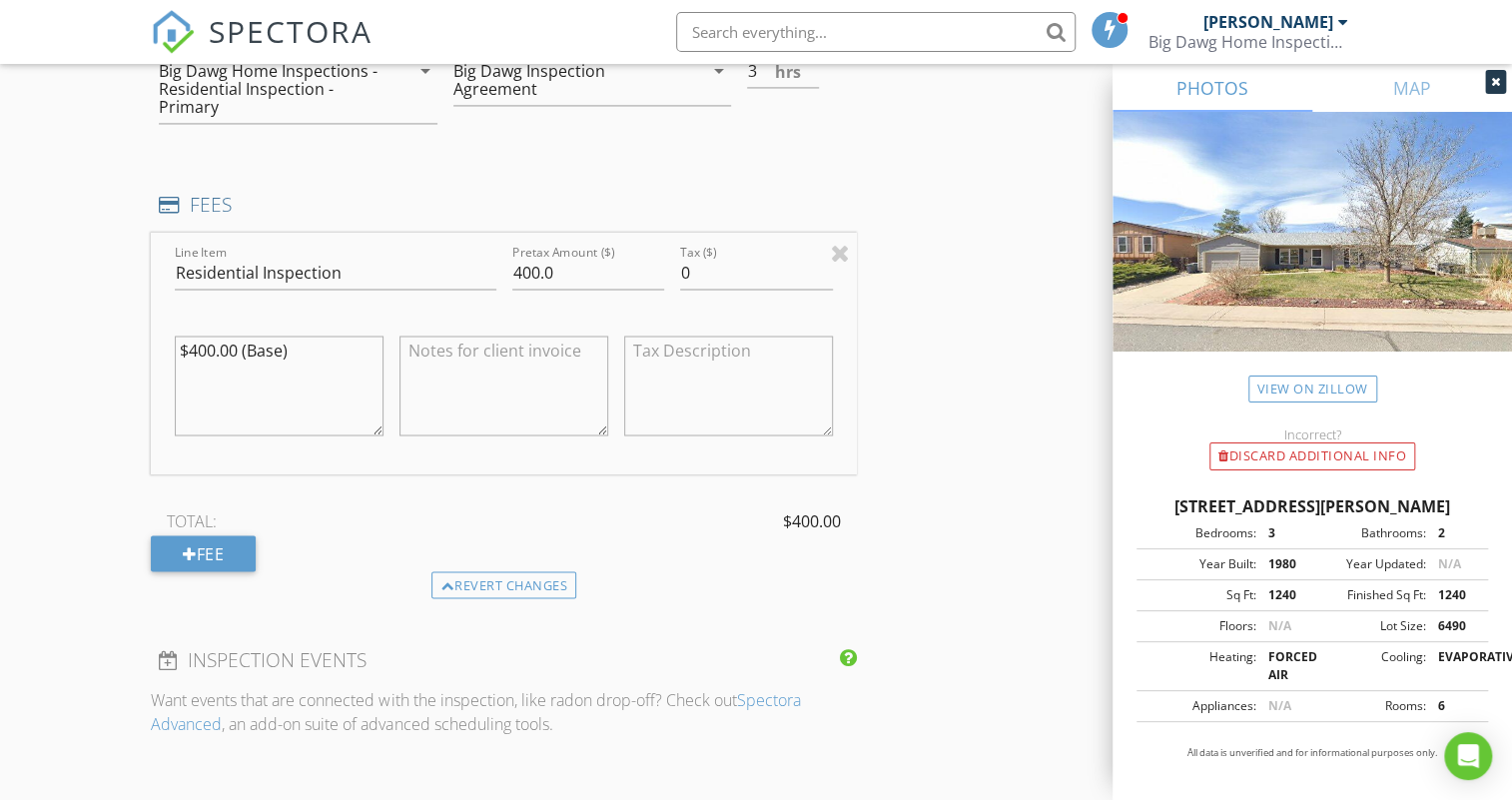 type on "$400.00 (Base)" 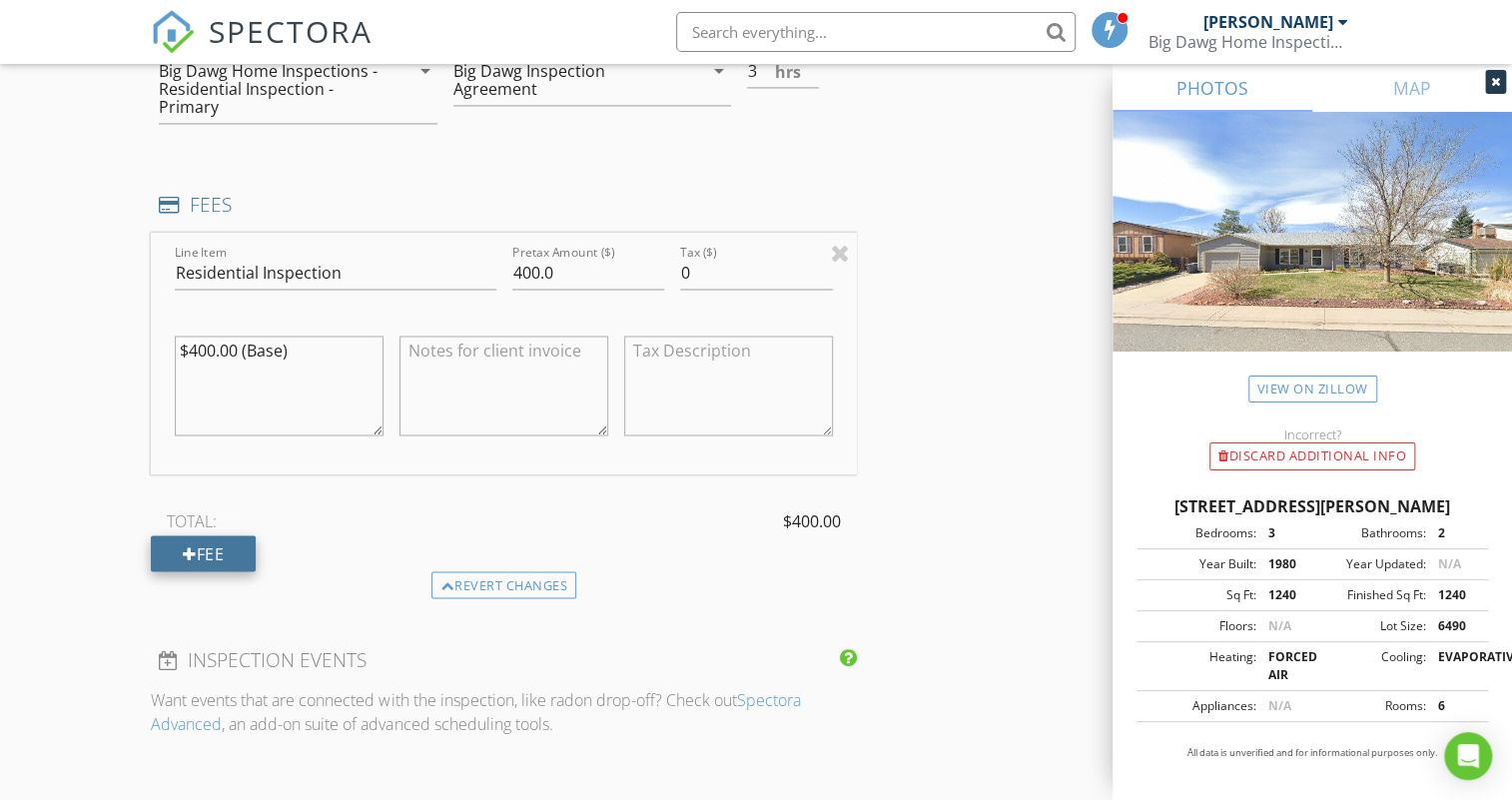 click on "Fee" at bounding box center (203, 553) 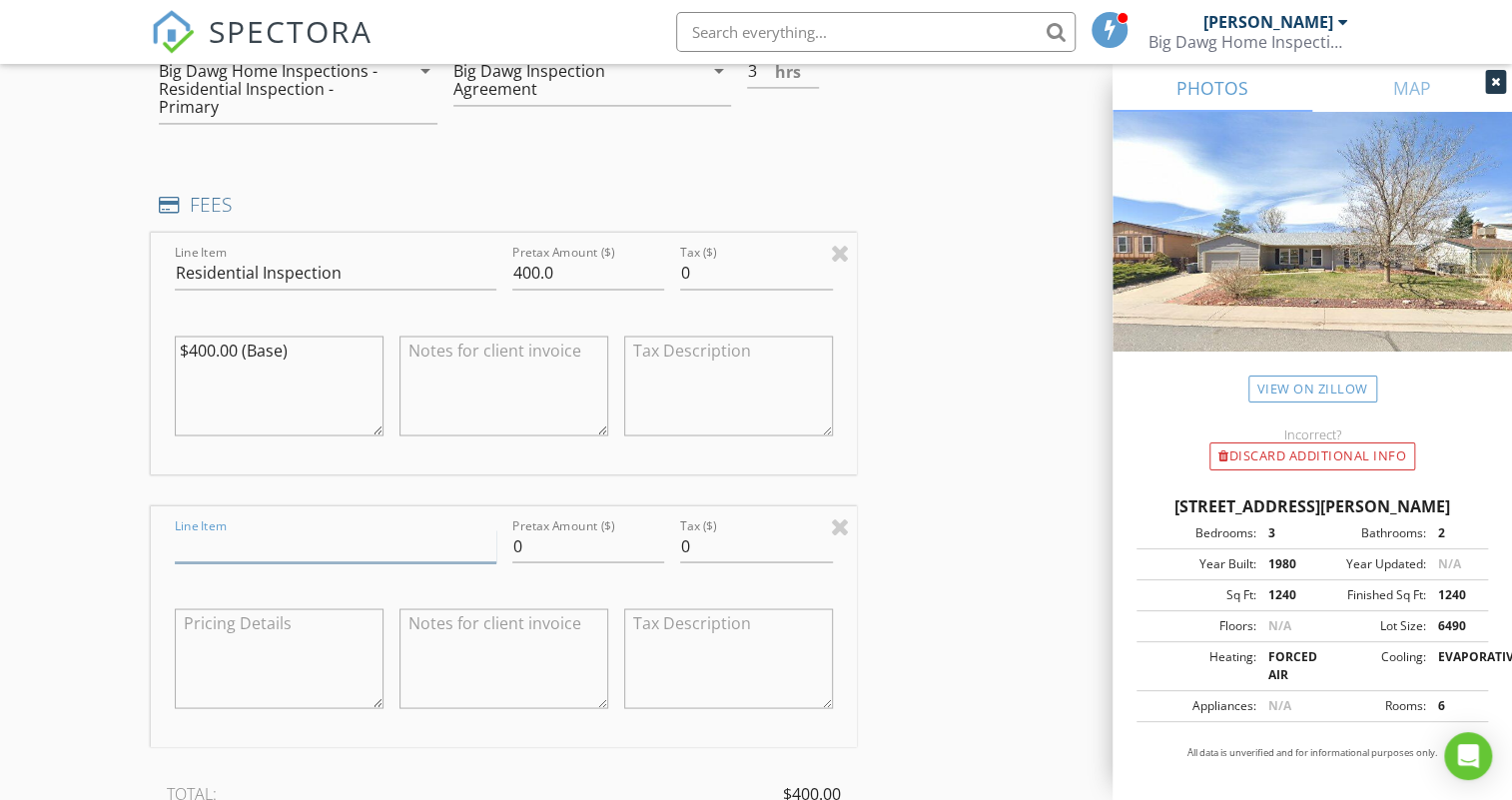 click on "Line Item" at bounding box center (335, 545) 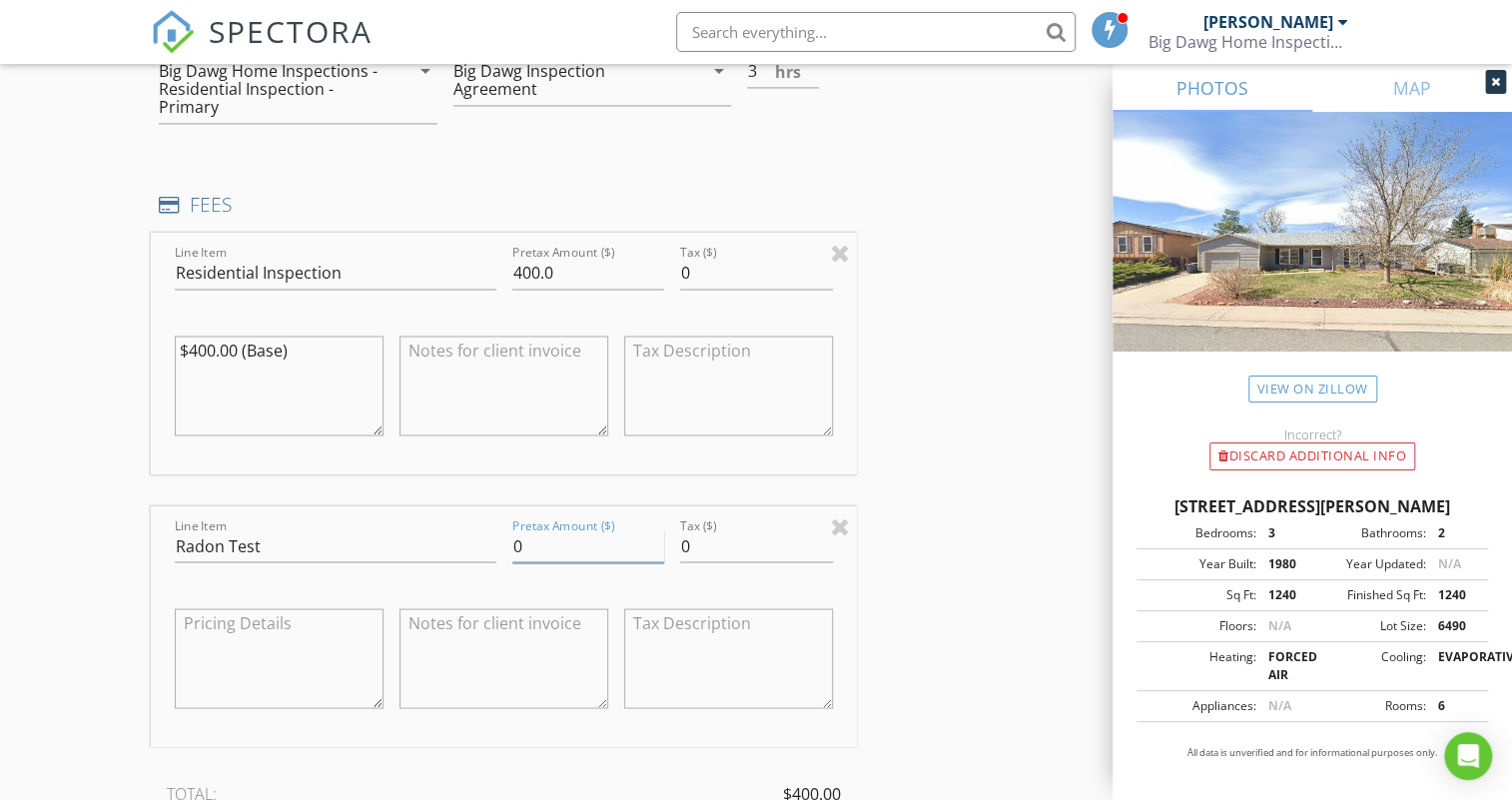 drag, startPoint x: 547, startPoint y: 547, endPoint x: 507, endPoint y: 546, distance: 40.012498 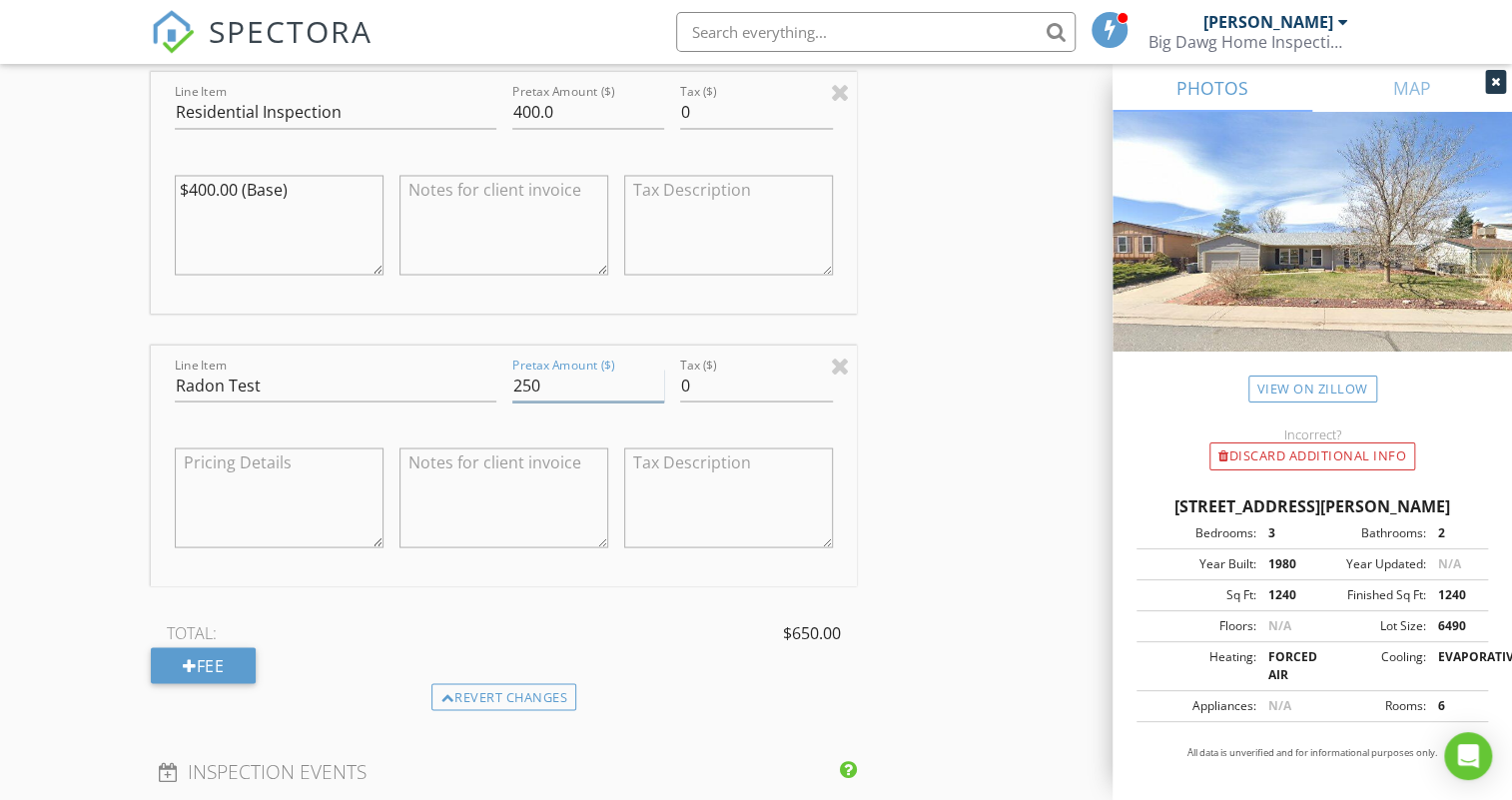 scroll, scrollTop: 1907, scrollLeft: 0, axis: vertical 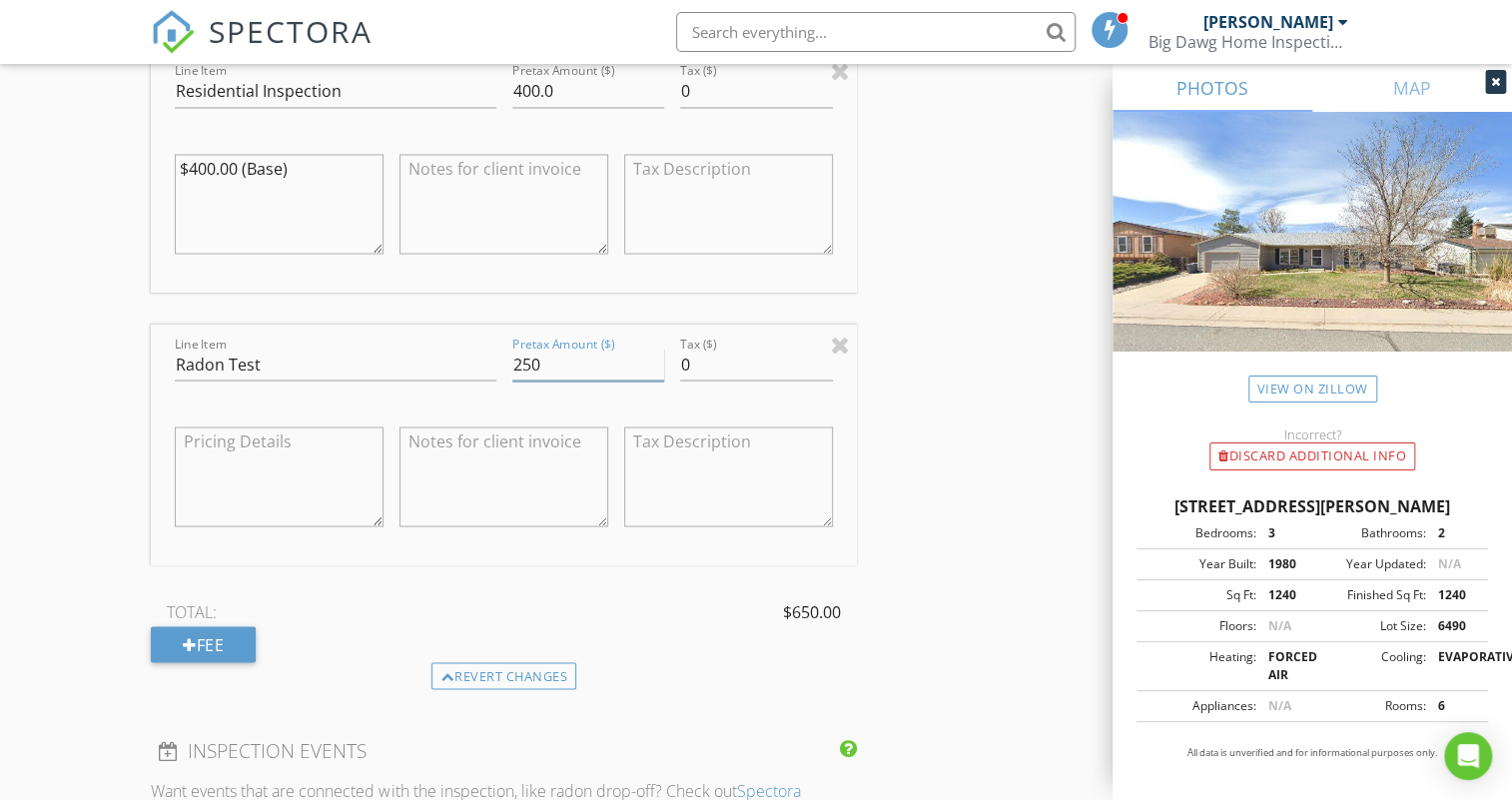 type on "250" 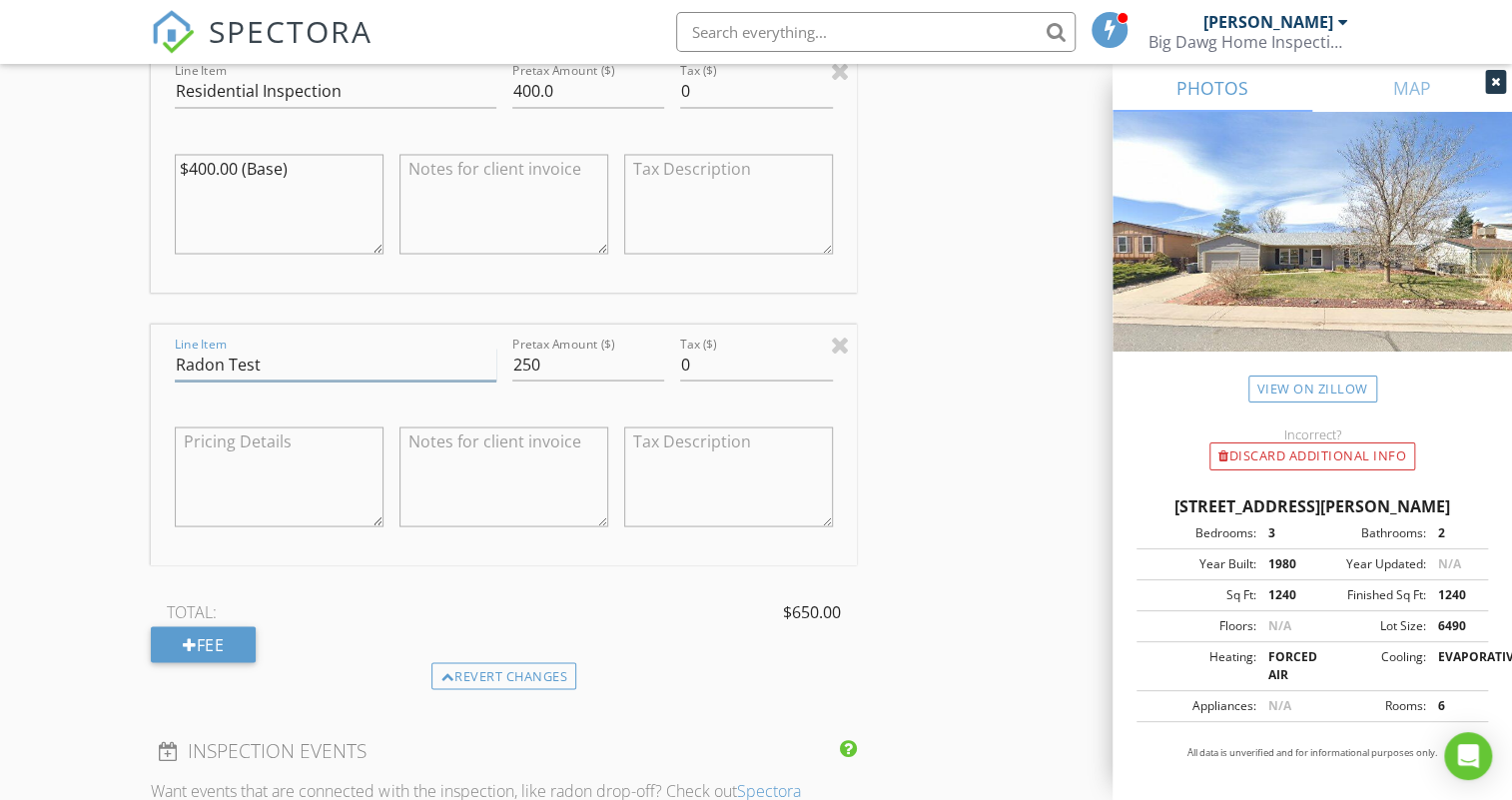 drag, startPoint x: 266, startPoint y: 355, endPoint x: 160, endPoint y: 351, distance: 106.07544 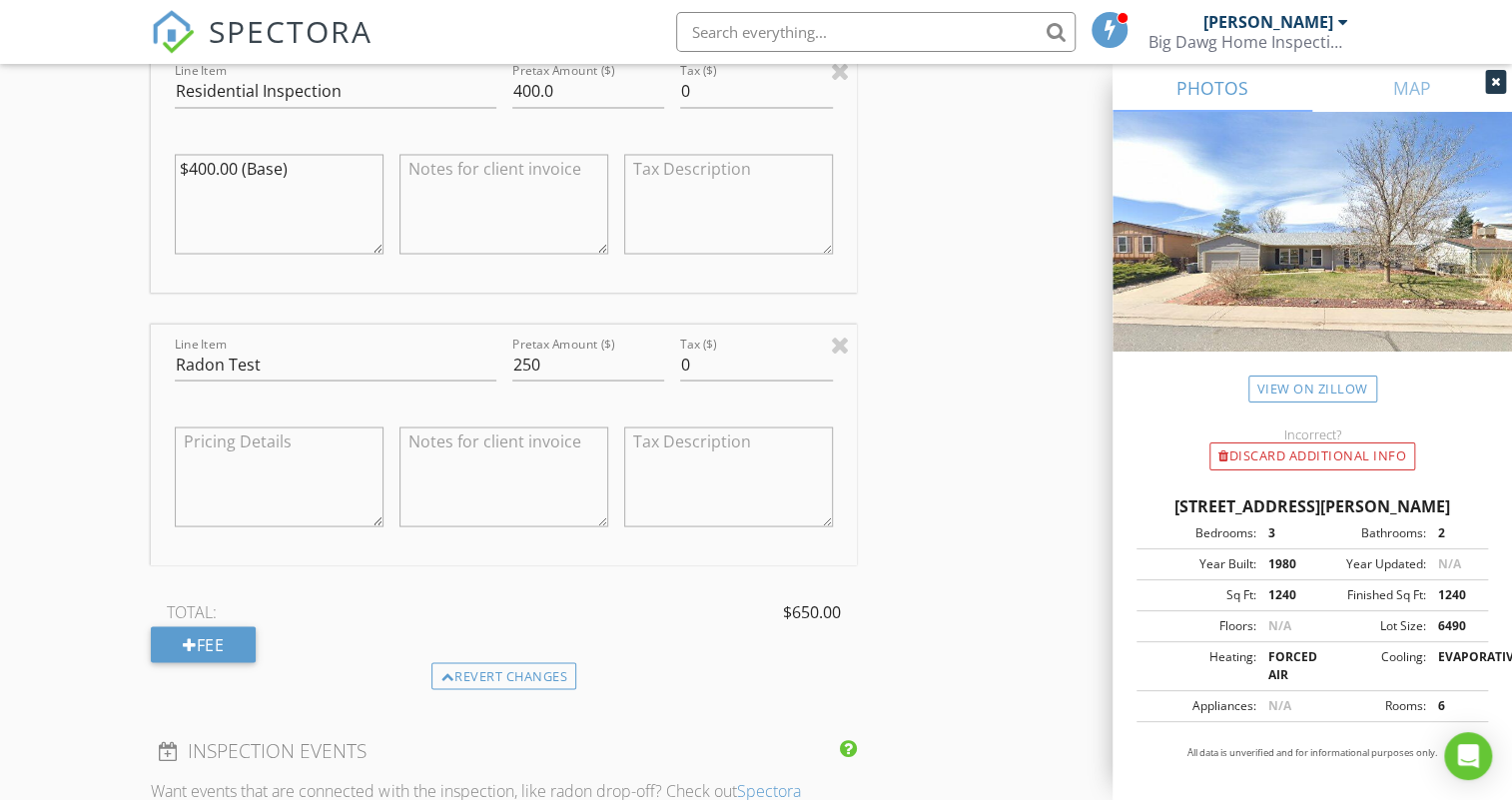click at bounding box center [279, 476] 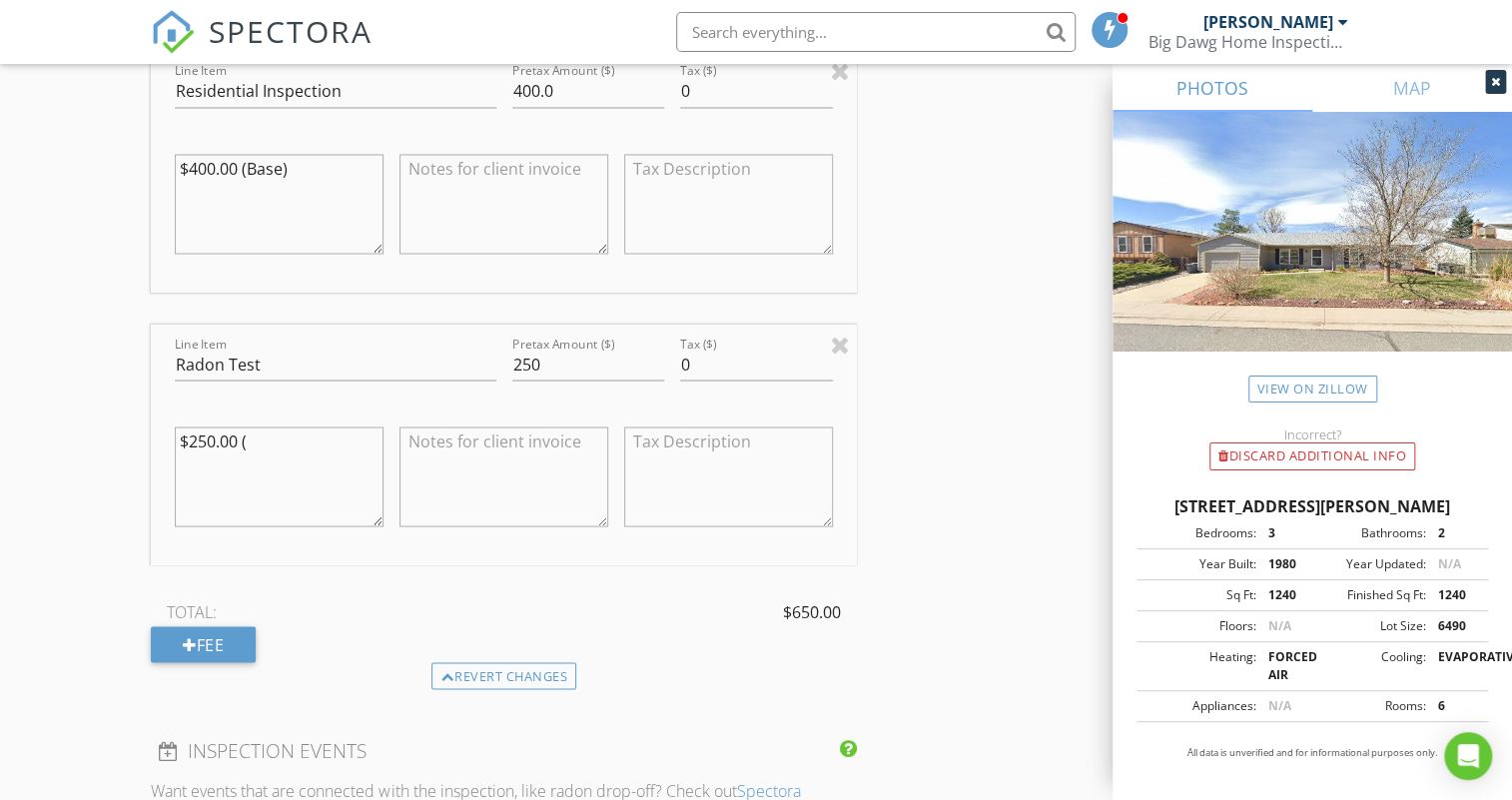 paste on "Radon Test" 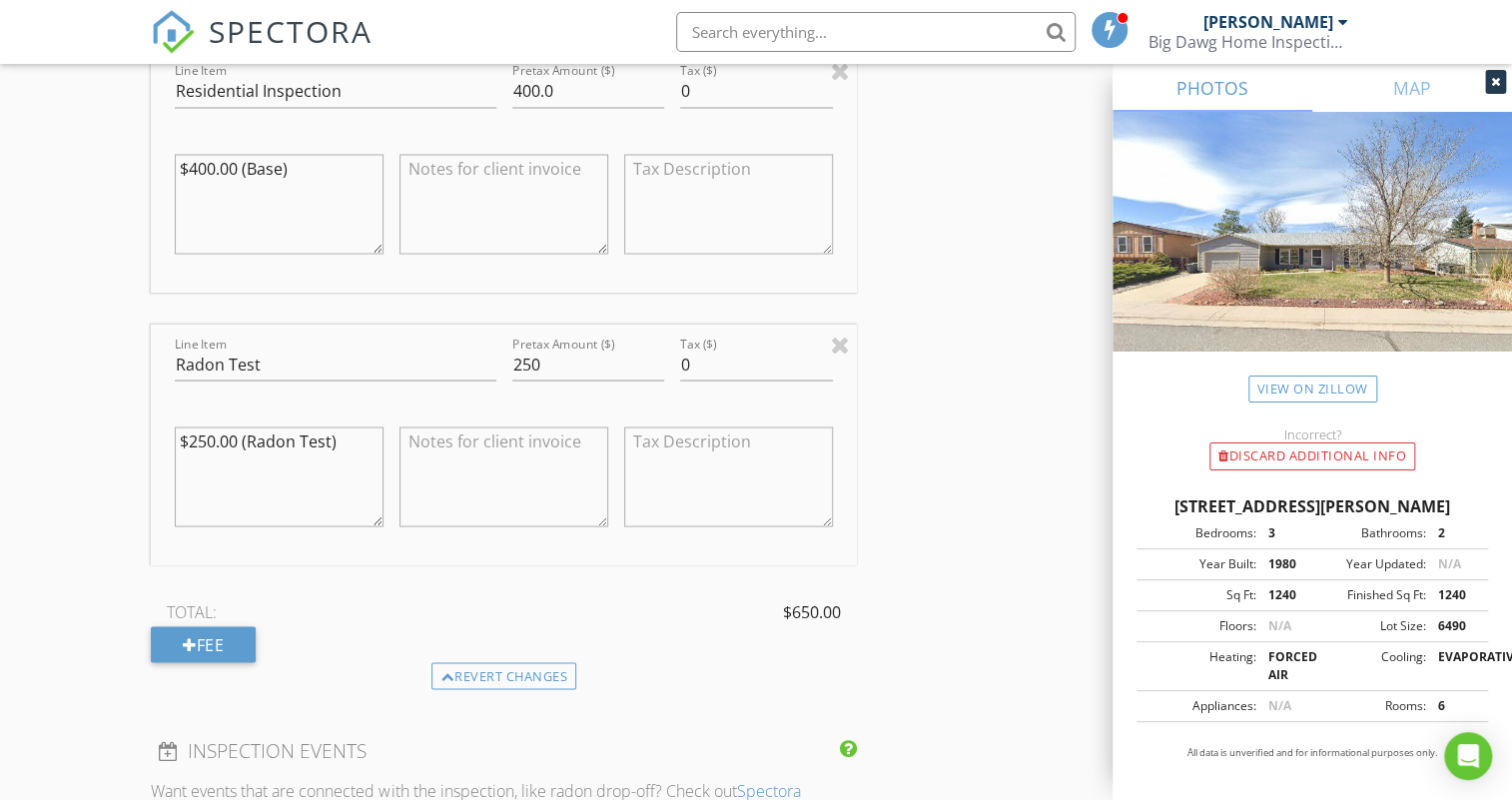 type on "$250.00 (Radon Test)" 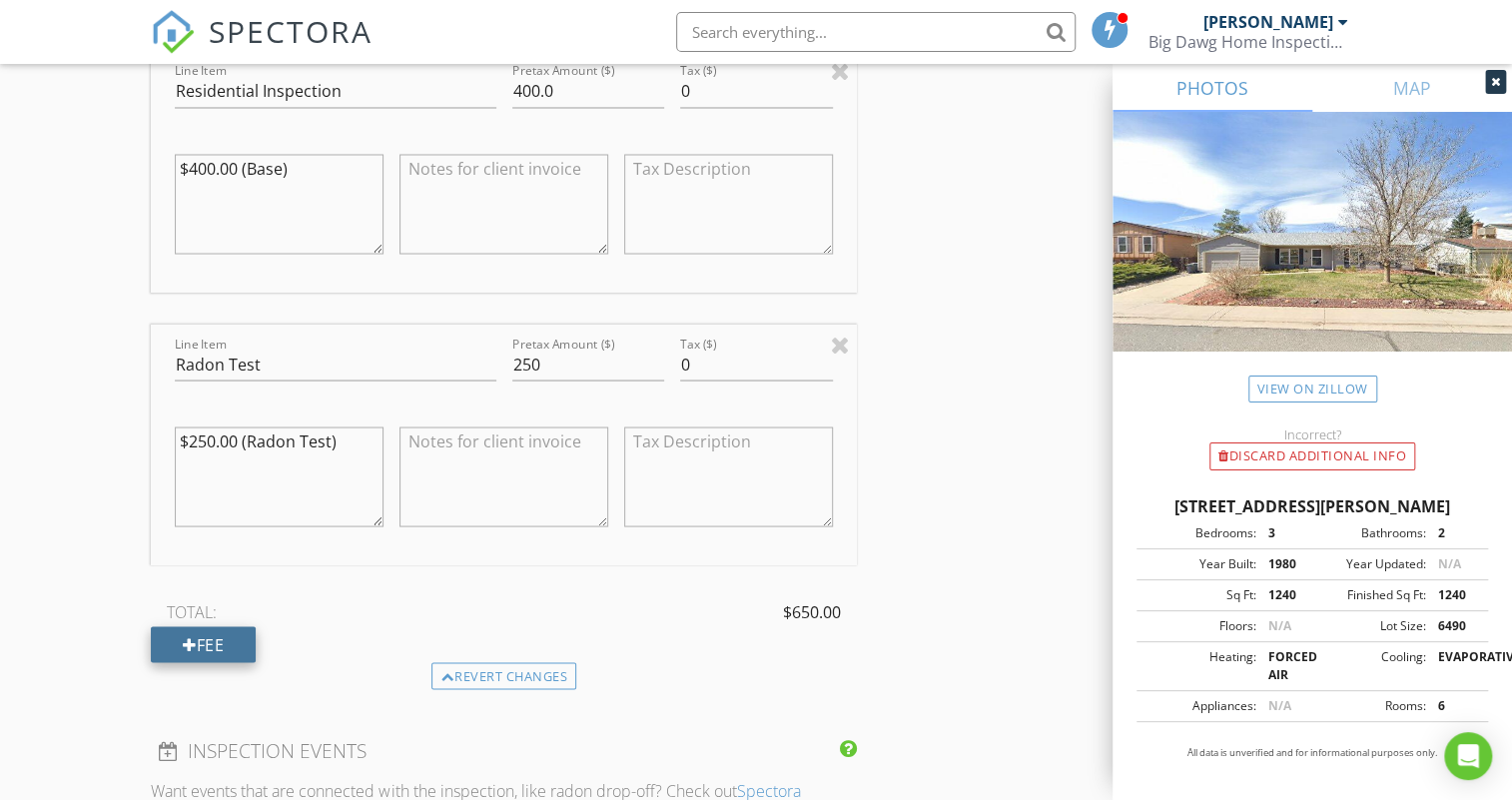 click on "Fee" at bounding box center [203, 644] 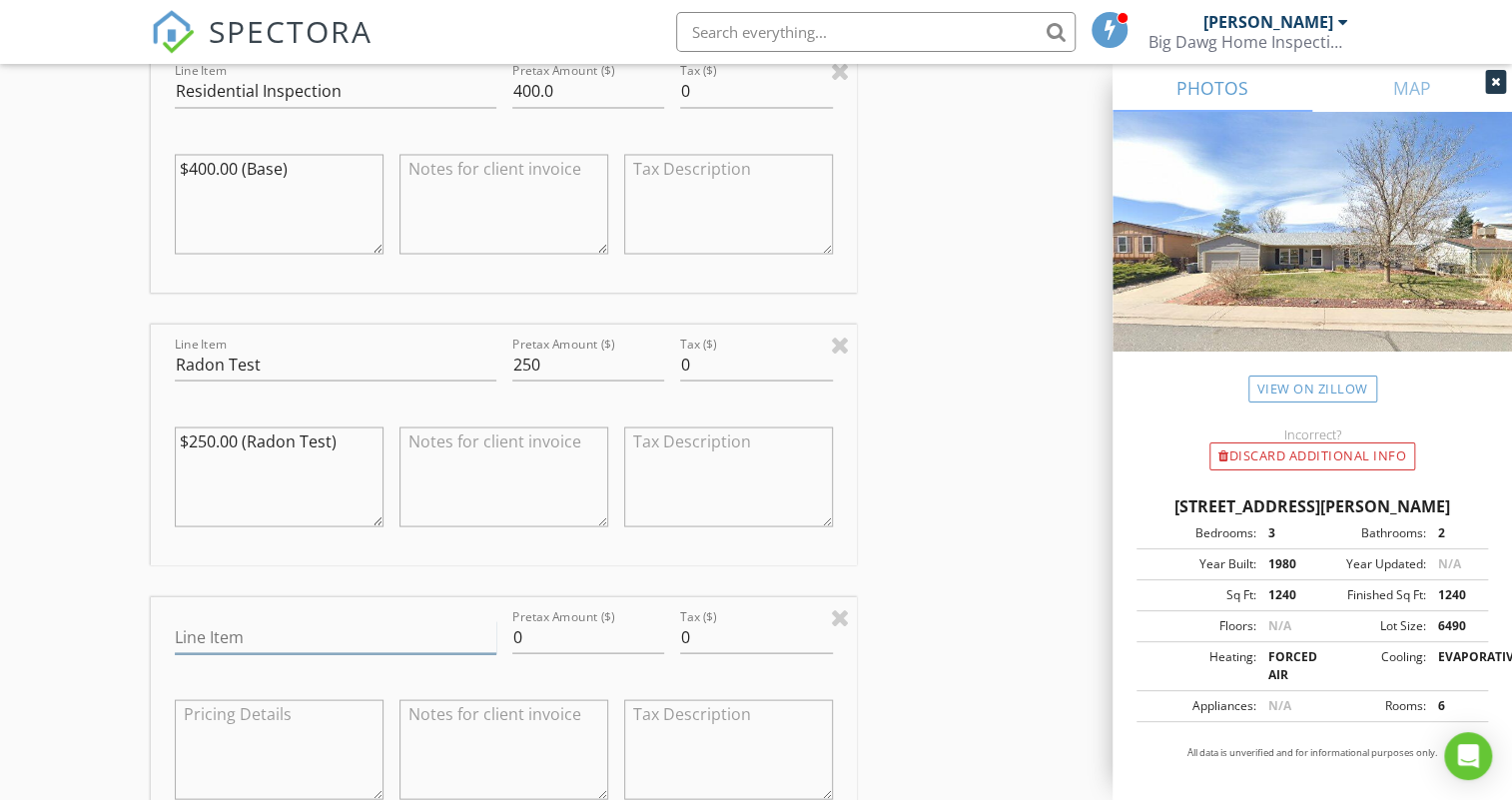 click on "Line Item" at bounding box center (335, 636) 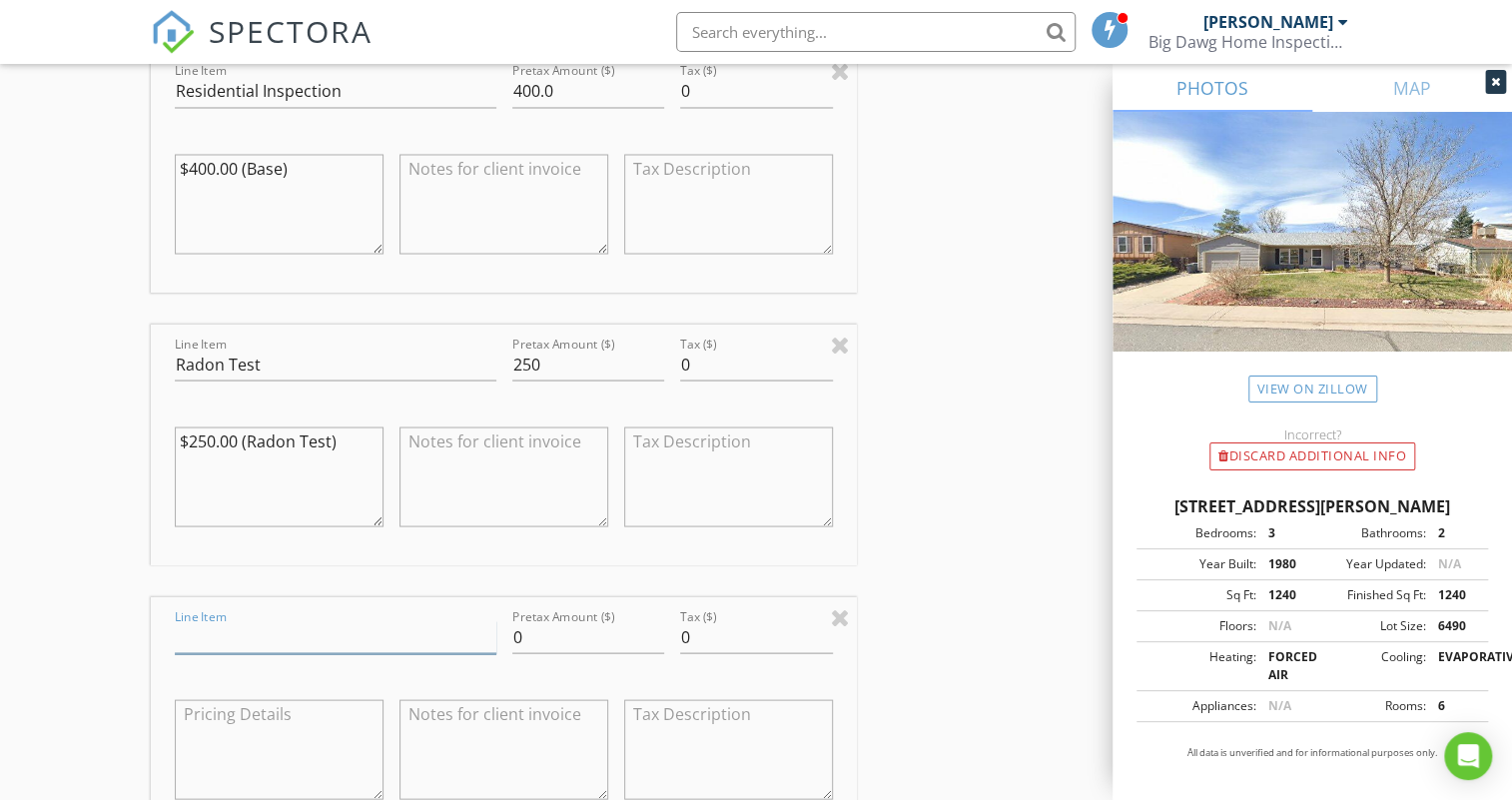 type on "Sewer Scope" 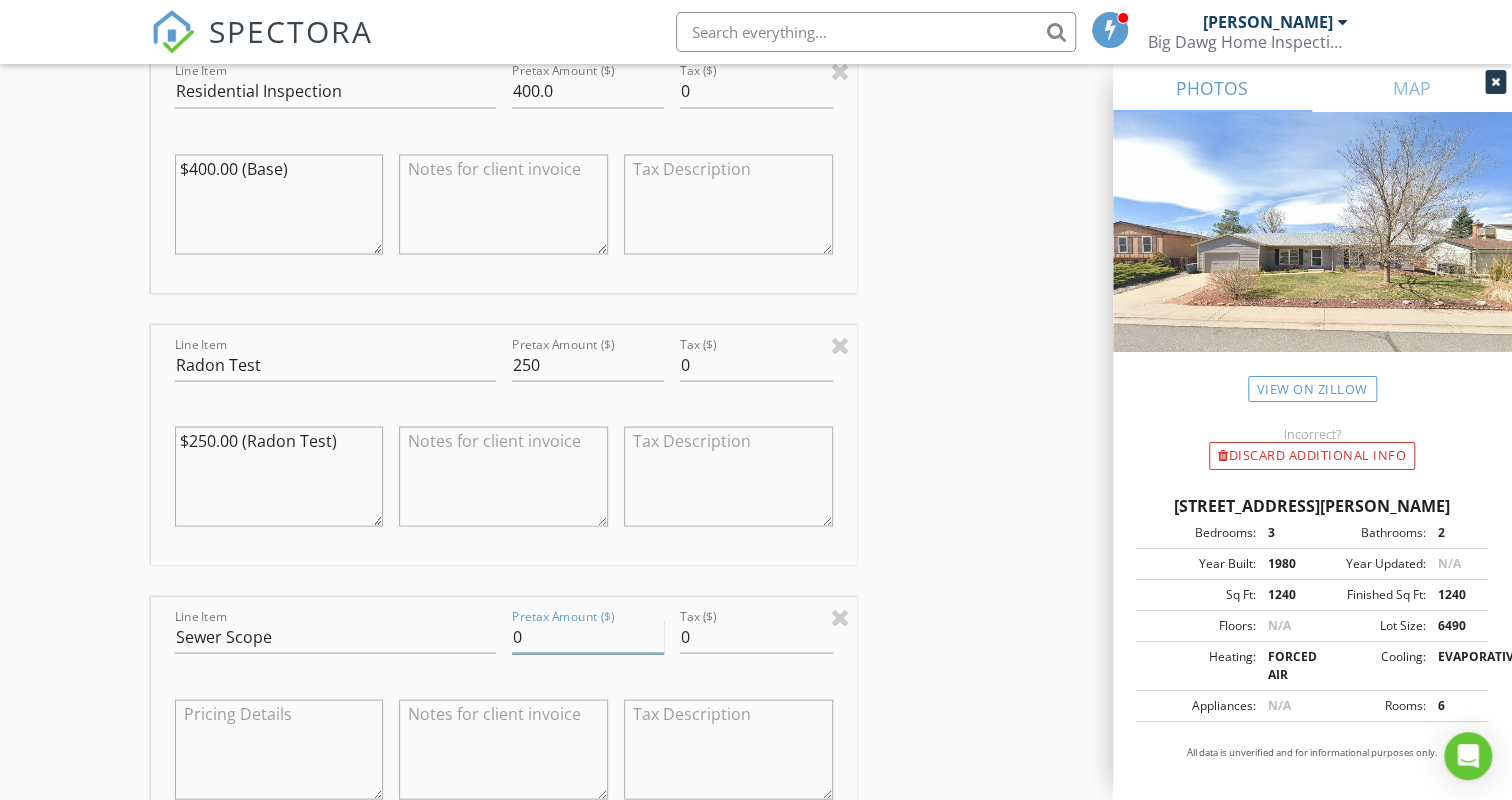 drag, startPoint x: 560, startPoint y: 637, endPoint x: 494, endPoint y: 635, distance: 66.0303 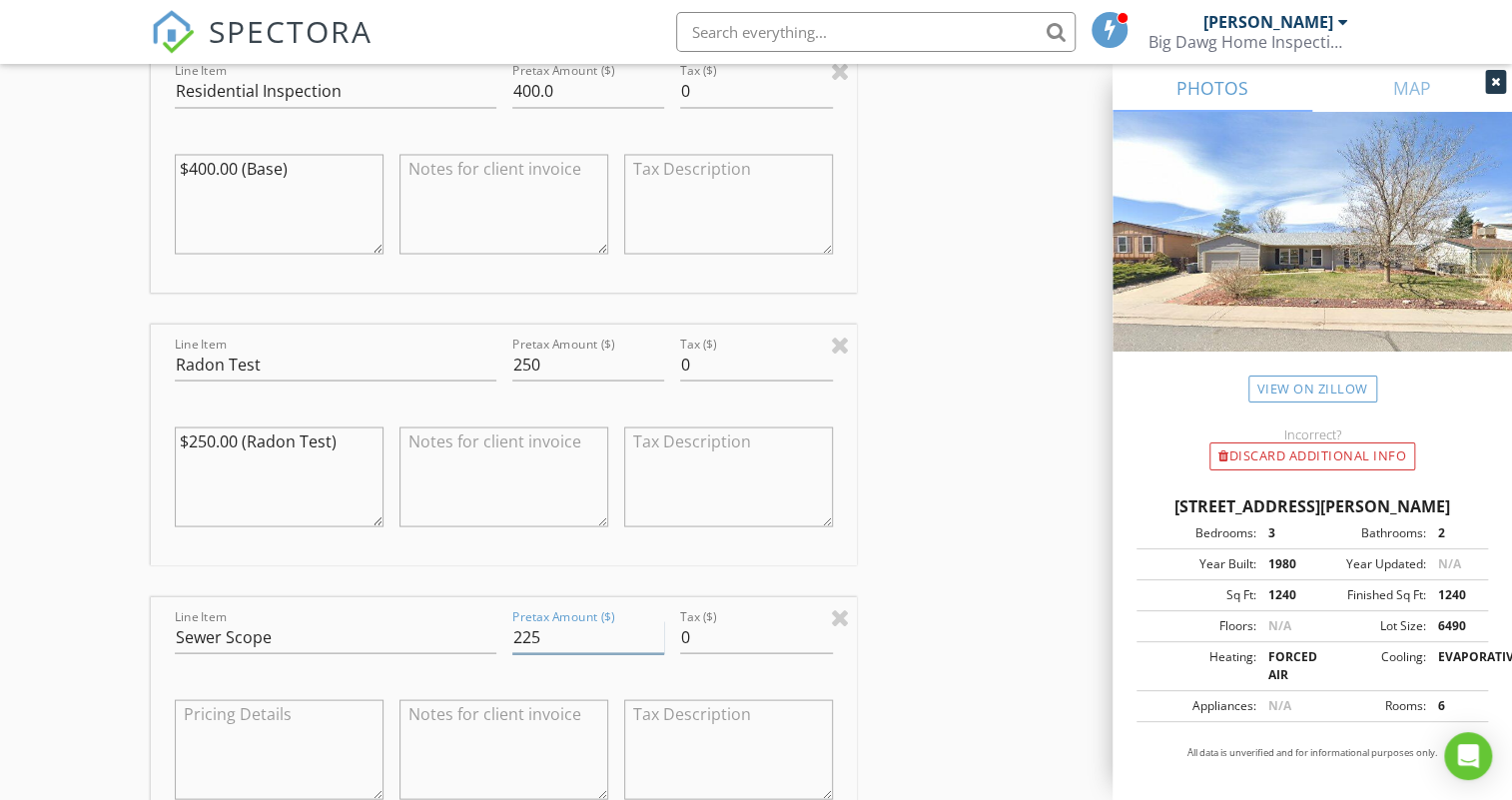 type on "225" 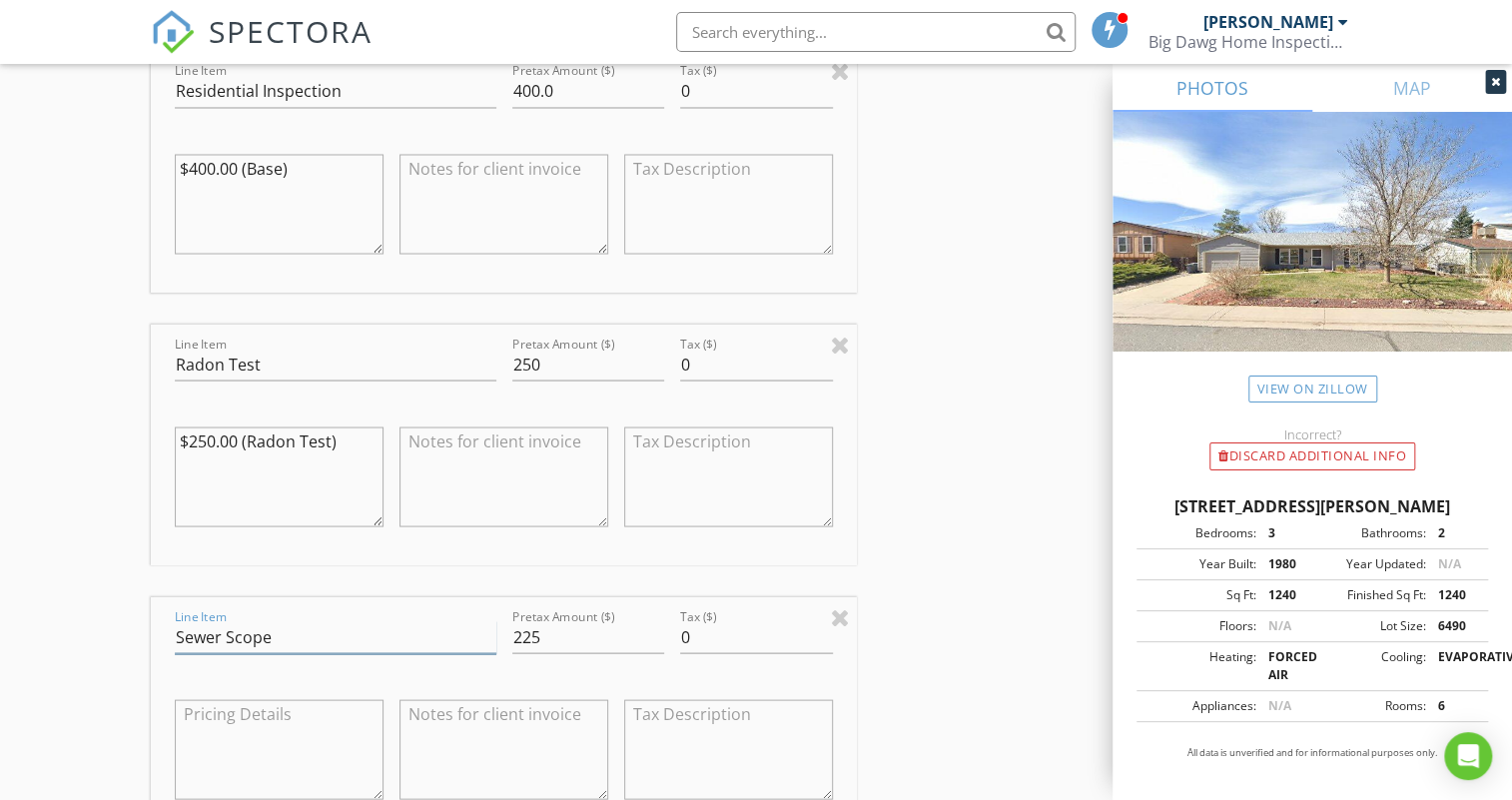drag, startPoint x: 276, startPoint y: 632, endPoint x: 168, endPoint y: 634, distance: 108.01852 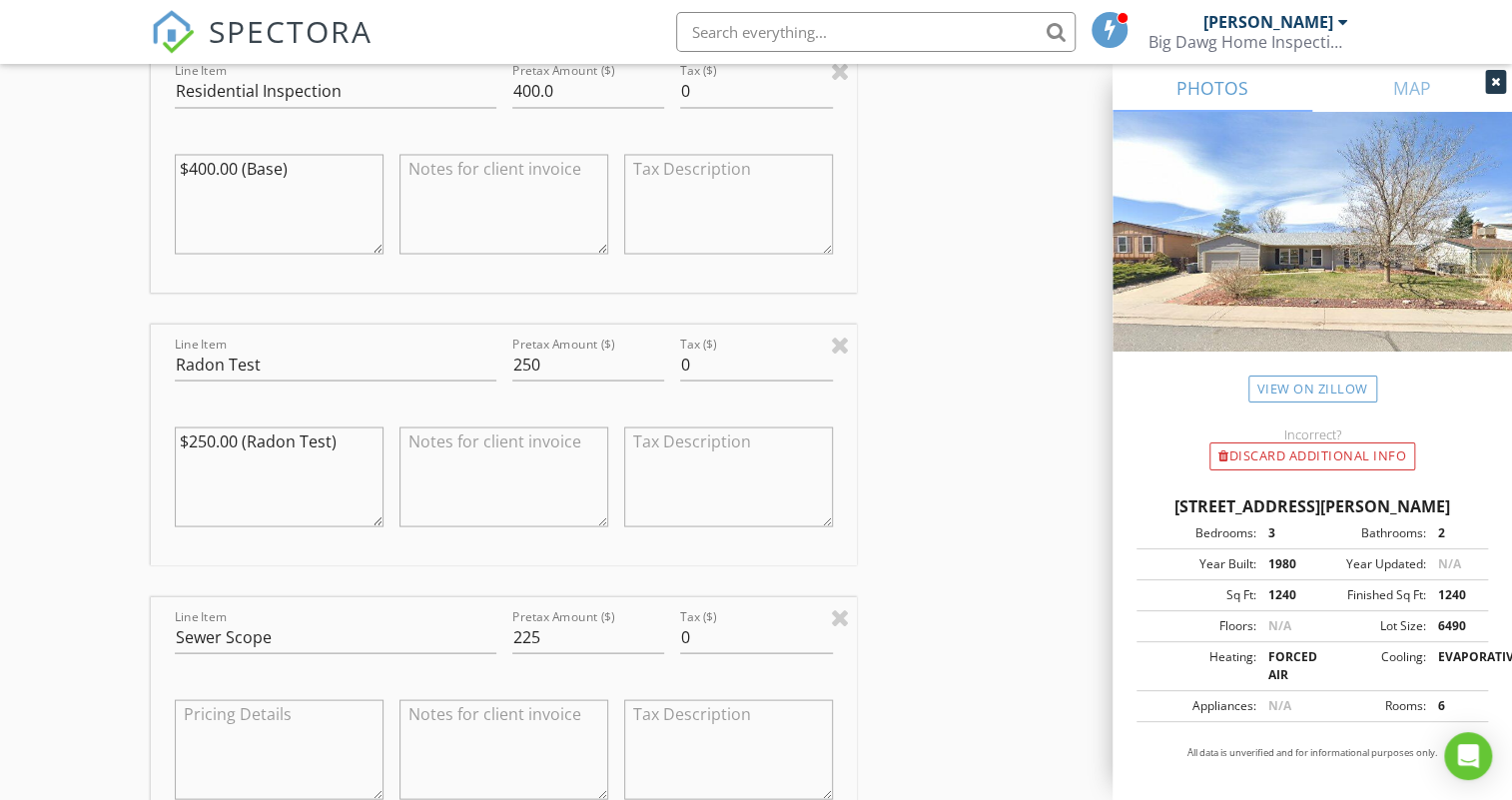 click at bounding box center [279, 749] 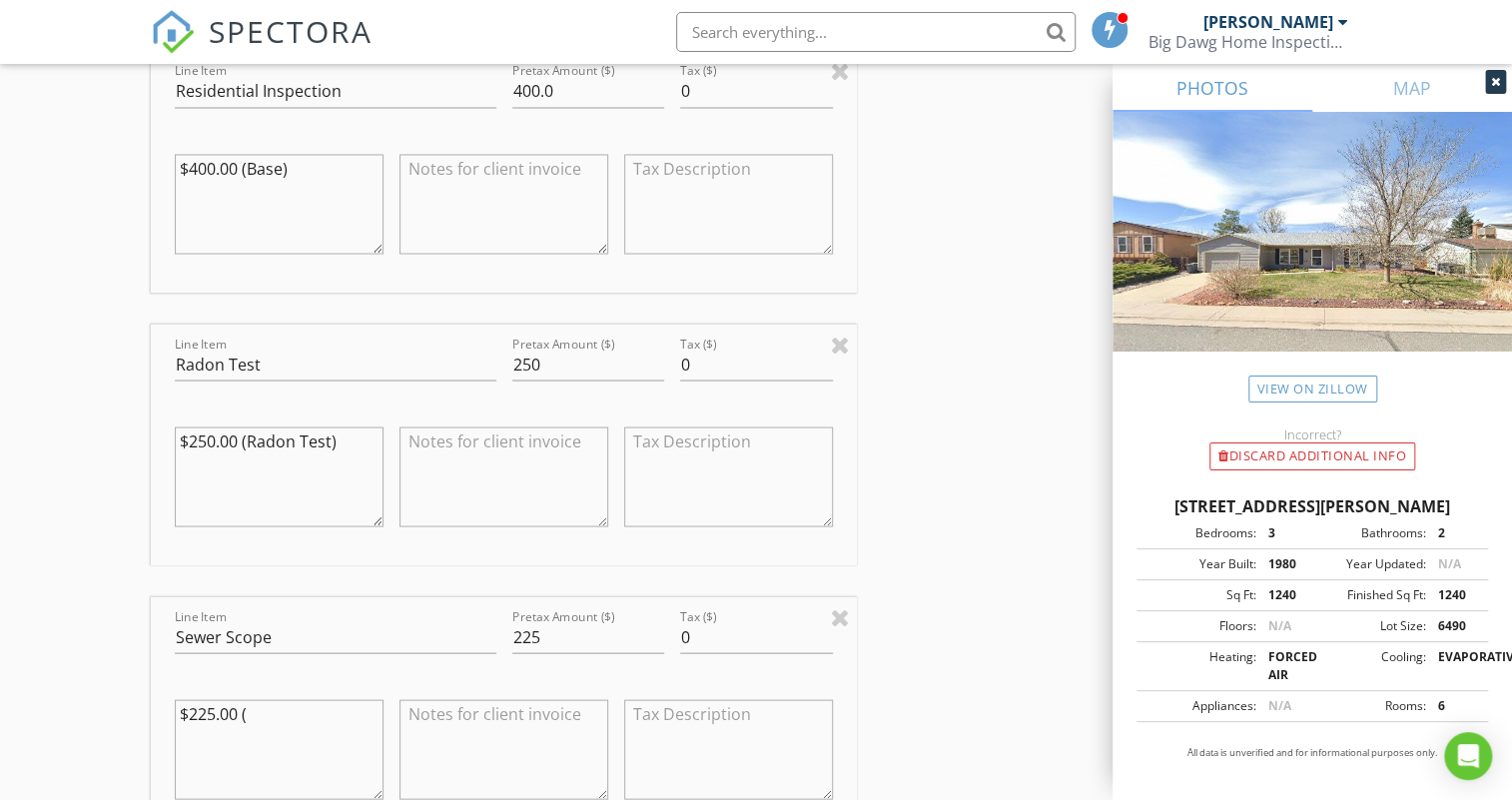 paste on "Sewer Scope" 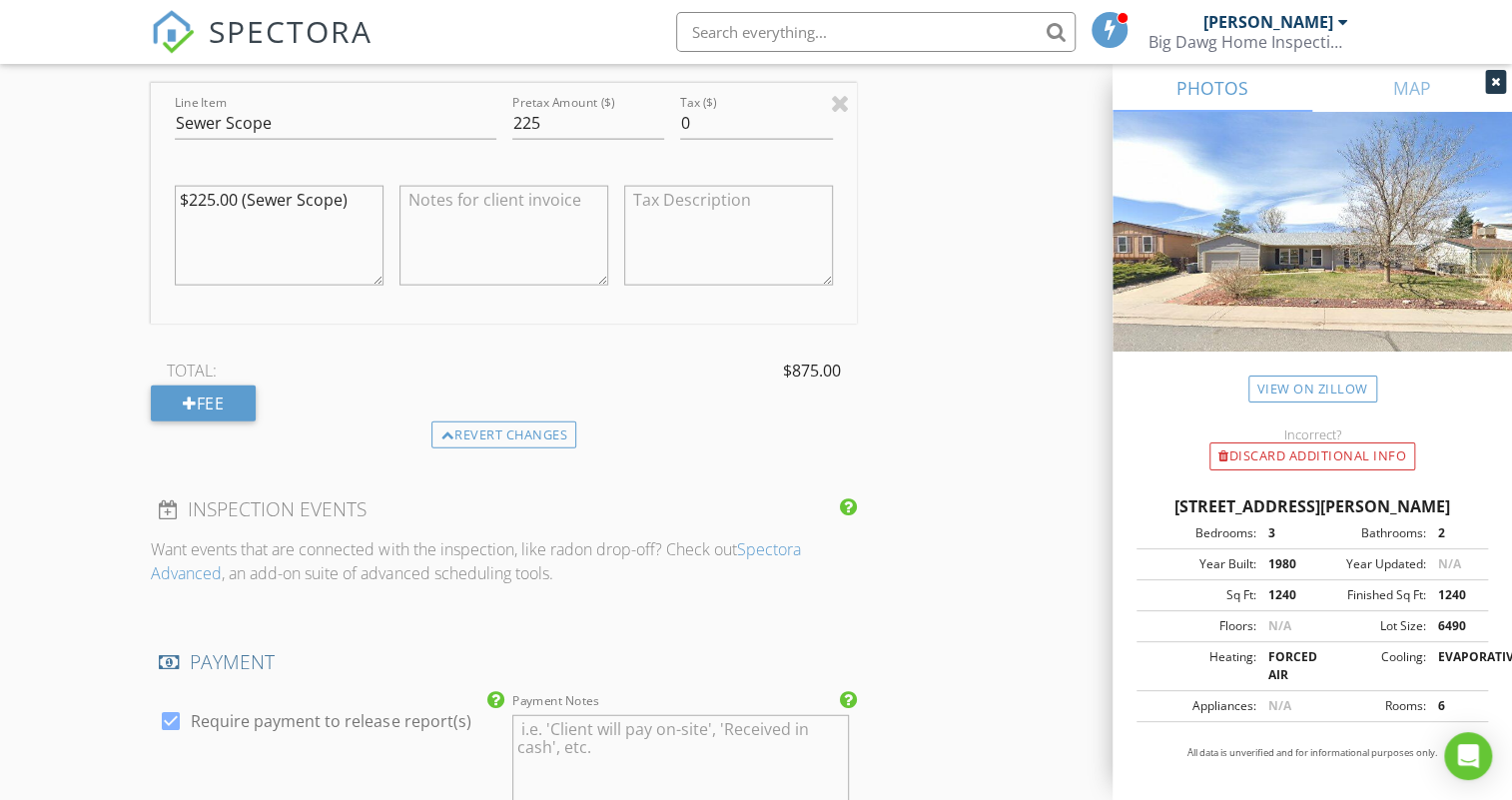 scroll, scrollTop: 2451, scrollLeft: 0, axis: vertical 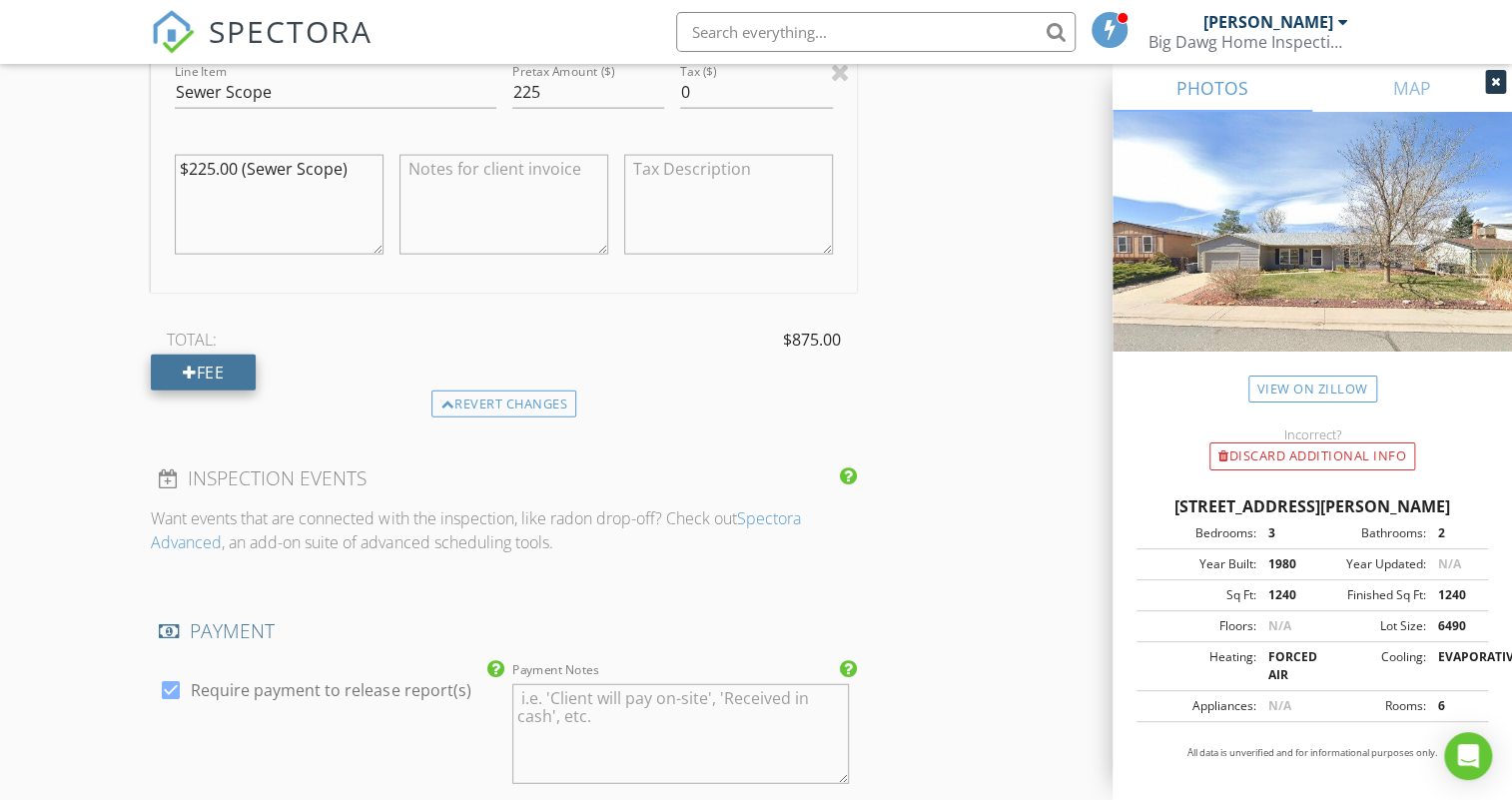 type on "$225.00 (Sewer Scope)" 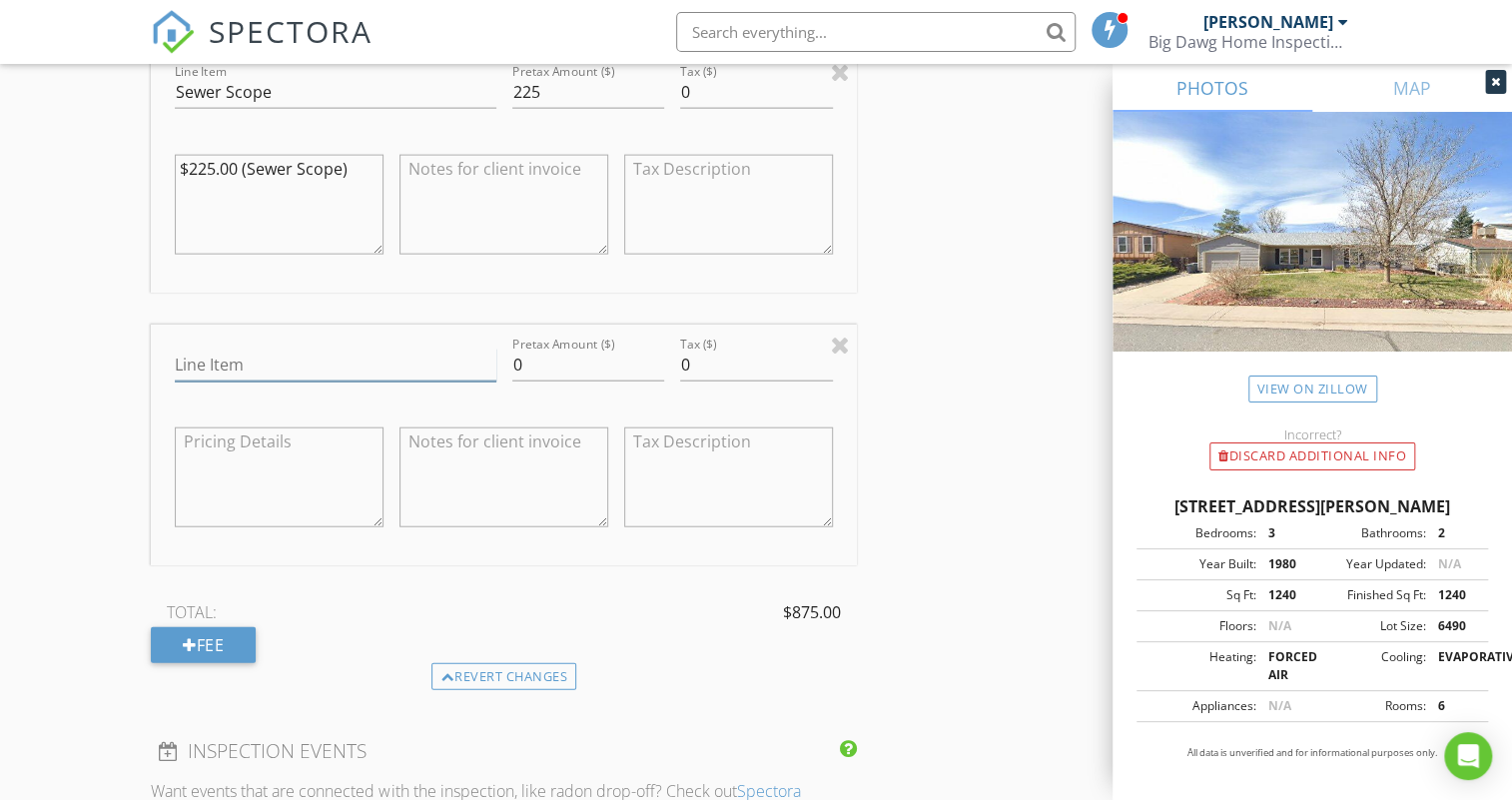click on "Line Item" at bounding box center [335, 365] 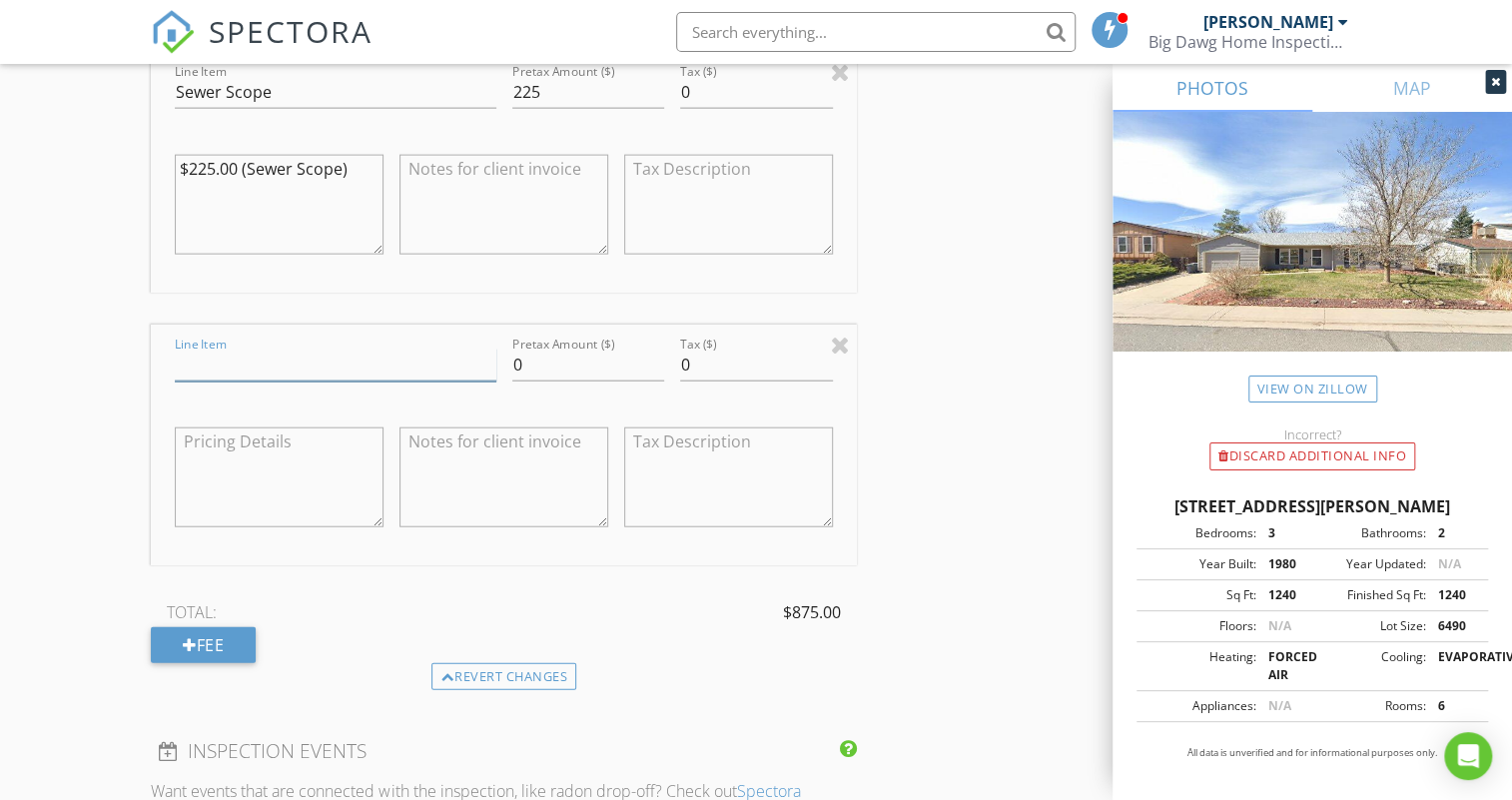 type on "Preferred Realtor Discount" 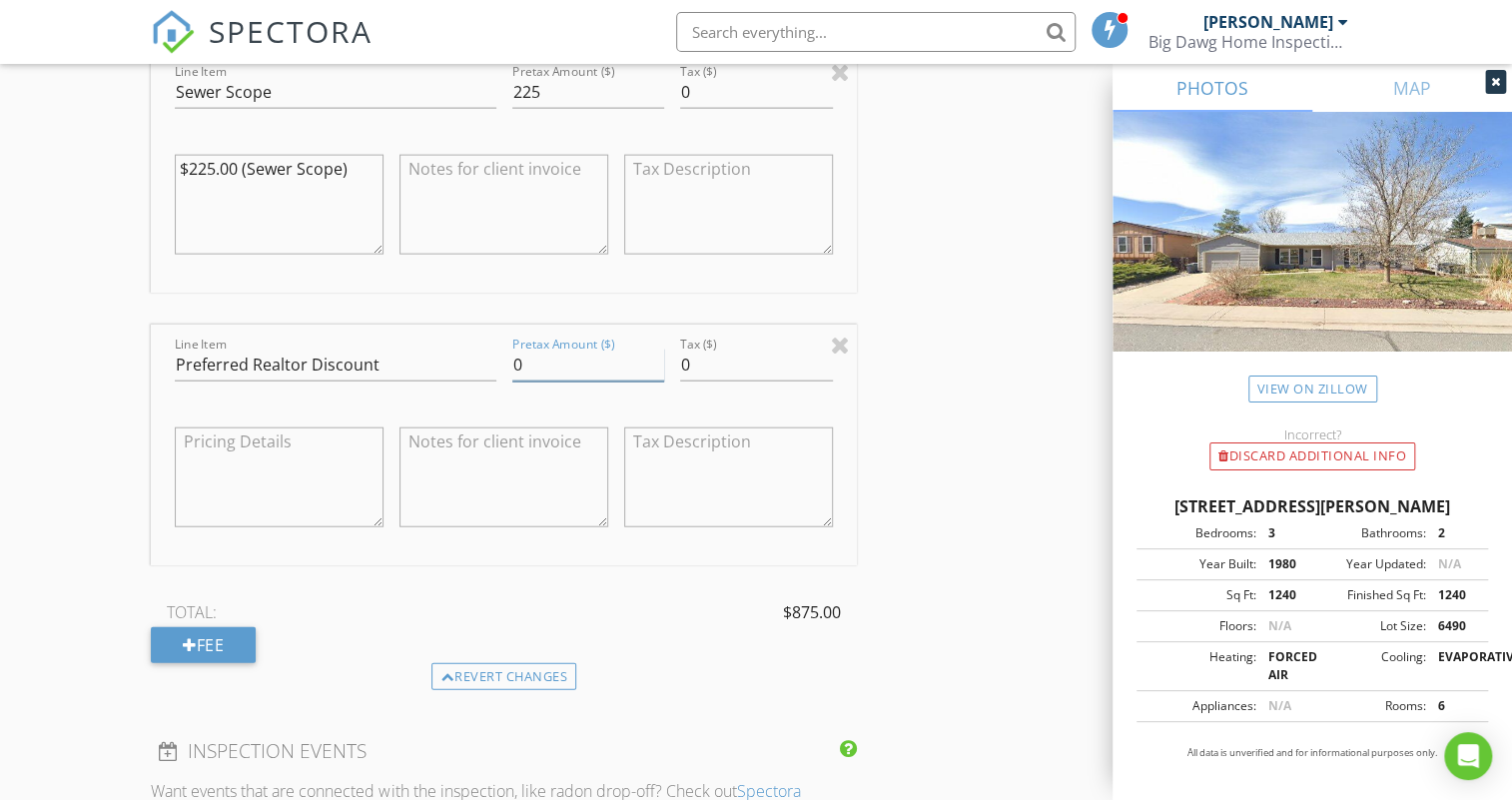 click on "0" at bounding box center (588, 365) 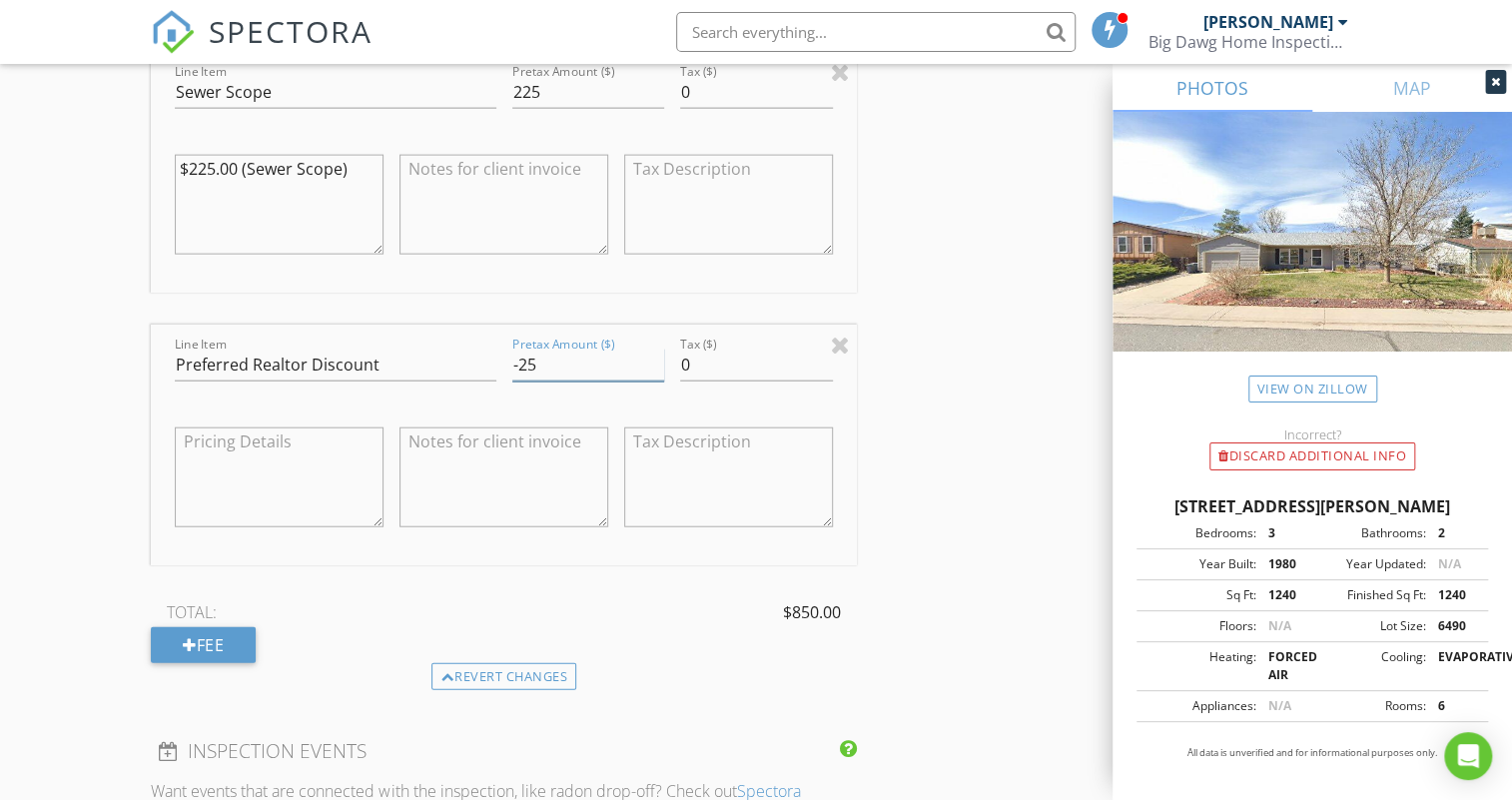 type on "-25" 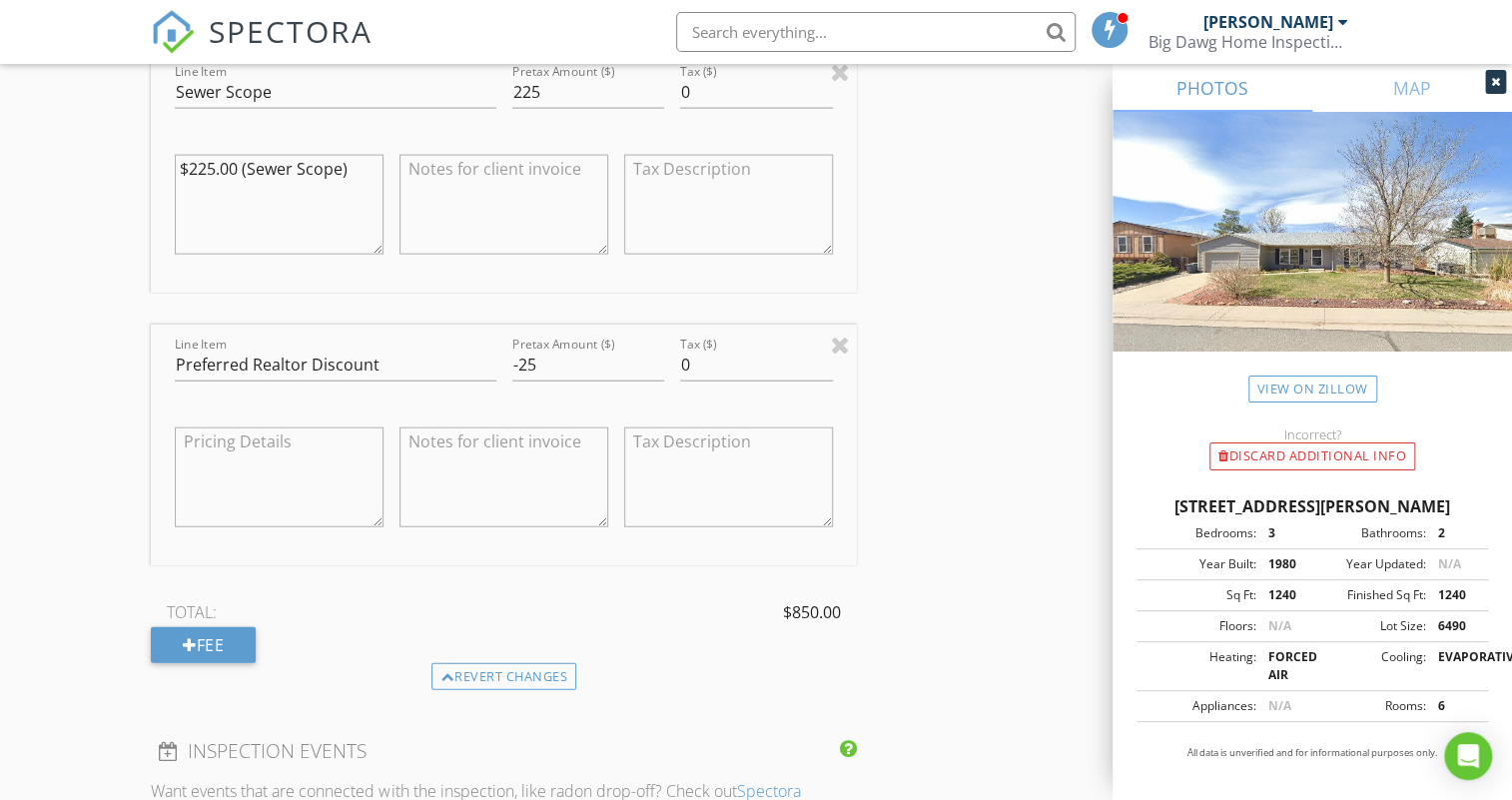 click at bounding box center [279, 477] 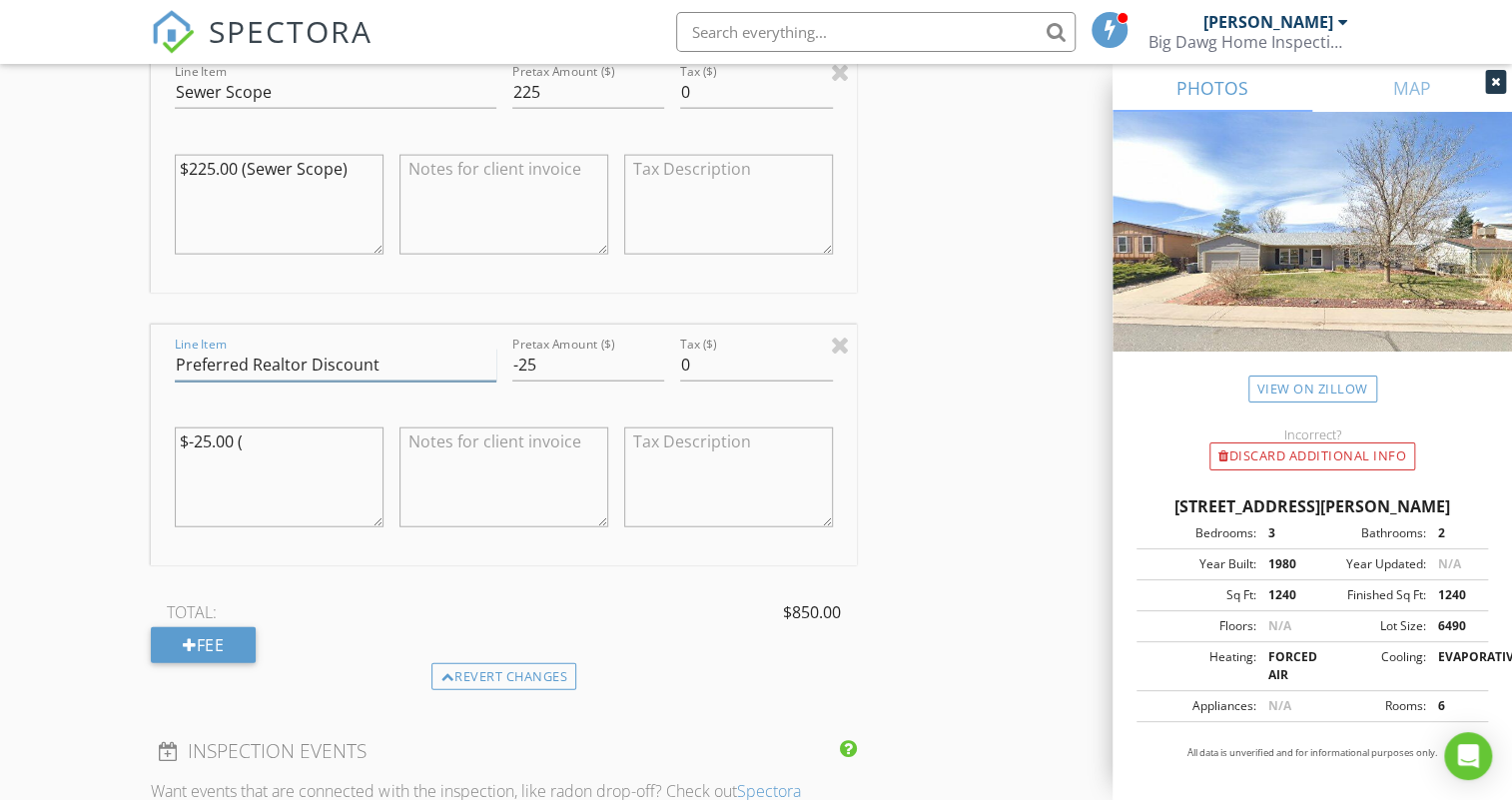 drag, startPoint x: 382, startPoint y: 368, endPoint x: 158, endPoint y: 367, distance: 224.00223 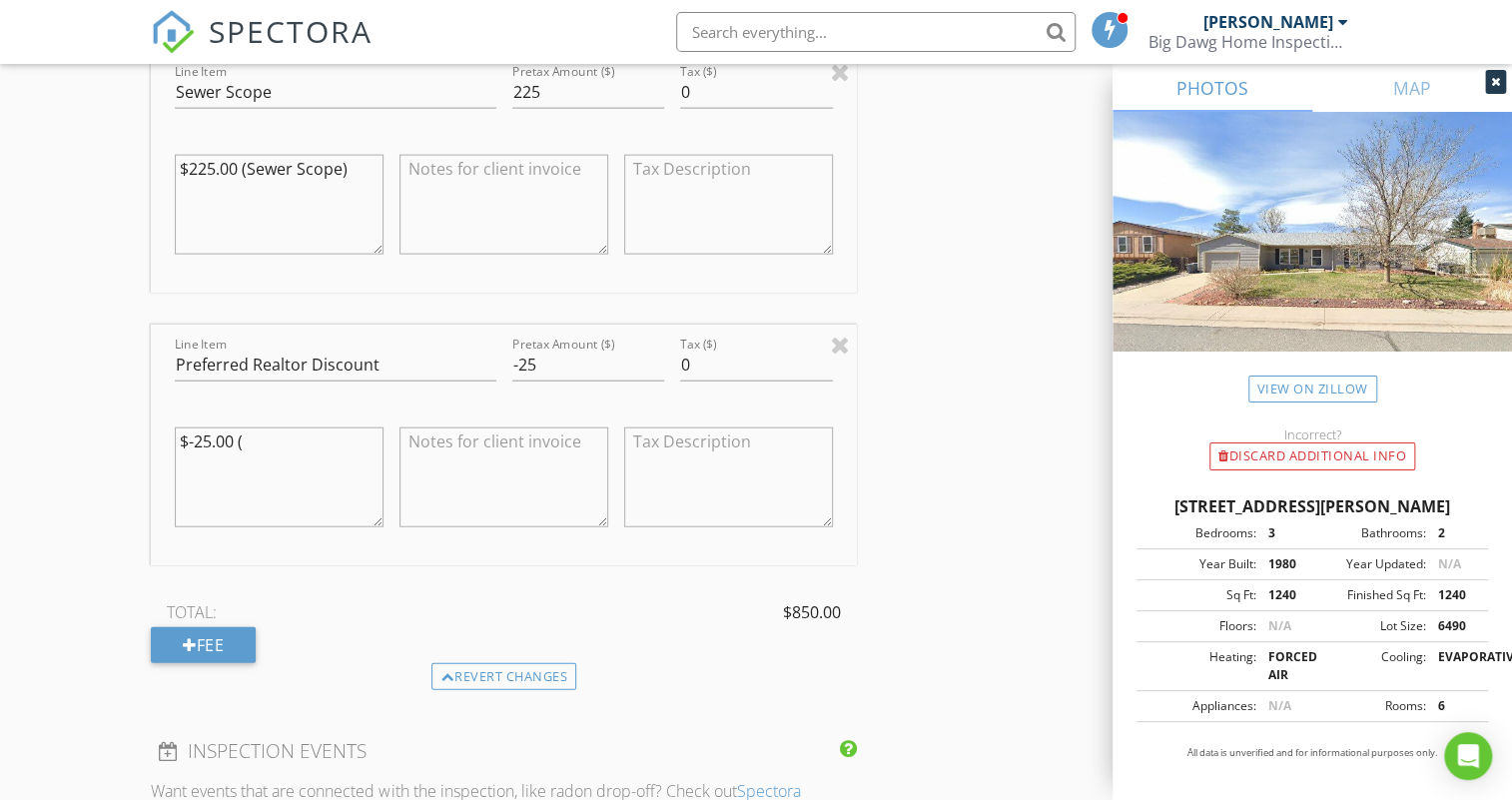 click on "$-25.00 (" at bounding box center [279, 477] 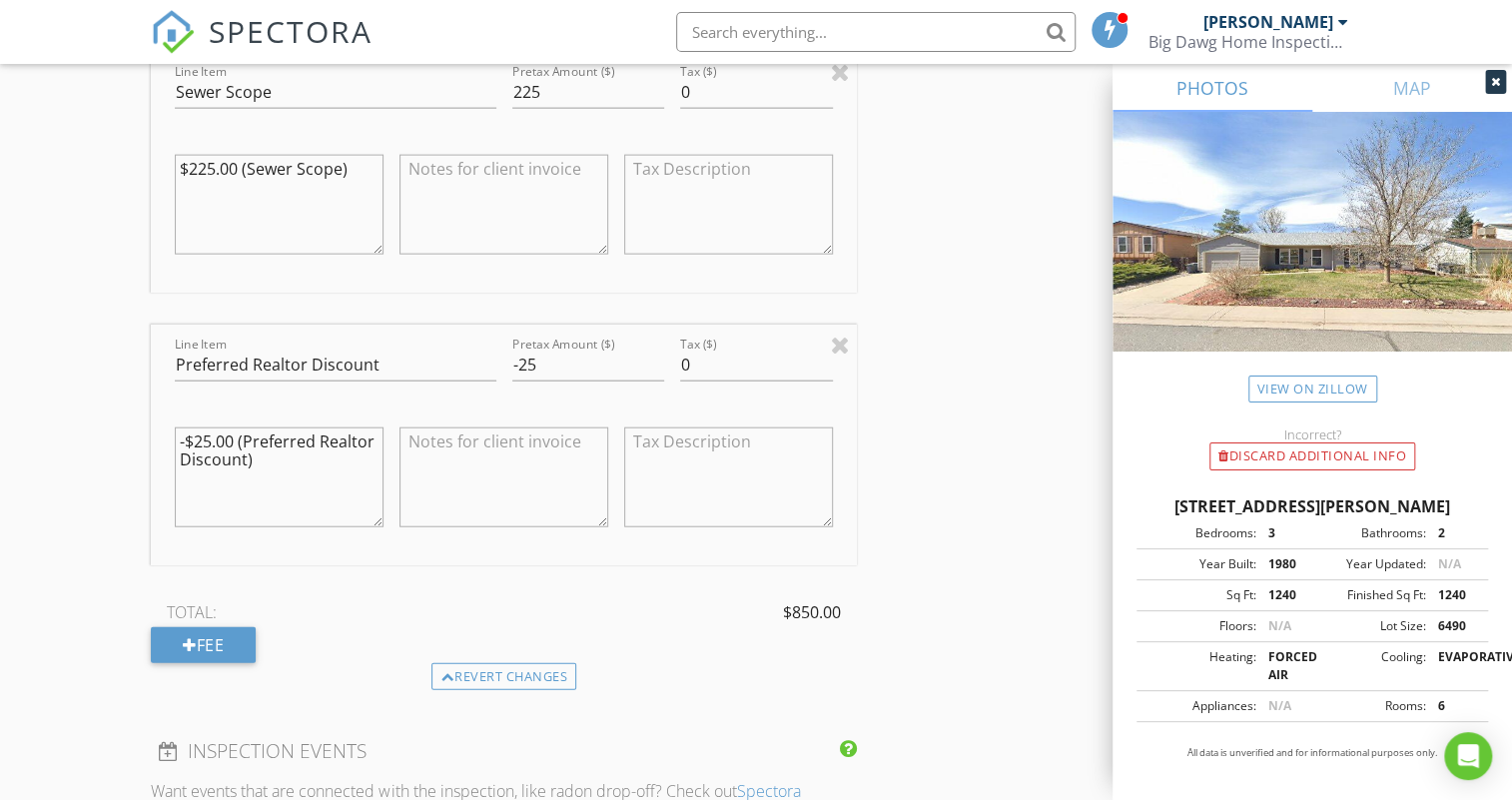 type on "-$25.00 (Preferred Realtor Discount)" 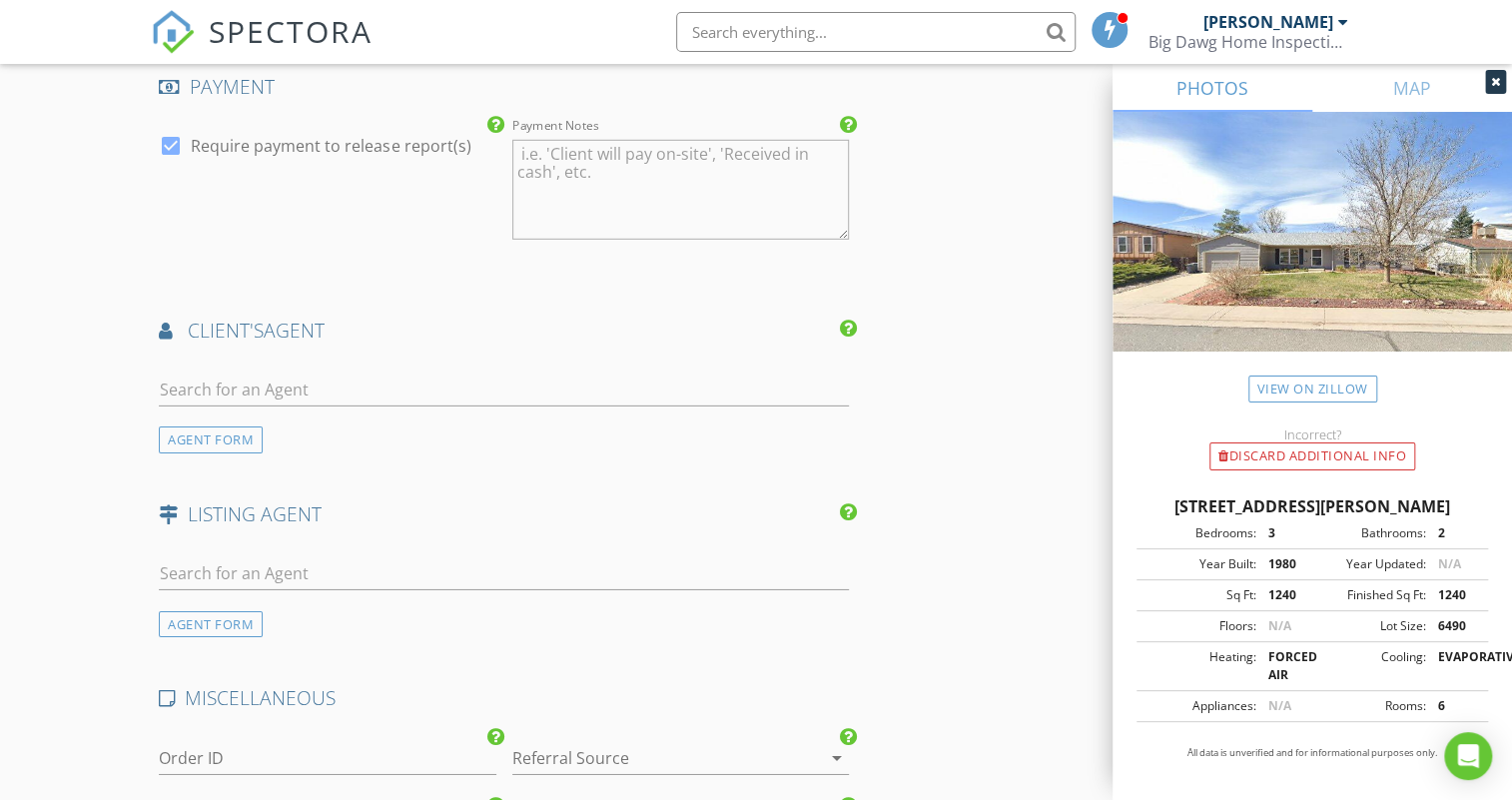 scroll, scrollTop: 3359, scrollLeft: 0, axis: vertical 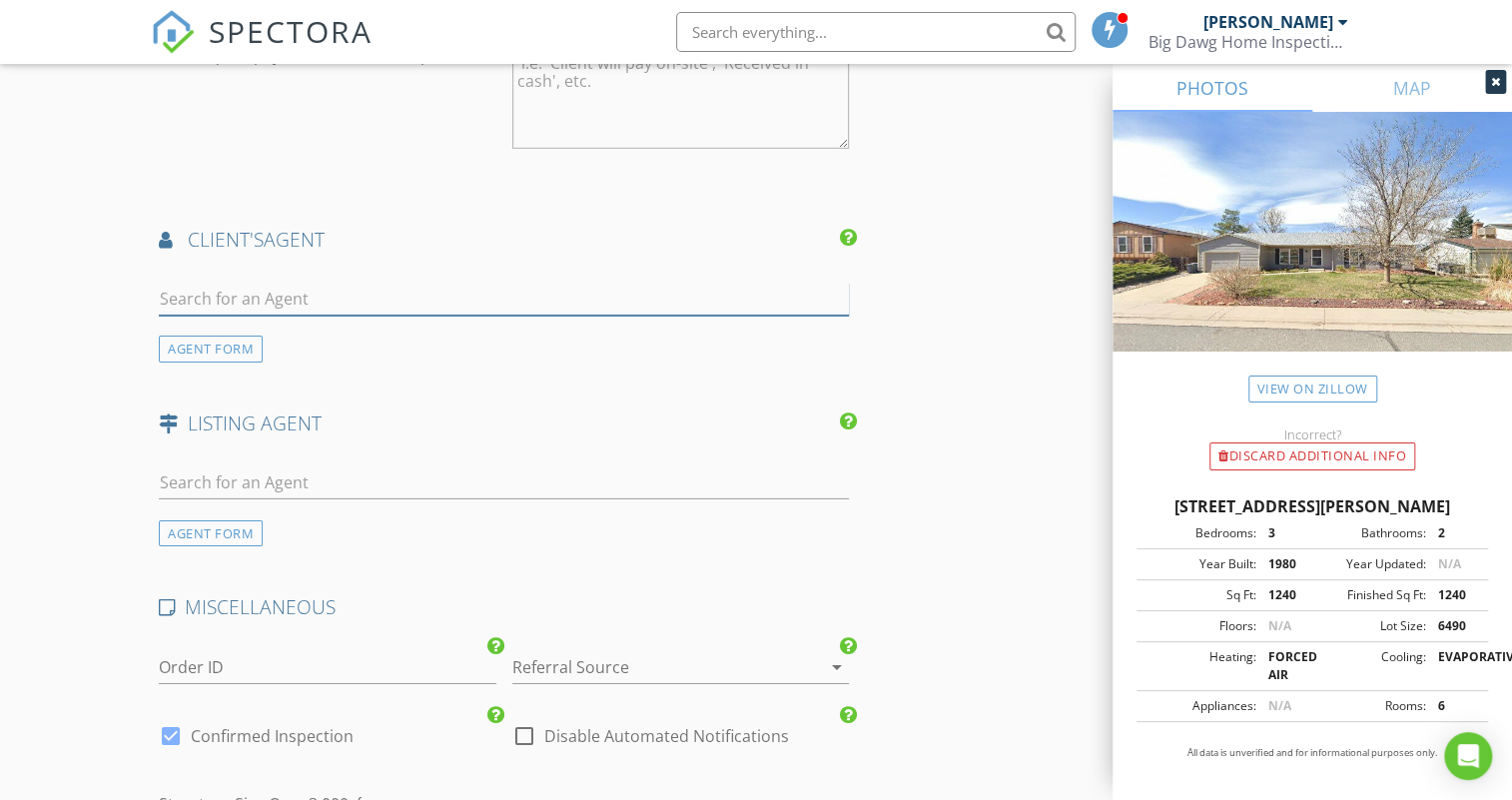 click at bounding box center [503, 299] 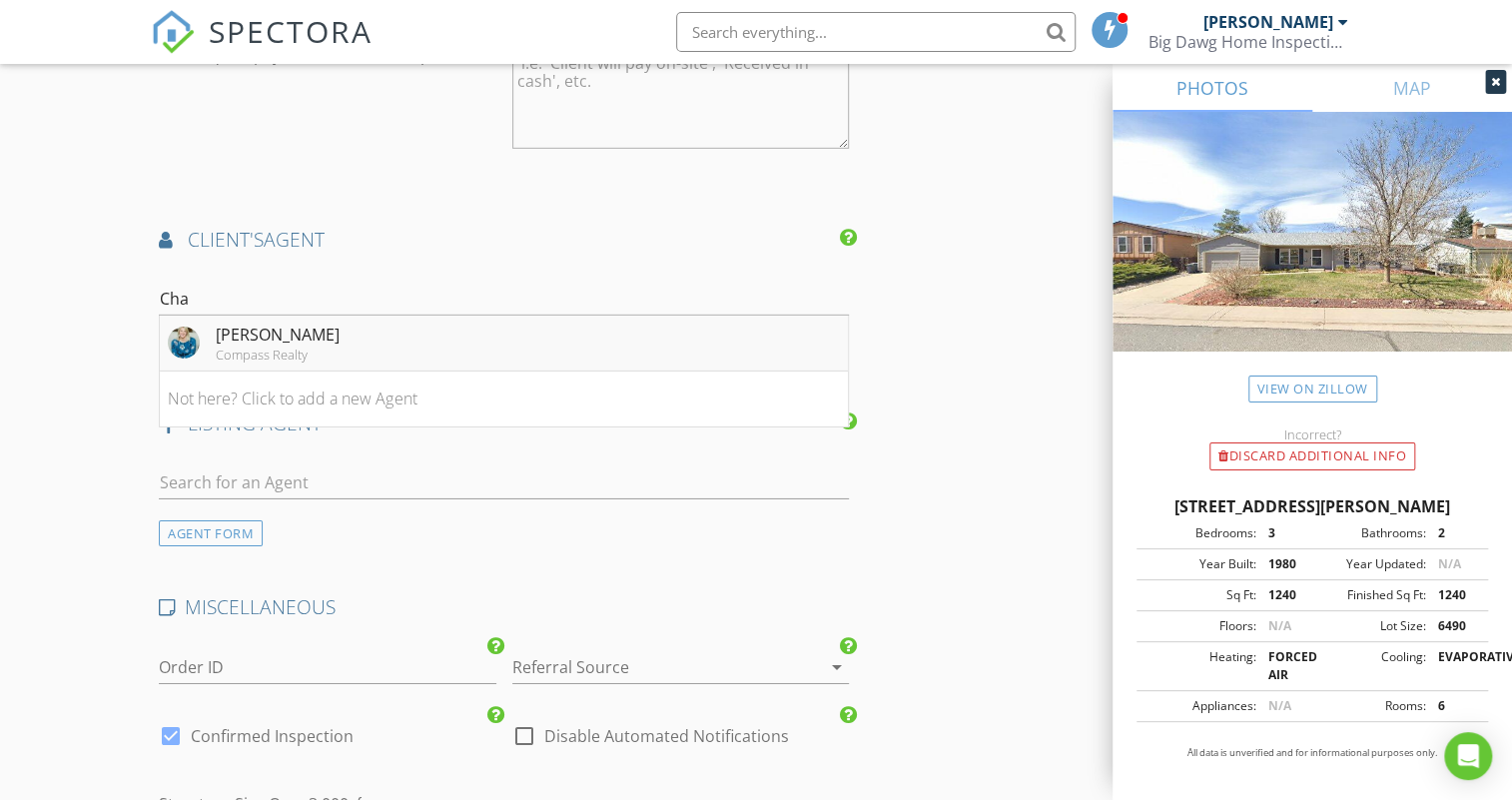 click on "Chandler Fendler" at bounding box center (278, 335) 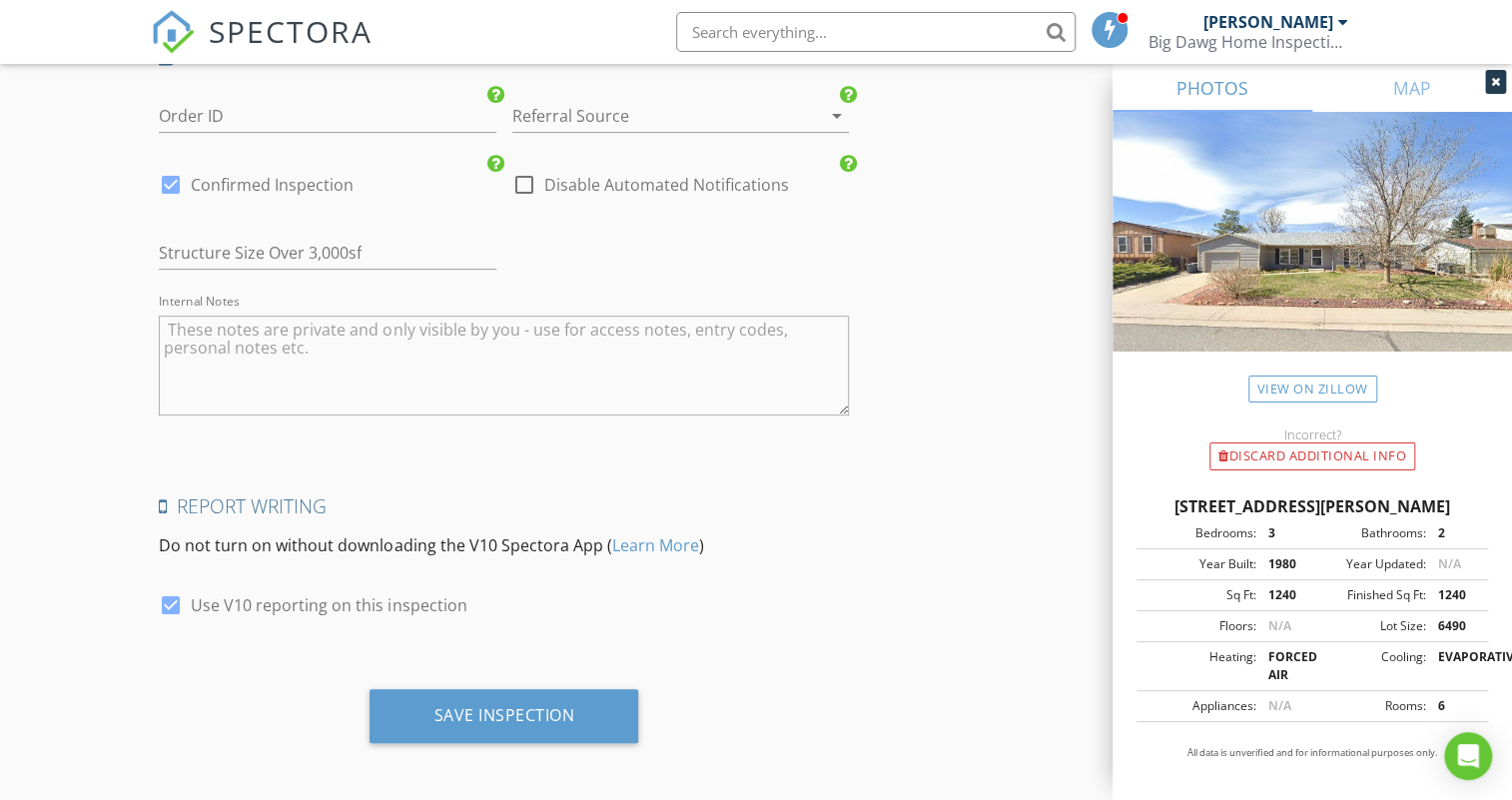 scroll, scrollTop: 4366, scrollLeft: 0, axis: vertical 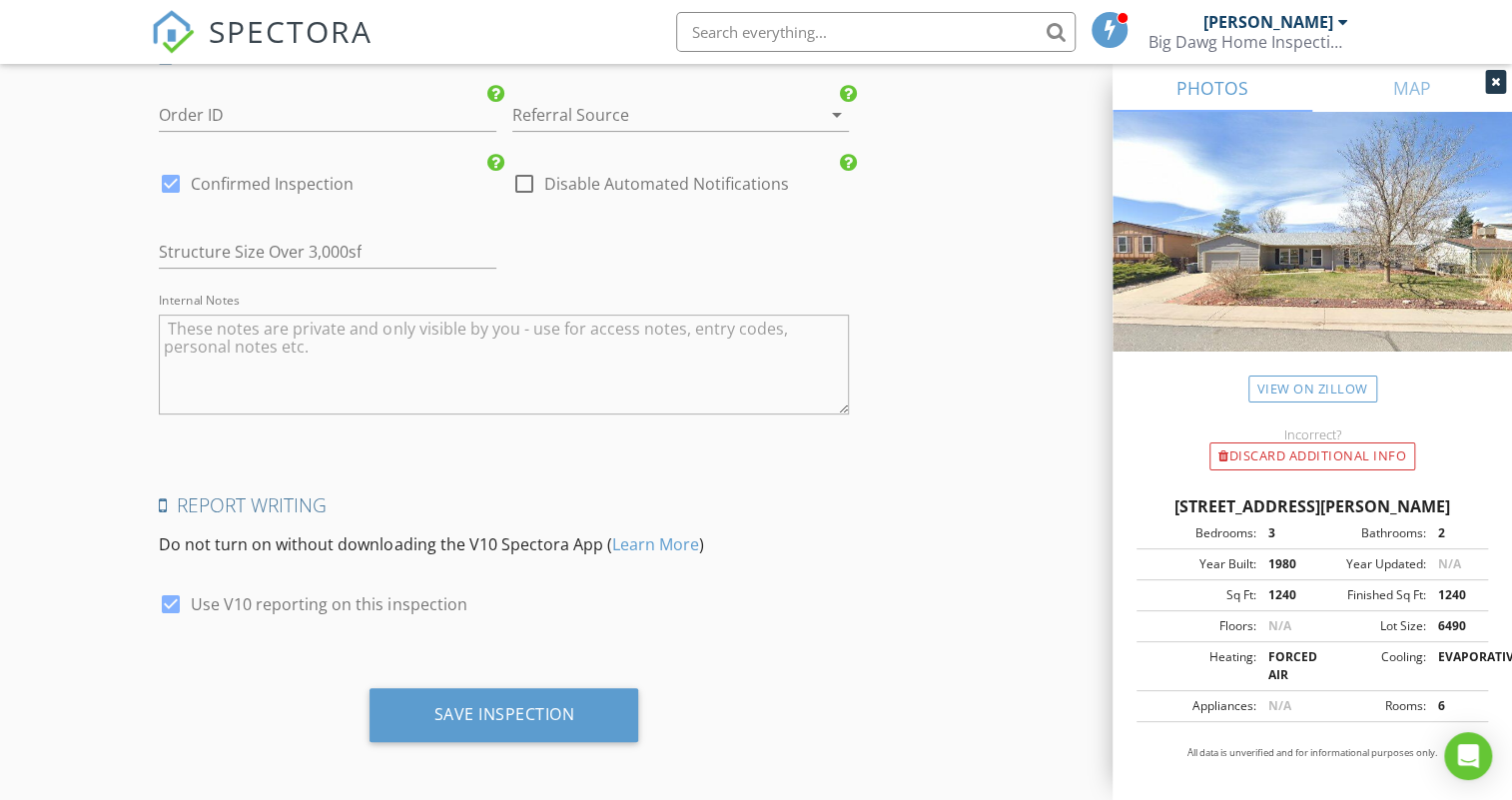 click on "INSPECTOR(S)
check_box   Scott Barnett   PRIMARY   Scott Barnett arrow_drop_down   check_box_outline_blank Scott Barnett specifically requested
Date/Time
07/17/2025 8:00 AM
Location
Address Search       Address 1201 Stein St   Unit   City Lafayette   State CO   Zip 80026   County Boulder     Square Feet 1240   Year Built 1980   Foundation Crawlspace arrow_drop_down     Scott Barnett     40.6 miles     (an hour)
client
check_box Enable Client CC email for this inspection   Client Search     check_box_outline_blank Client is a Company/Organization     First Name Kari   Last Name Harper   Email kariharper@gmail.com   CC Email   Phone 301-717-3208           Notes   Private Notes
ADD ADDITIONAL client
SERVICES
check_box   Residential Inspection   Homes From 1-2,000 square feet" at bounding box center (755, -1678) 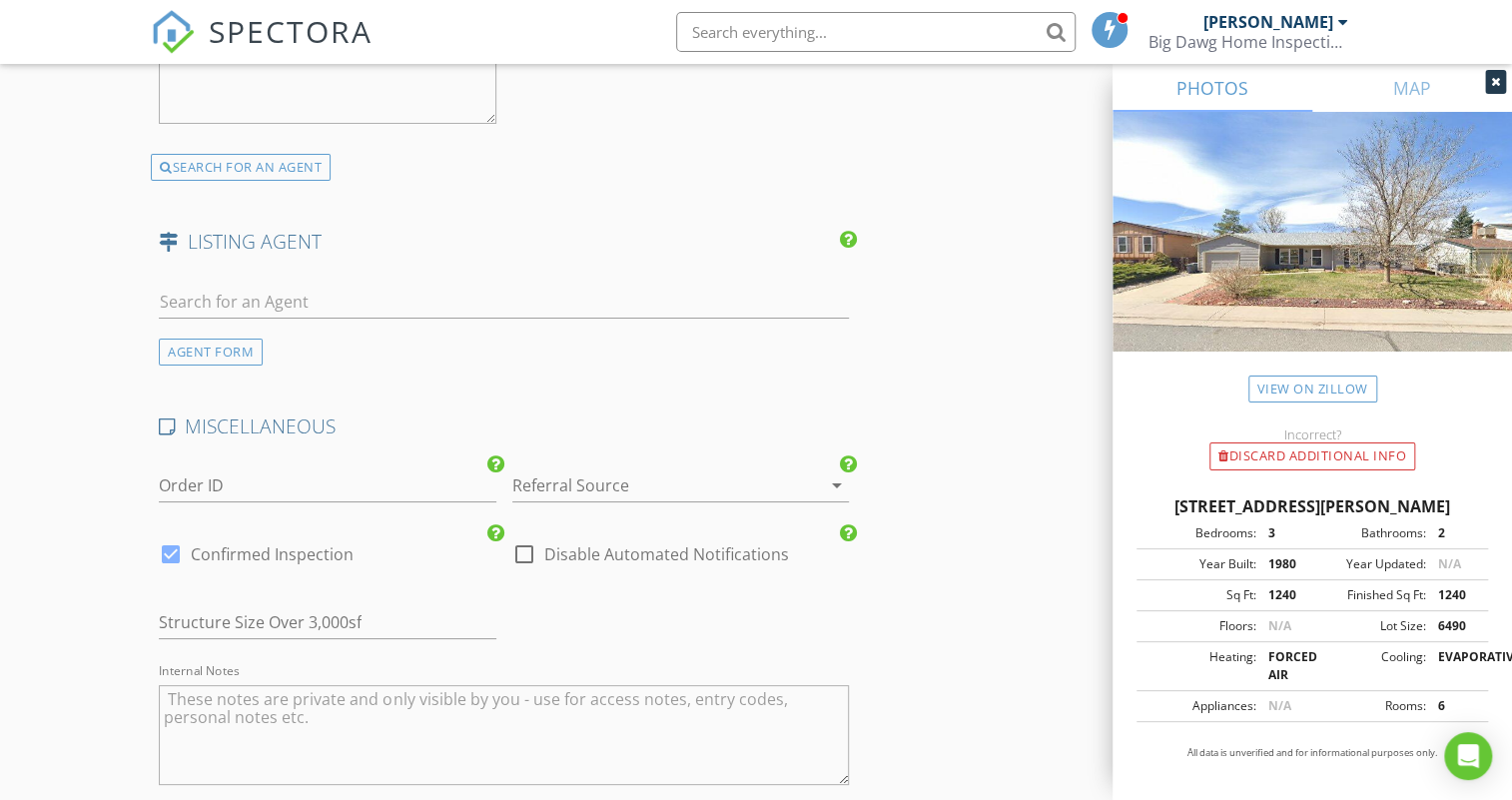 scroll, scrollTop: 4085, scrollLeft: 0, axis: vertical 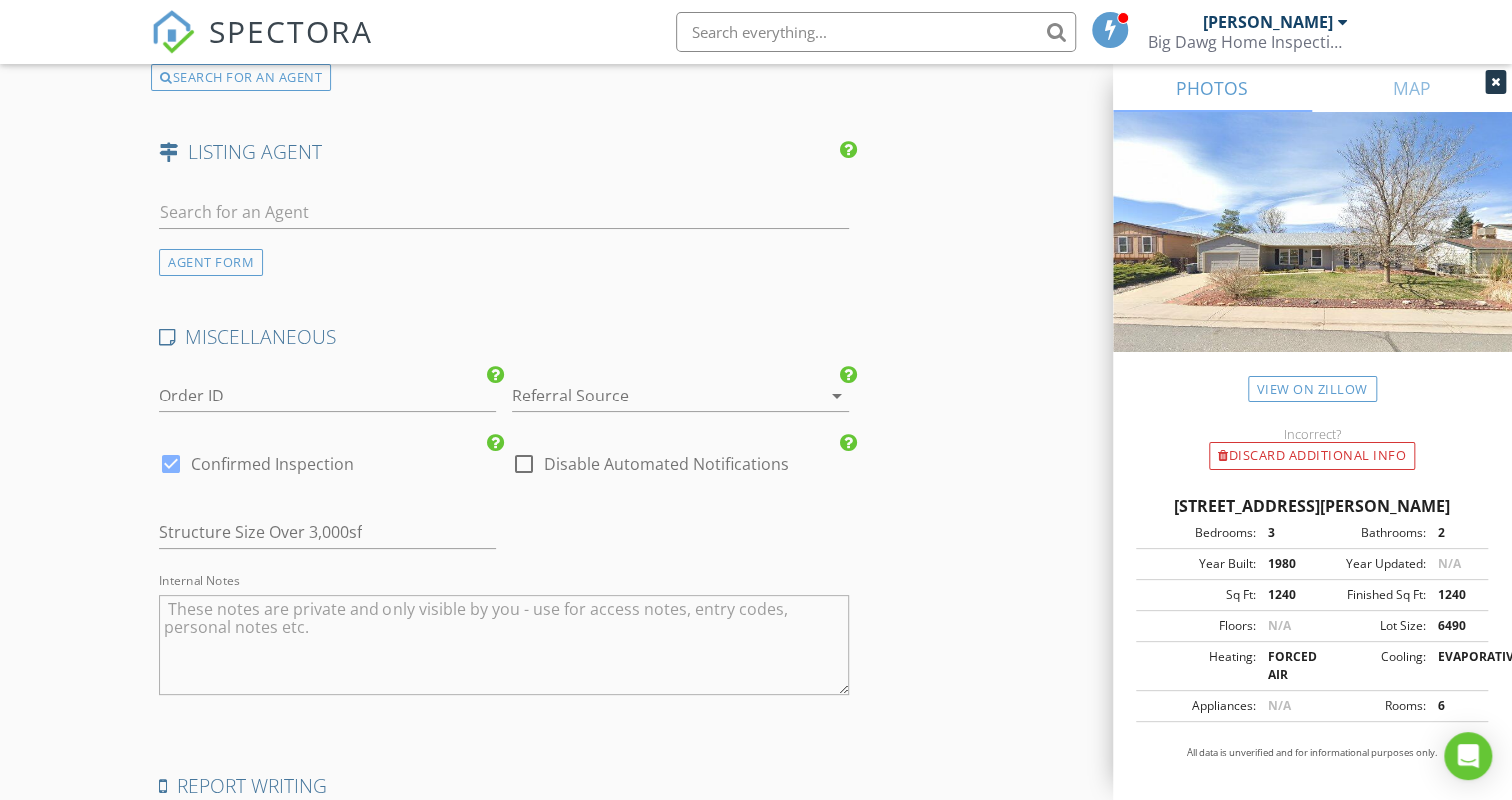 click at bounding box center [807, 396] 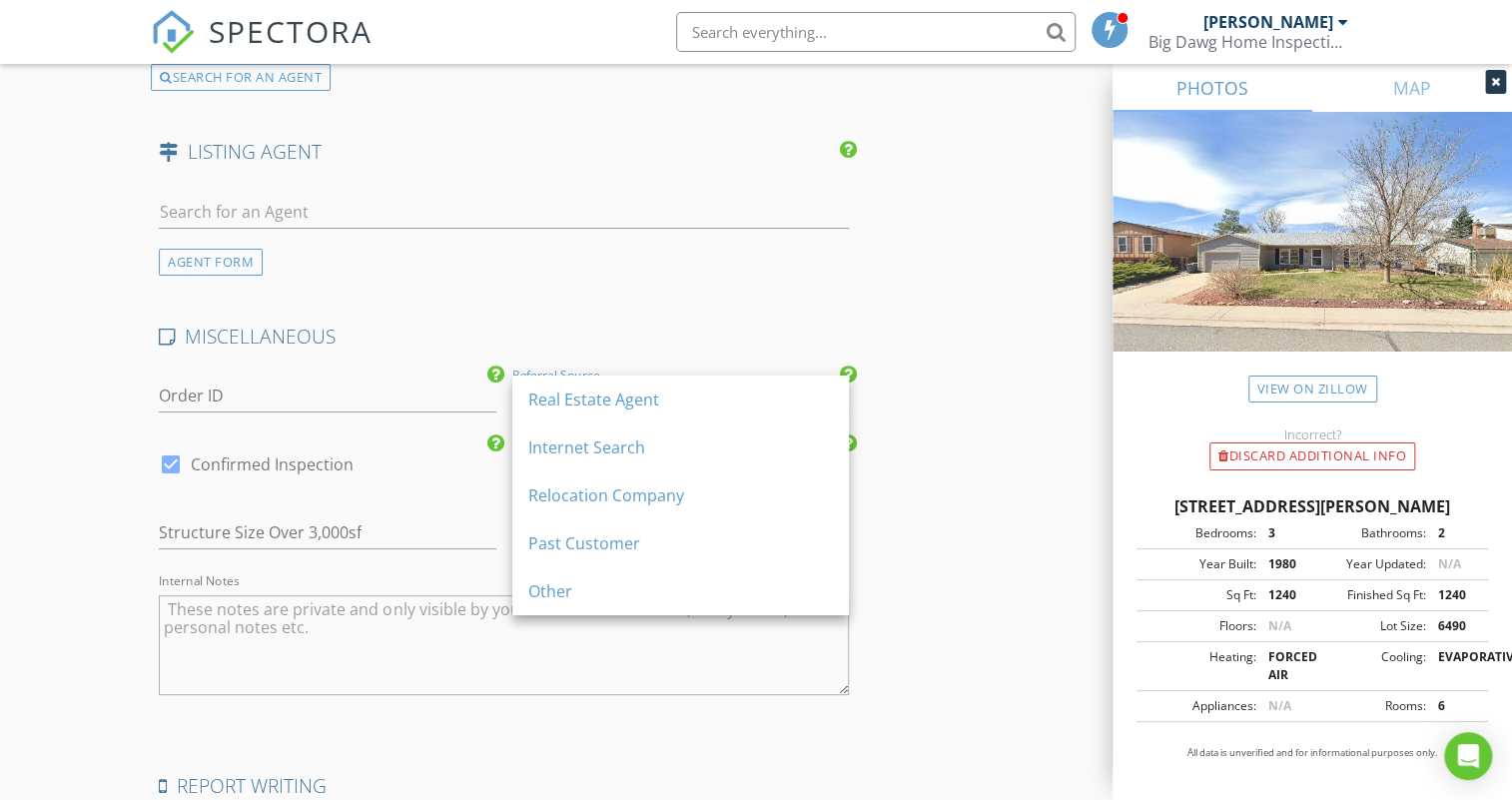 click on "INSPECTOR(S)
check_box   Scott Barnett   PRIMARY   Scott Barnett arrow_drop_down   check_box_outline_blank Scott Barnett specifically requested
Date/Time
07/17/2025 8:00 AM
Location
Address Search       Address 1201 Stein St   Unit   City Lafayette   State CO   Zip 80026   County Boulder     Square Feet 1240   Year Built 1980   Foundation Crawlspace arrow_drop_down     Scott Barnett     40.6 miles     (an hour)
client
check_box Enable Client CC email for this inspection   Client Search     check_box_outline_blank Client is a Company/Organization     First Name Kari   Last Name Harper   Email kariharper@gmail.com   CC Email   Phone 301-717-3208           Notes   Private Notes
ADD ADDITIONAL client
SERVICES
check_box   Residential Inspection   Homes From 1-2,000 square feet" at bounding box center [755, -1397] 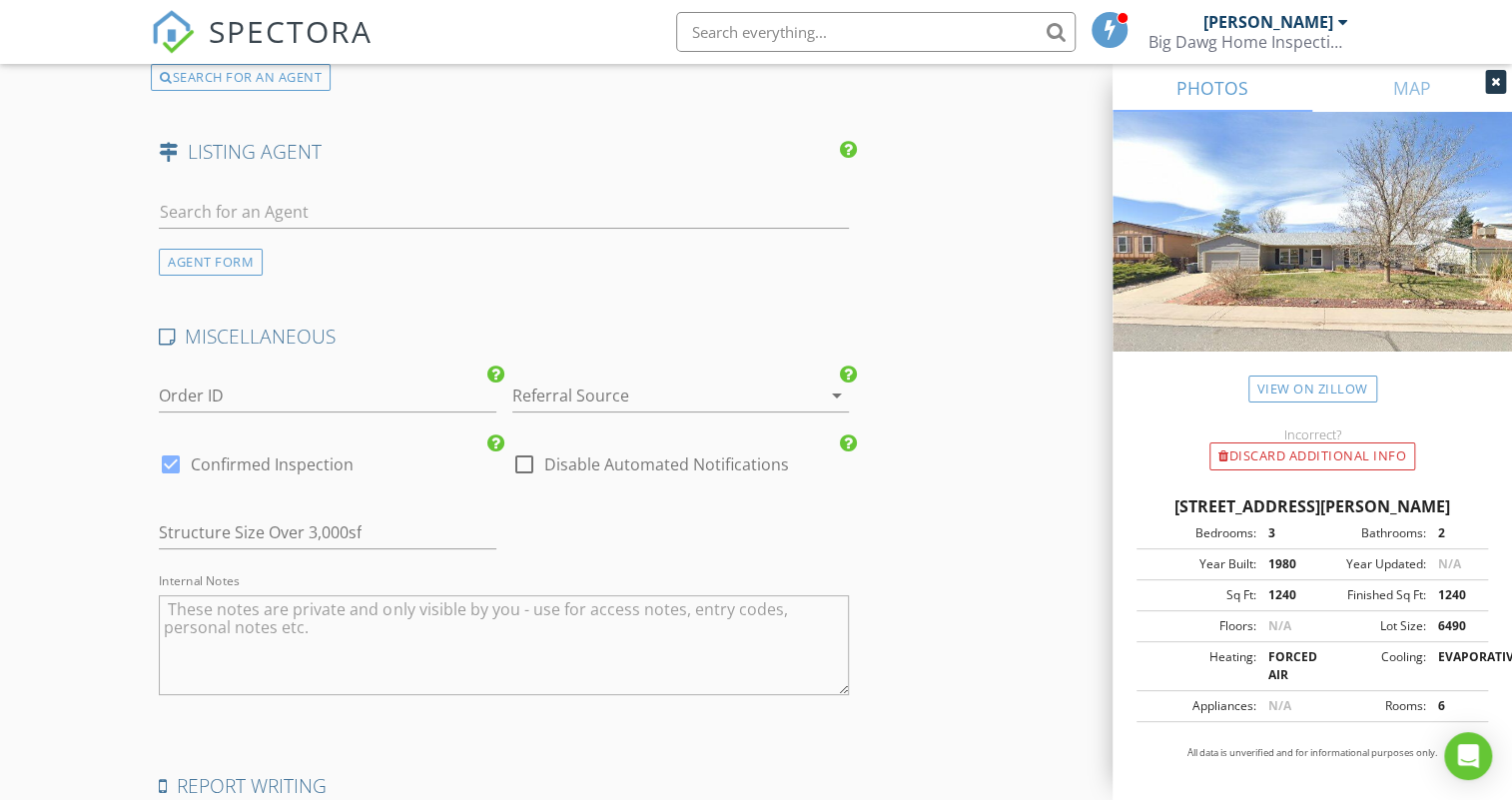 click on "arrow_drop_down" at bounding box center (835, 396) 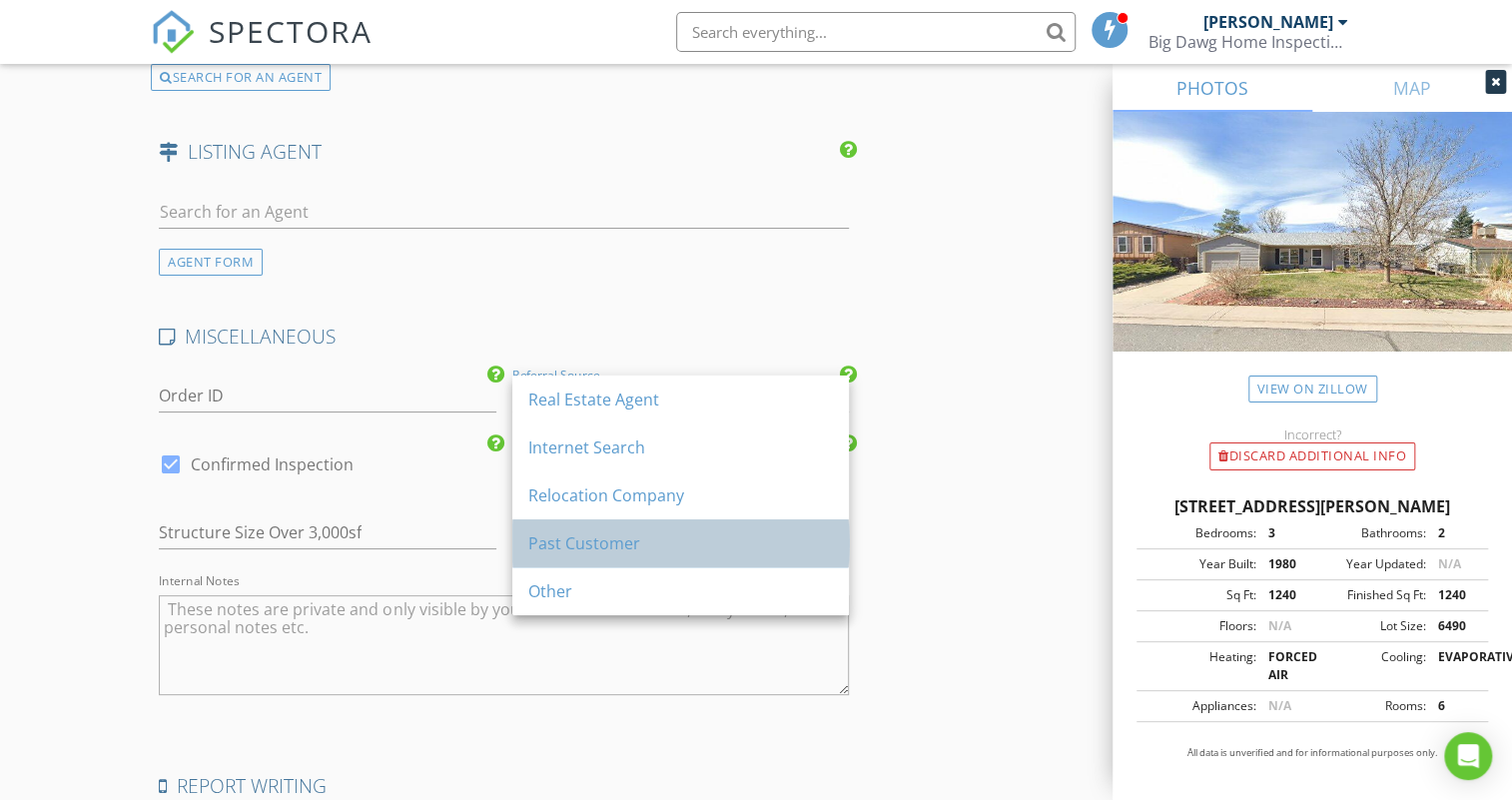 click on "Past Customer" at bounding box center [680, 543] 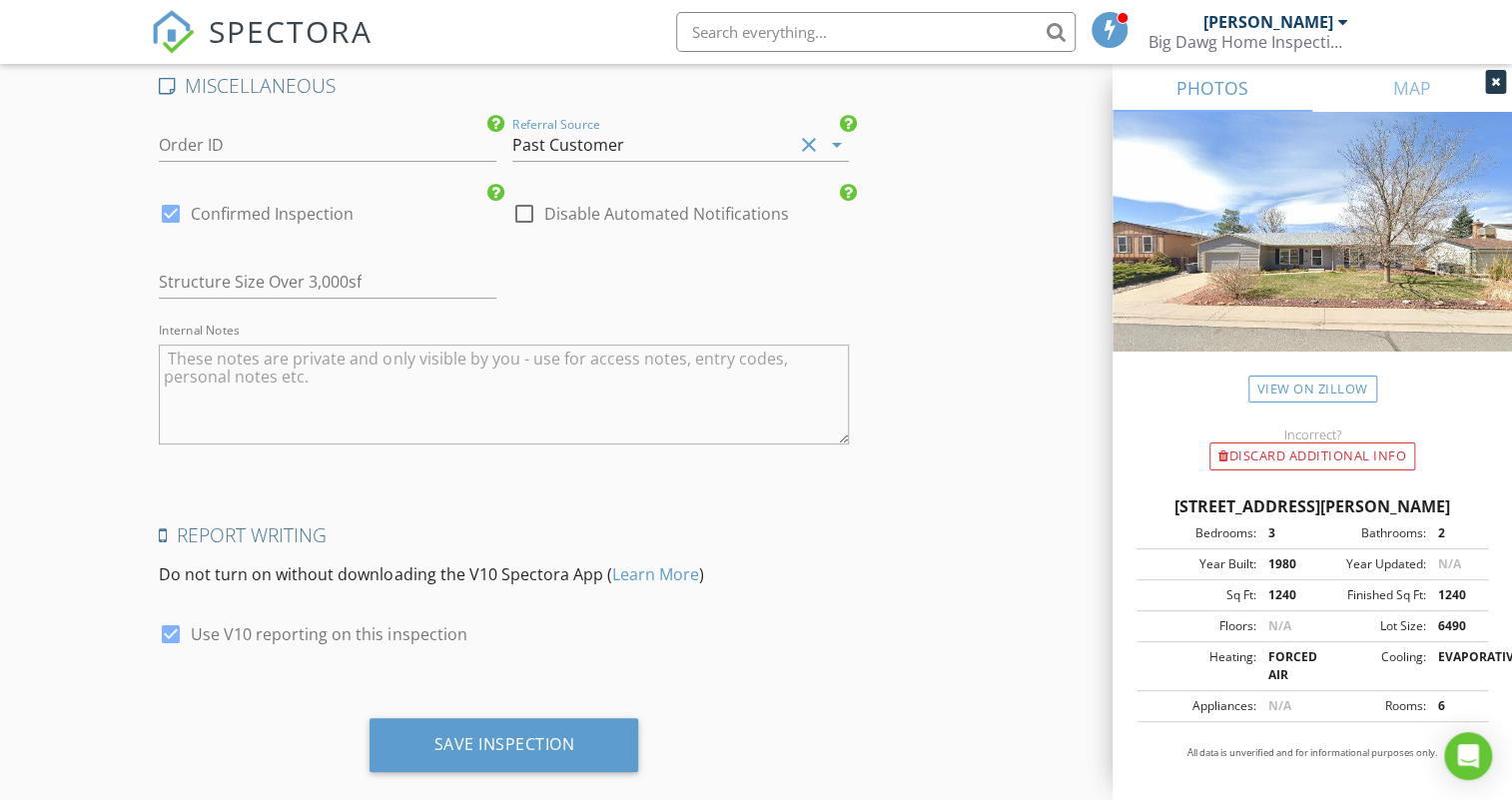 scroll, scrollTop: 4366, scrollLeft: 0, axis: vertical 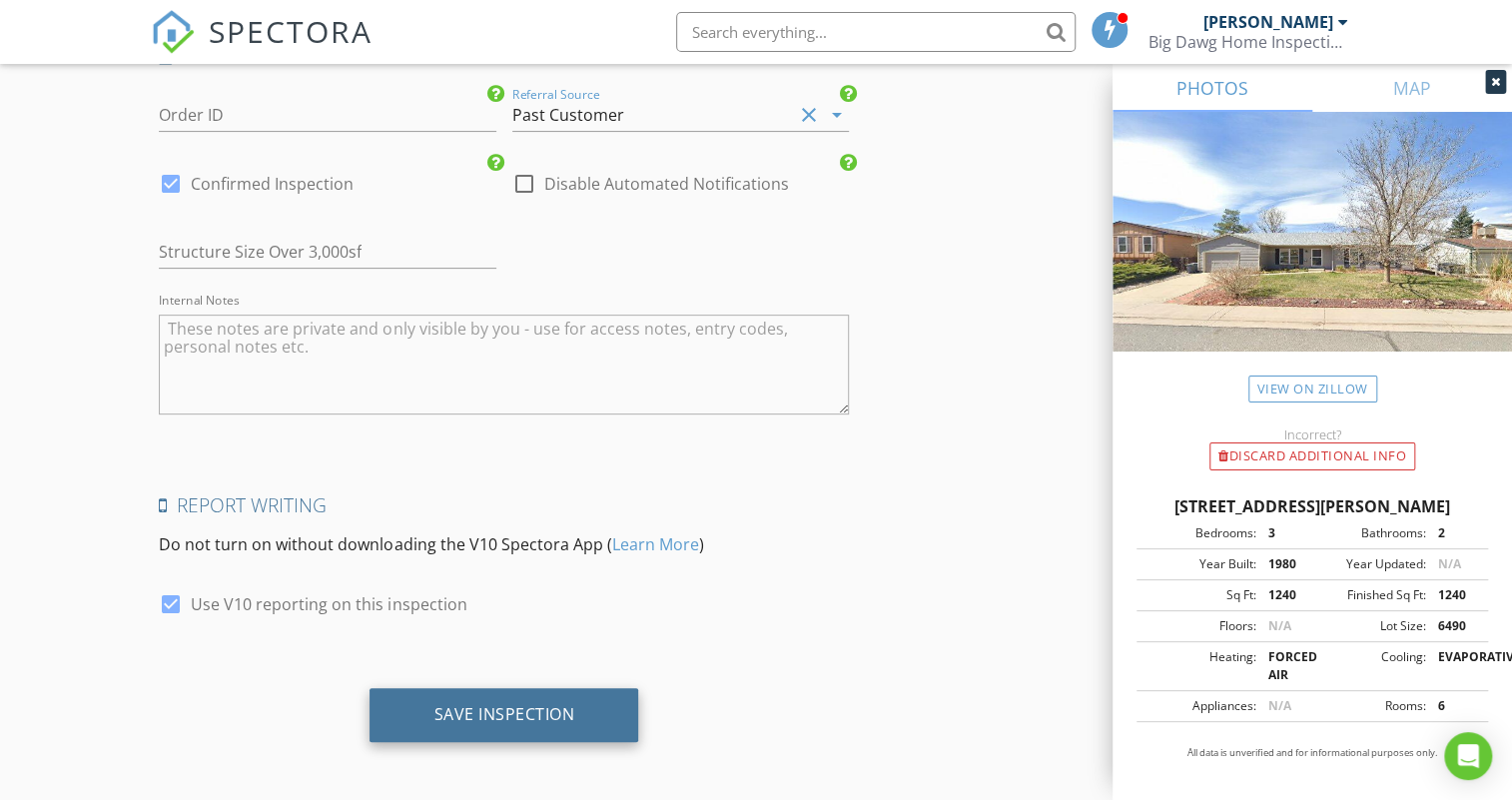 click on "Save Inspection" at bounding box center [503, 714] 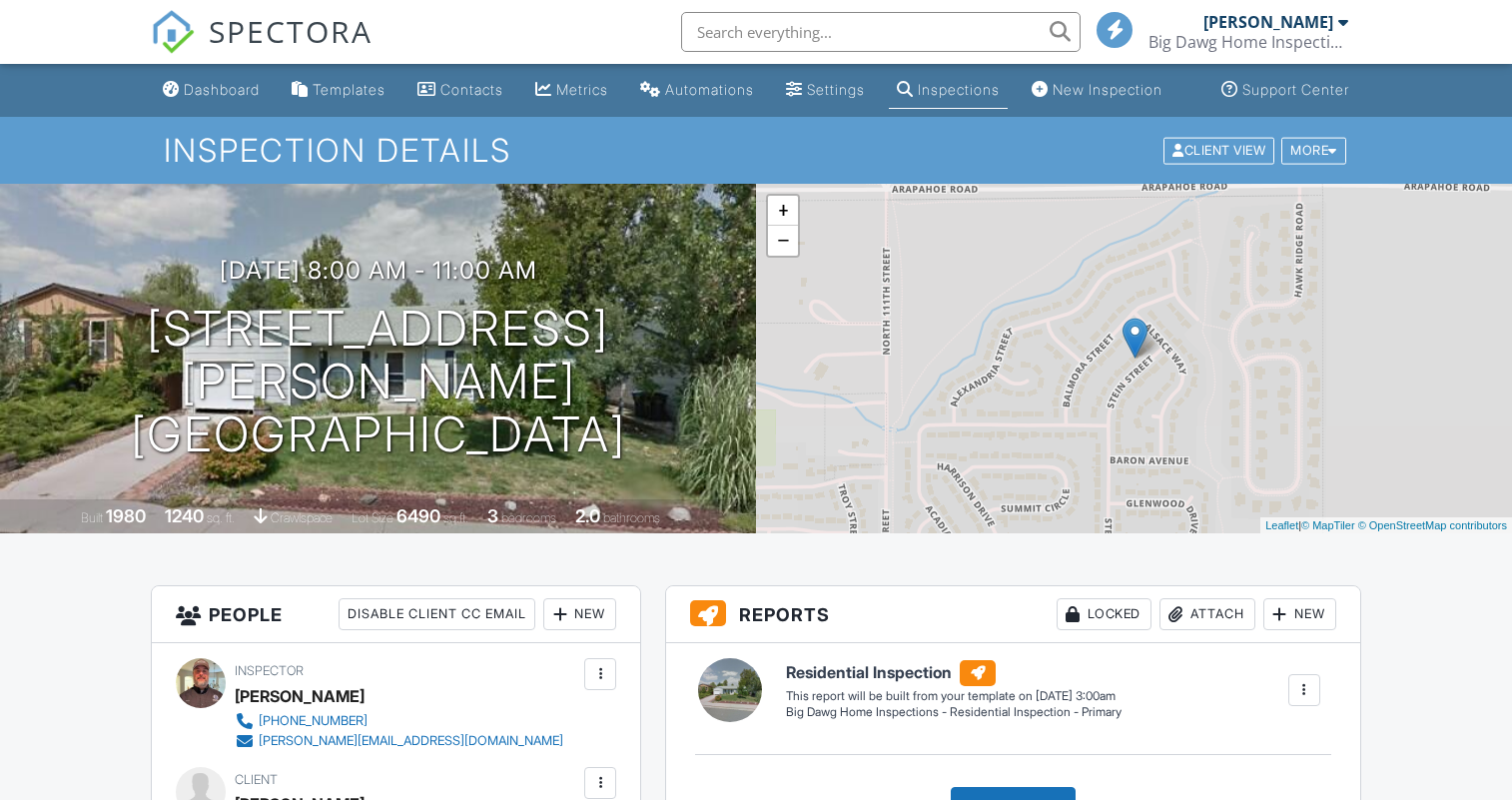 scroll, scrollTop: 544, scrollLeft: 0, axis: vertical 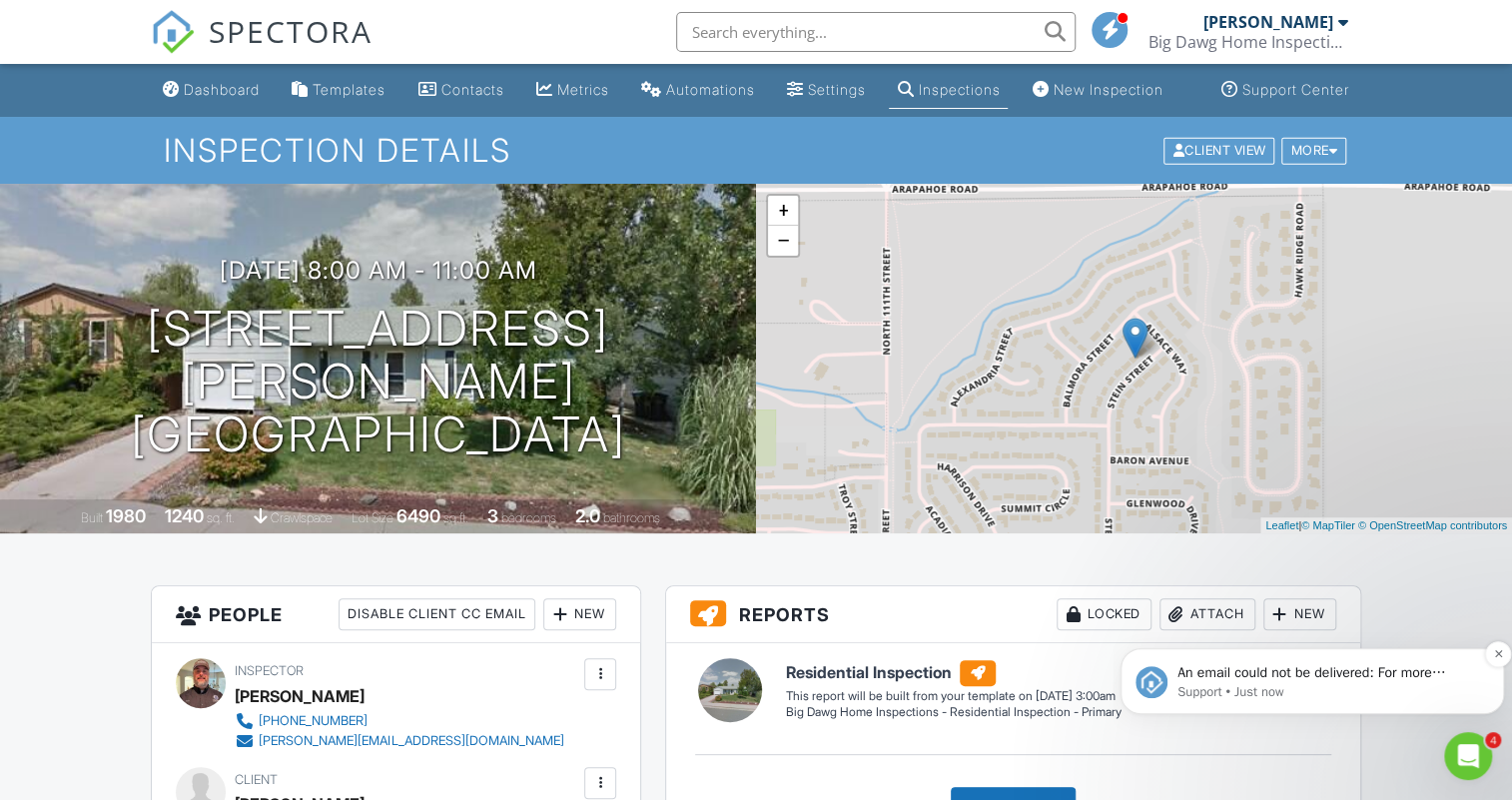 click on "Support • Just now" at bounding box center (1328, 692) 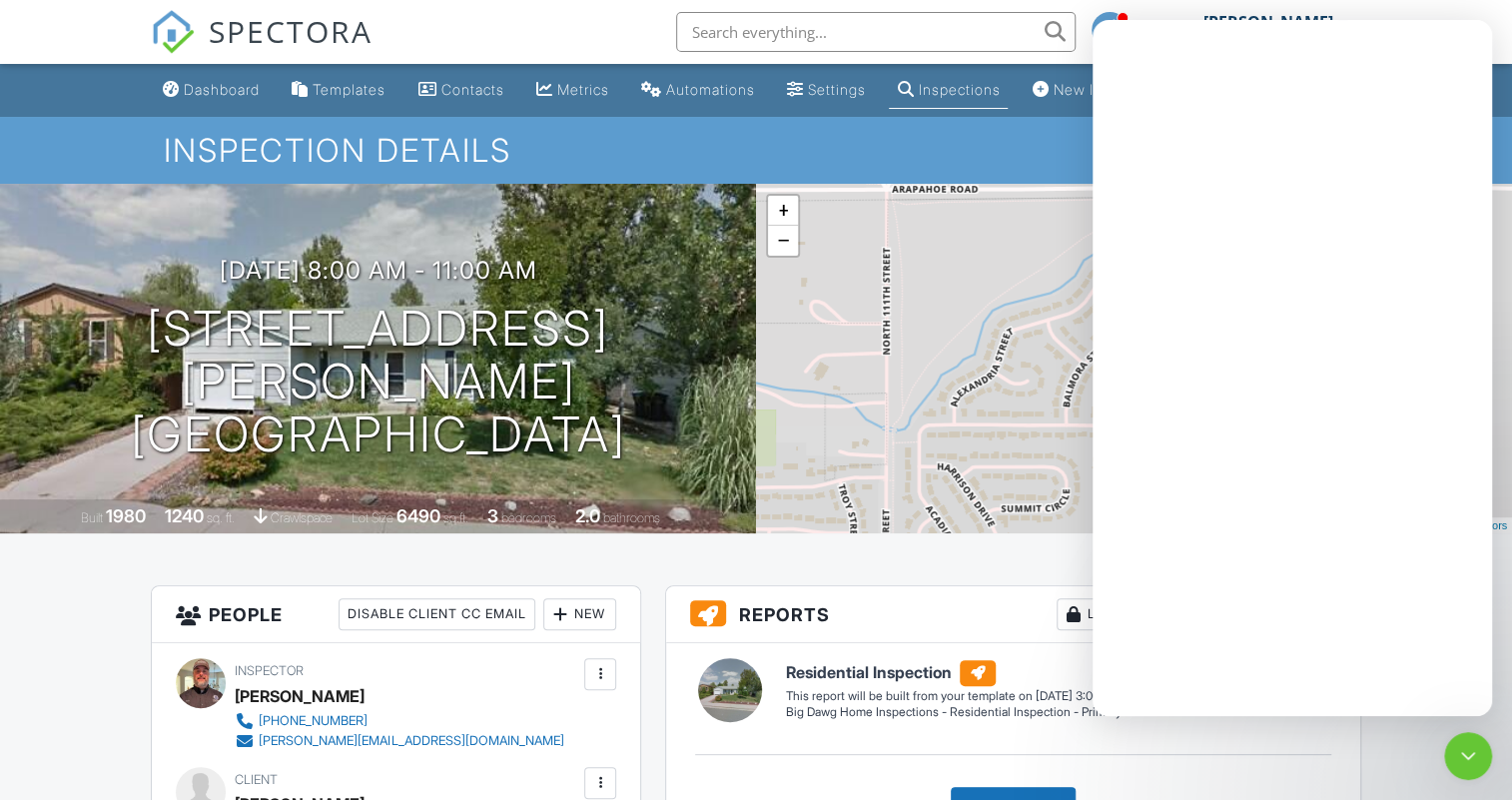 scroll, scrollTop: 0, scrollLeft: 0, axis: both 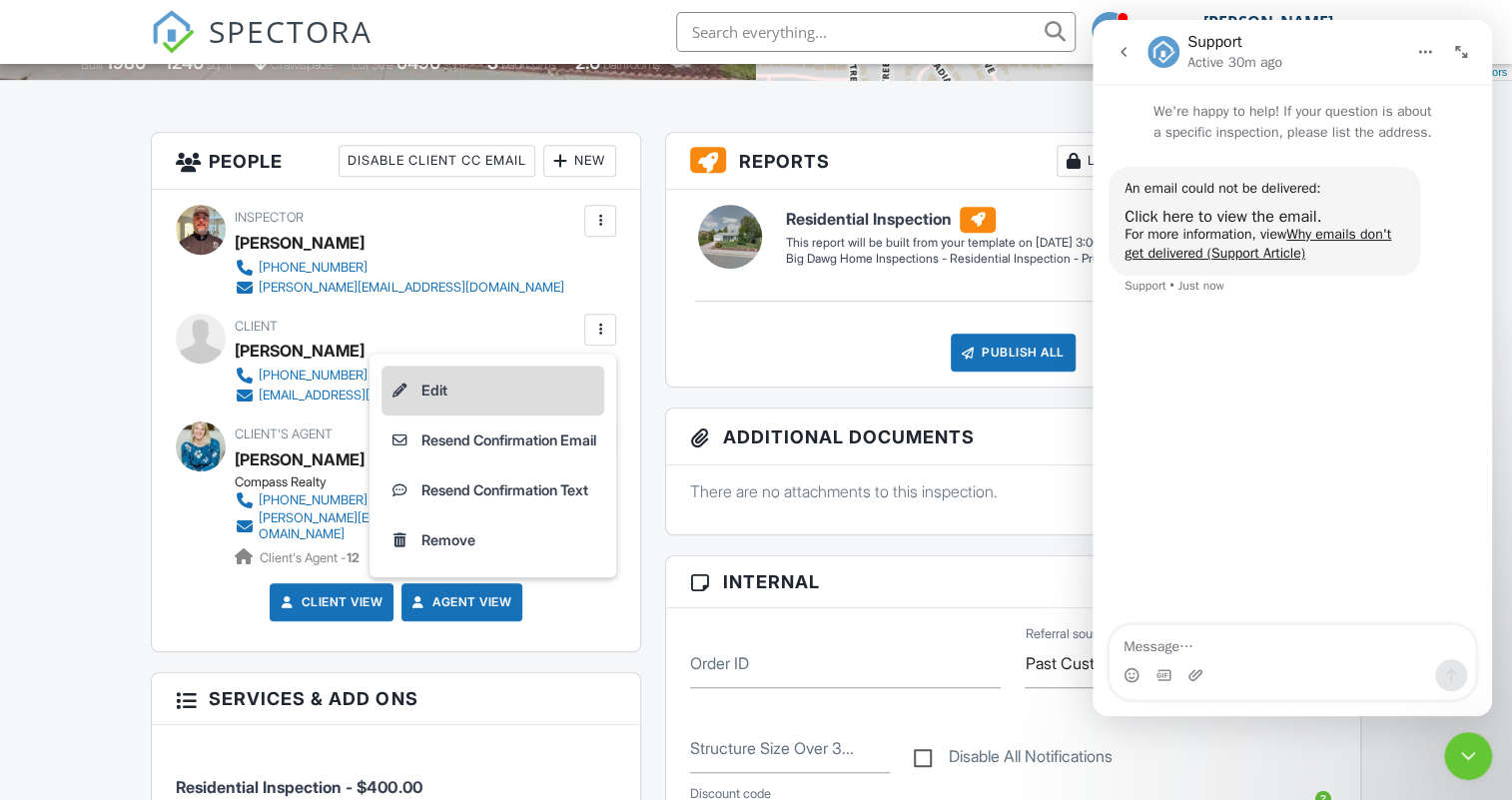 click on "Edit" at bounding box center (492, 391) 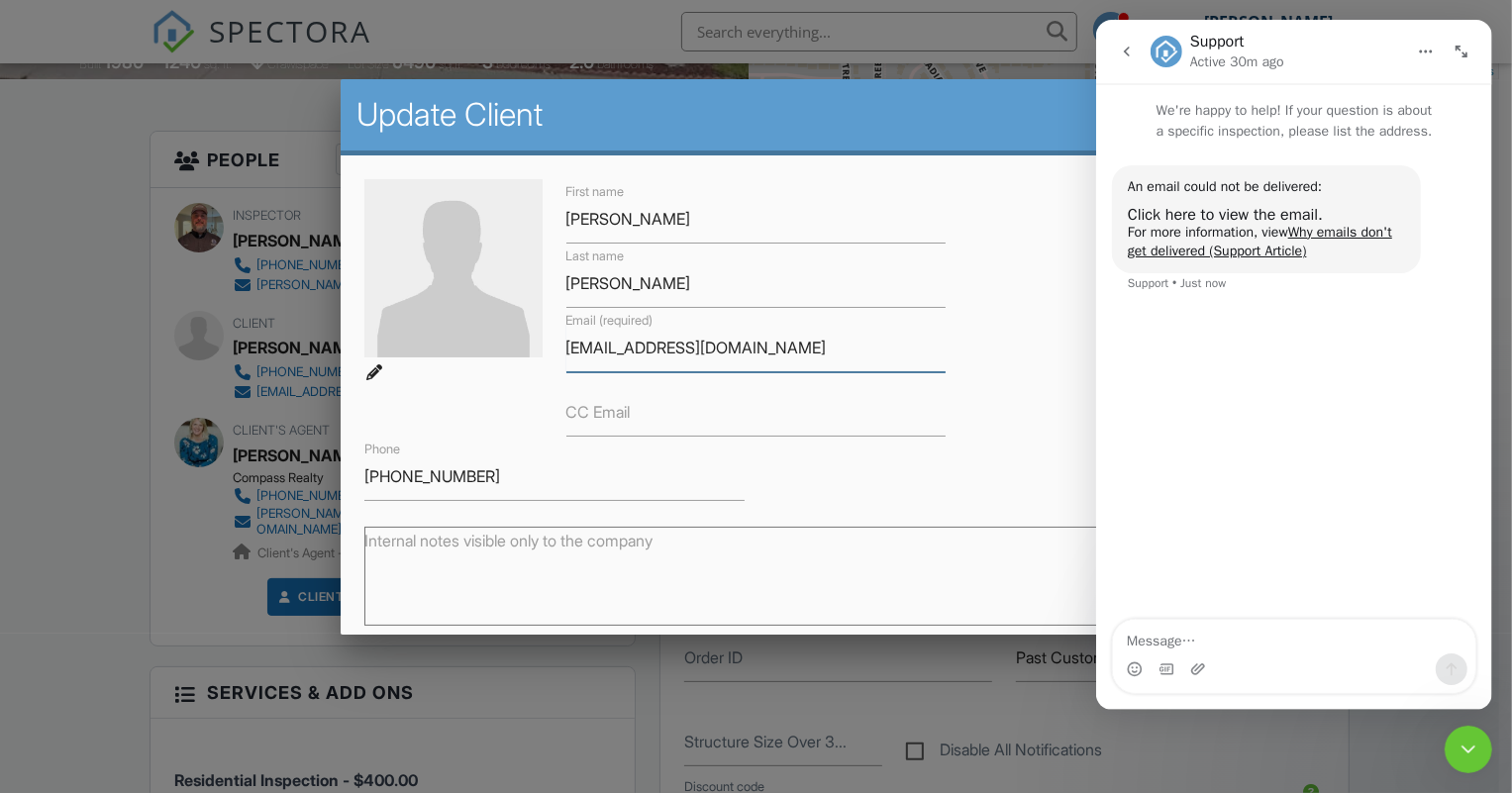 drag, startPoint x: 757, startPoint y: 348, endPoint x: 538, endPoint y: 345, distance: 219.02055 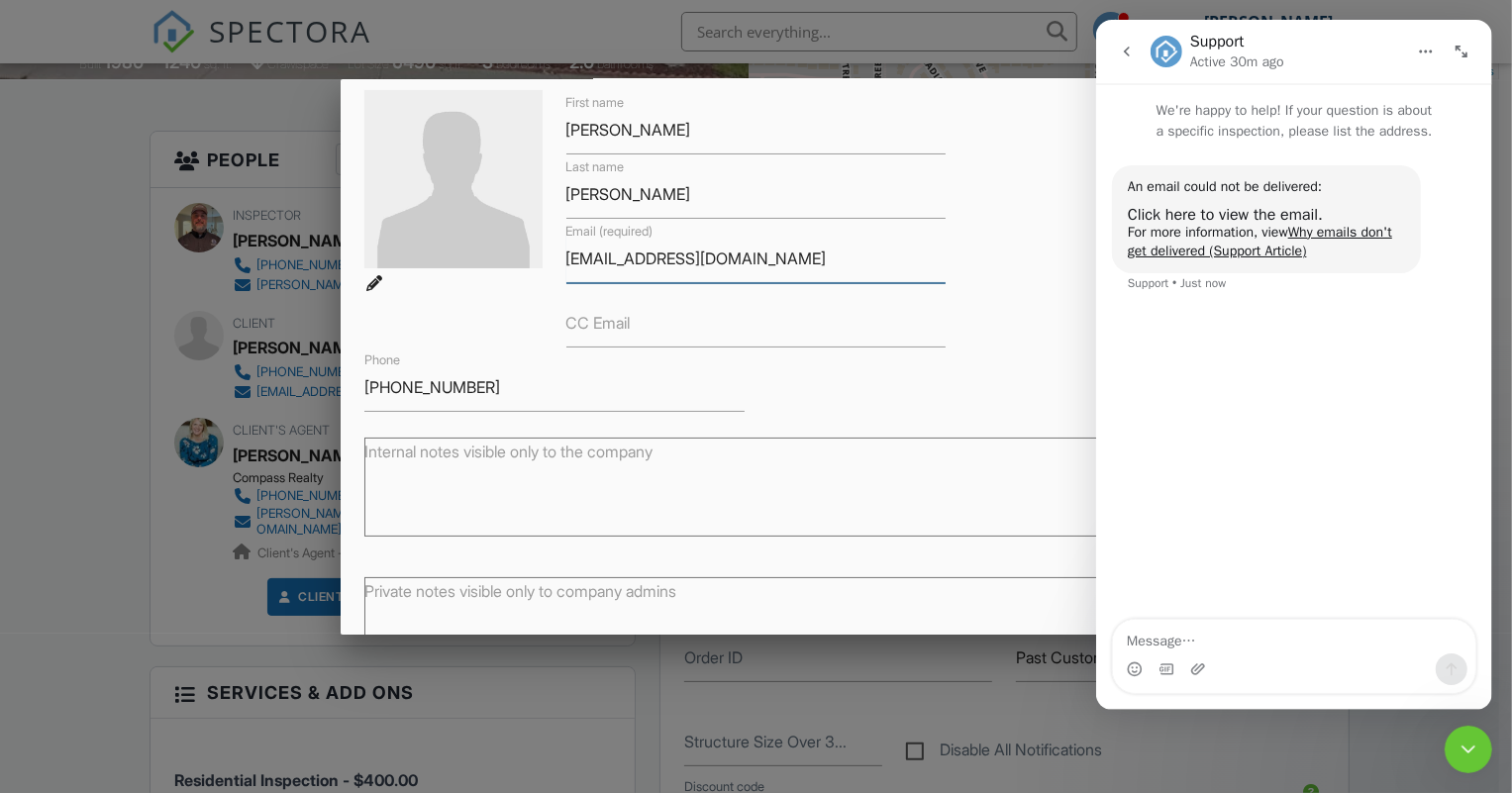 scroll, scrollTop: 220, scrollLeft: 0, axis: vertical 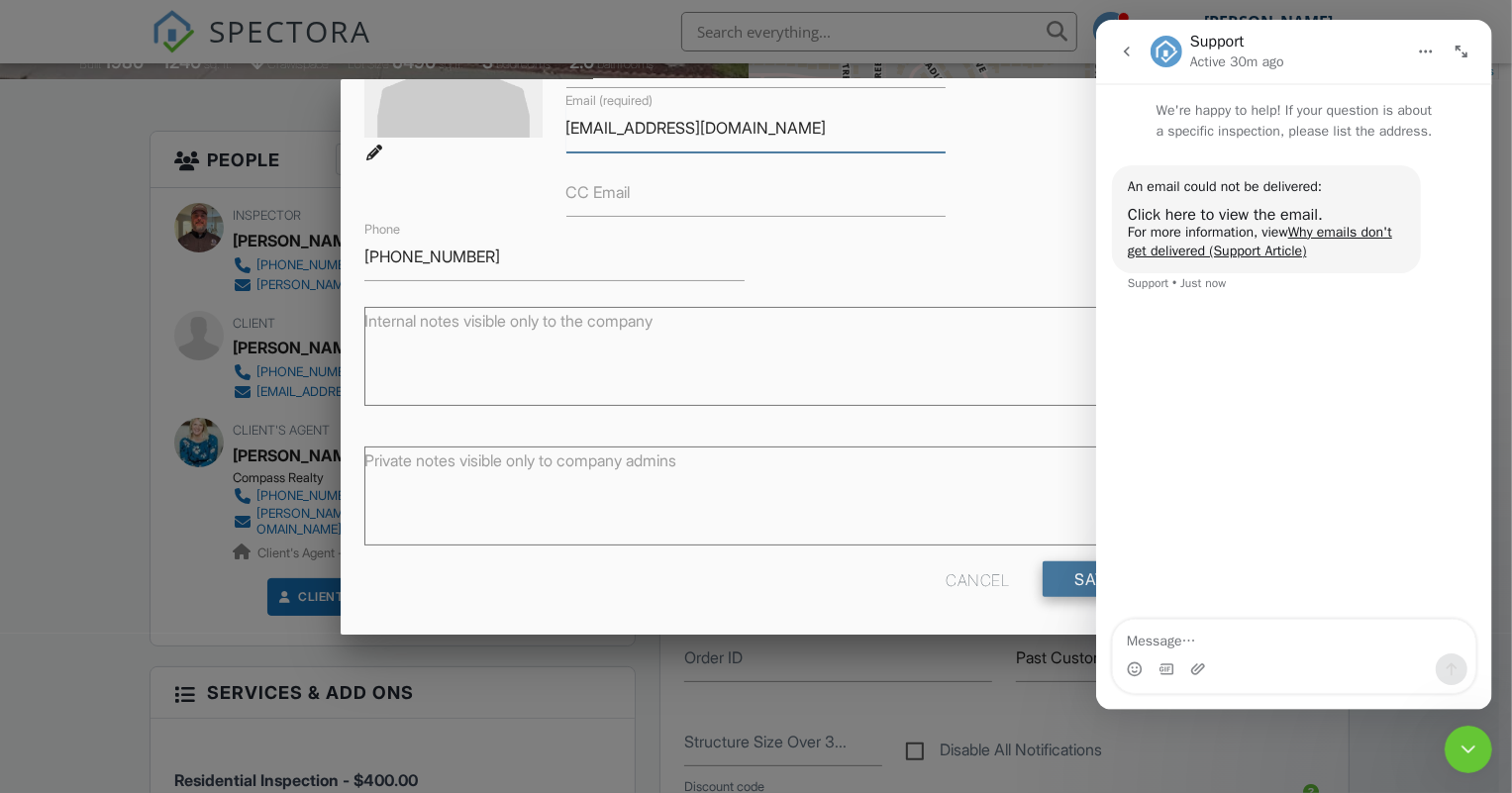 type on "karikharper@gmail.com" 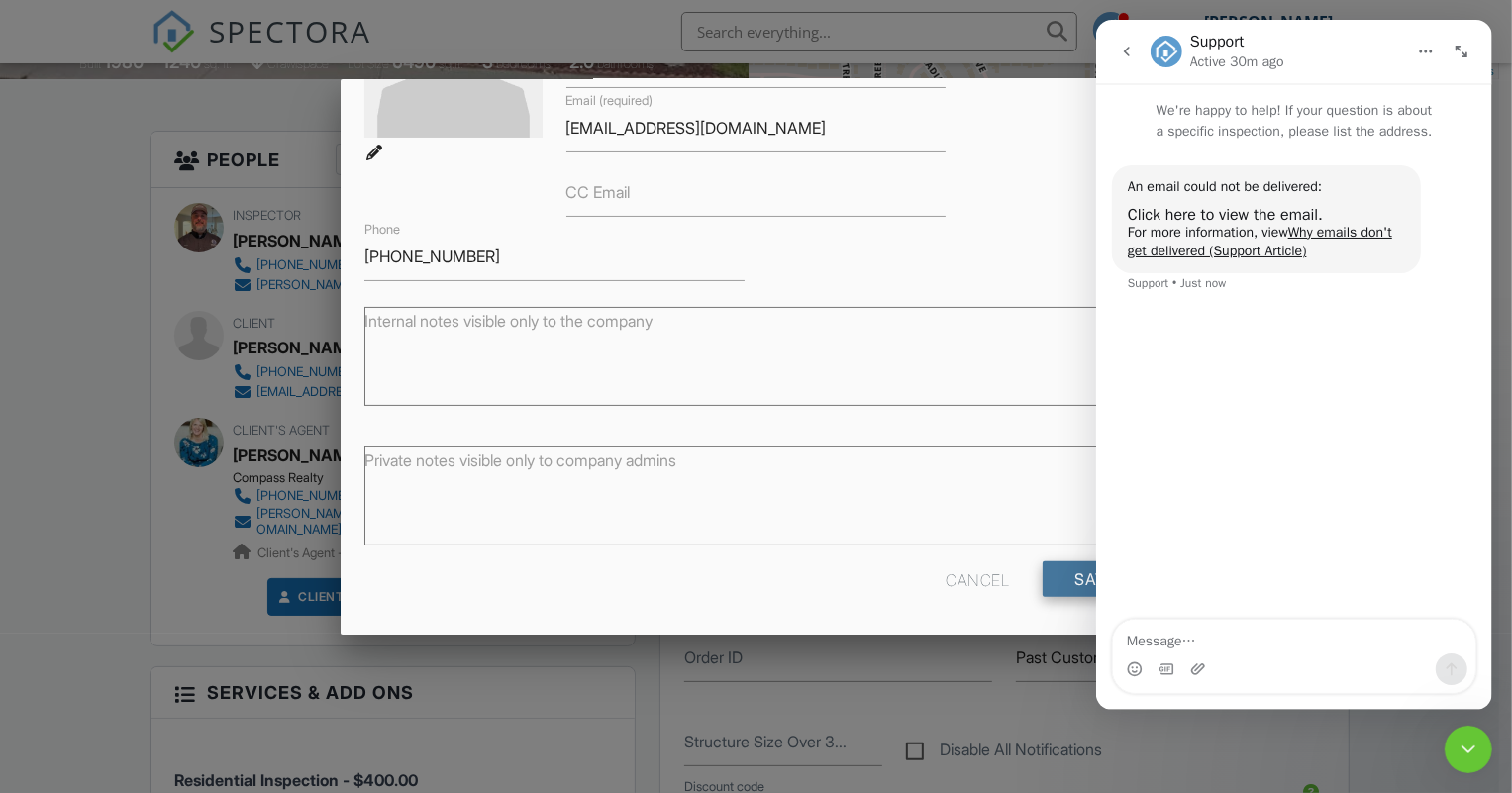 click on "Save" at bounding box center [1095, 579] 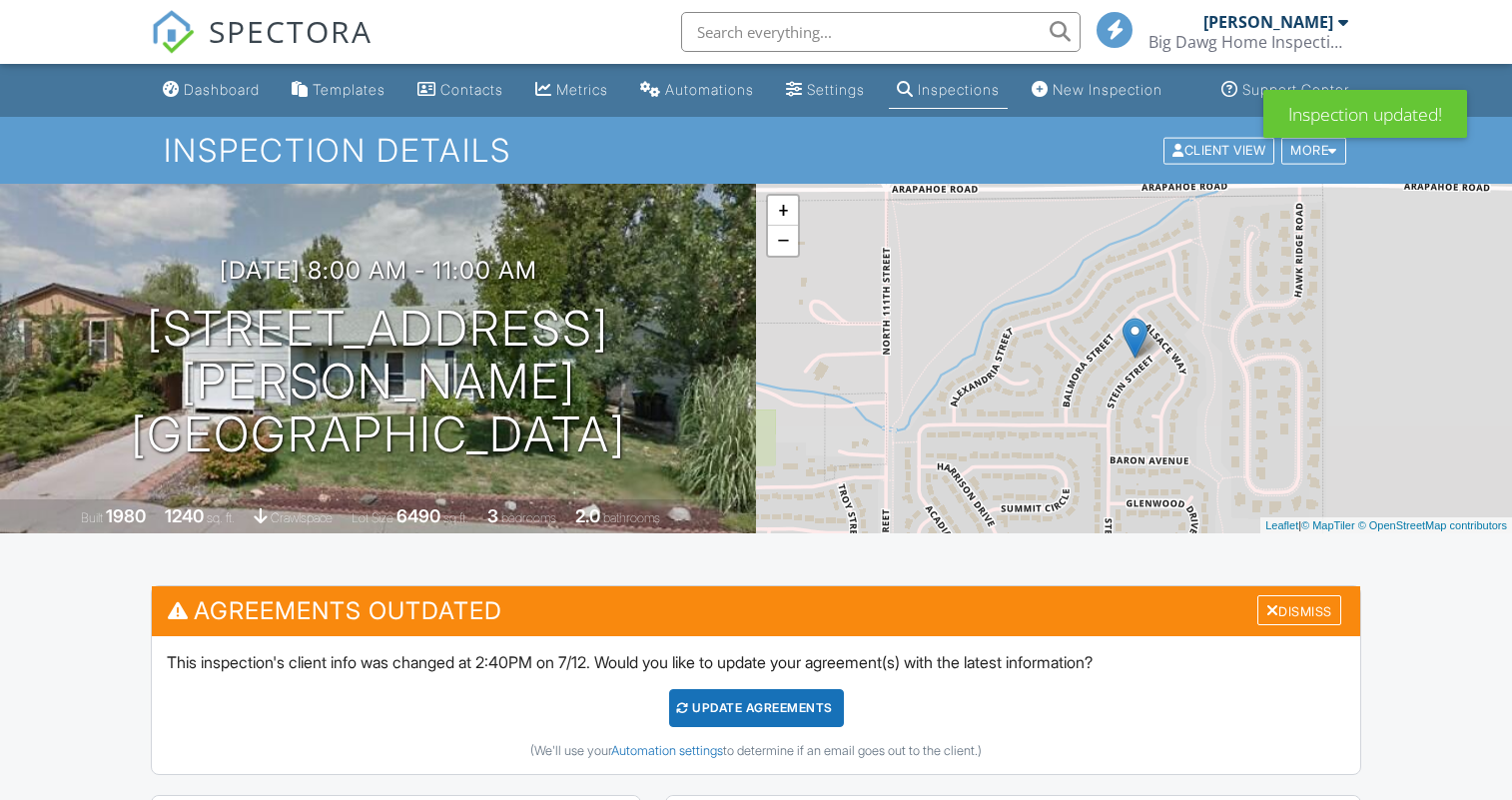 click on "Update Agreements" at bounding box center [756, 708] 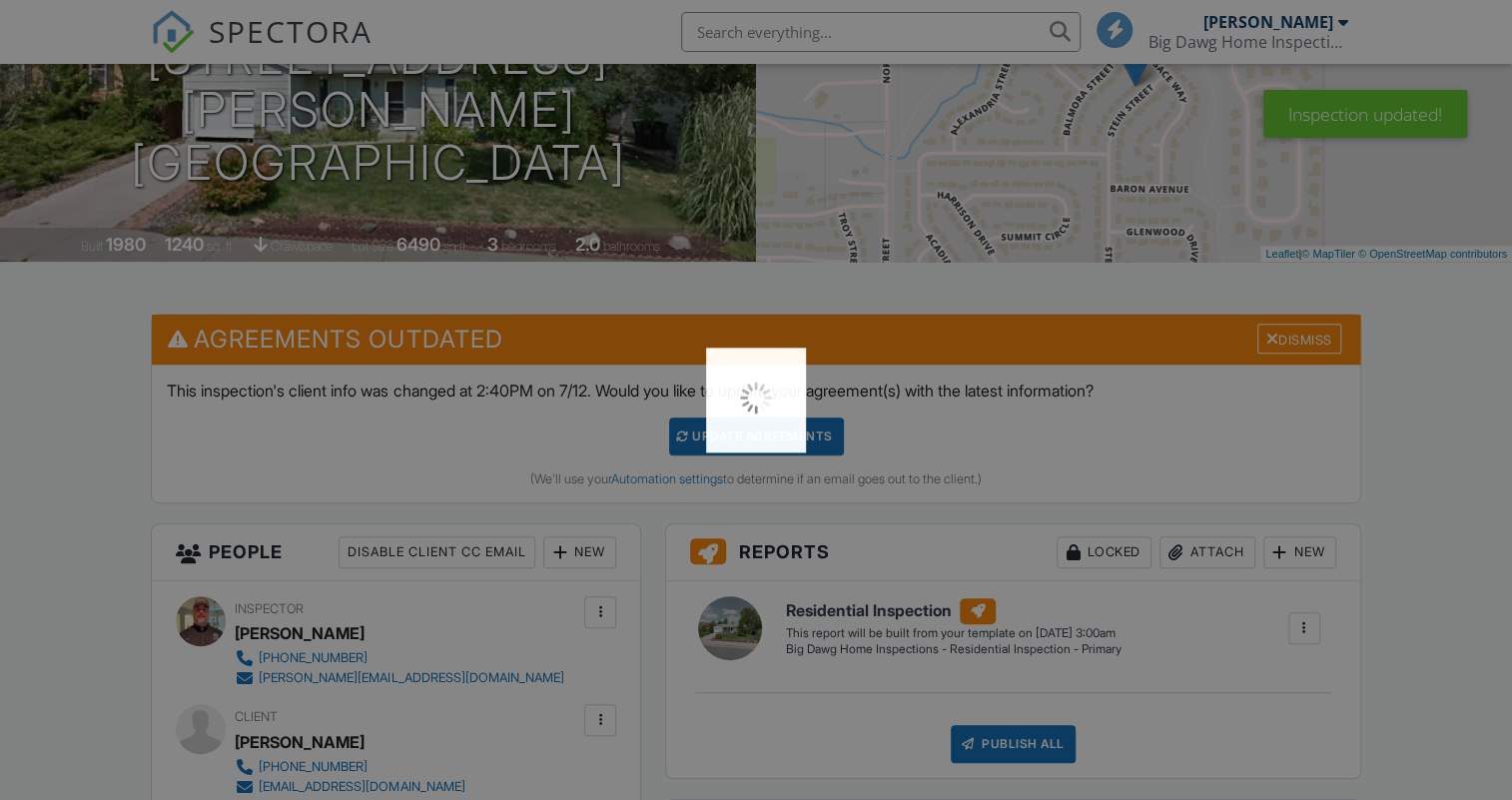 scroll, scrollTop: 272, scrollLeft: 0, axis: vertical 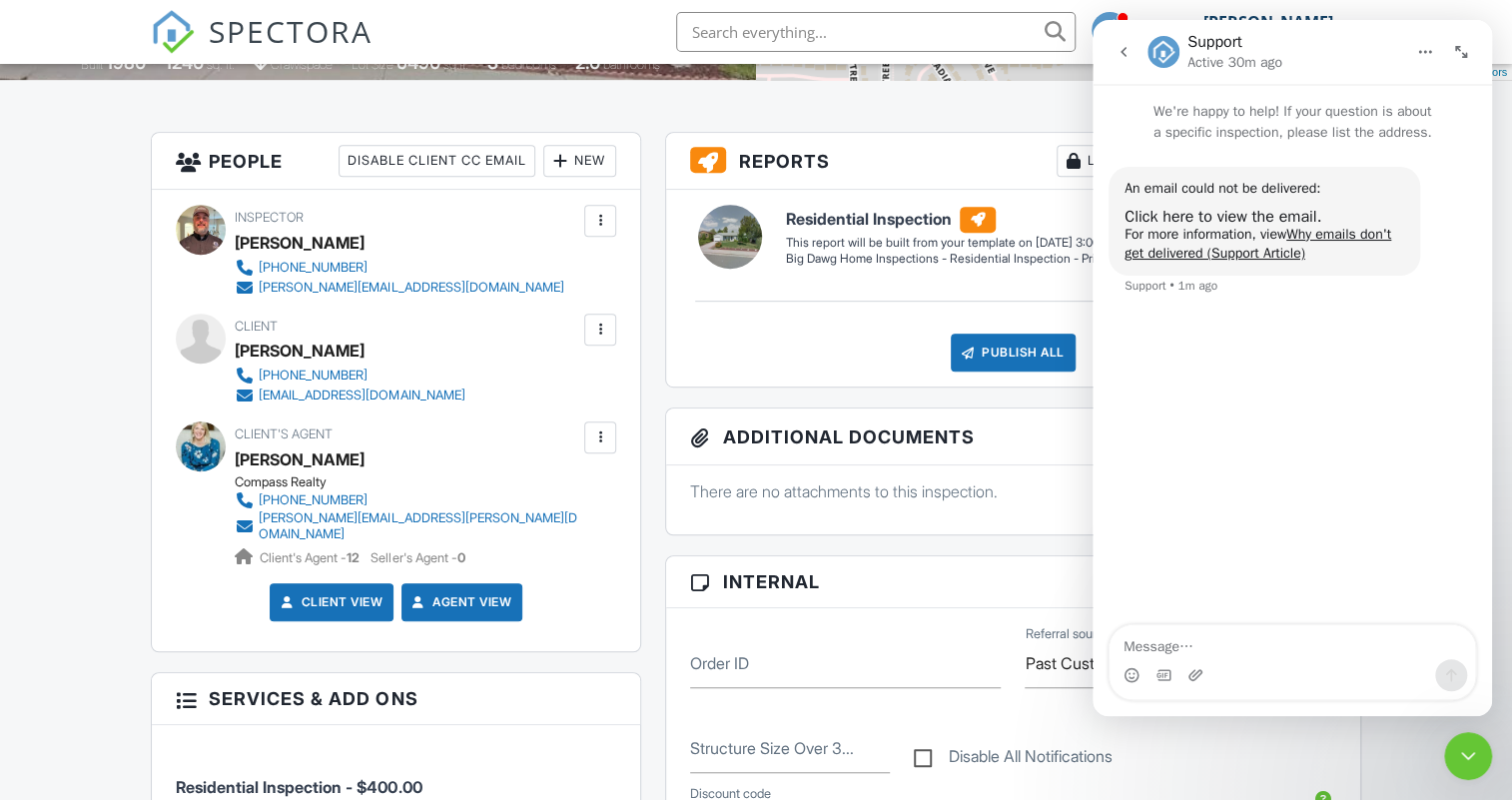 click at bounding box center [1468, 756] 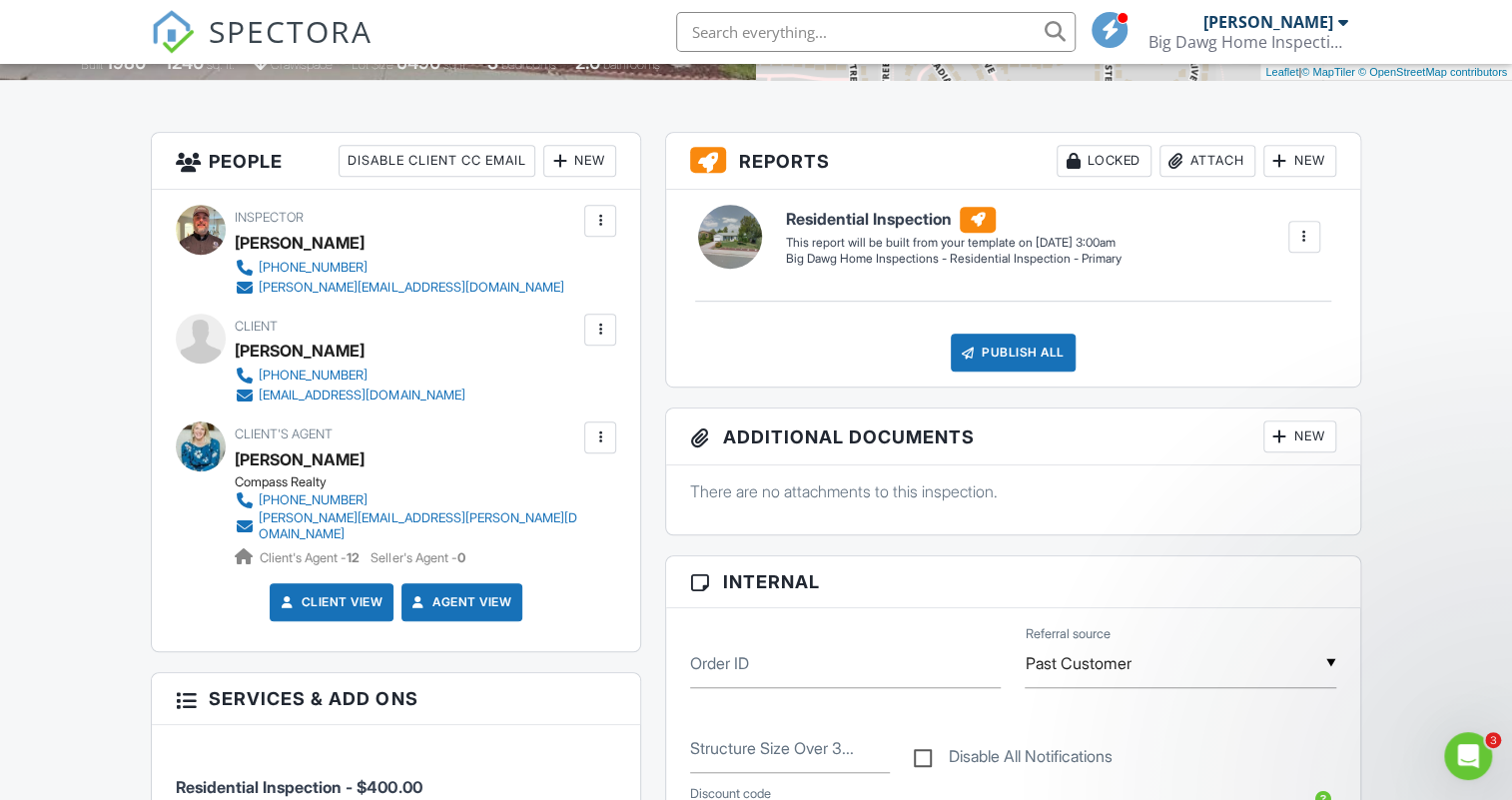 scroll, scrollTop: 0, scrollLeft: 0, axis: both 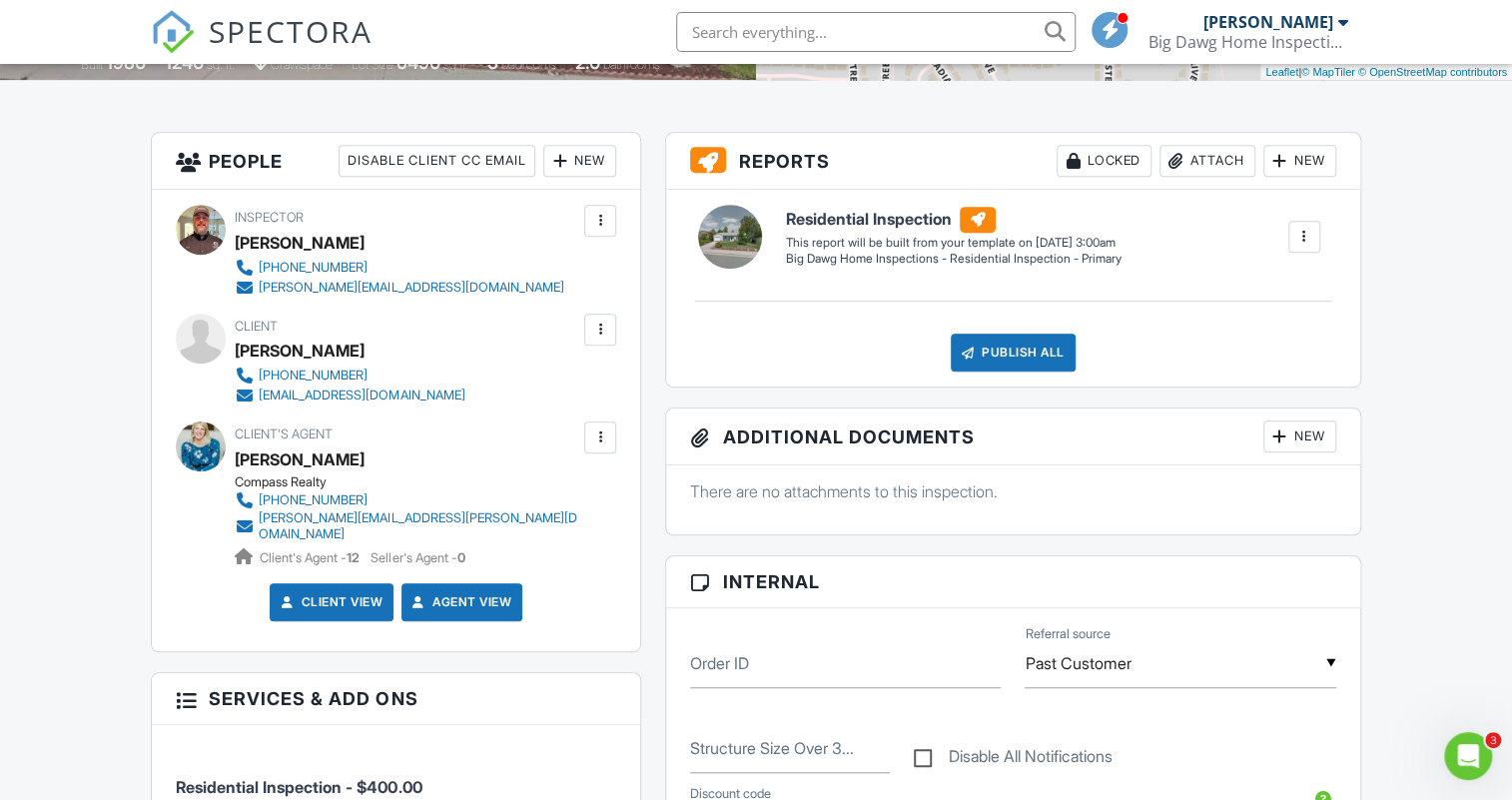 click 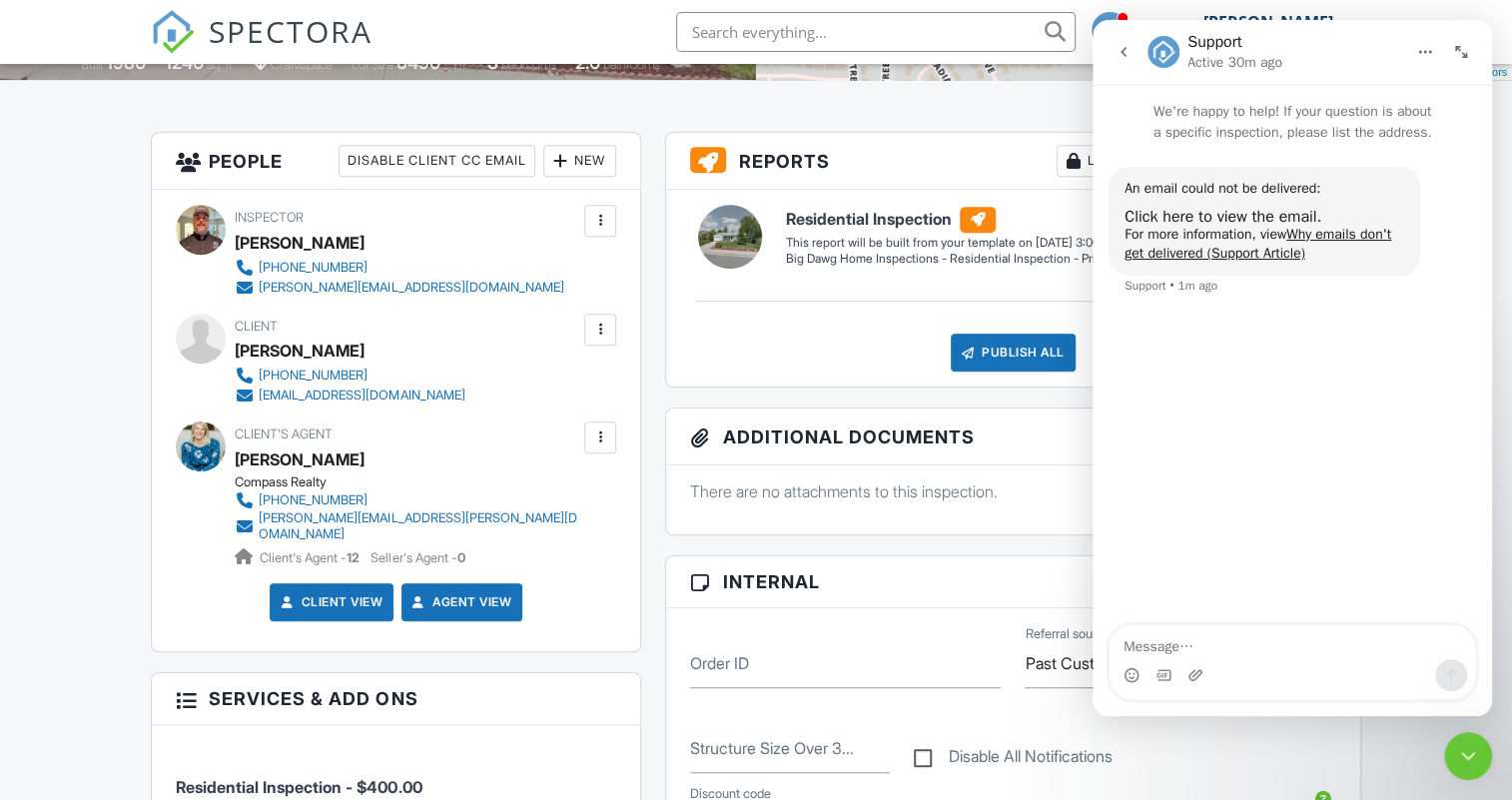 click 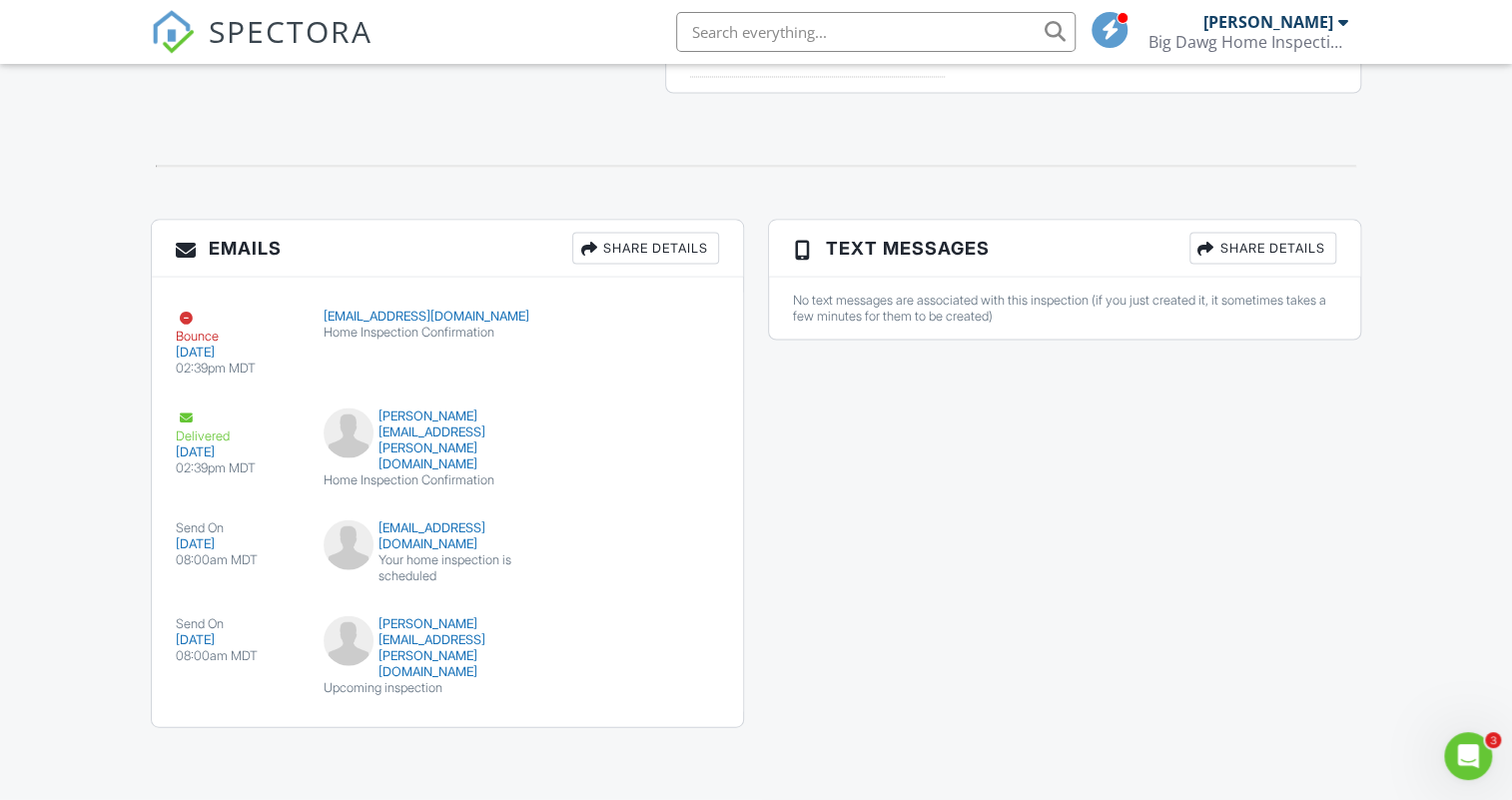 scroll, scrollTop: 2186, scrollLeft: 0, axis: vertical 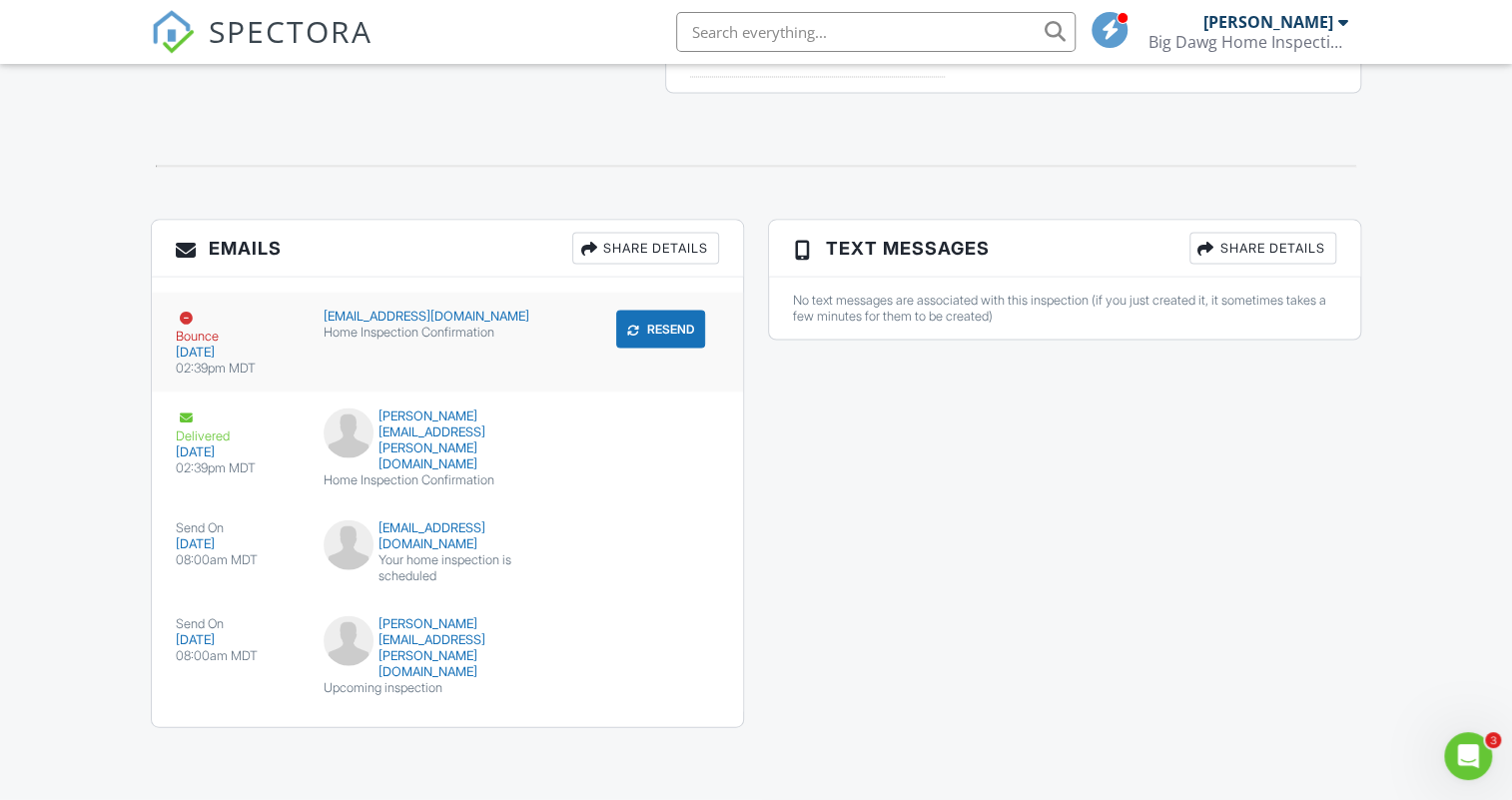 click on "Resend" at bounding box center (660, 330) 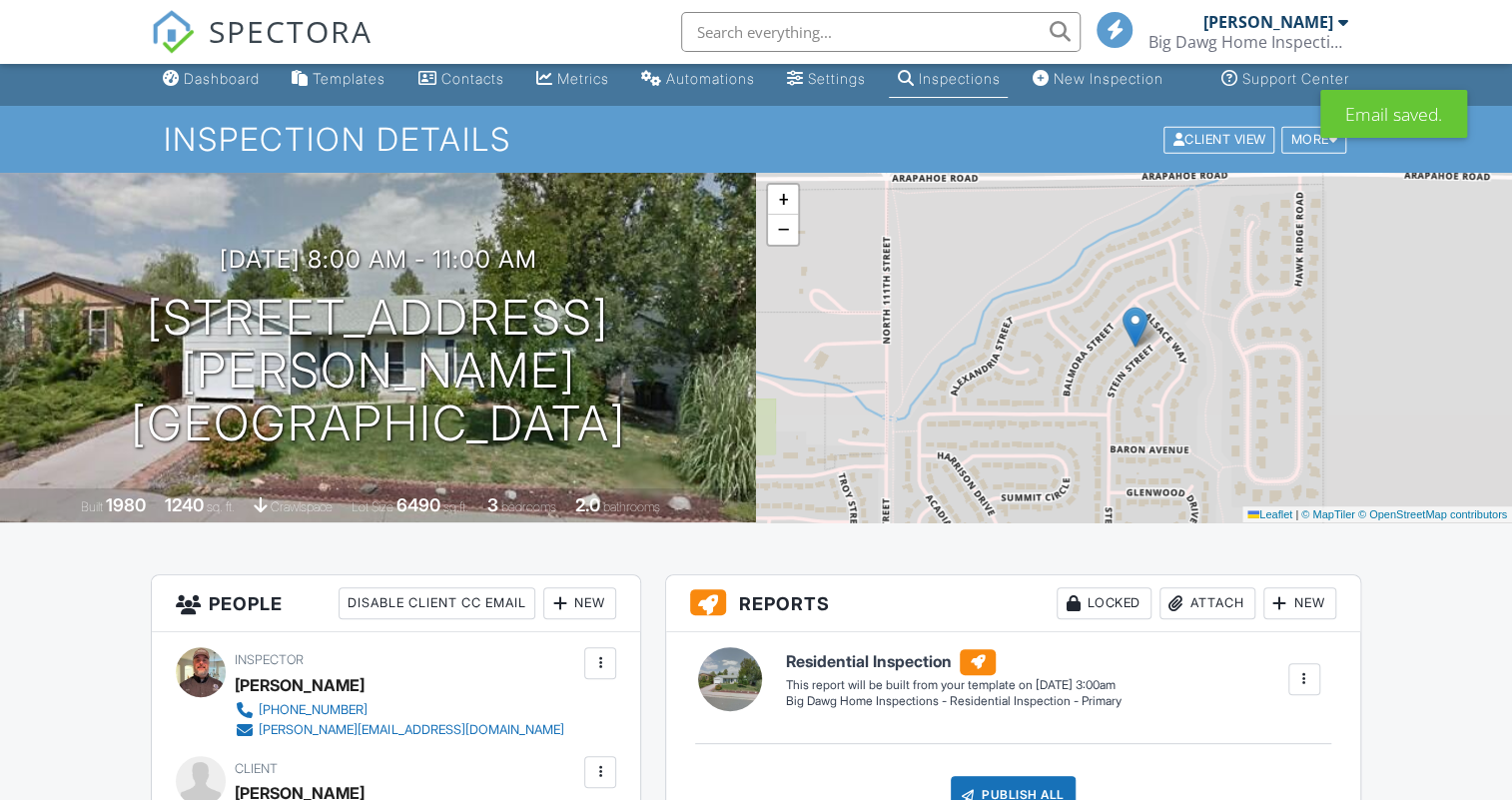 scroll, scrollTop: 453, scrollLeft: 0, axis: vertical 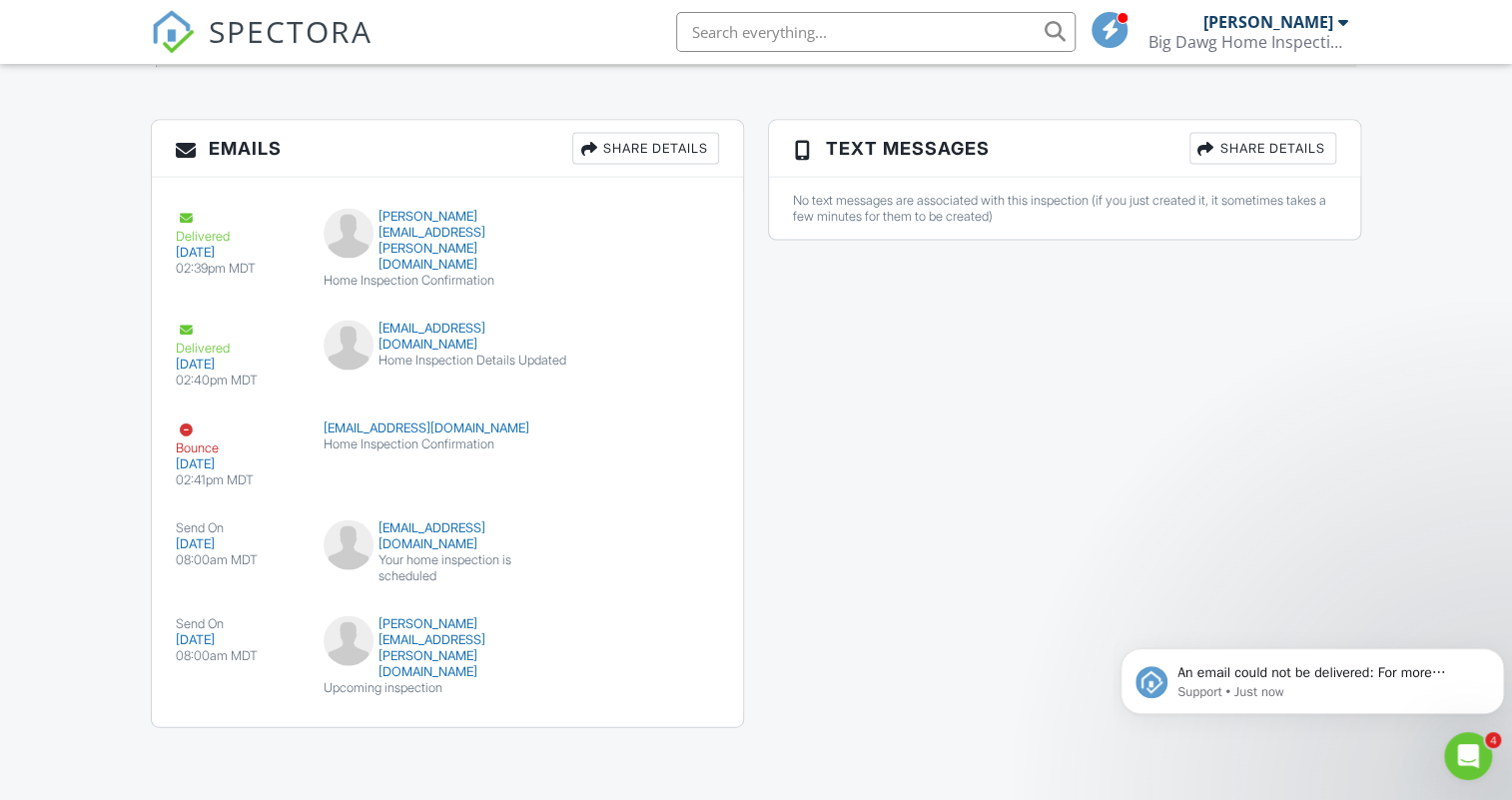 click 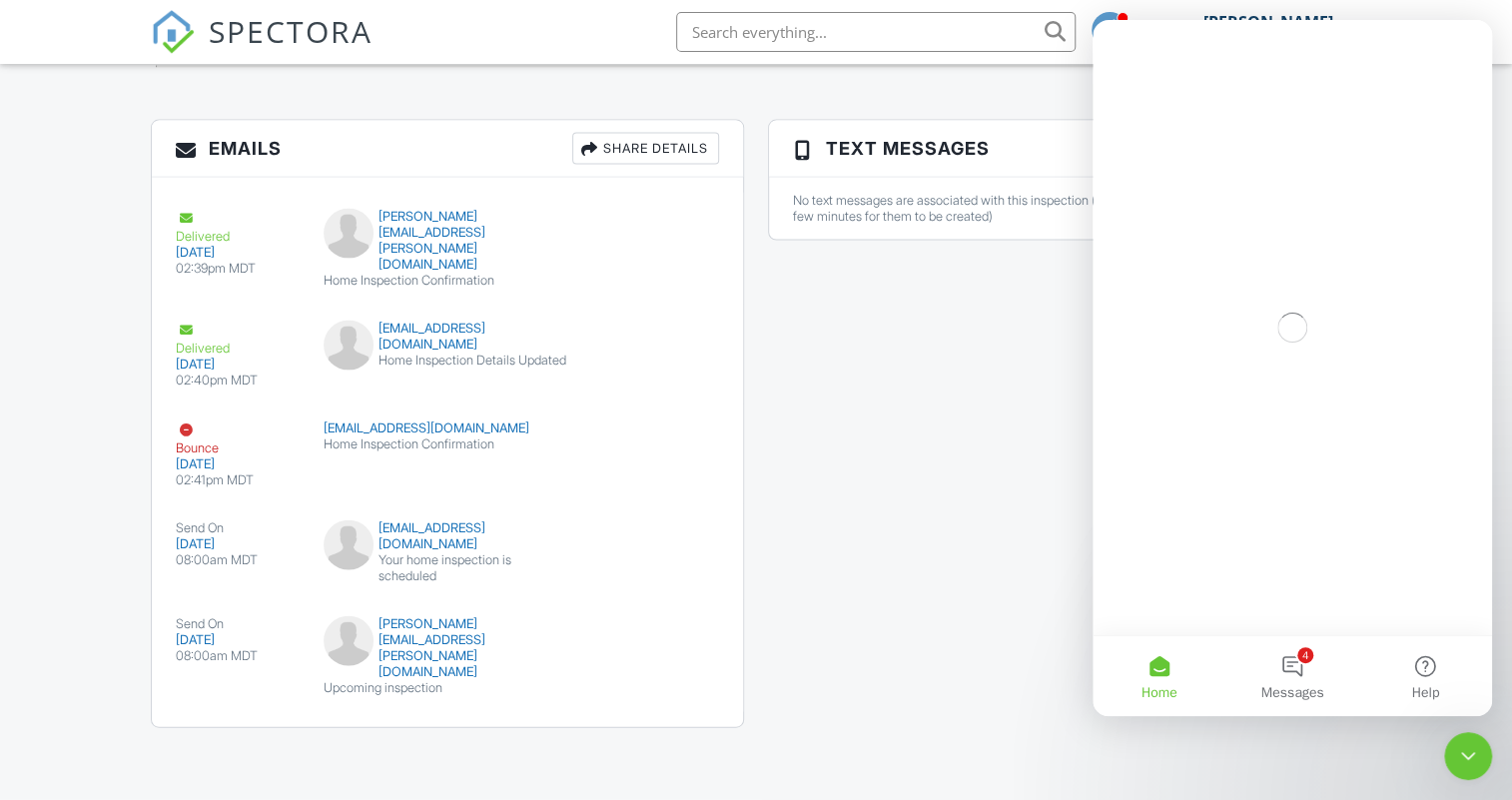 scroll, scrollTop: 0, scrollLeft: 0, axis: both 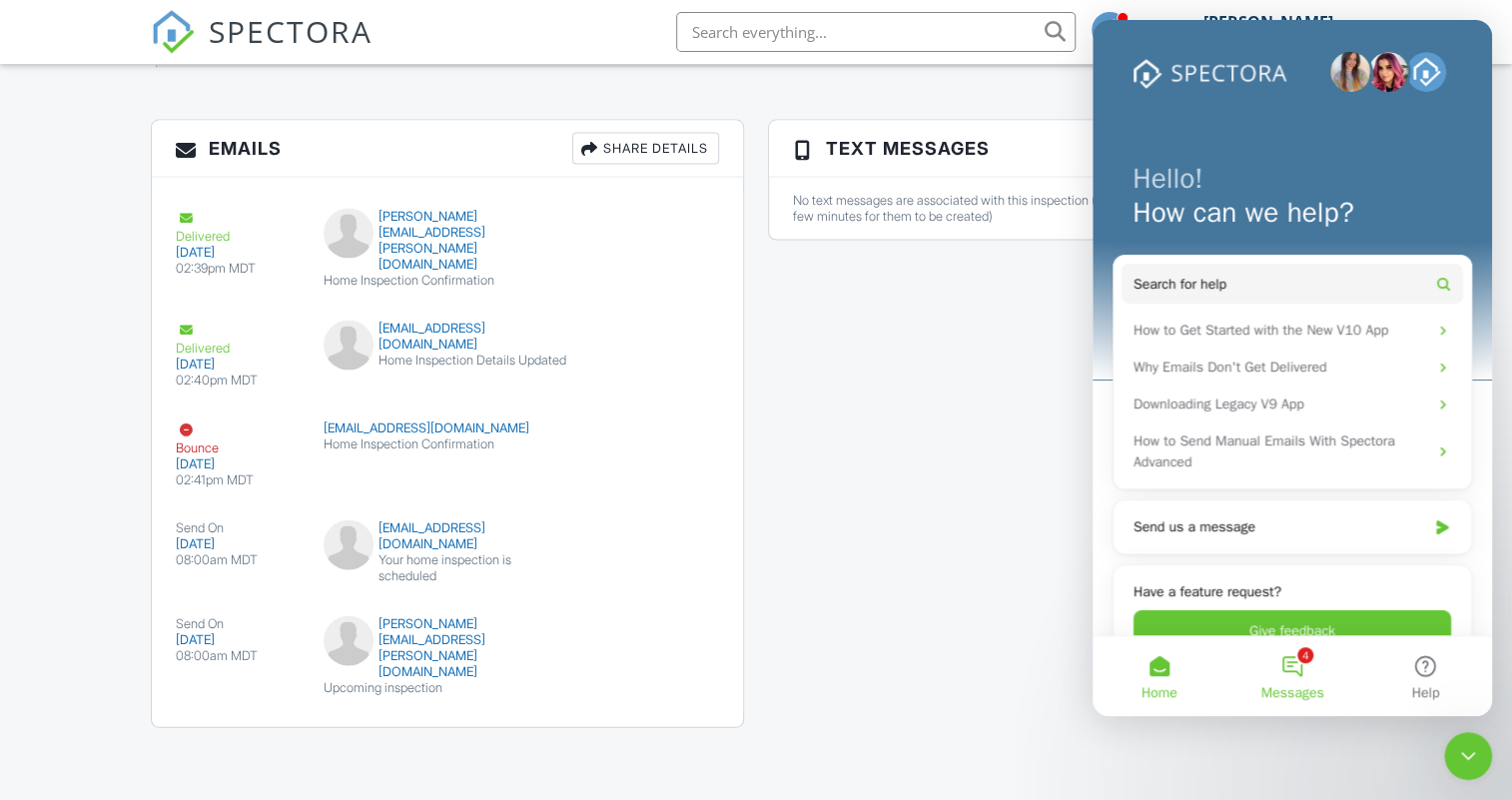 click on "Messages" at bounding box center (1292, 693) 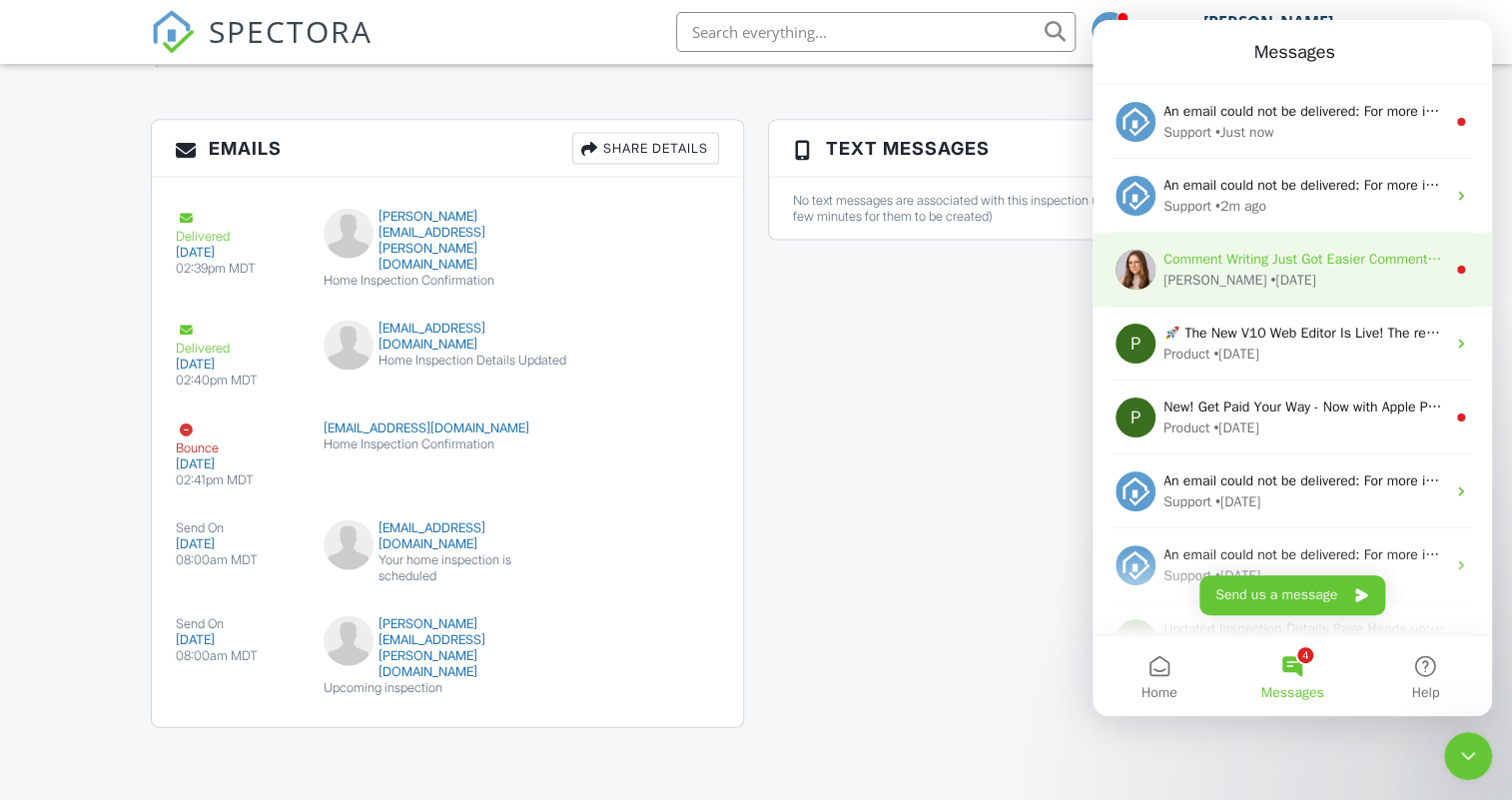 click on "Comment Writing Just Got Easier  Comment Assist, your first AI-powered tool in Spectora, is now live in the Template Editor!  Quickly generate clear, polished, agent and buyer-friendly comments in seconds. Olivia •  1w ago" at bounding box center (1292, 270) 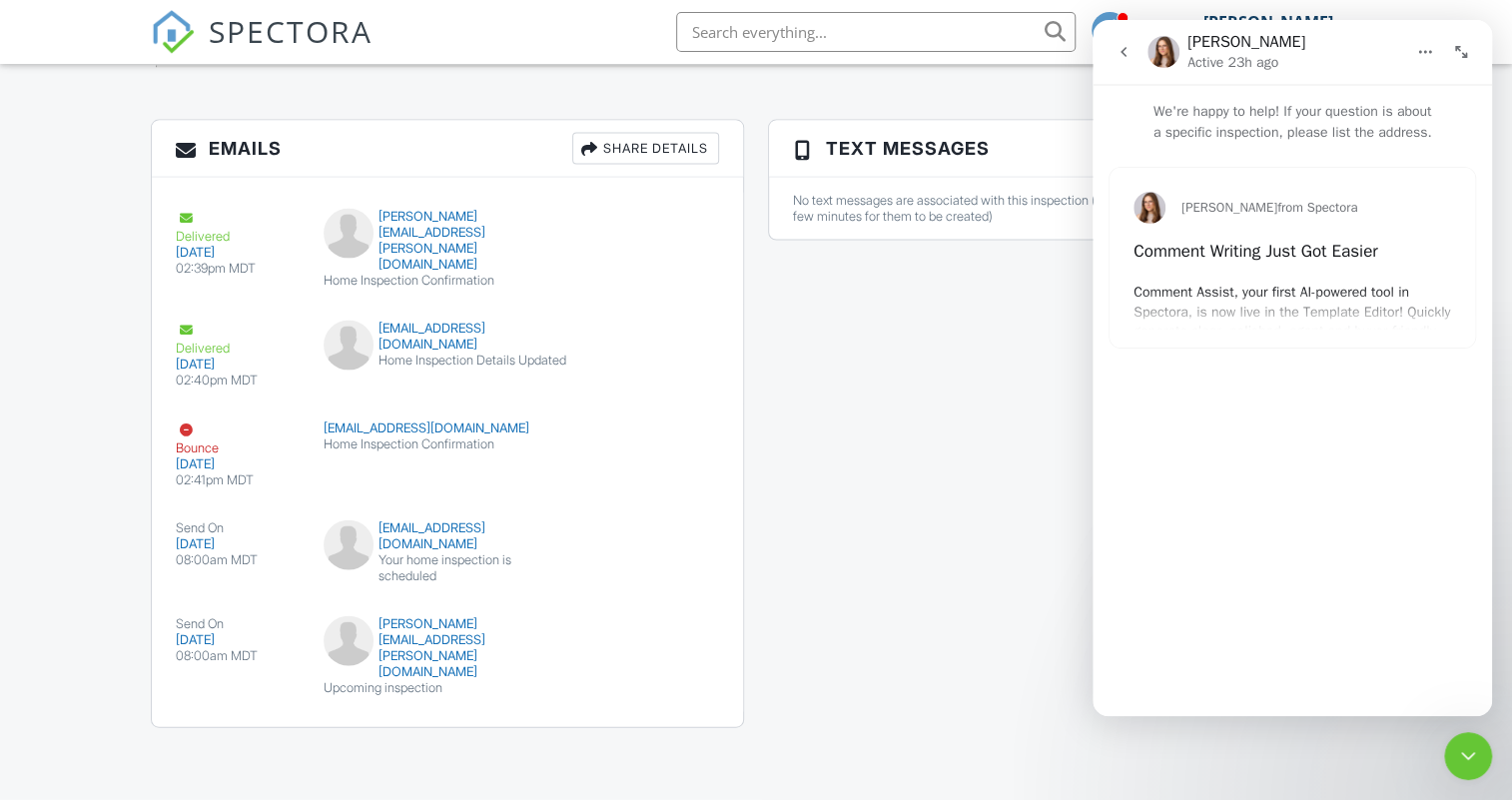 click on "Olivia  from Spectora Comment Writing Just Got Easier  Comment Assist, your first AI-powered tool in Spectora, is now live in the Template Editor!  Quickly generate clear, polished, agent and buyer-friendly comments in seconds. See How It Works" at bounding box center (1292, 258) 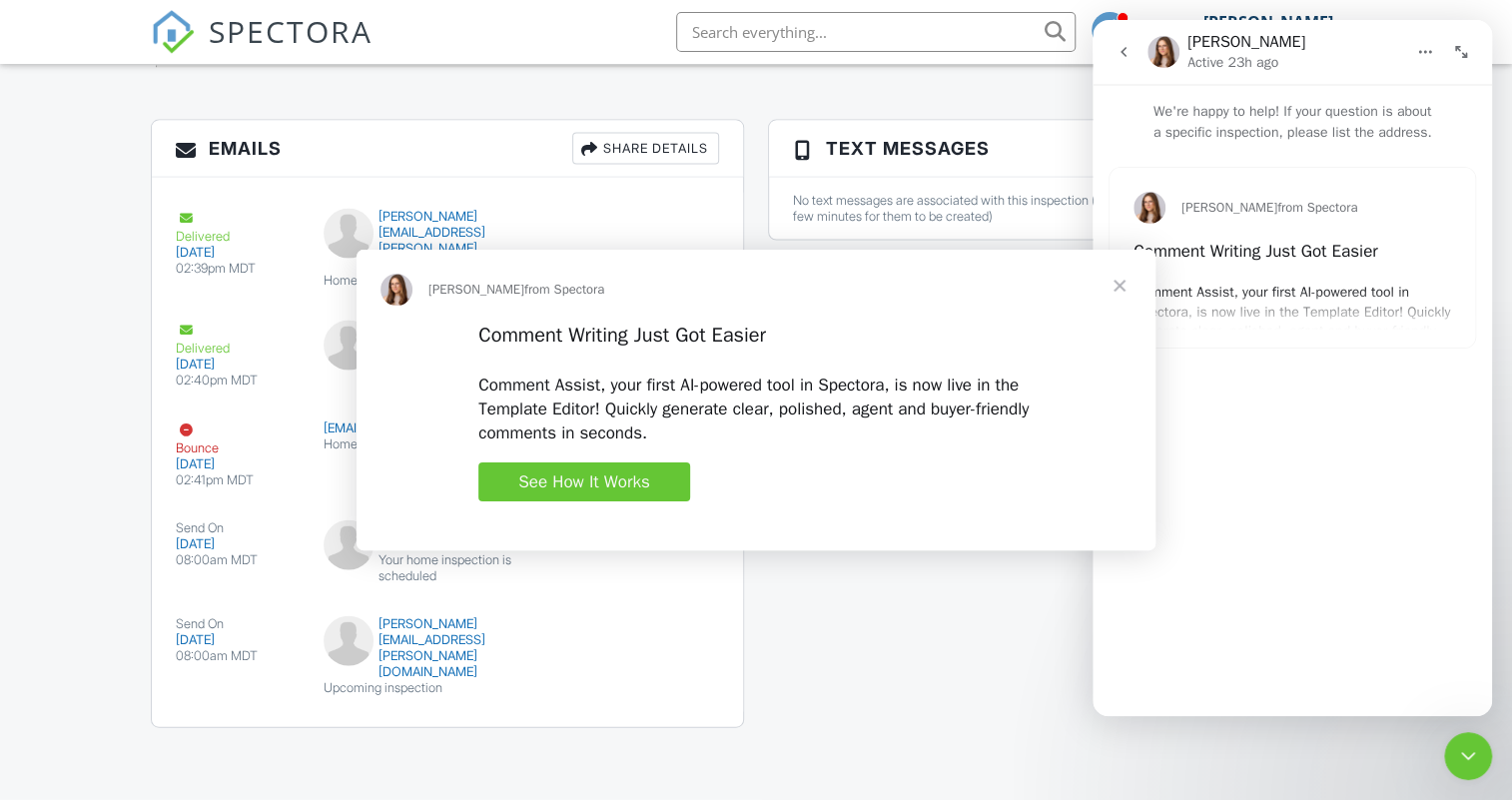 scroll, scrollTop: 0, scrollLeft: 0, axis: both 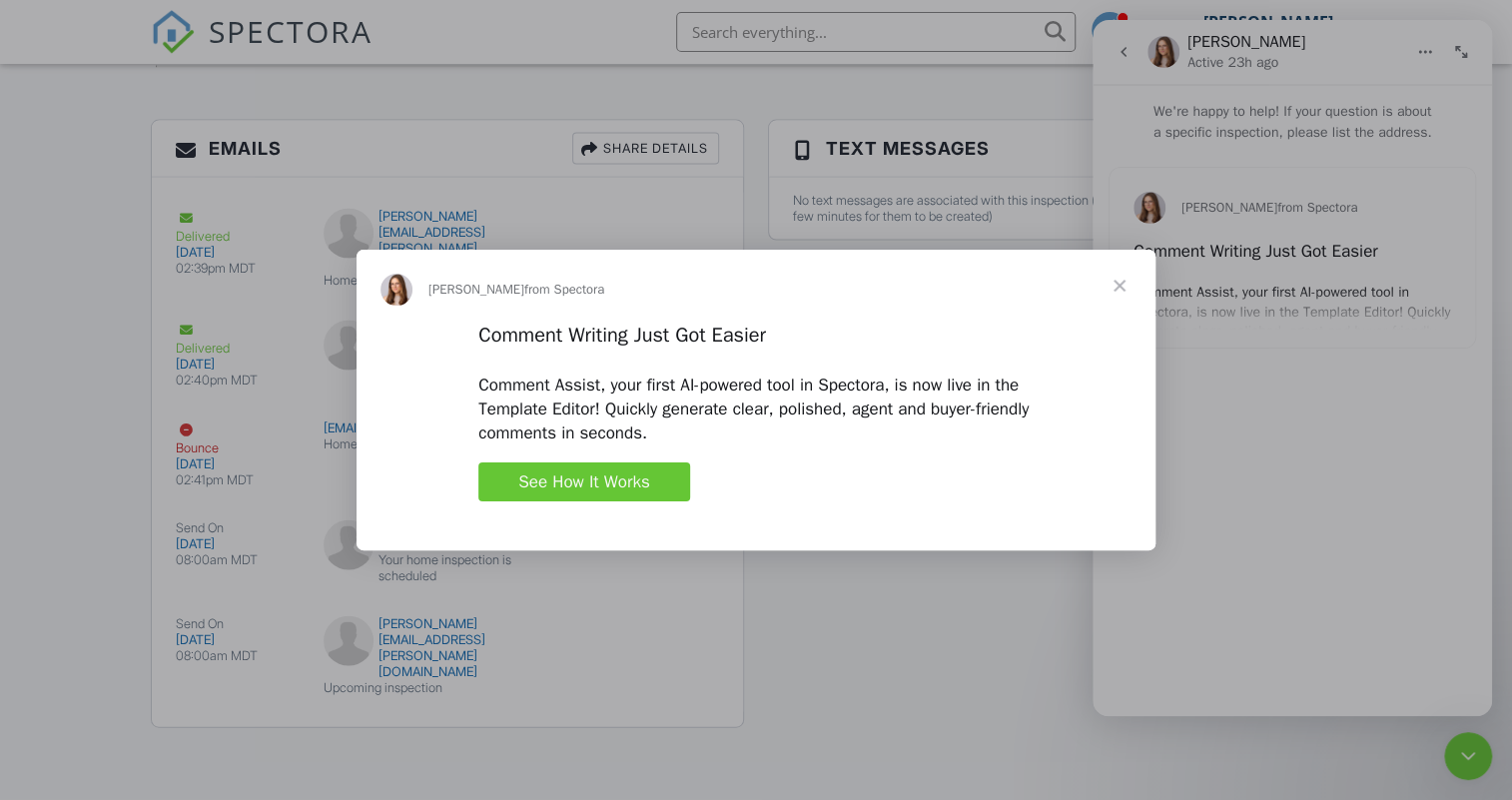 click on "See How It Works" at bounding box center [583, 482] 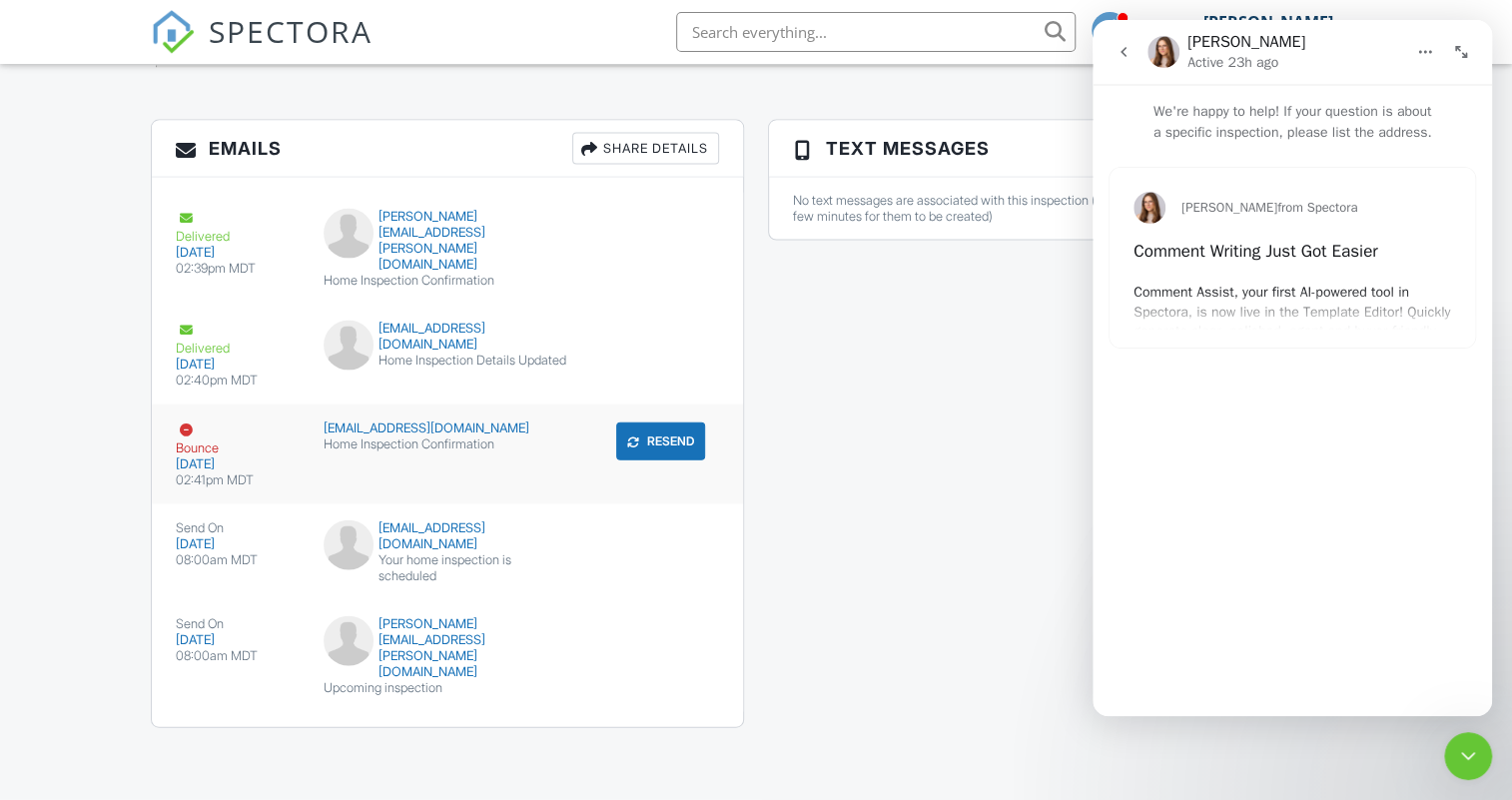 click at bounding box center [186, 430] 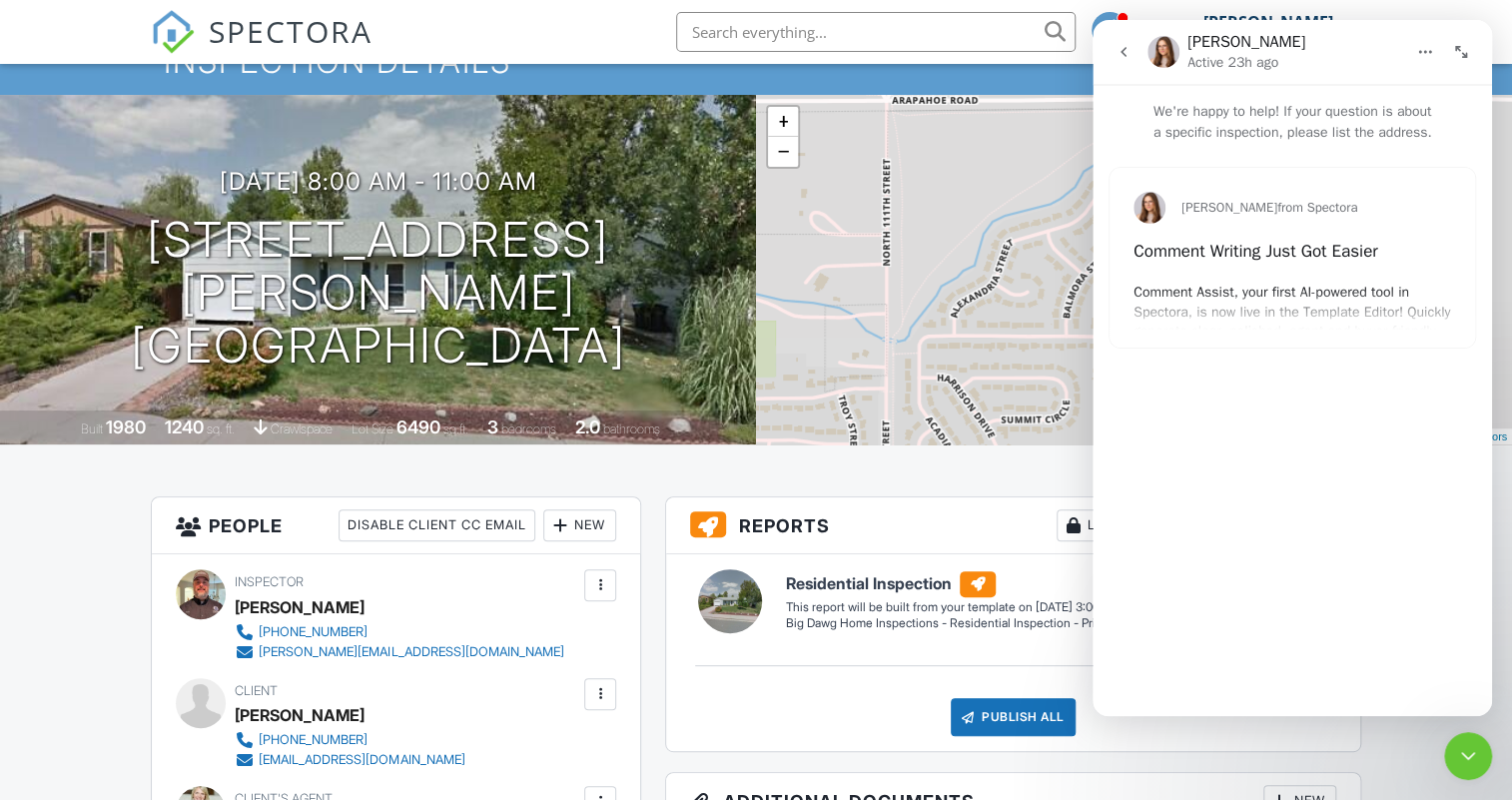scroll, scrollTop: 0, scrollLeft: 0, axis: both 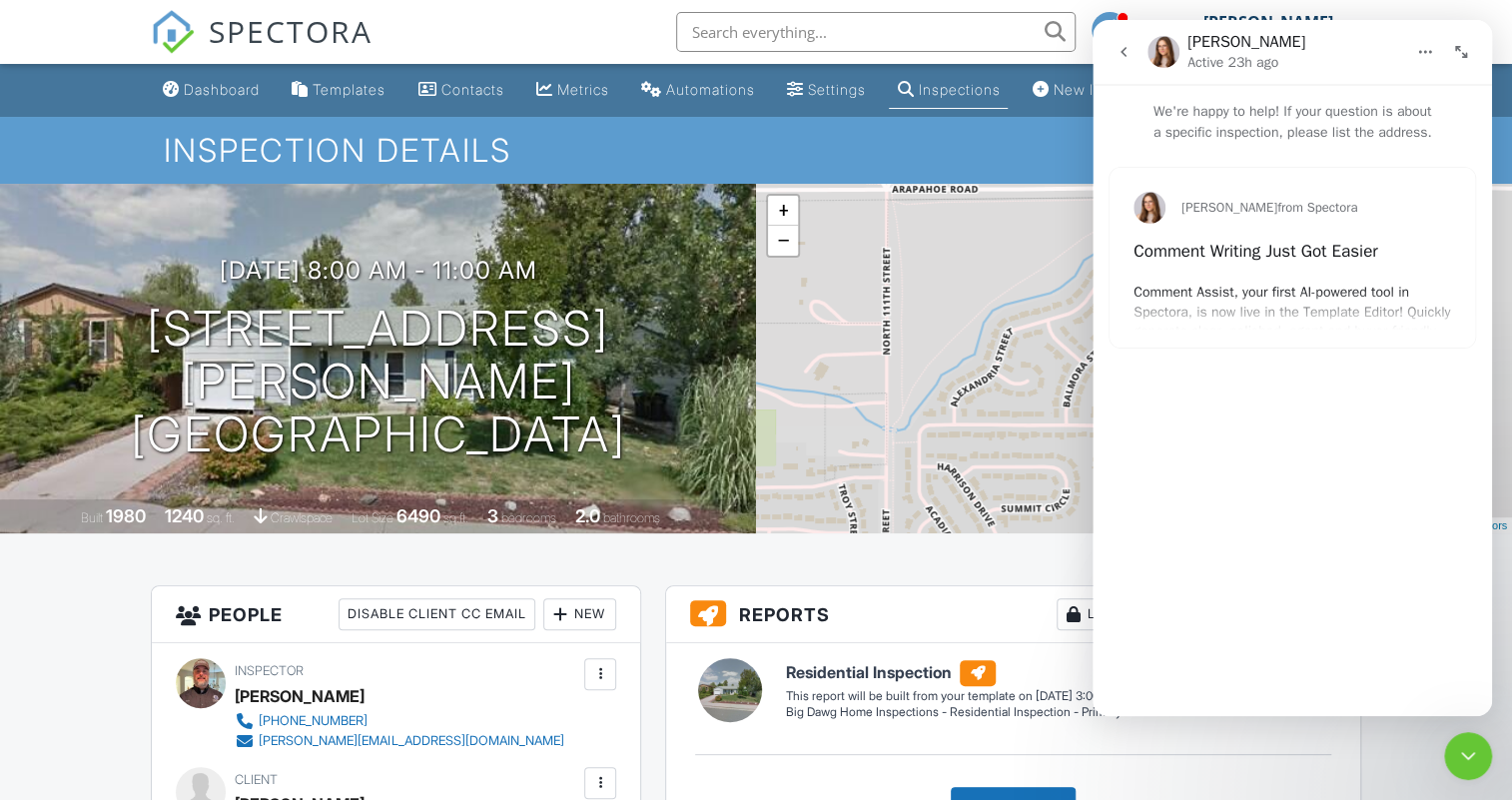 click 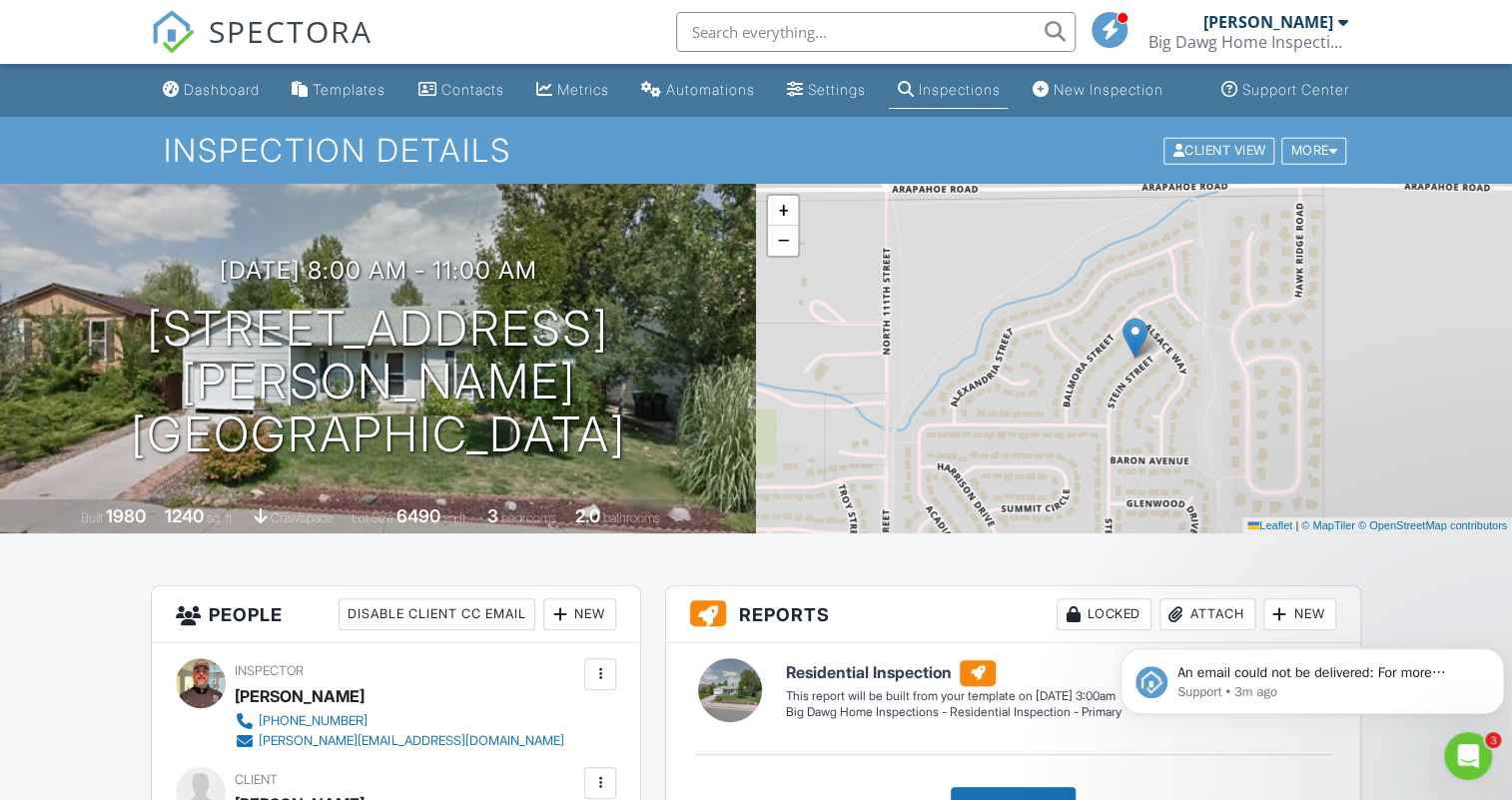 scroll, scrollTop: 0, scrollLeft: 0, axis: both 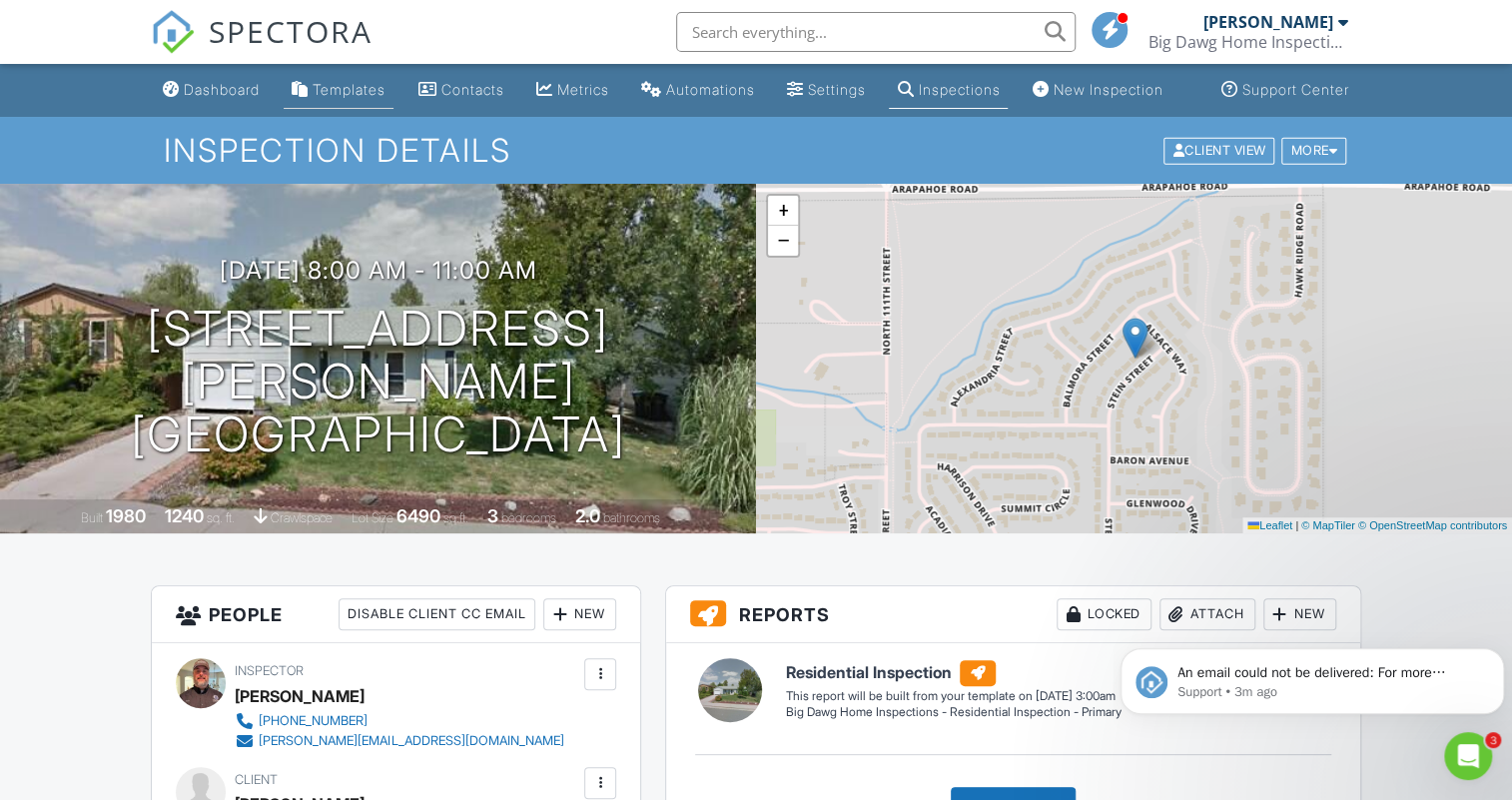 click on "Templates" at bounding box center (339, 90) 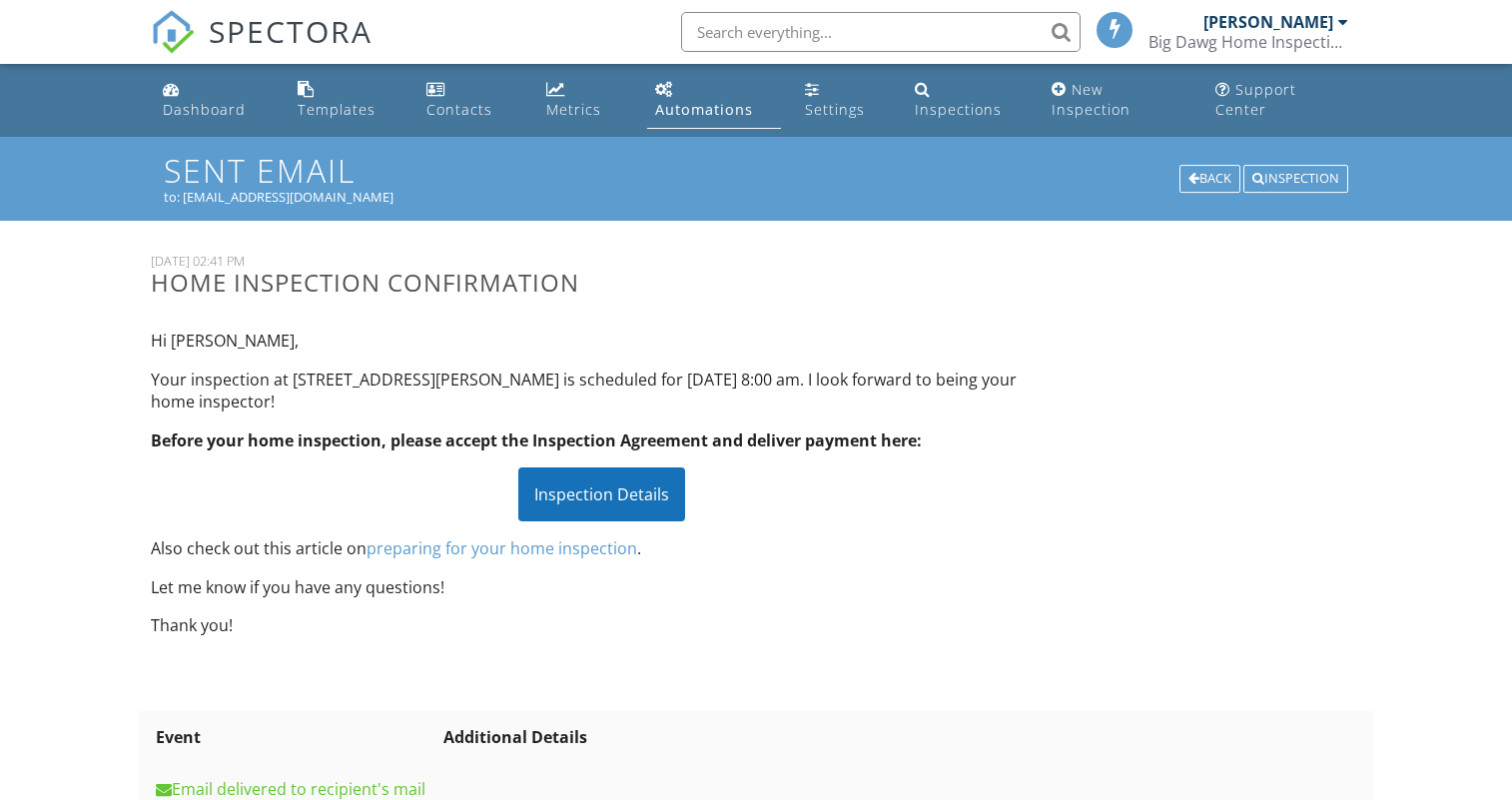 scroll, scrollTop: 0, scrollLeft: 0, axis: both 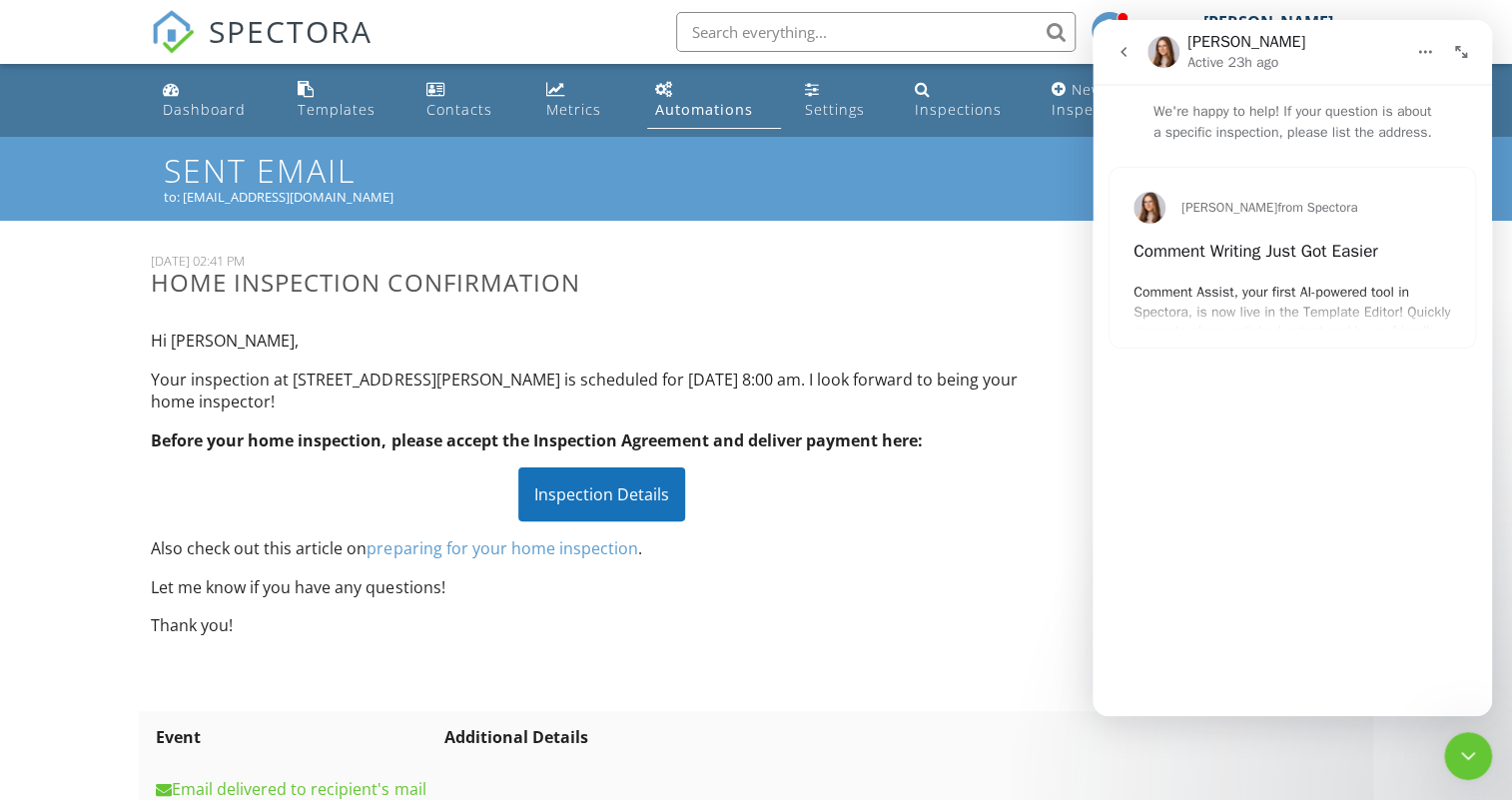 drag, startPoint x: 1434, startPoint y: 783, endPoint x: 1436, endPoint y: 766, distance: 17.117243 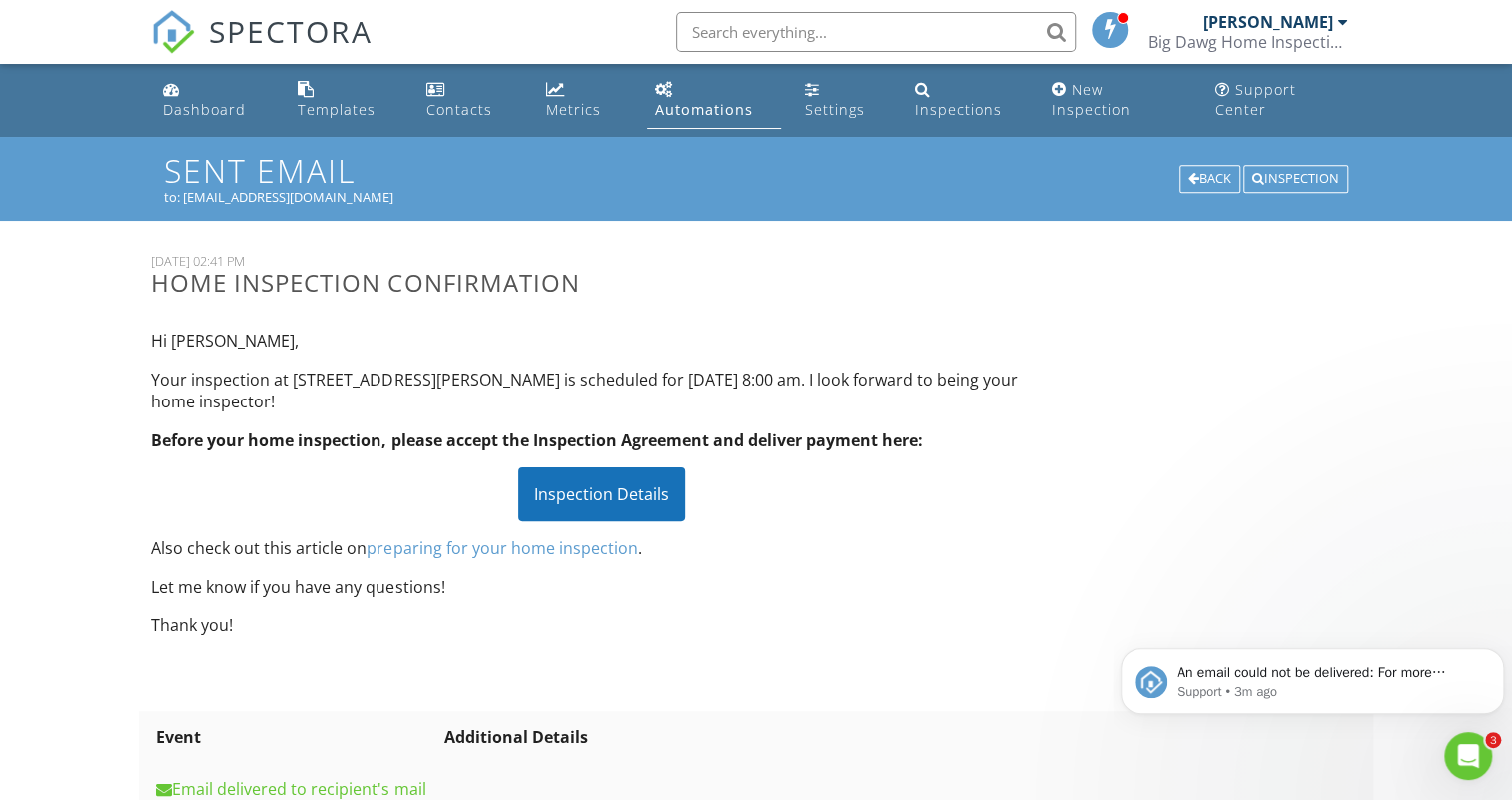 scroll, scrollTop: 0, scrollLeft: 0, axis: both 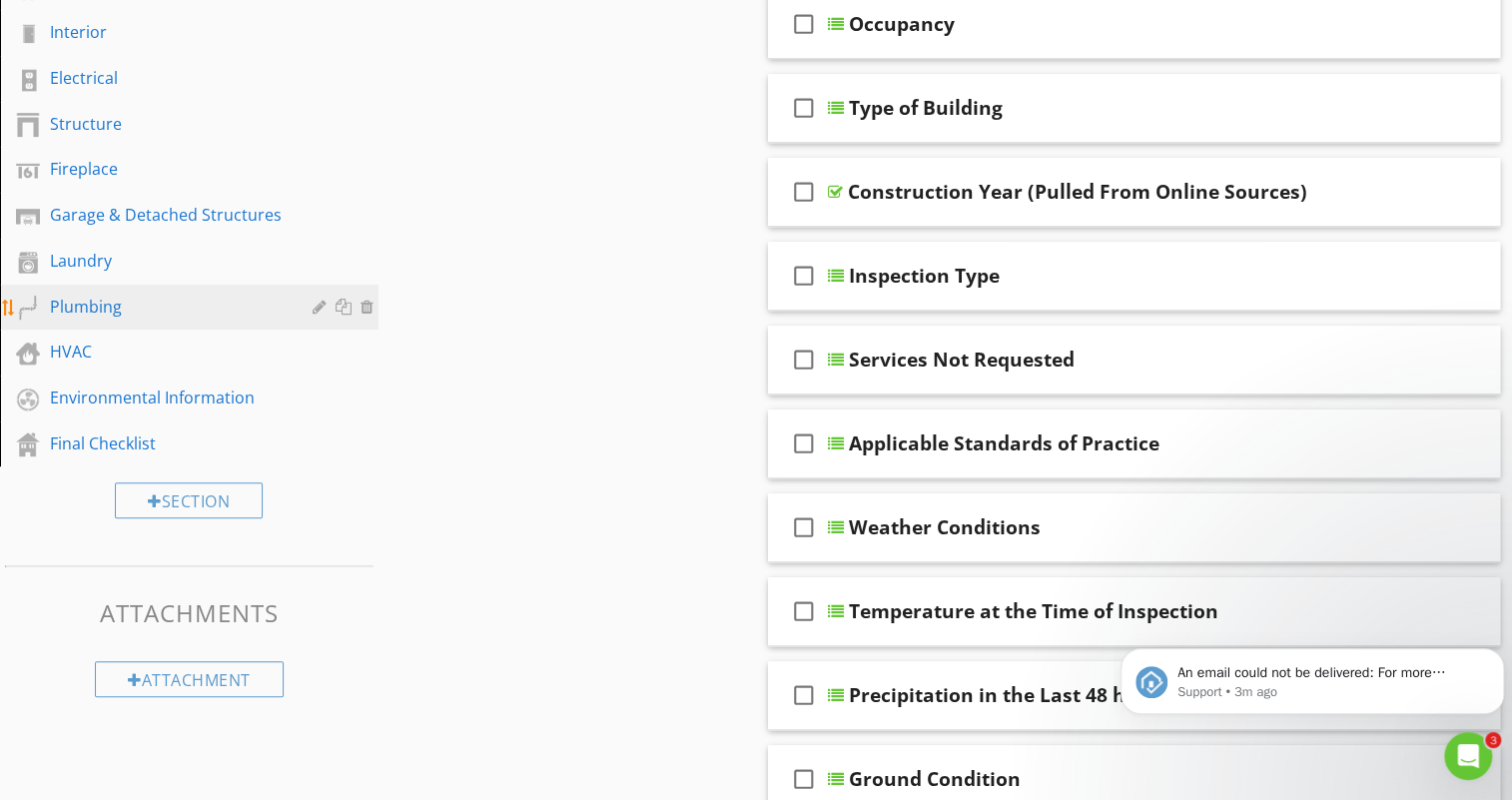 click on "Plumbing" at bounding box center [167, 307] 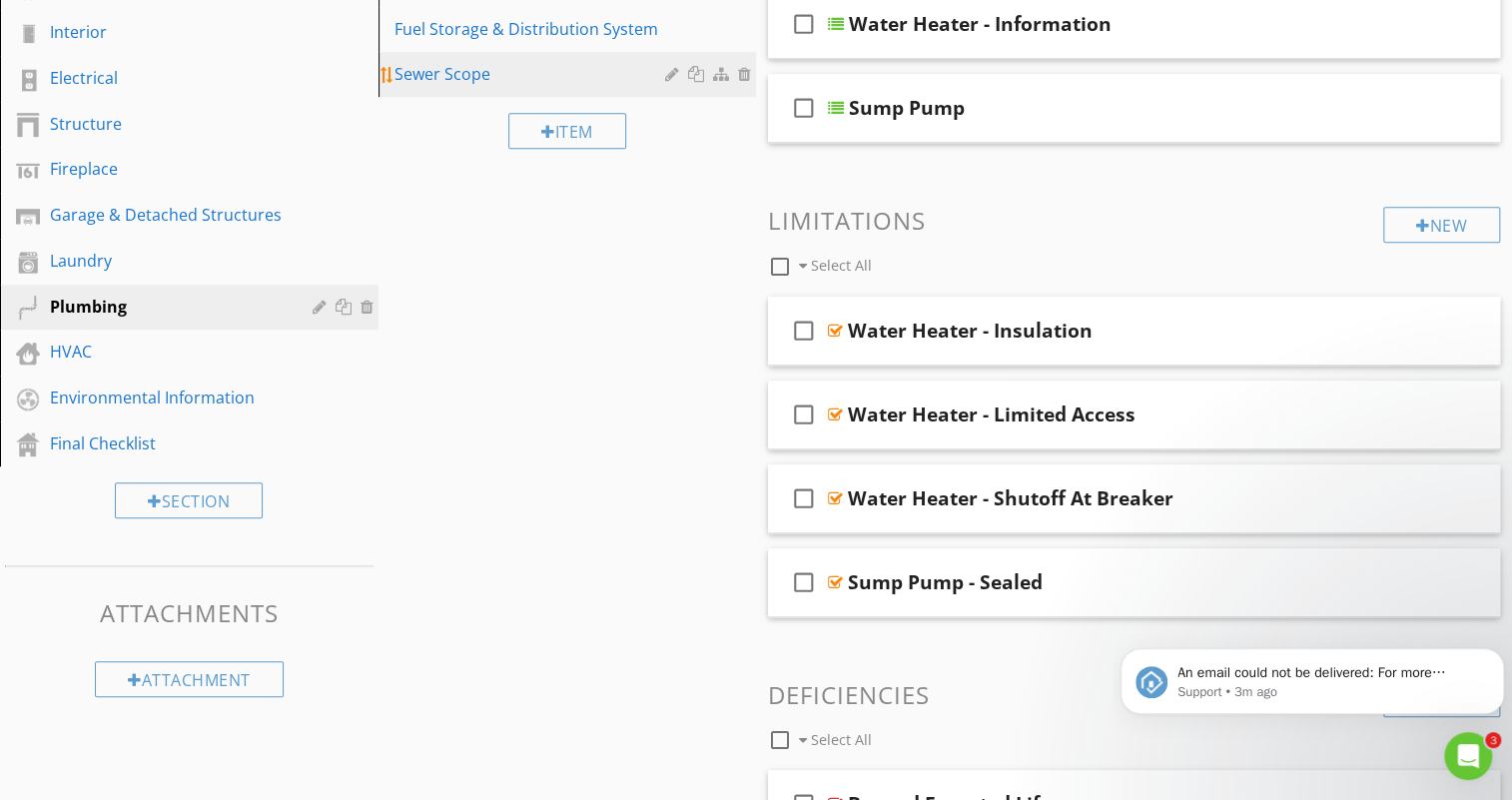 click on "Sewer Scope" at bounding box center [533, 74] 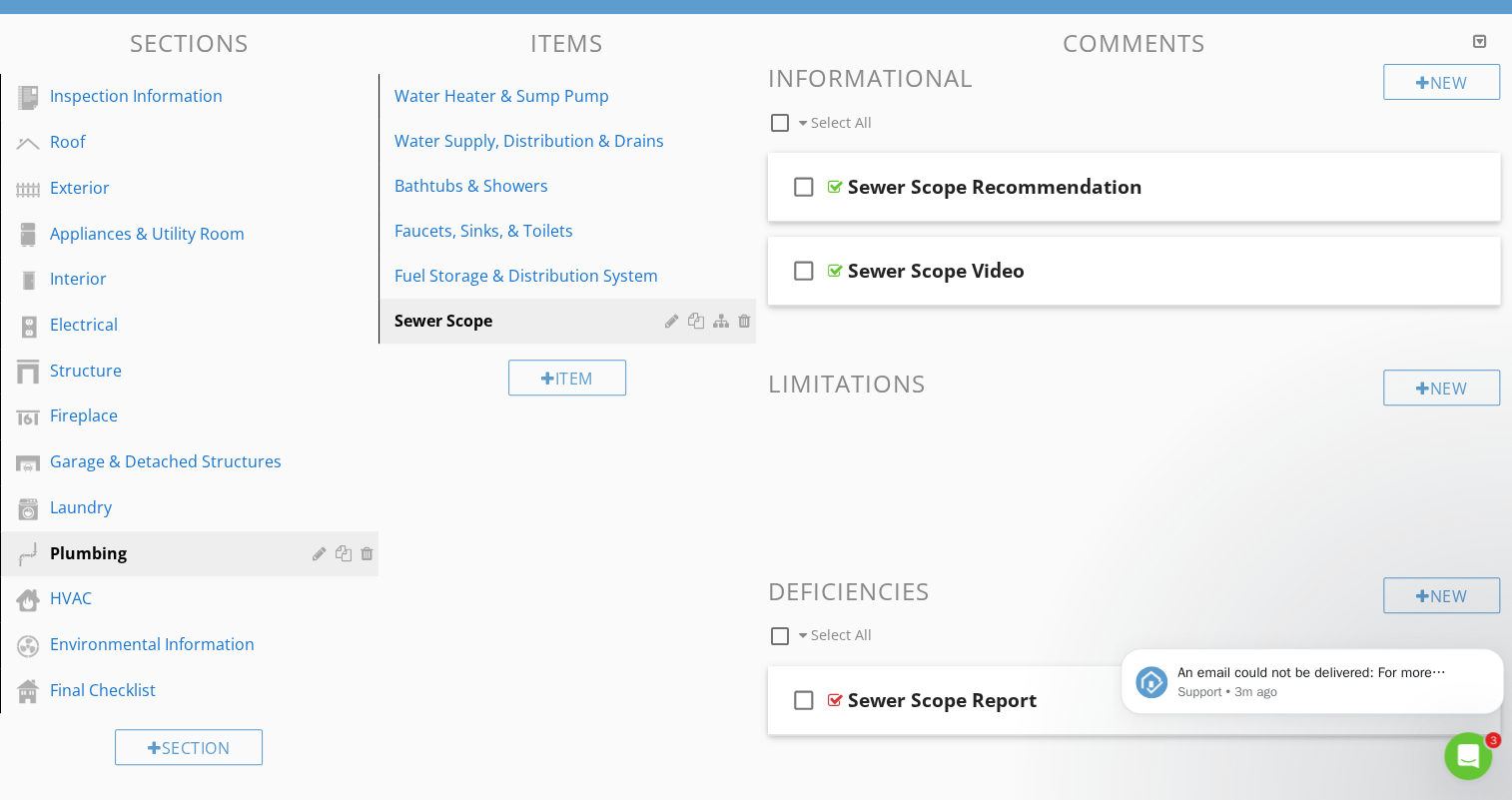 scroll, scrollTop: 0, scrollLeft: 0, axis: both 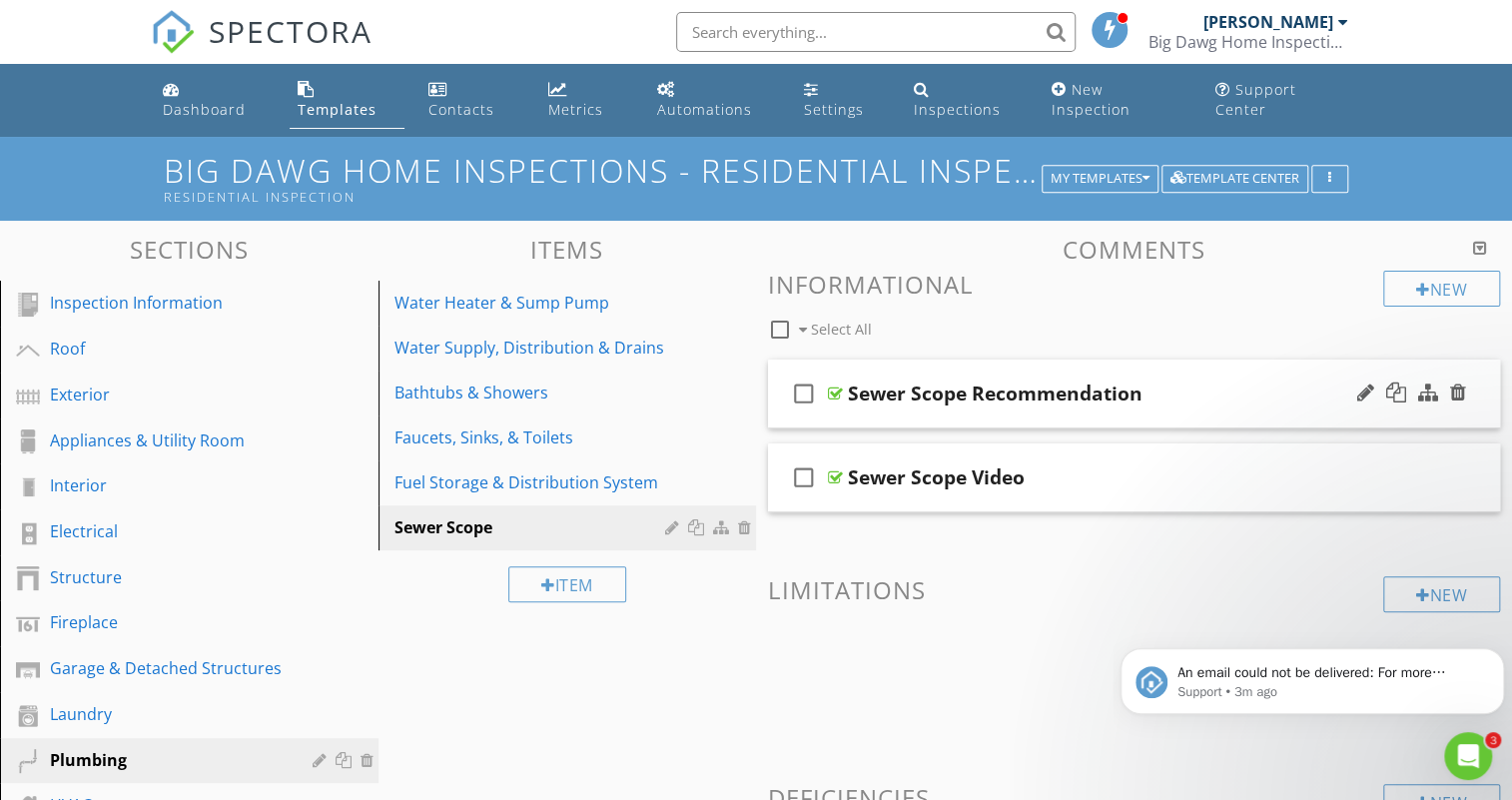 click on "Sewer Scope Recommendation" at bounding box center [1108, 394] 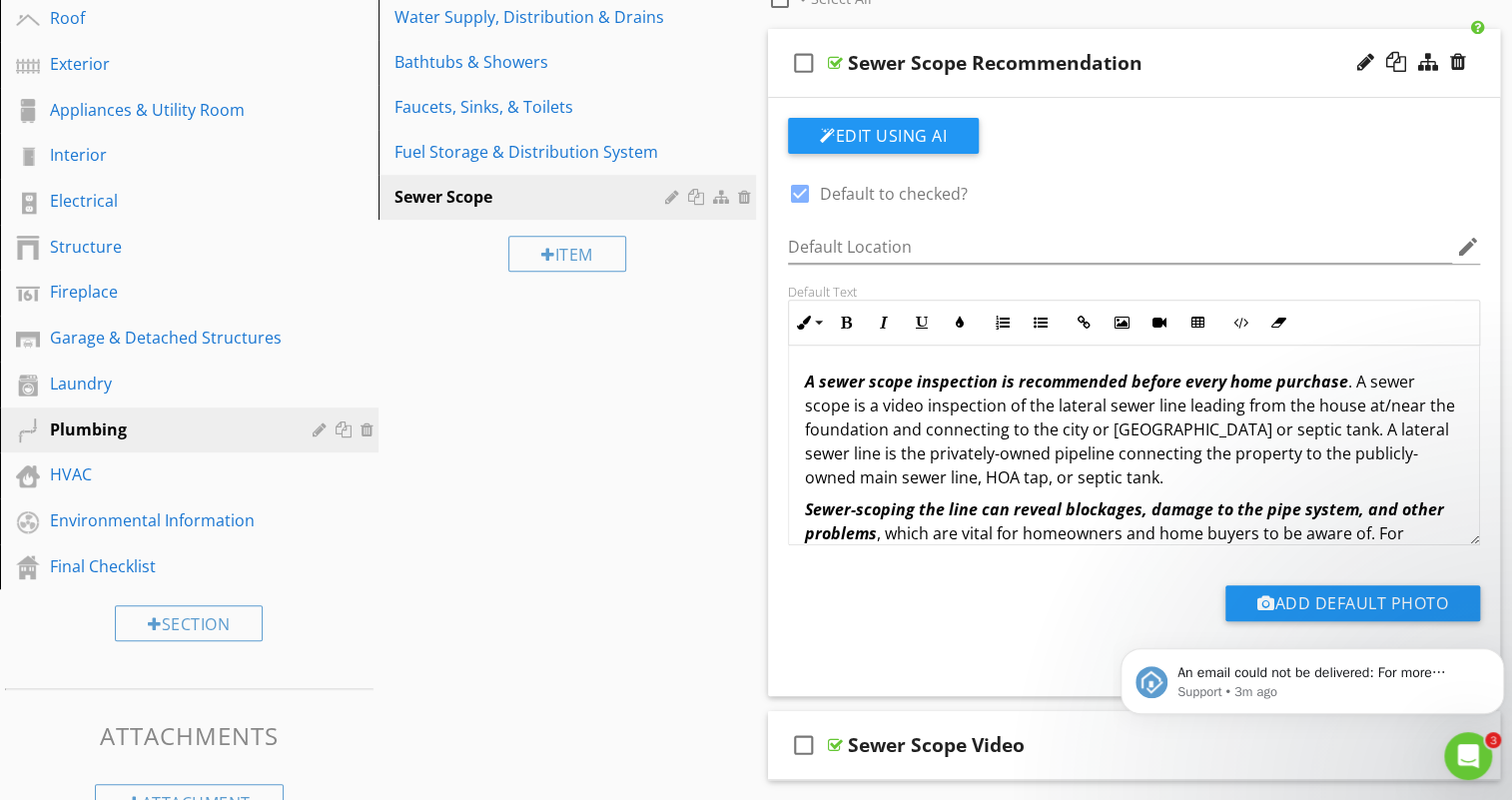 scroll, scrollTop: 453, scrollLeft: 0, axis: vertical 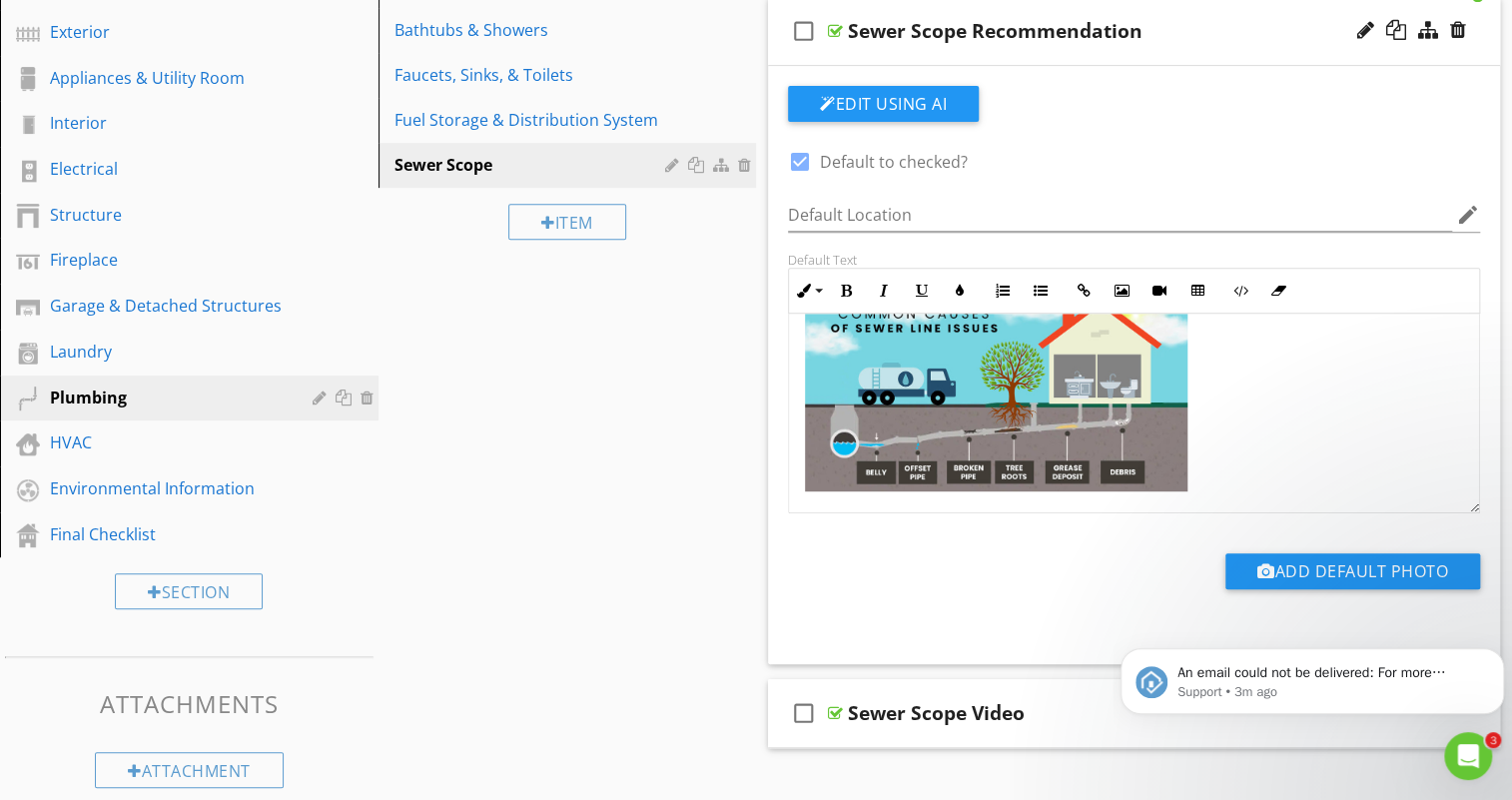 click on "Sewer Scope Recommendation" at bounding box center [1108, 31] 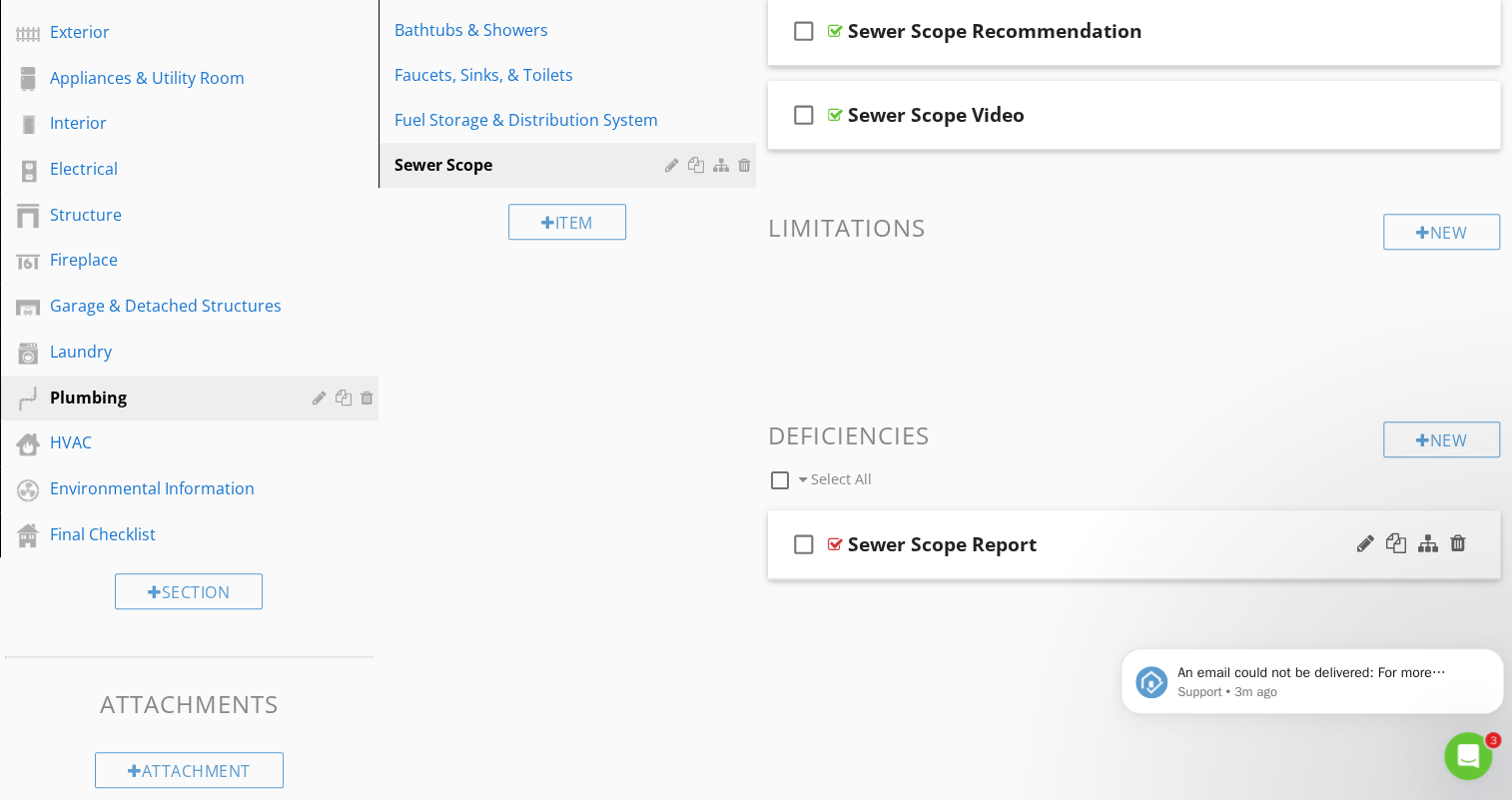 click on "check_box_outline_blank
Sewer Scope Report" at bounding box center (1134, 544) 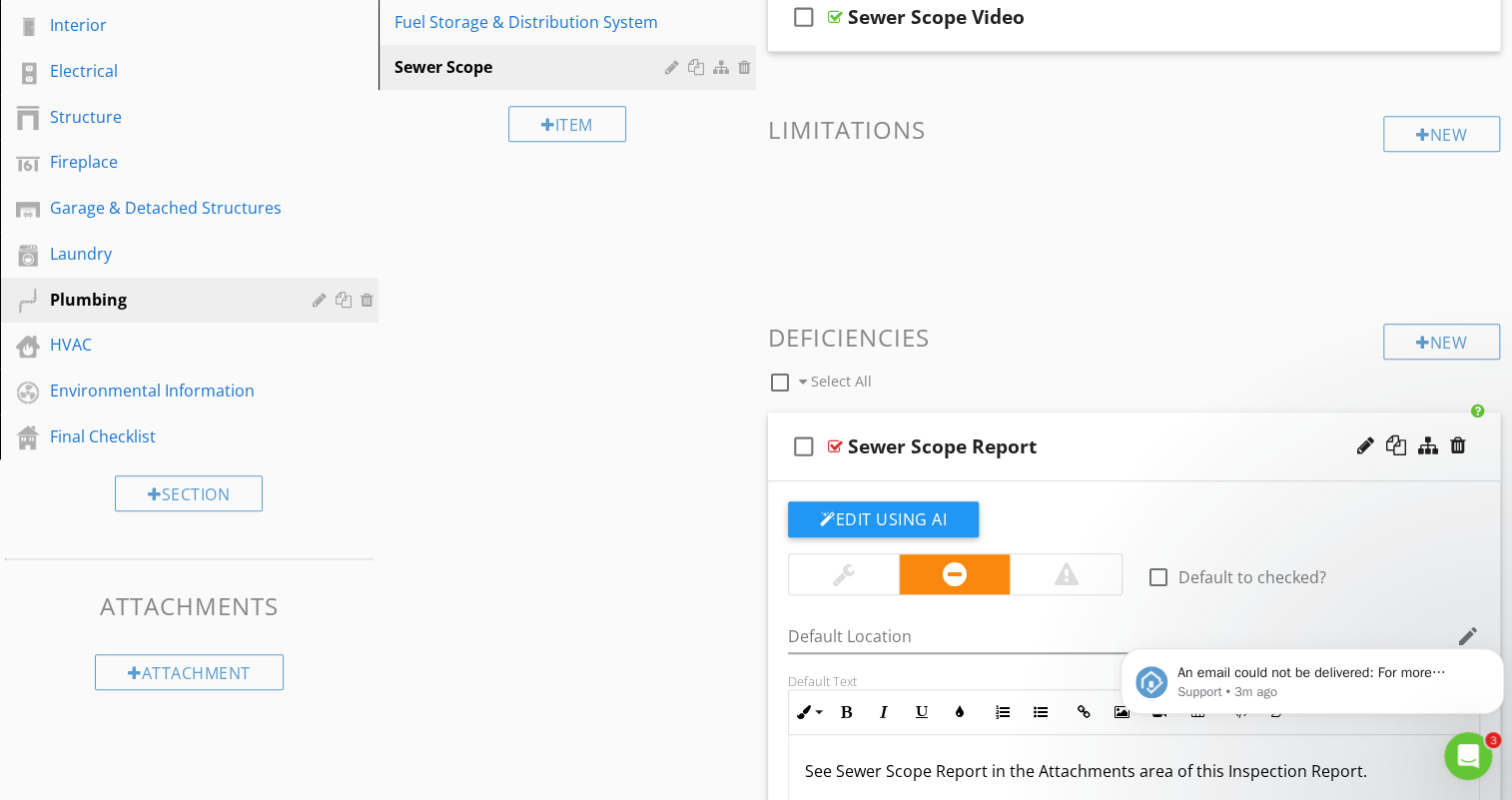 scroll, scrollTop: 453, scrollLeft: 0, axis: vertical 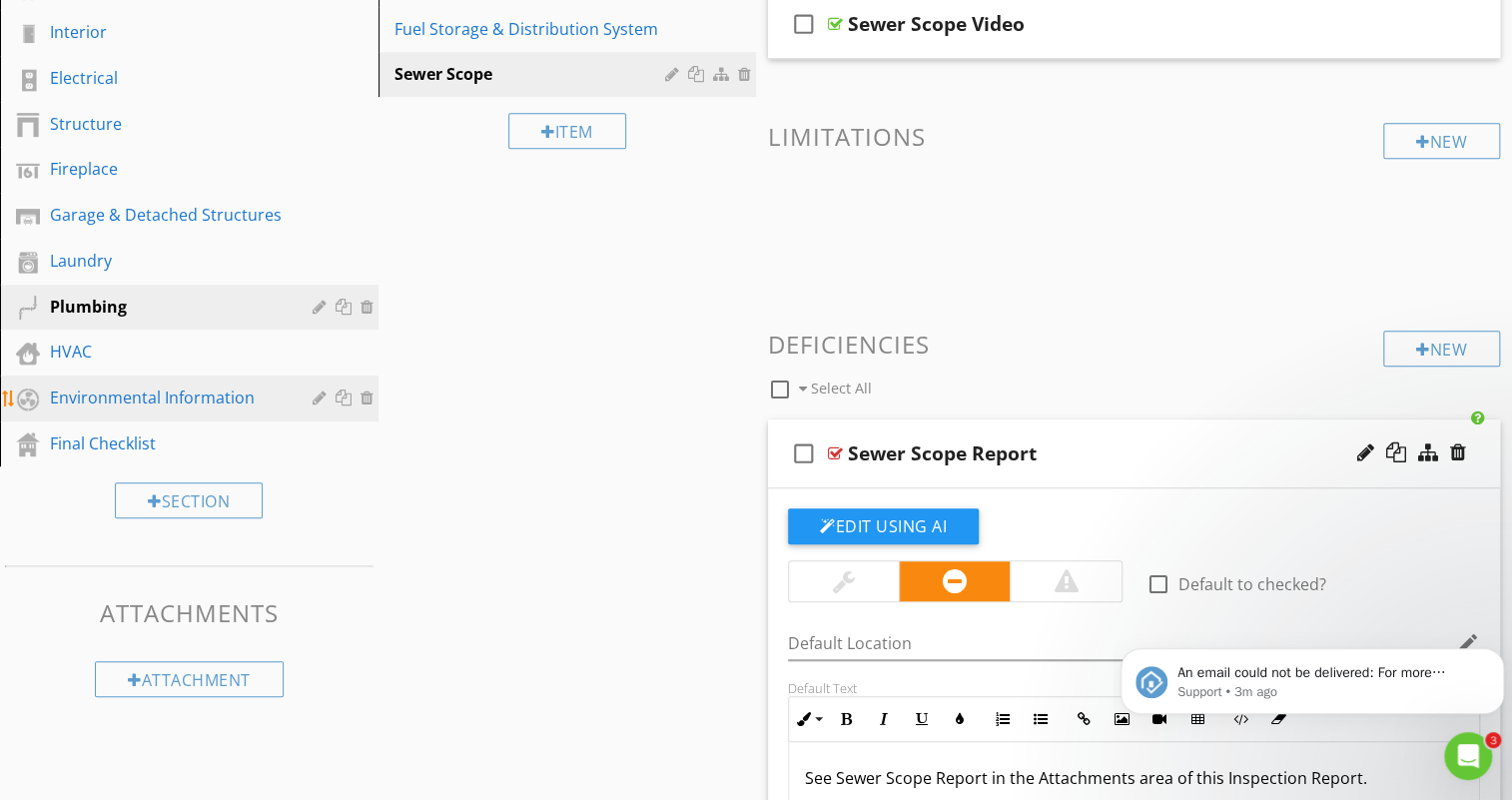 click on "Environmental Information" at bounding box center [167, 398] 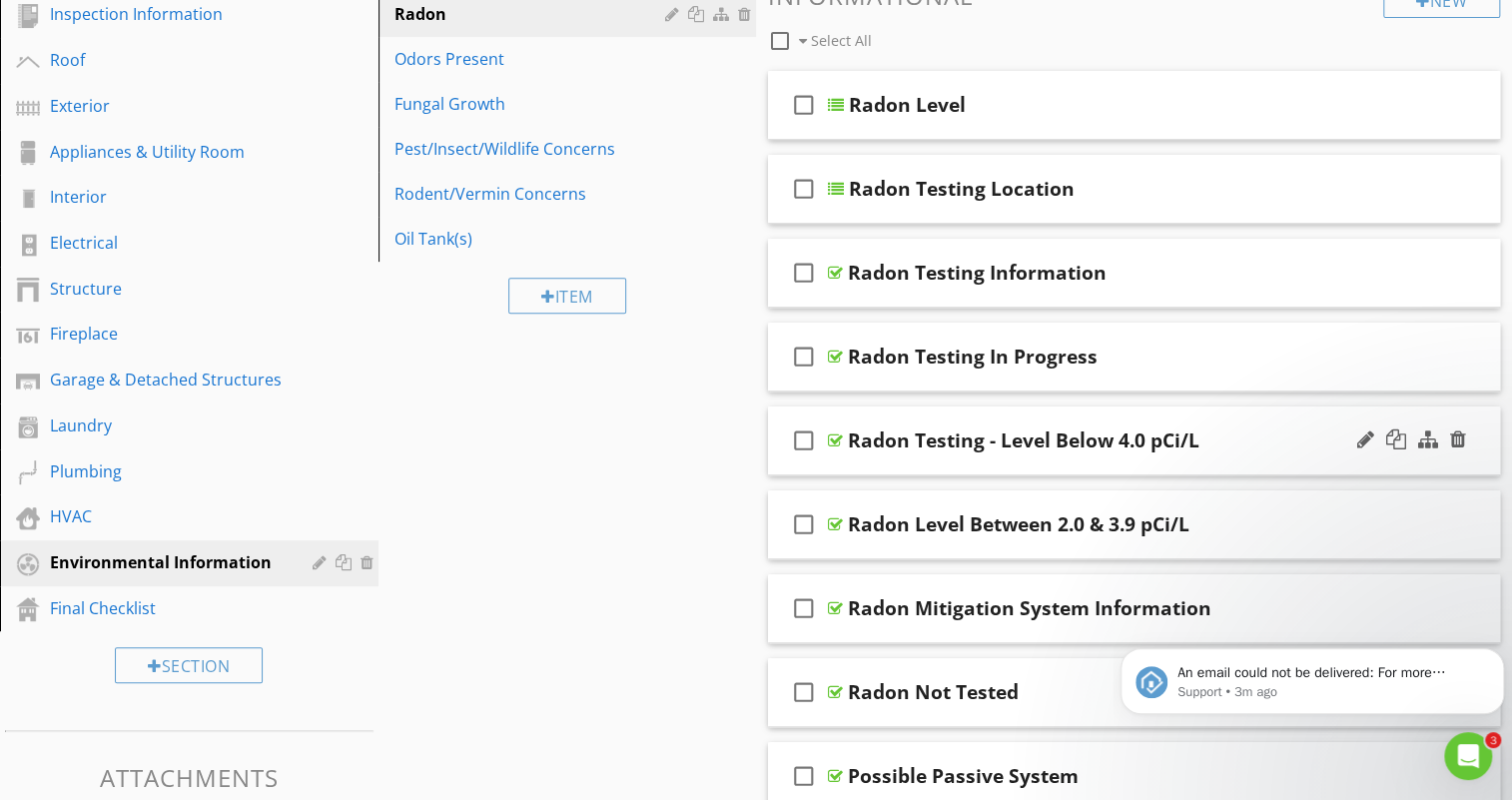 scroll, scrollTop: 0, scrollLeft: 0, axis: both 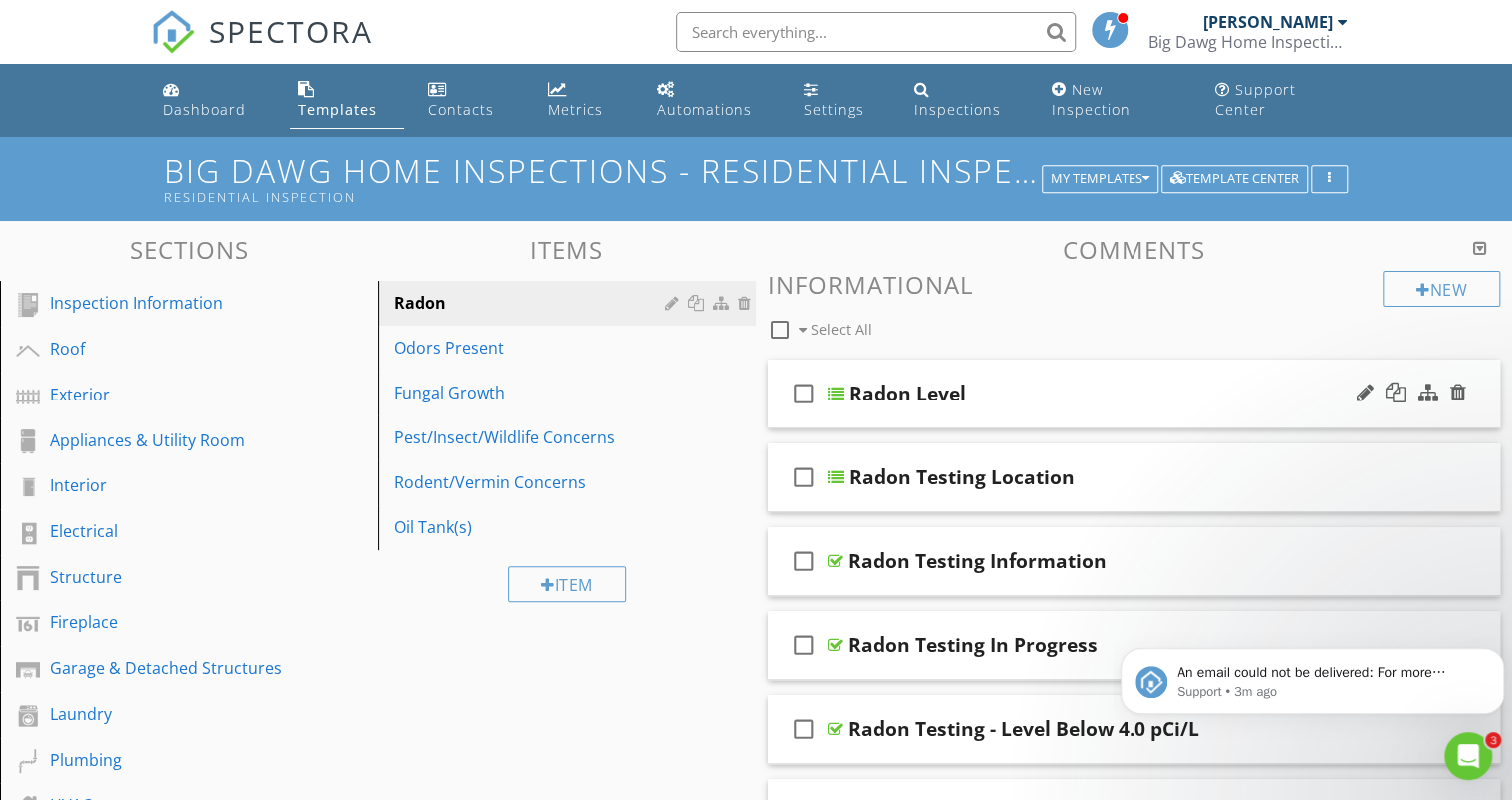 click on "Radon Level" at bounding box center [1109, 394] 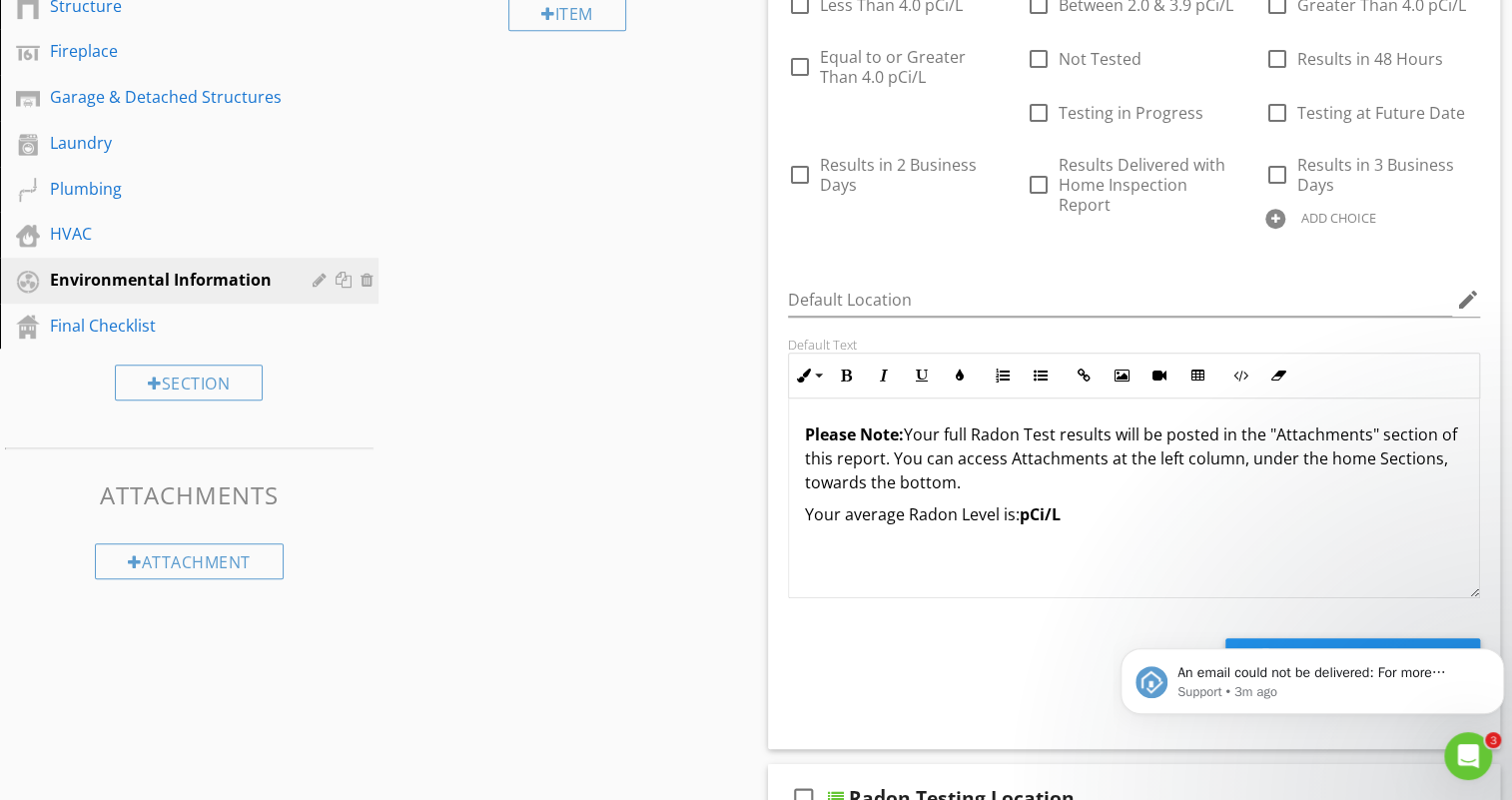 scroll, scrollTop: 635, scrollLeft: 0, axis: vertical 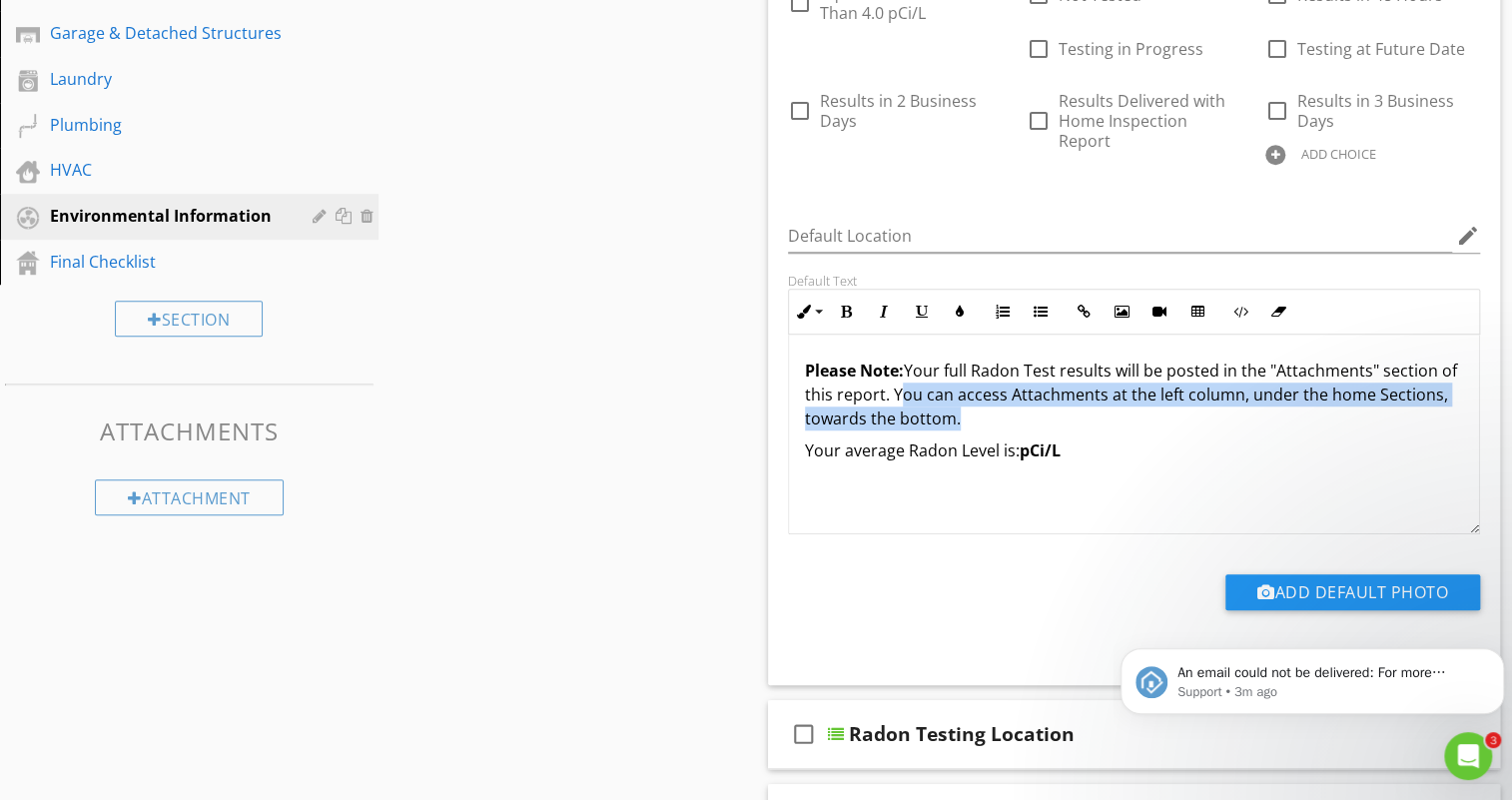 drag, startPoint x: 908, startPoint y: 392, endPoint x: 1019, endPoint y: 416, distance: 113.56496 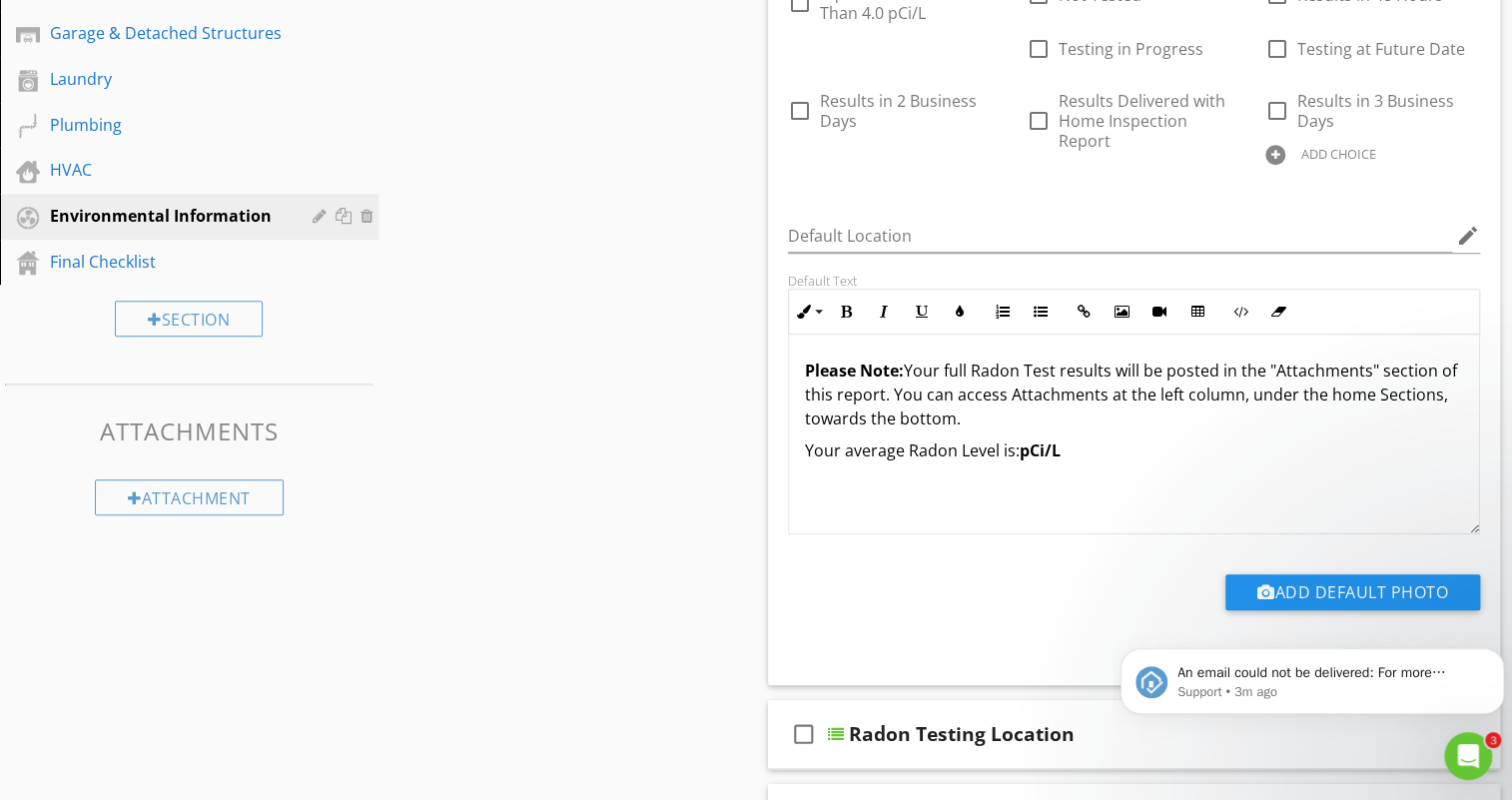 click on "P lease Note:  Your full Radon Test results will be posted in the "Attachments" section of this report. You can access Attachments at the left column, under the home Sections, towards the bottom.  Your average Radon Level is:  pCi/L" at bounding box center [1134, 434] 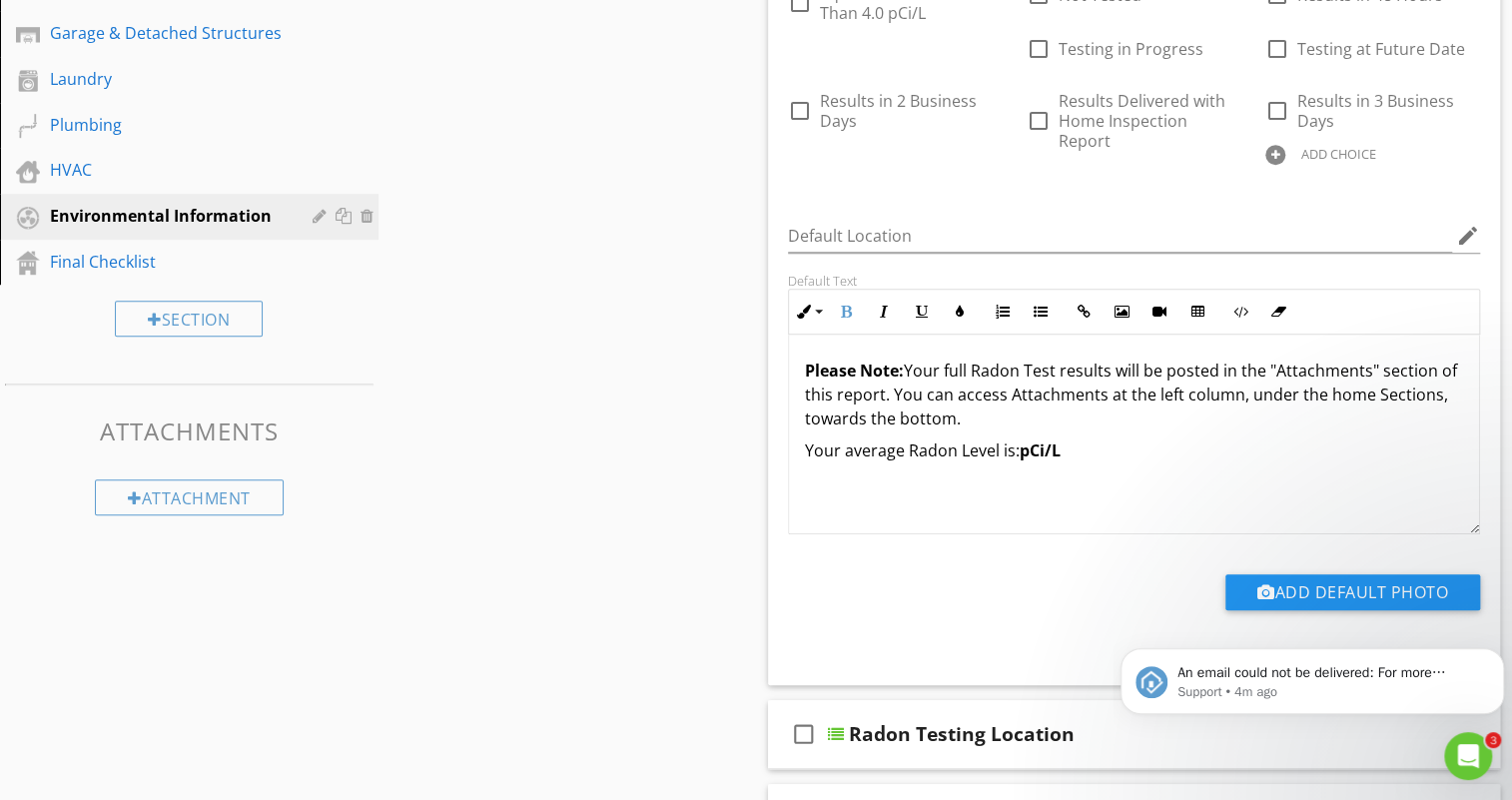 drag, startPoint x: 909, startPoint y: 392, endPoint x: 1027, endPoint y: 417, distance: 120.61924 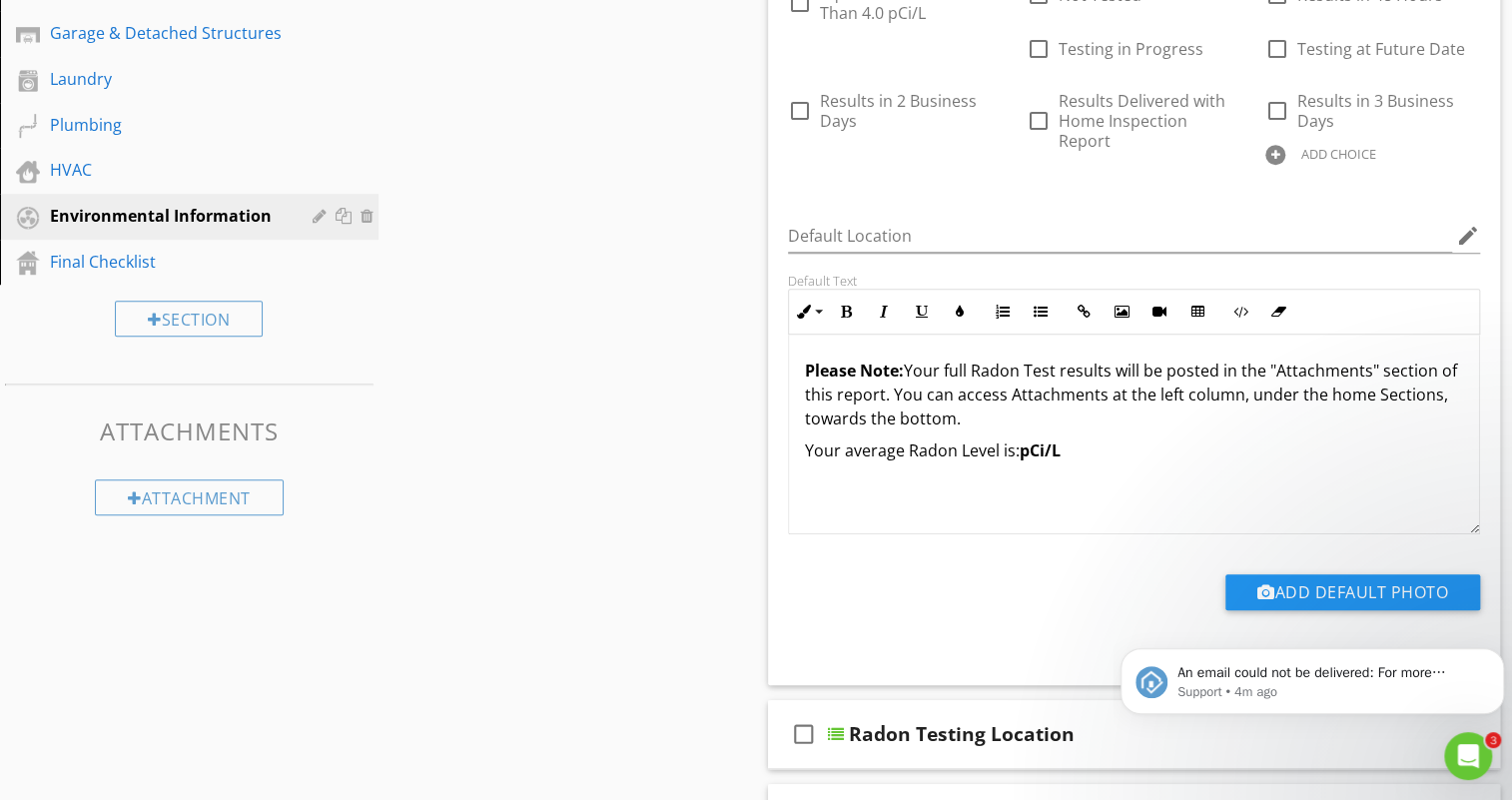 copy on "You can access Attachments at the left column, under the home Sections, towards the bottom." 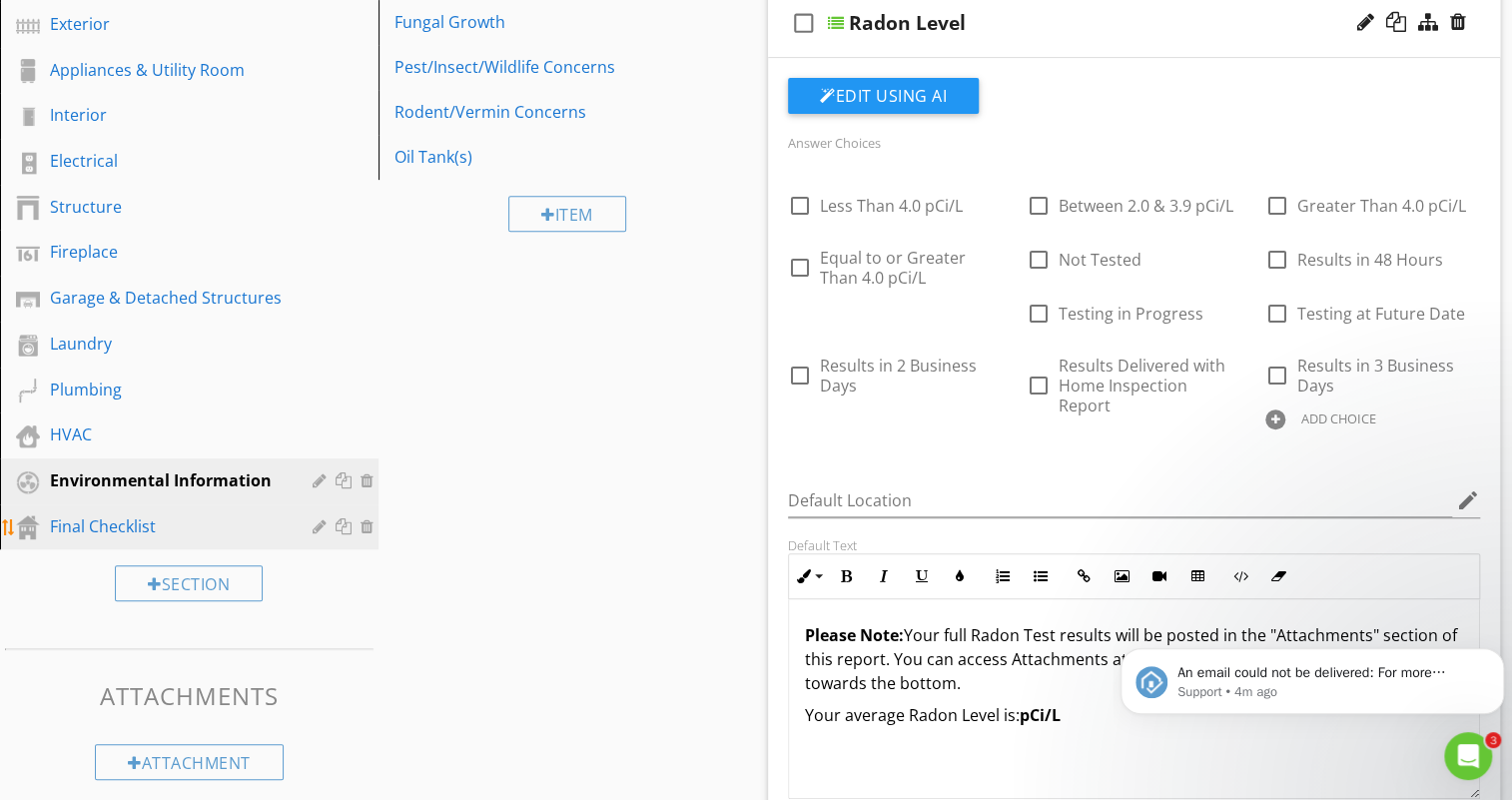 scroll, scrollTop: 363, scrollLeft: 0, axis: vertical 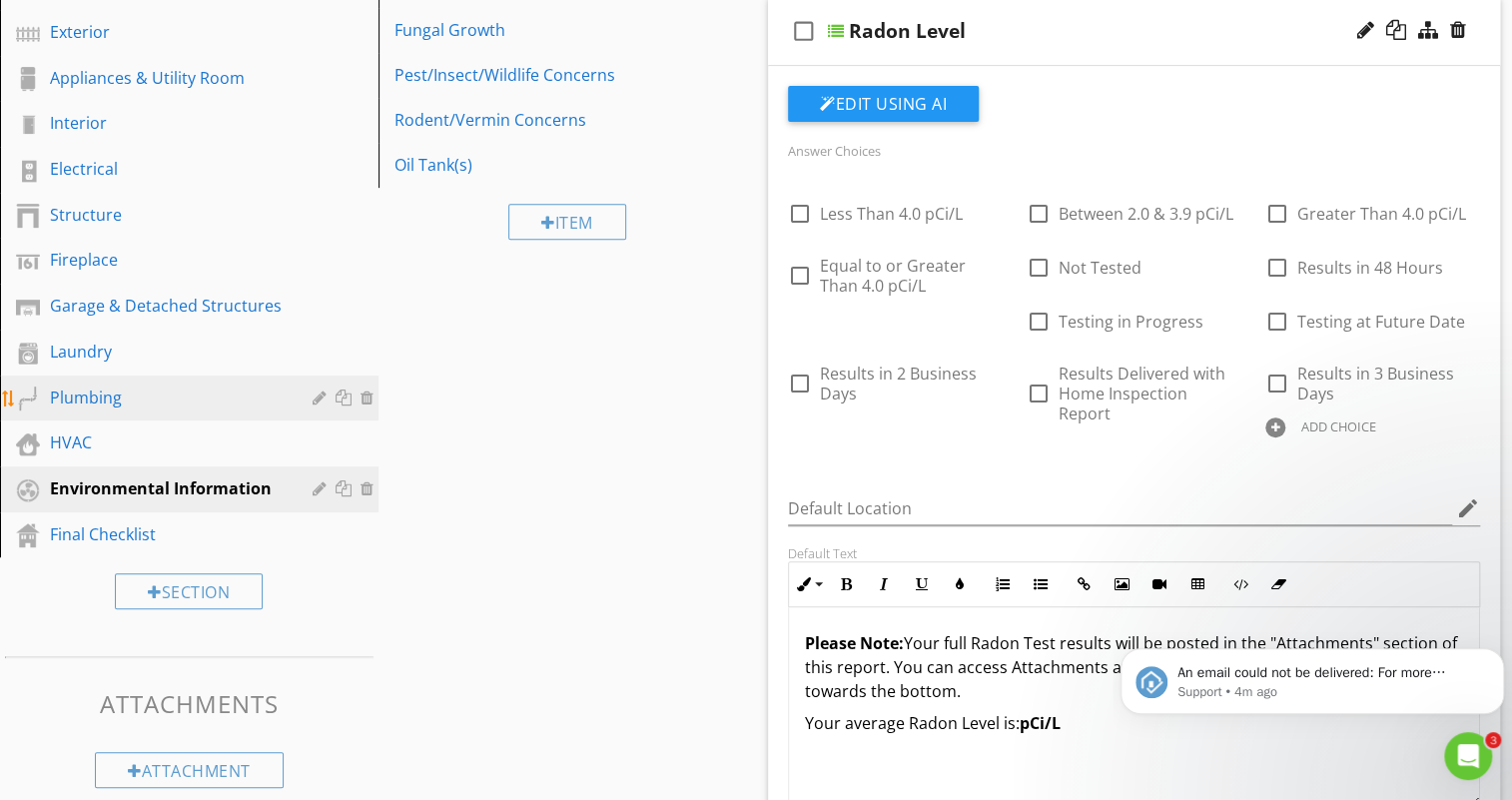 click on "Plumbing" at bounding box center [167, 398] 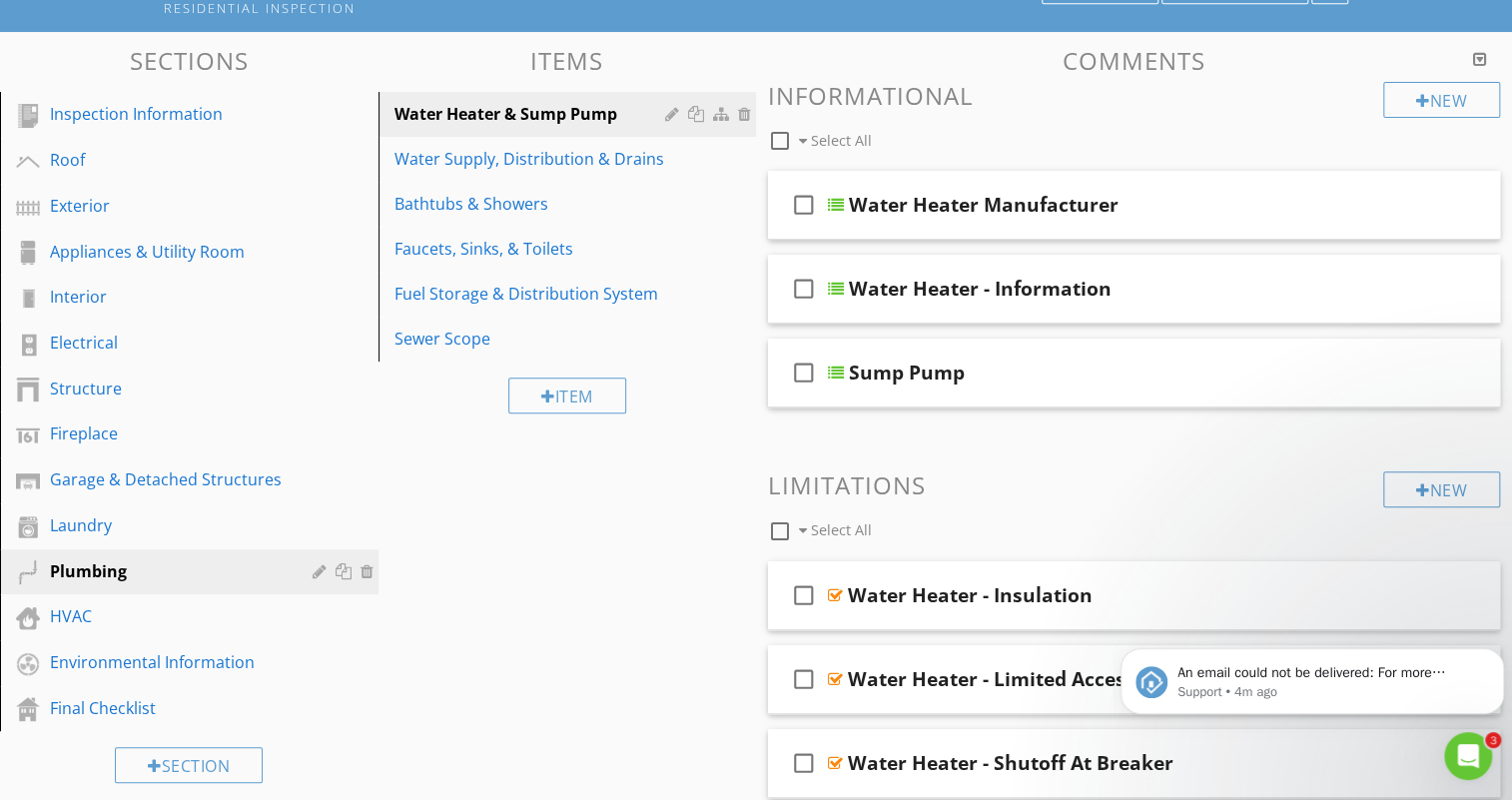 scroll, scrollTop: 181, scrollLeft: 0, axis: vertical 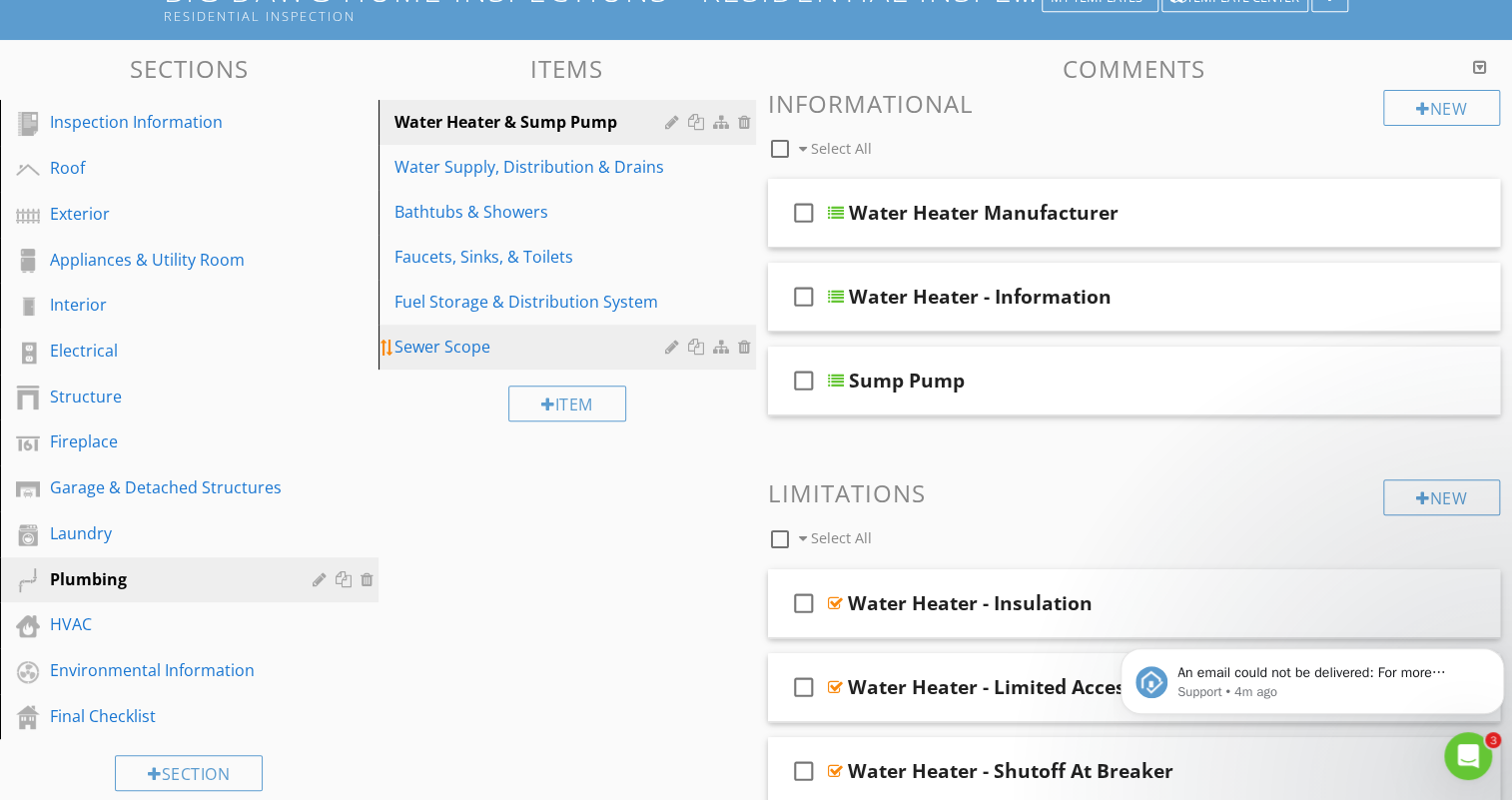 click on "Sewer Scope" at bounding box center (533, 347) 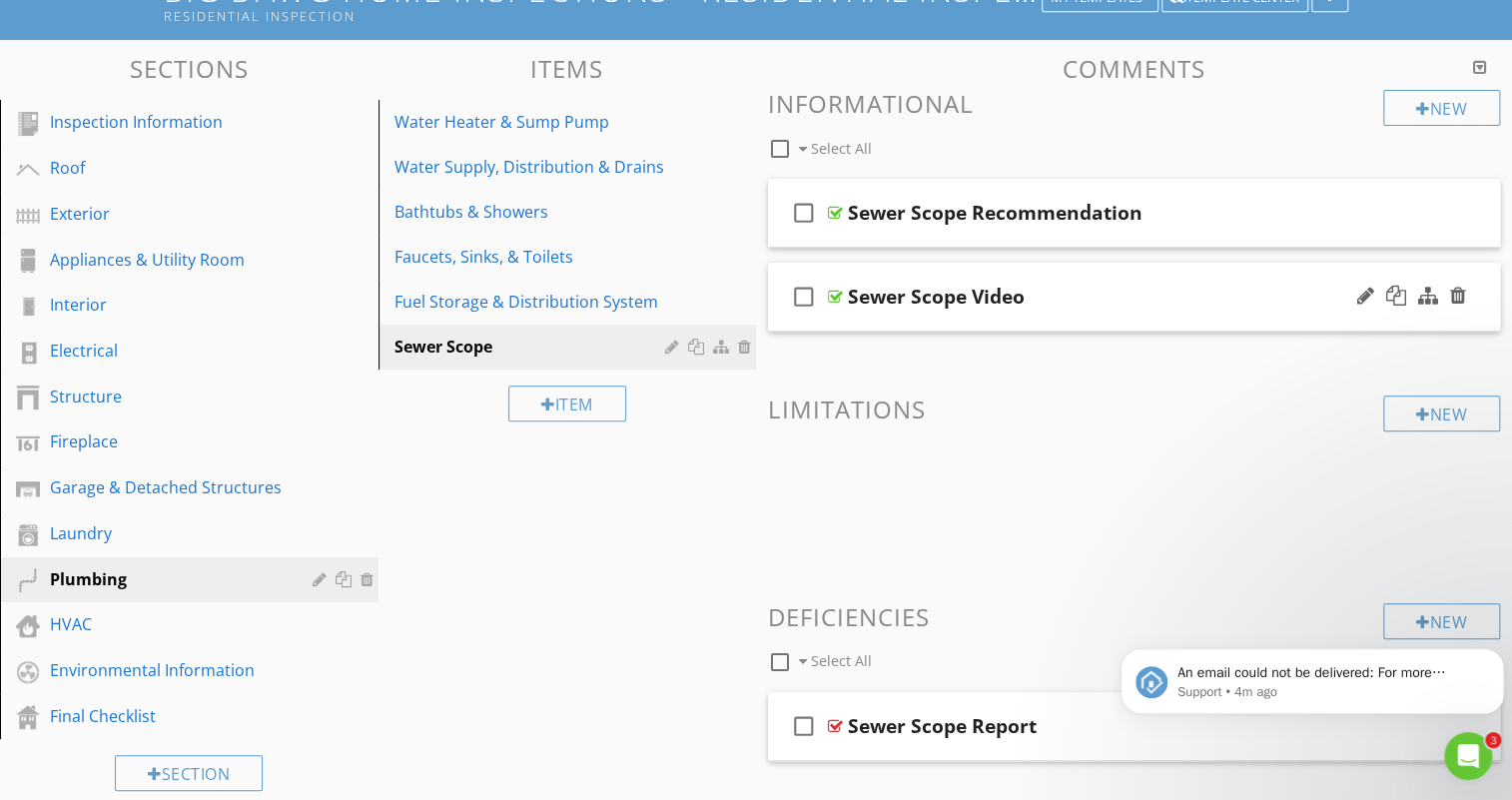 click on "Sewer Scope Video" at bounding box center [1108, 297] 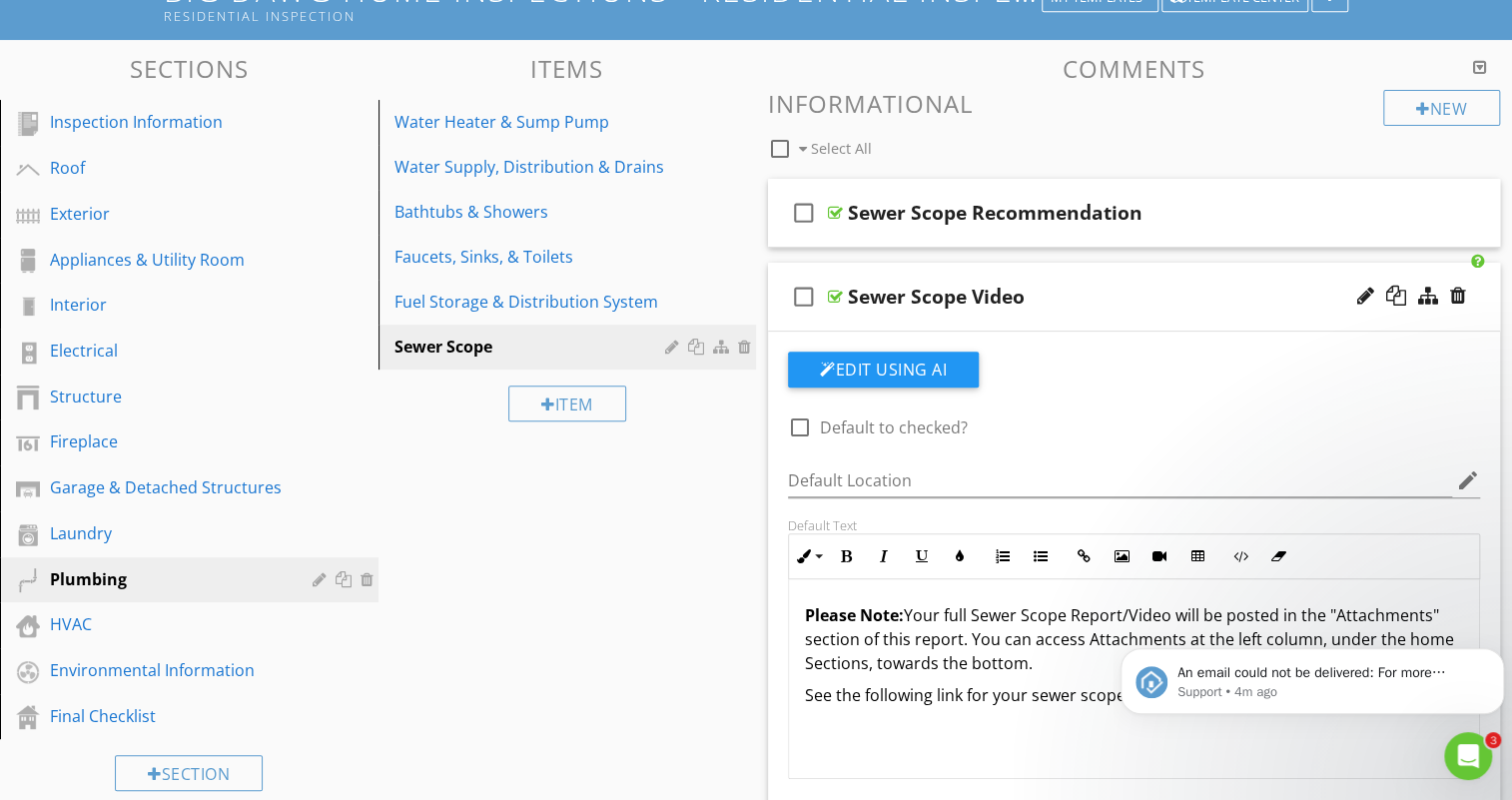scroll, scrollTop: 0, scrollLeft: 0, axis: both 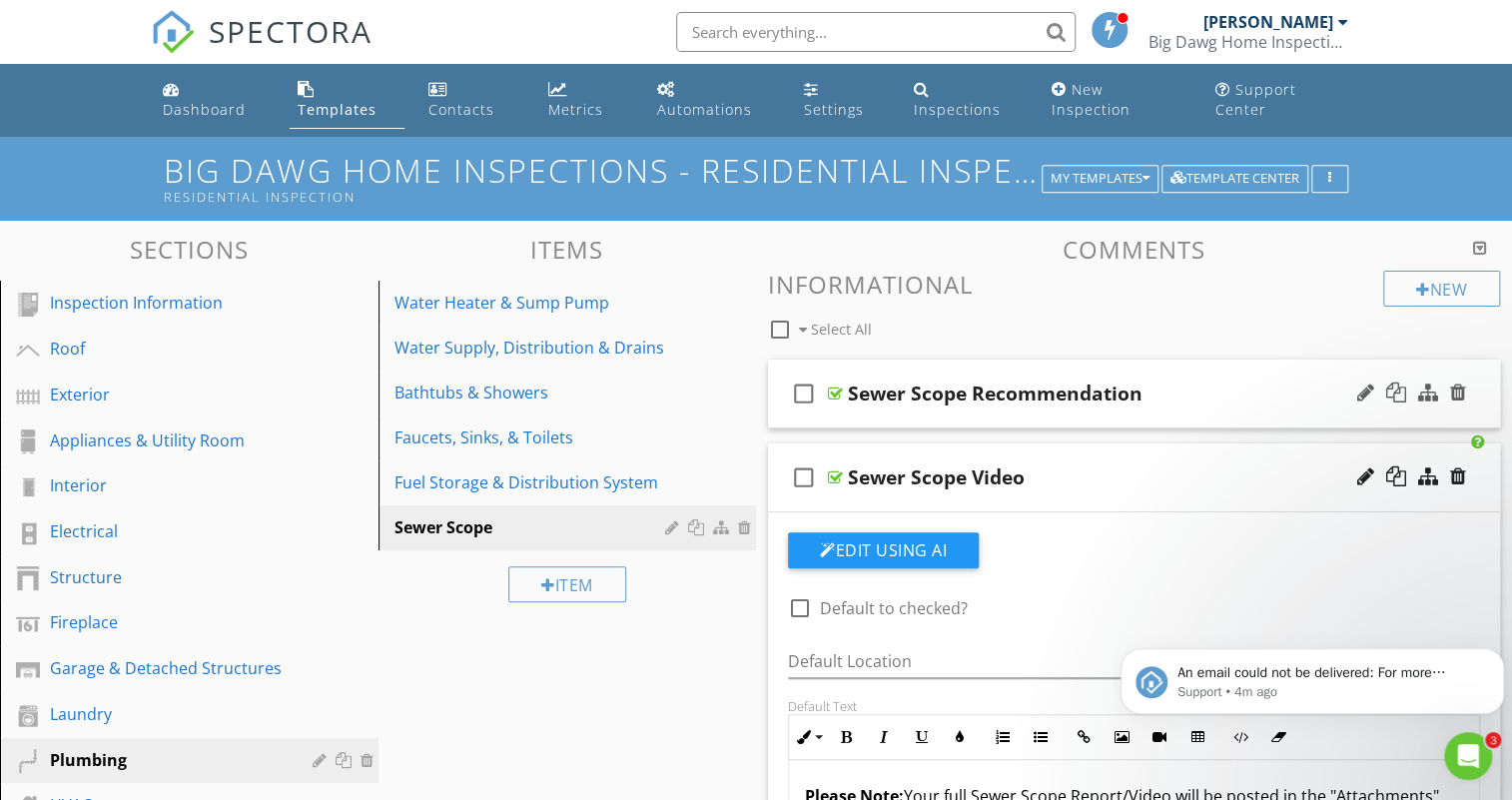 click on "Sewer Scope Recommendation" at bounding box center [1108, 394] 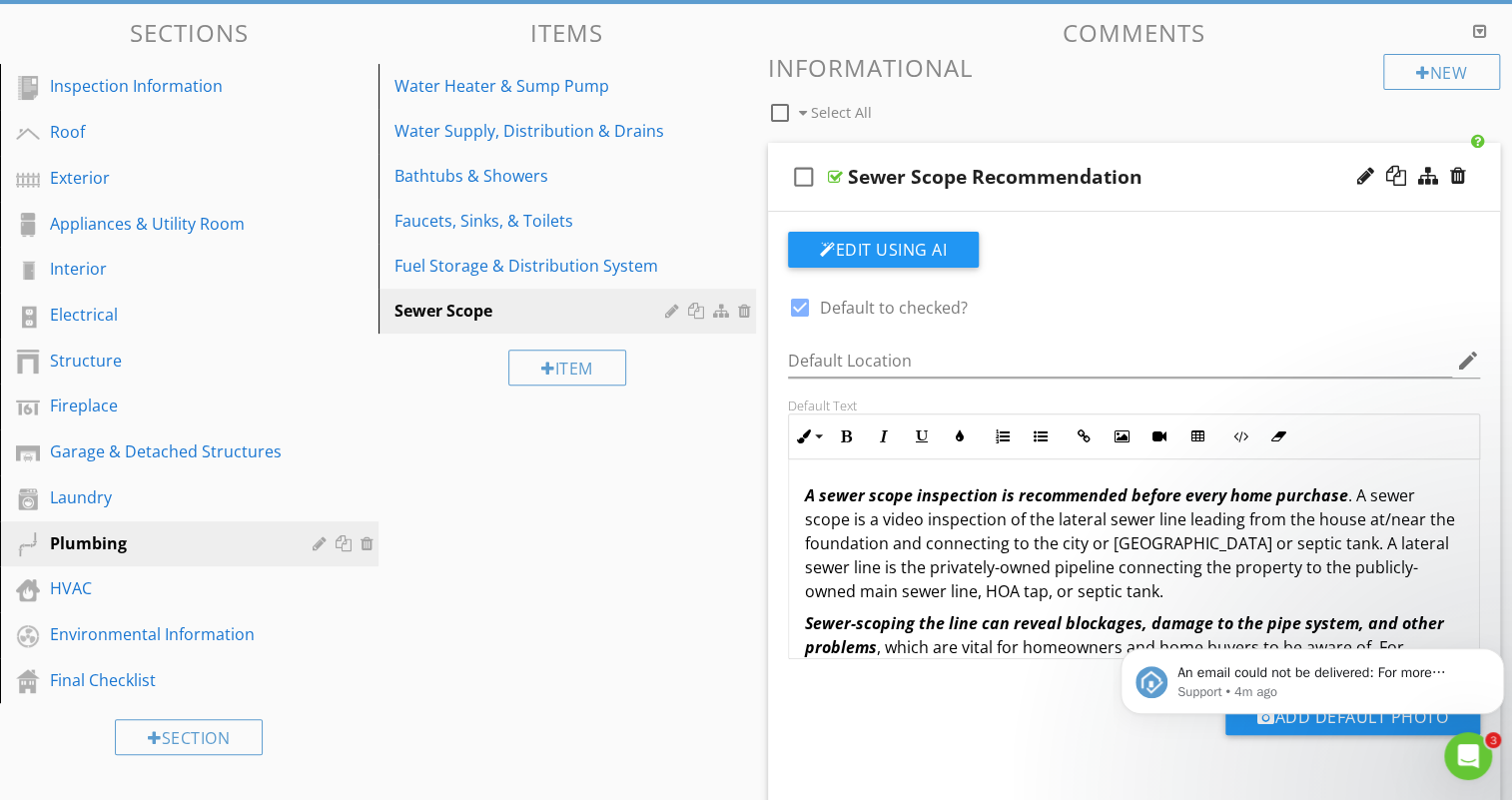 scroll, scrollTop: 272, scrollLeft: 0, axis: vertical 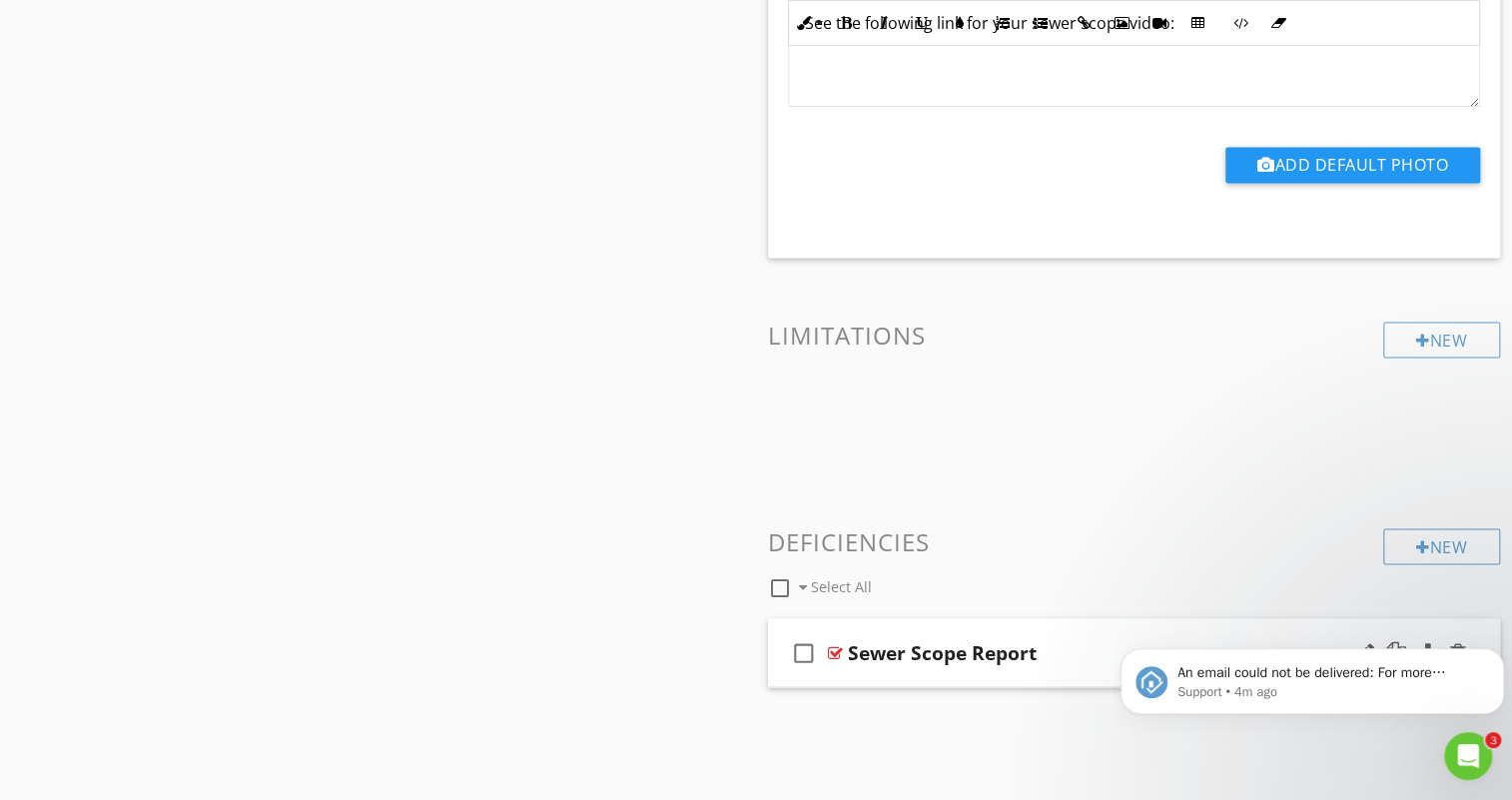 click on "Sewer Scope Report" at bounding box center (1108, 652) 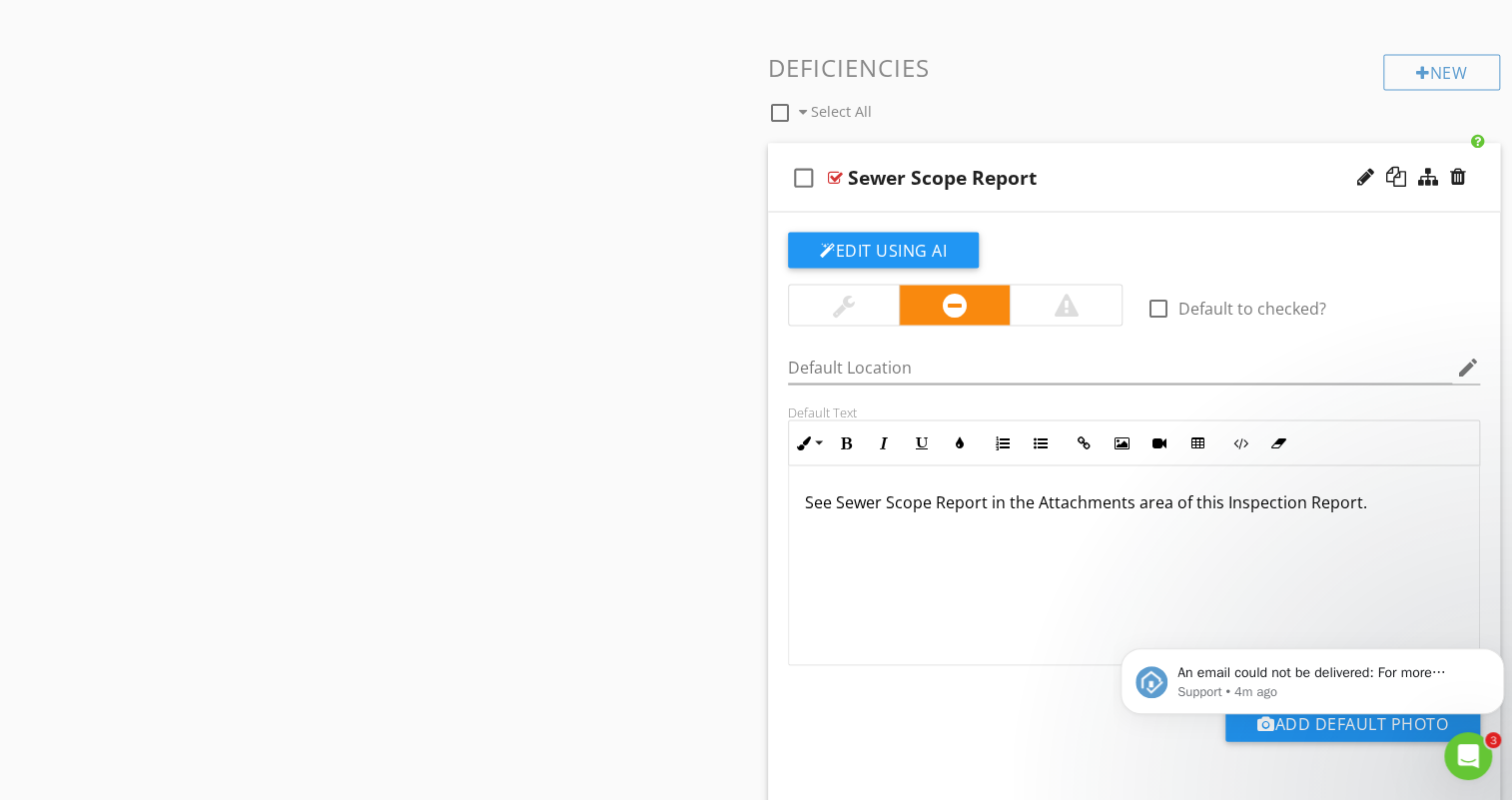 scroll, scrollTop: 2024, scrollLeft: 0, axis: vertical 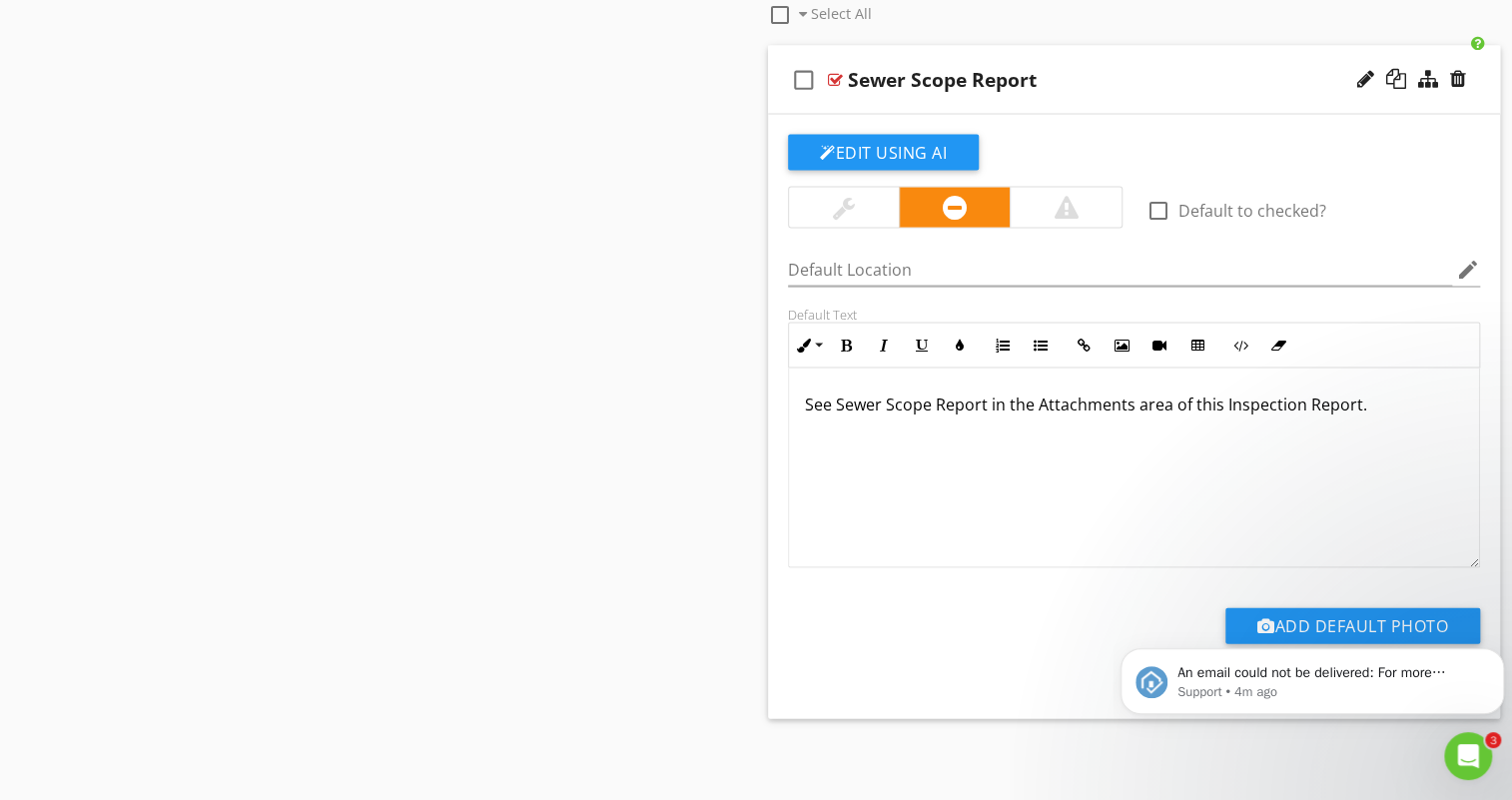 click on "See Sewer Scope Report in the Attachments area of this Inspection Report." at bounding box center [1134, 403] 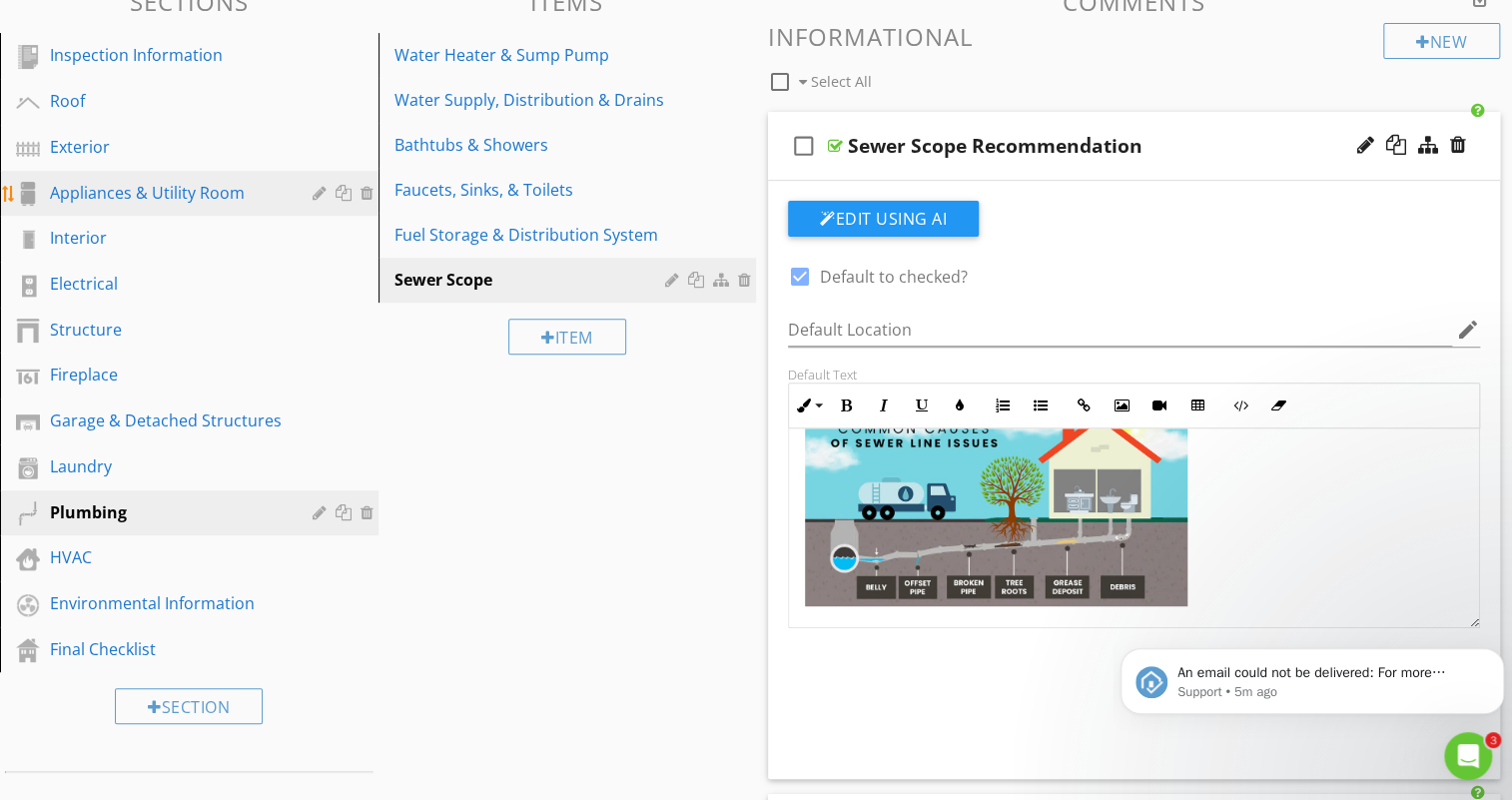 scroll, scrollTop: 272, scrollLeft: 0, axis: vertical 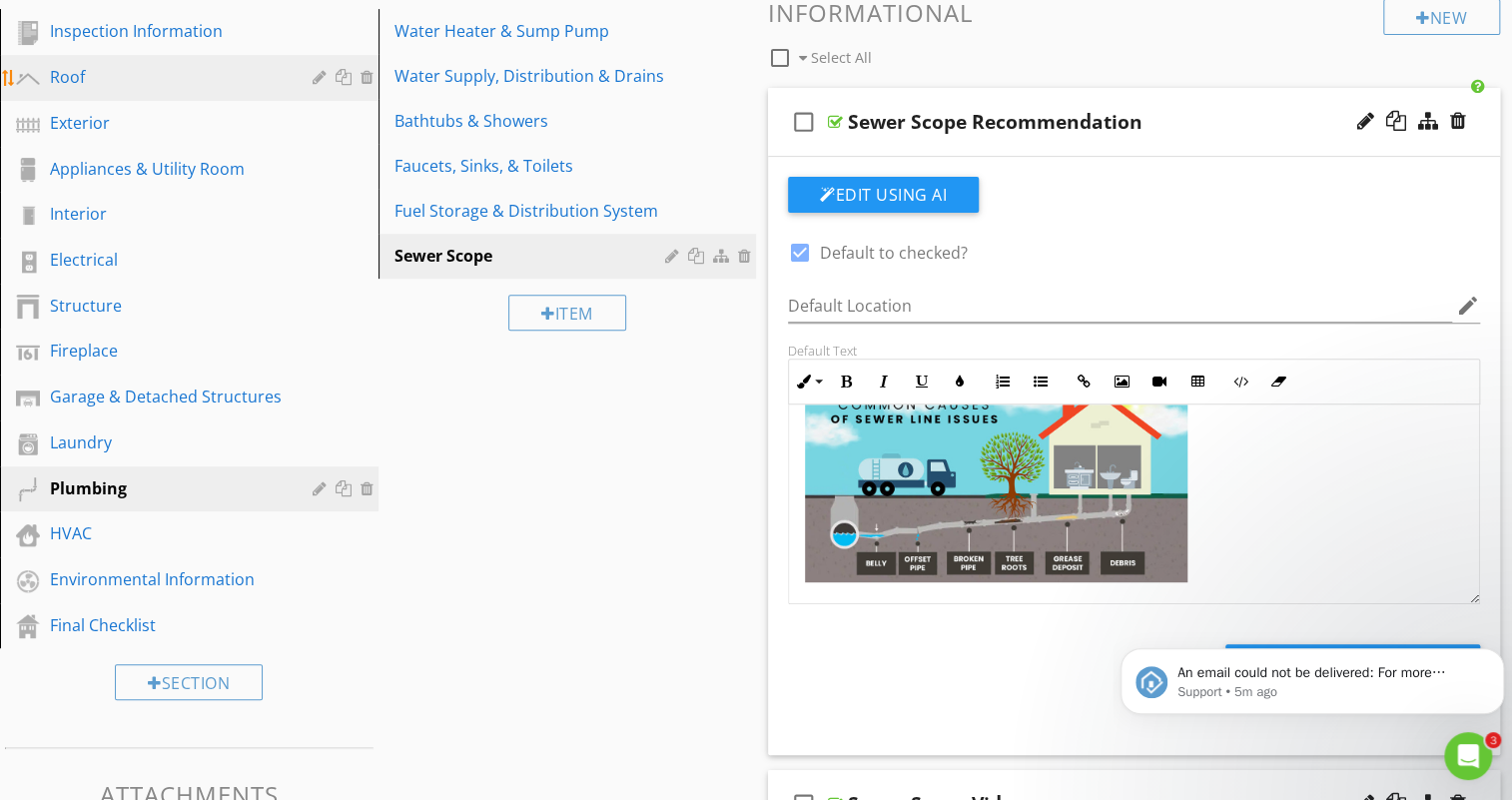click on "Roof" at bounding box center (167, 77) 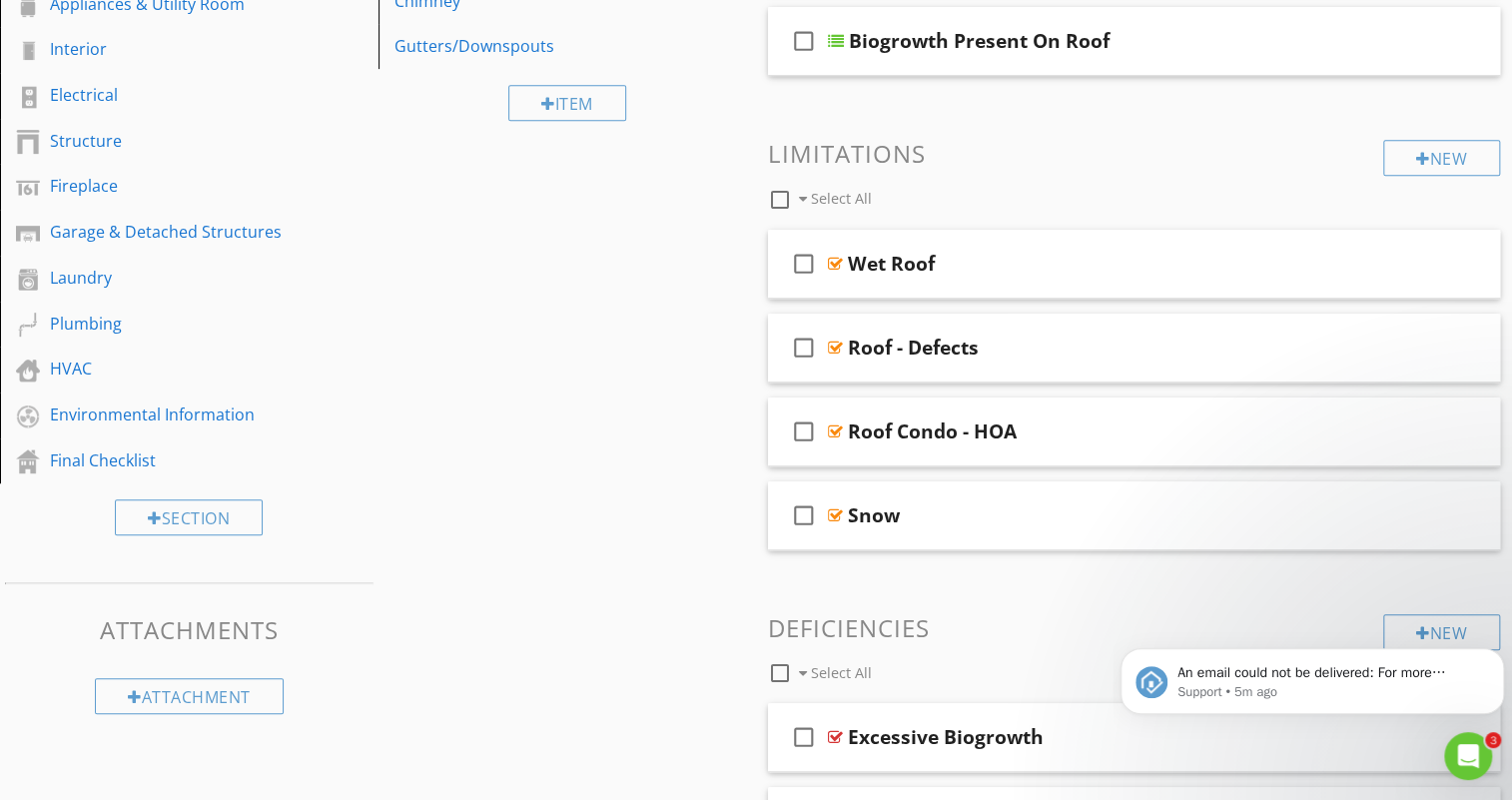 scroll, scrollTop: 414, scrollLeft: 0, axis: vertical 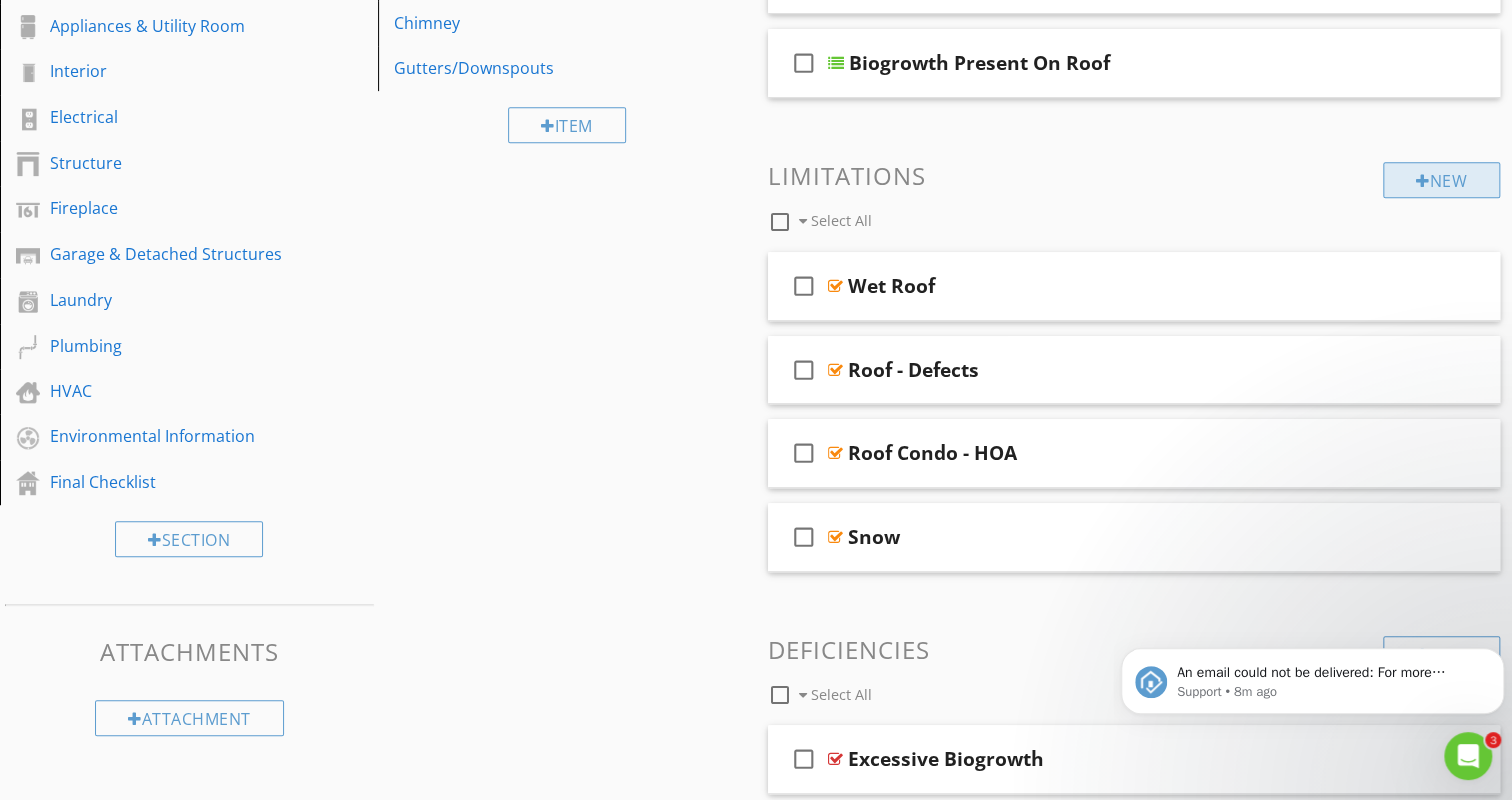 click on "New" at bounding box center (1441, 180) 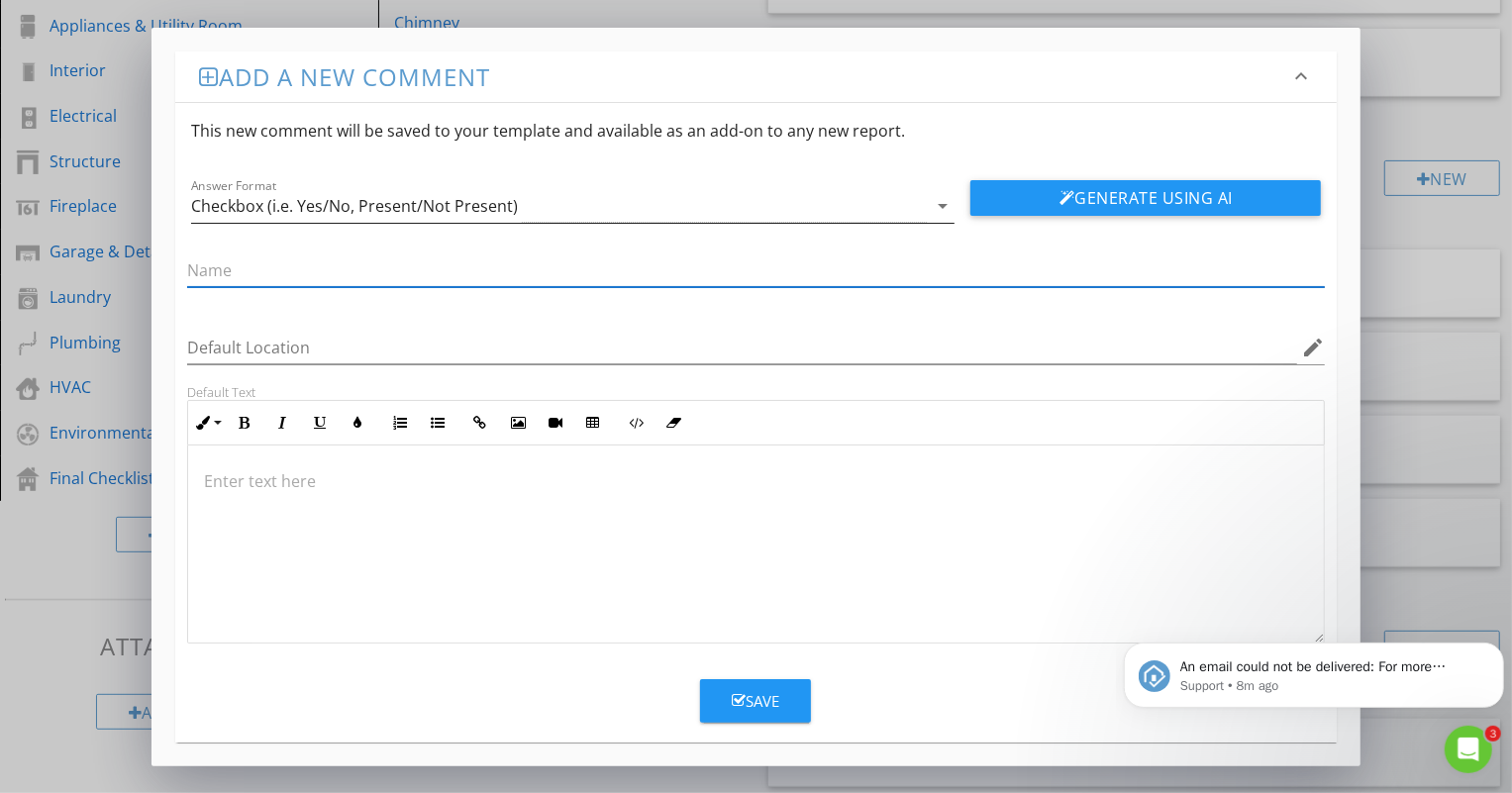click on "Checkbox (i.e. Yes/No, Present/Not Present)" at bounding box center [559, 206] 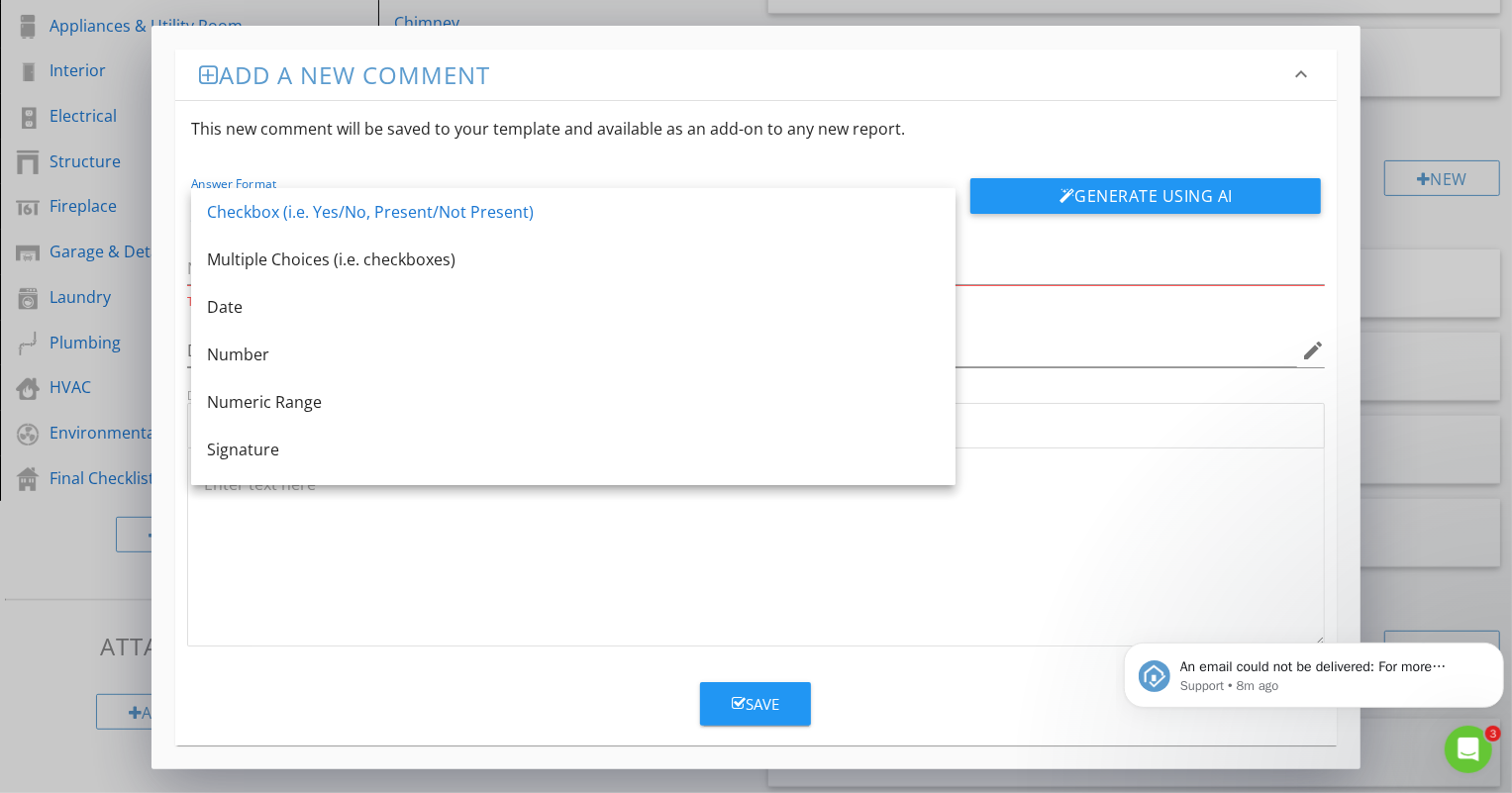 click on "Checkbox (i.e. Yes/No, Present/Not Present)" at bounding box center (573, 212) 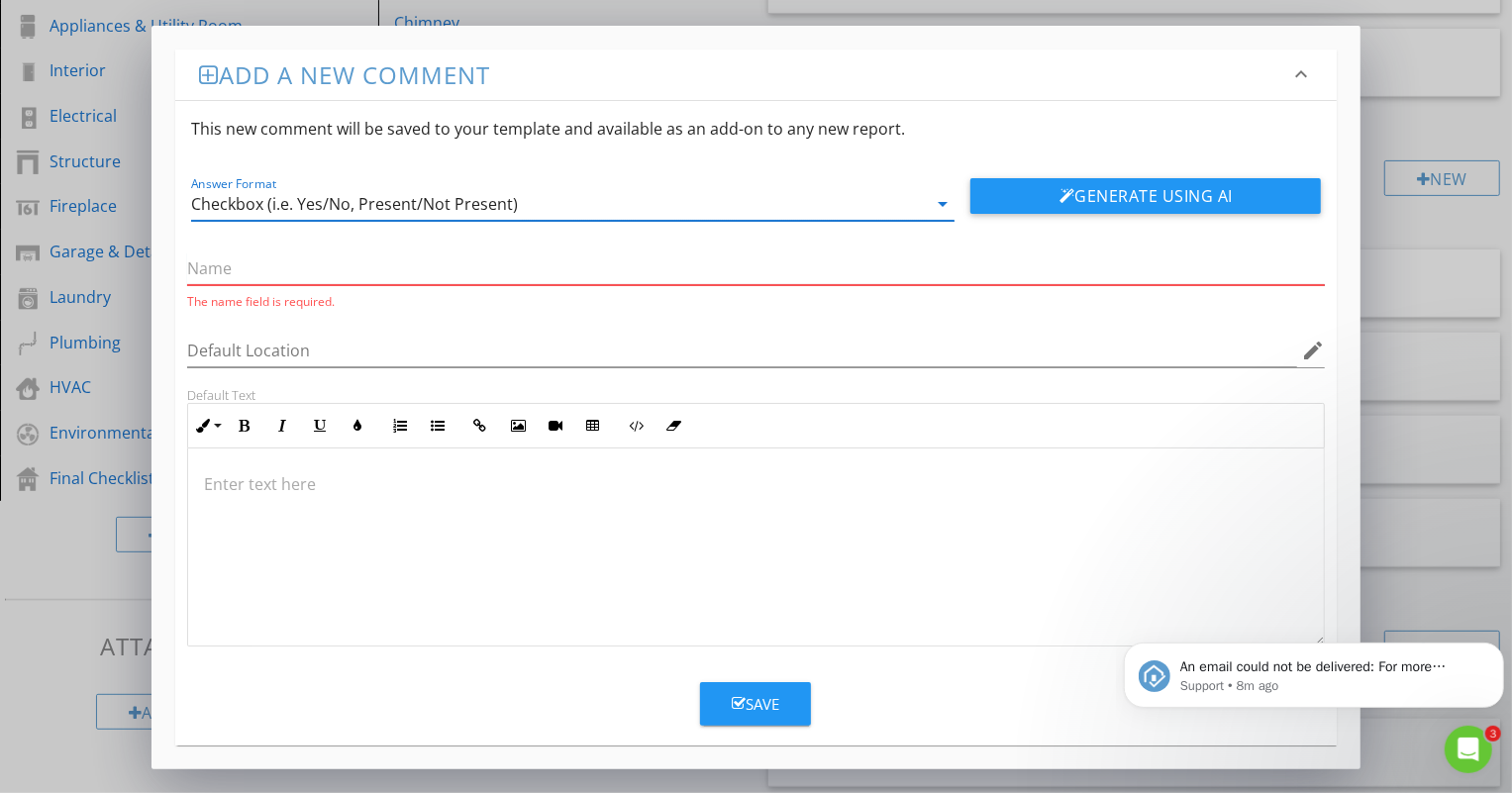 click at bounding box center (756, 268) 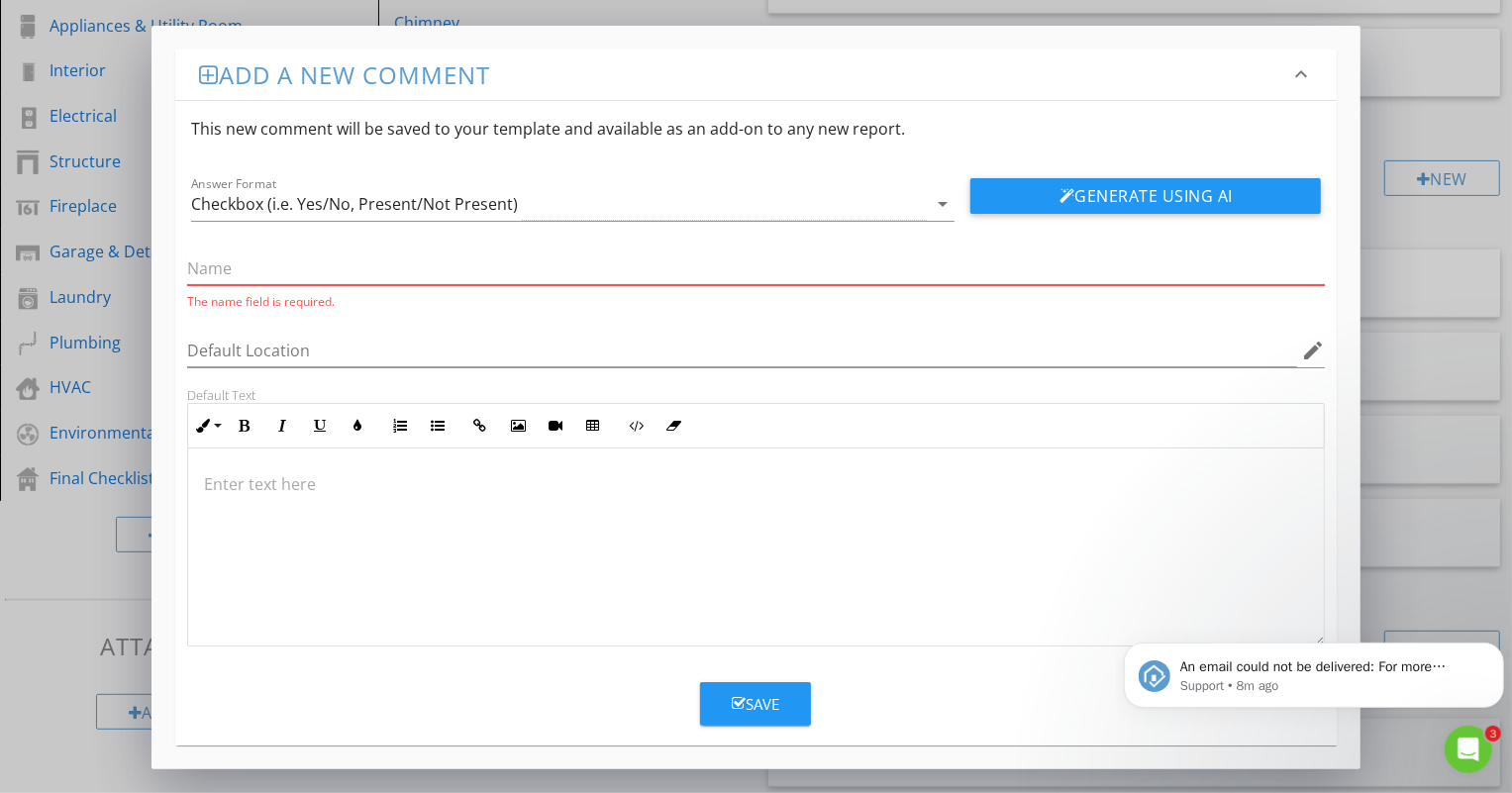 paste on "Metal Roof Not Walked" 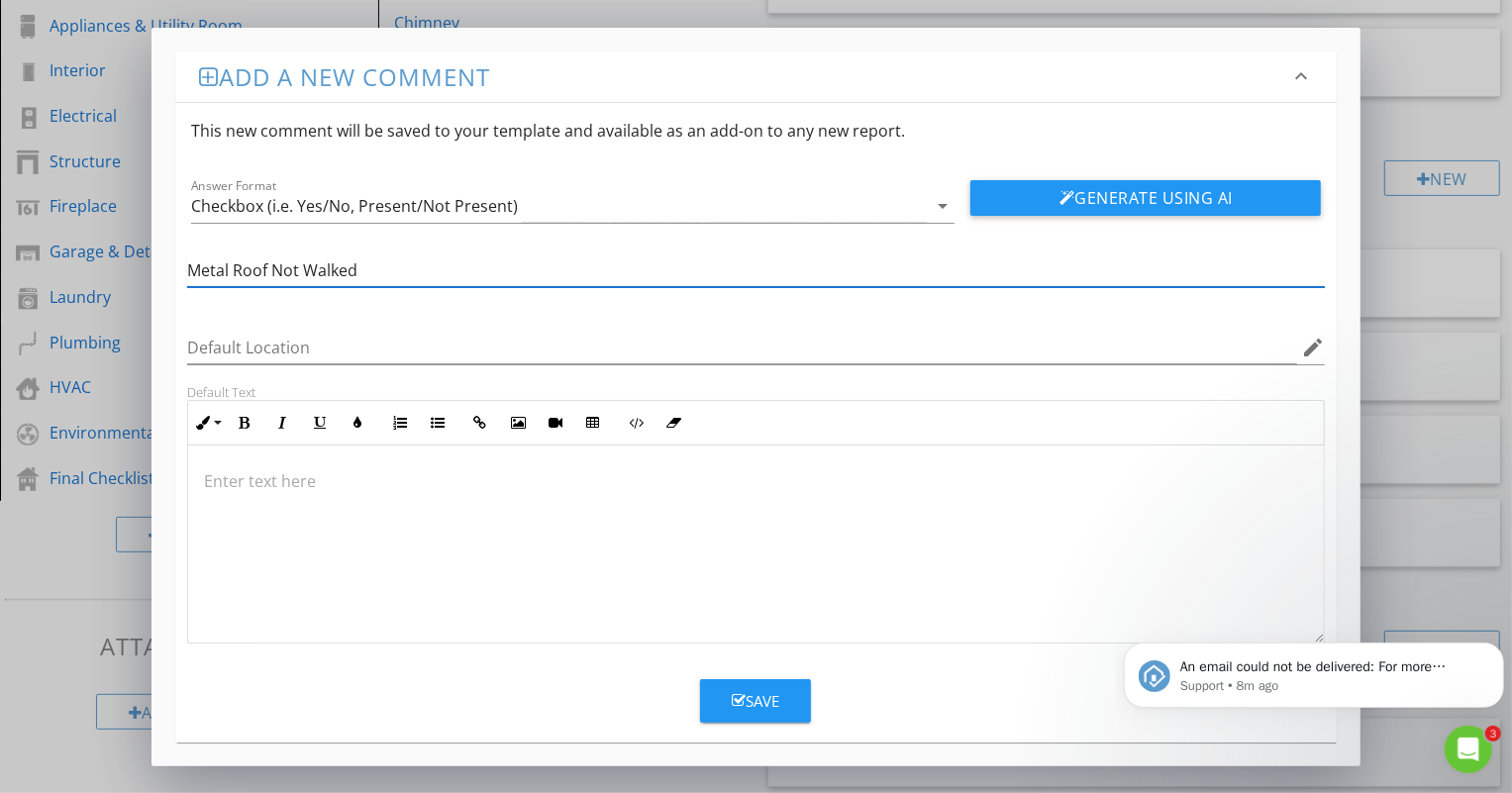 click on "Metal Roof Not Walked" at bounding box center (756, 270) 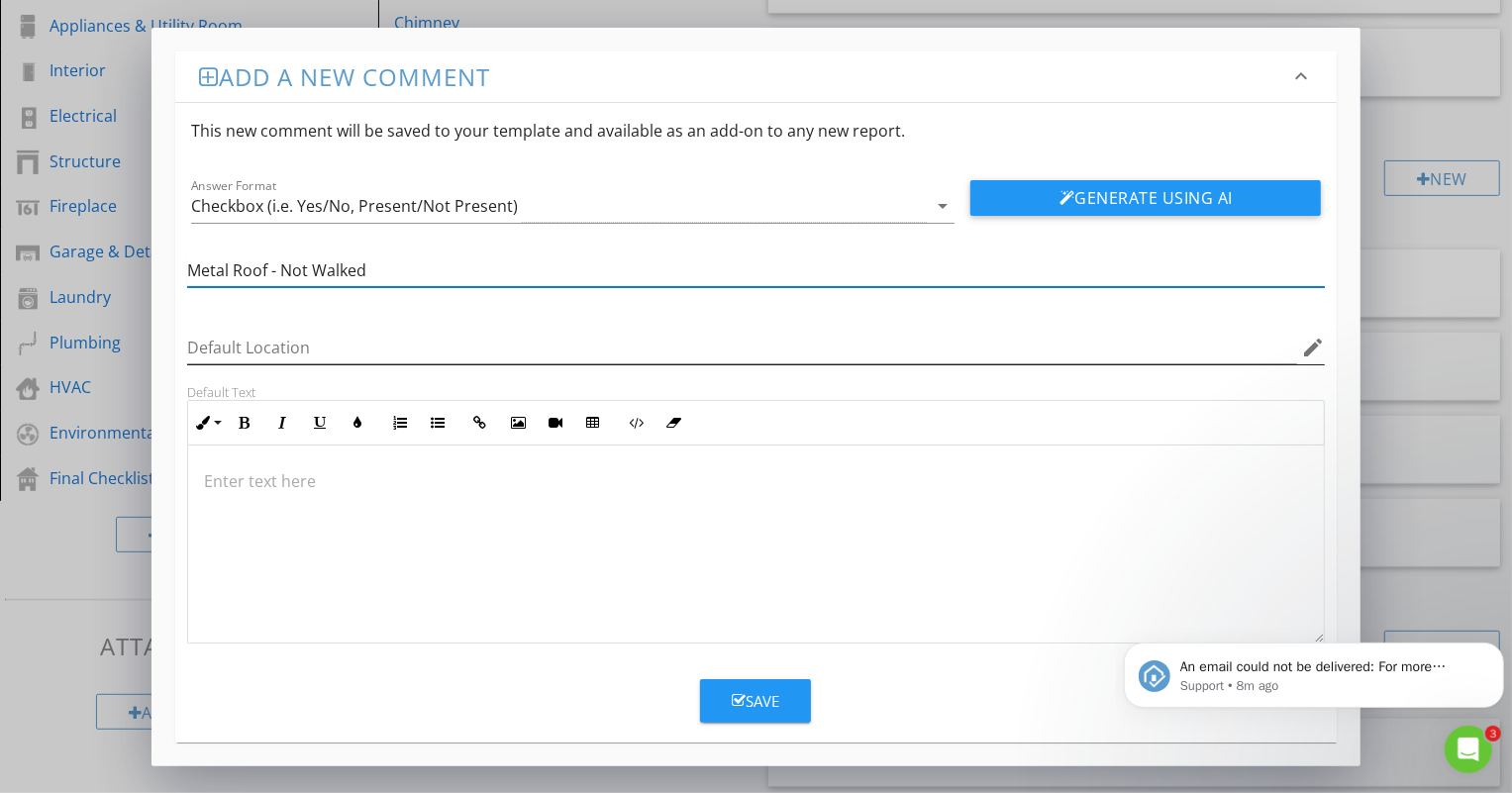 type on "Metal Roof - Not Walked" 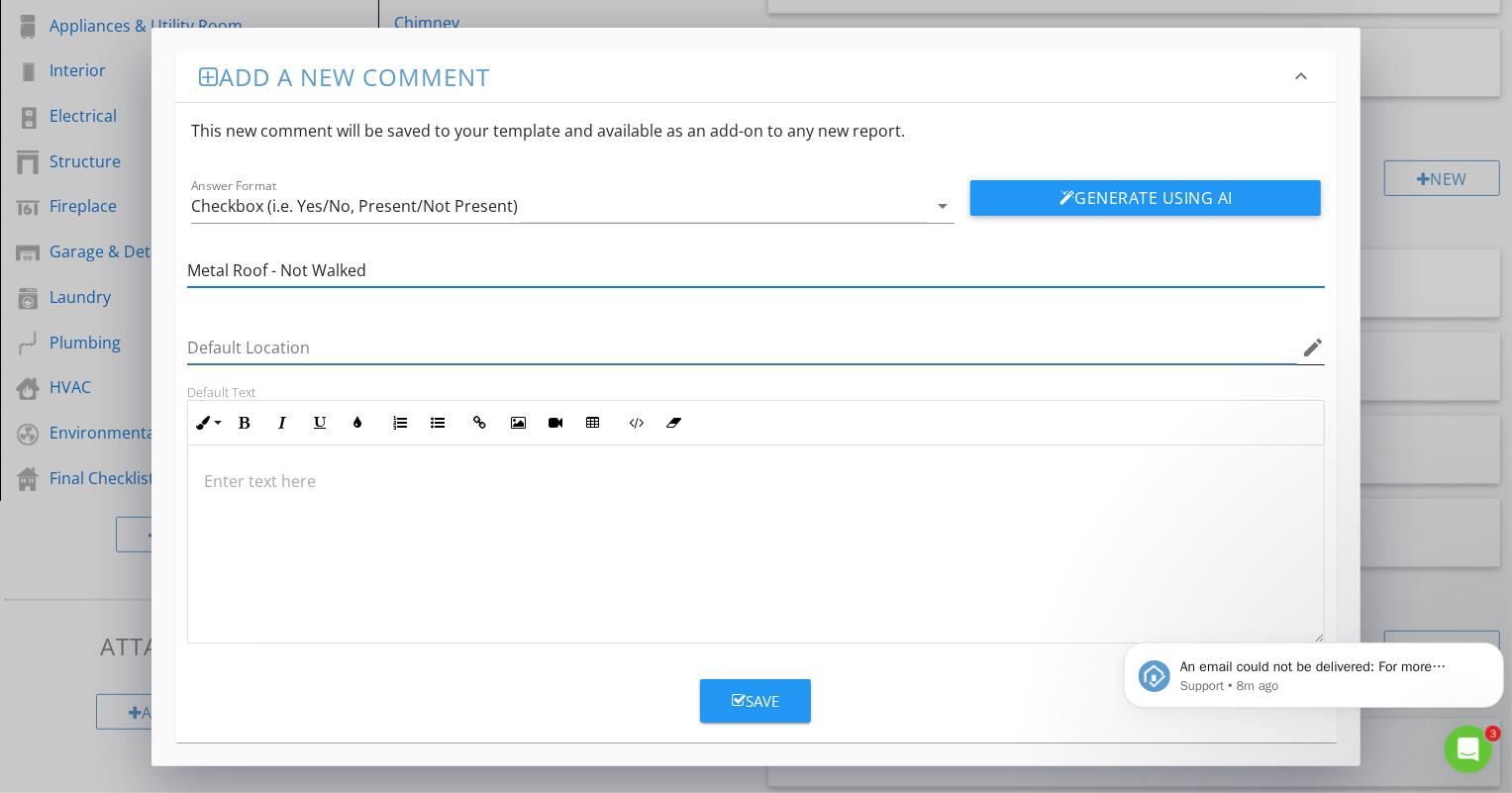 click at bounding box center [743, 347] 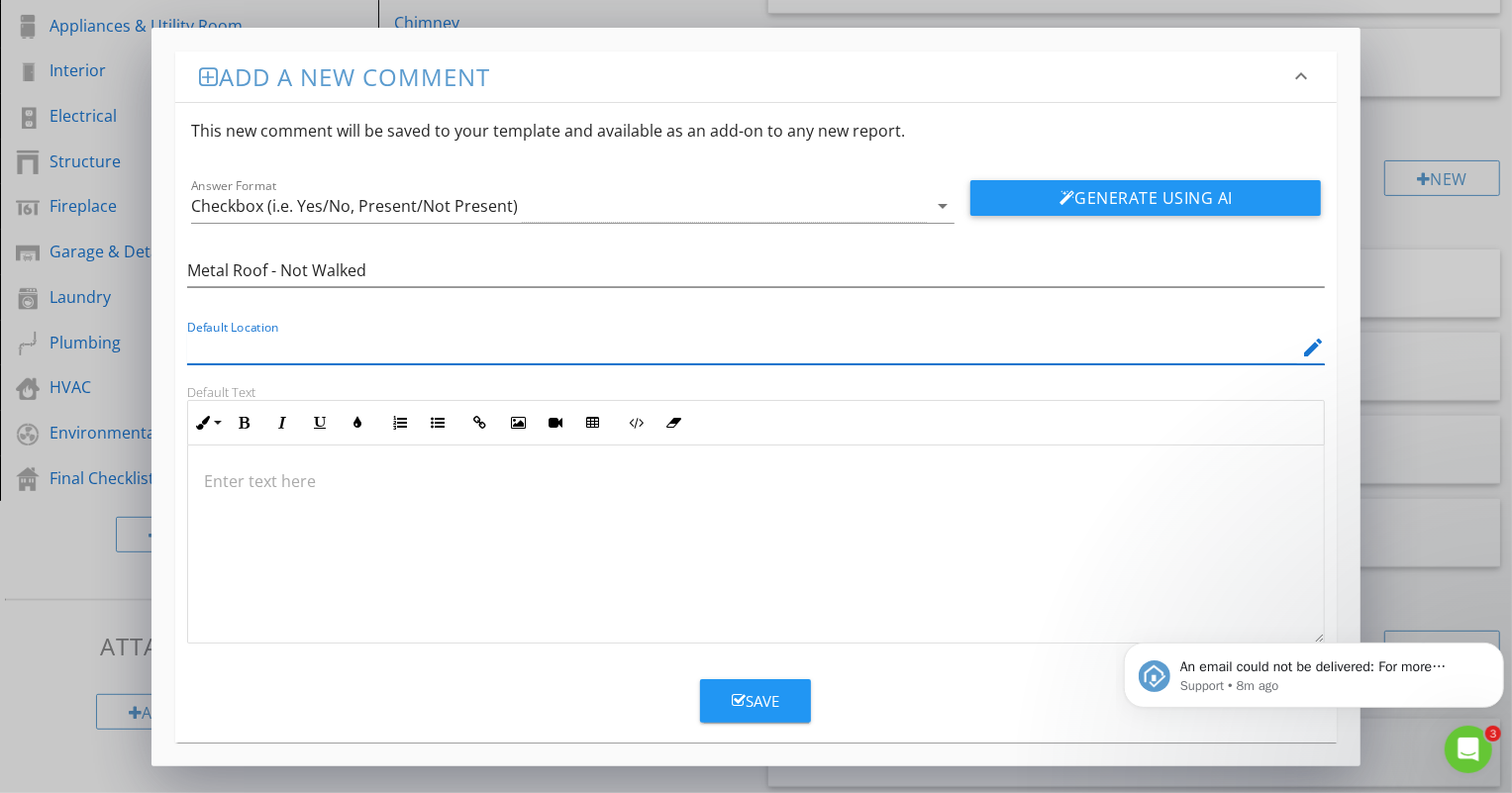 click at bounding box center (743, 347) 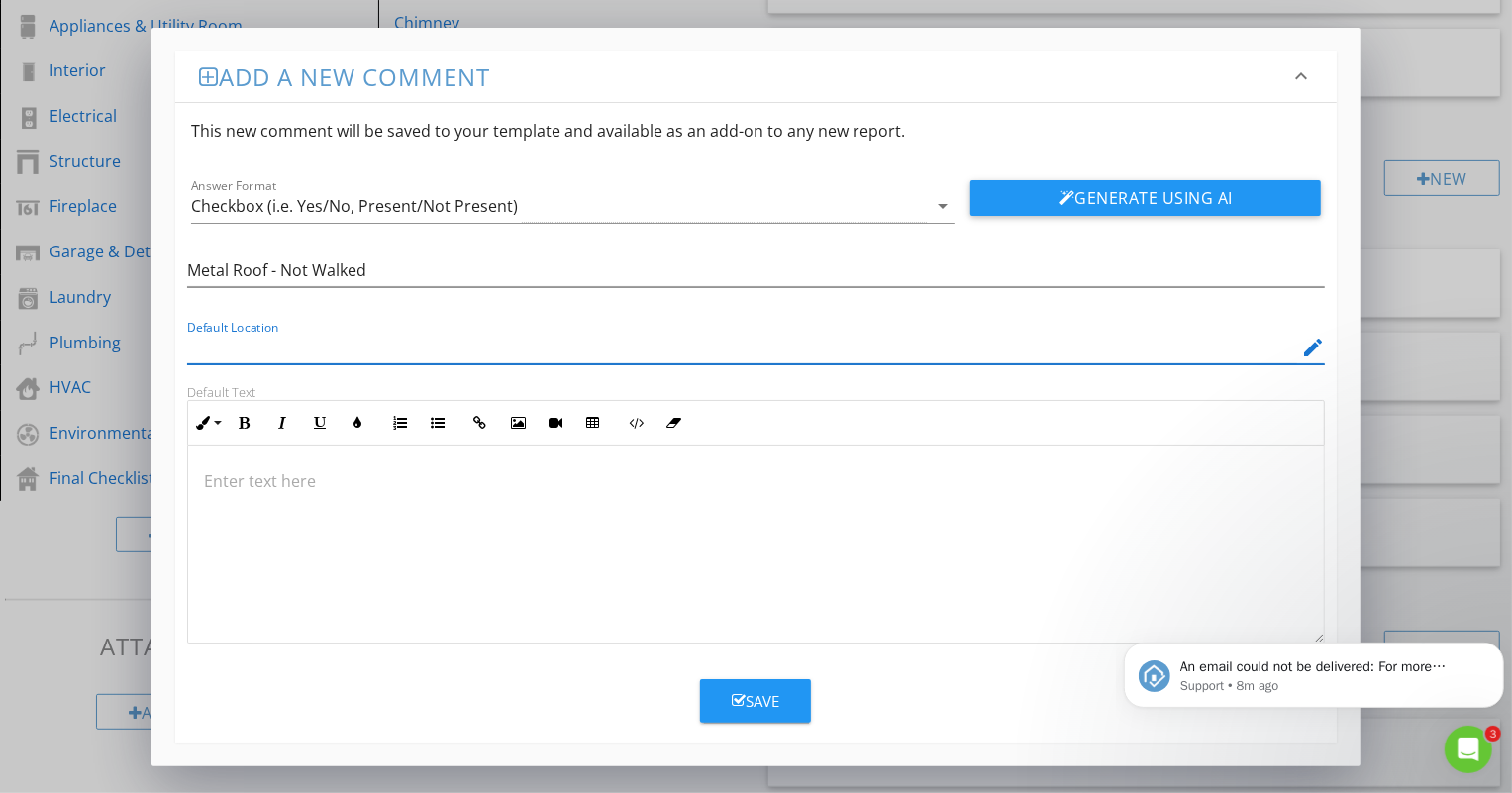 click at bounding box center (756, 545) 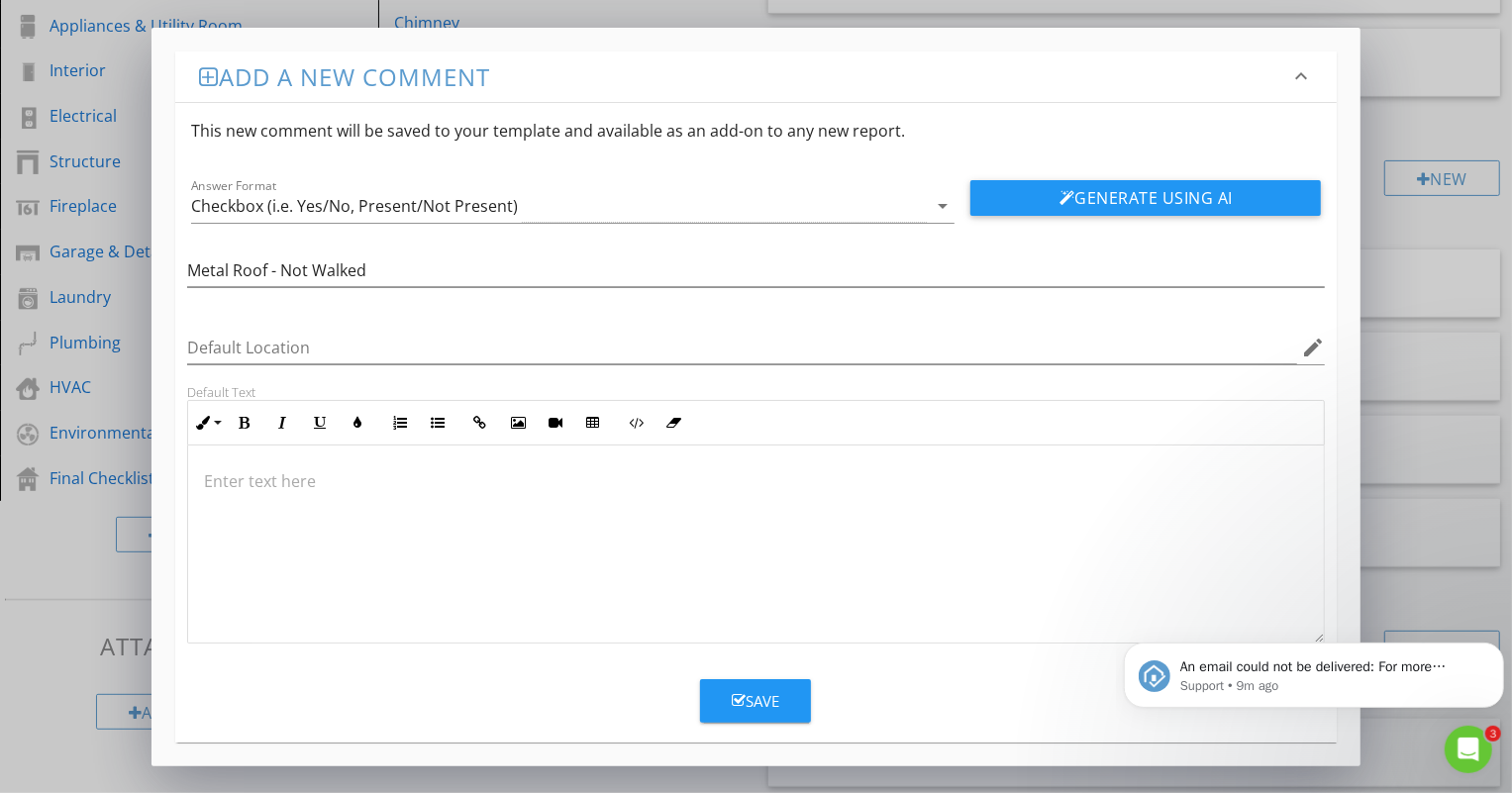 click at bounding box center (756, 545) 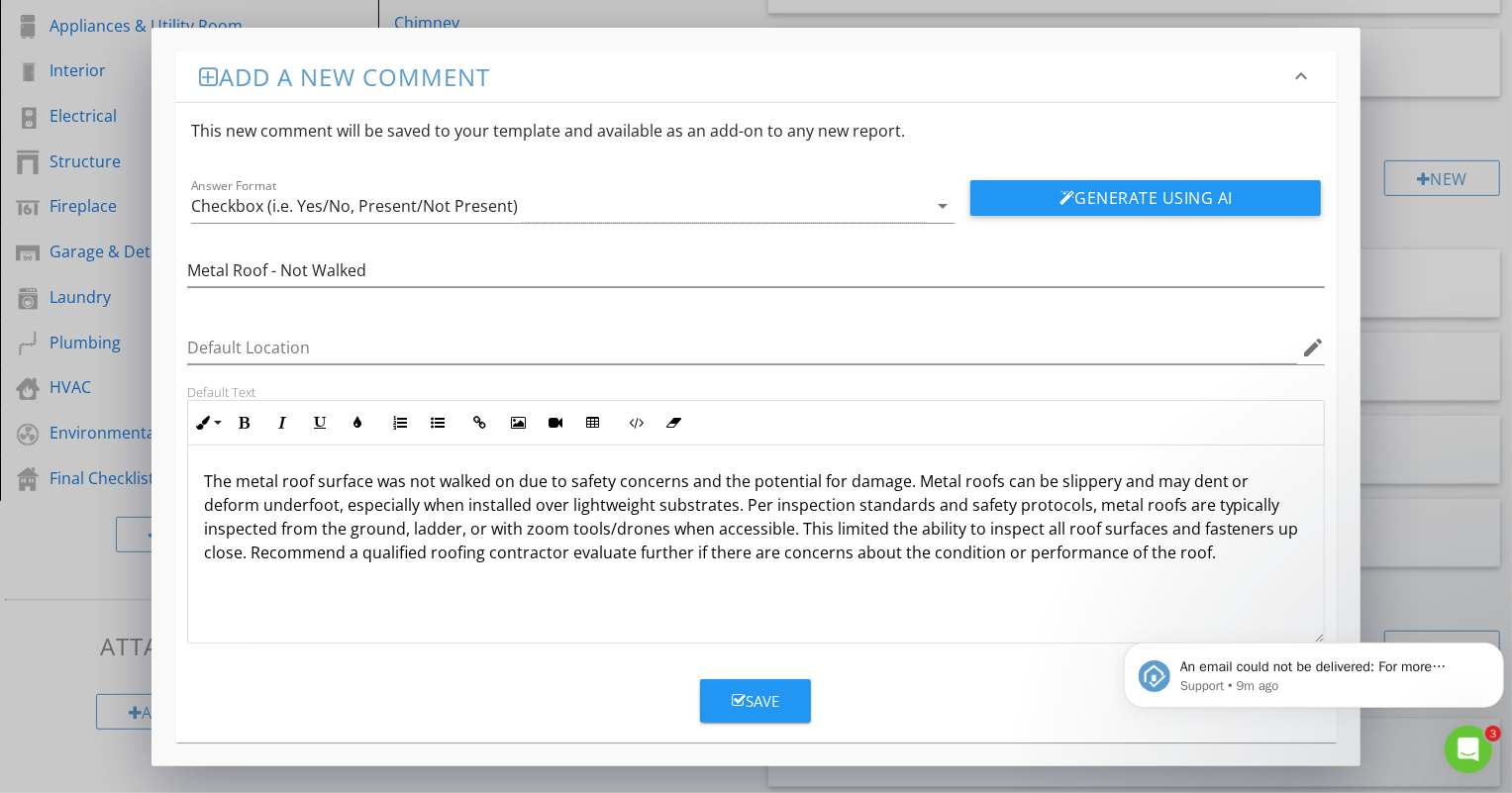 click on "The metal roof surface was not walked on due to safety concerns and the potential for damage. Metal roofs can be slippery and may dent or deform underfoot, especially when installed over lightweight substrates. Per inspection standards and safety protocols, metal roofs are typically inspected from the ground, ladder, or with zoom tools/drones when accessible. This limited the ability to inspect all roof surfaces and fasteners up close. Recommend a qualified roofing contractor evaluate further if there are concerns about the condition or performance of the roof." at bounding box center (756, 517) 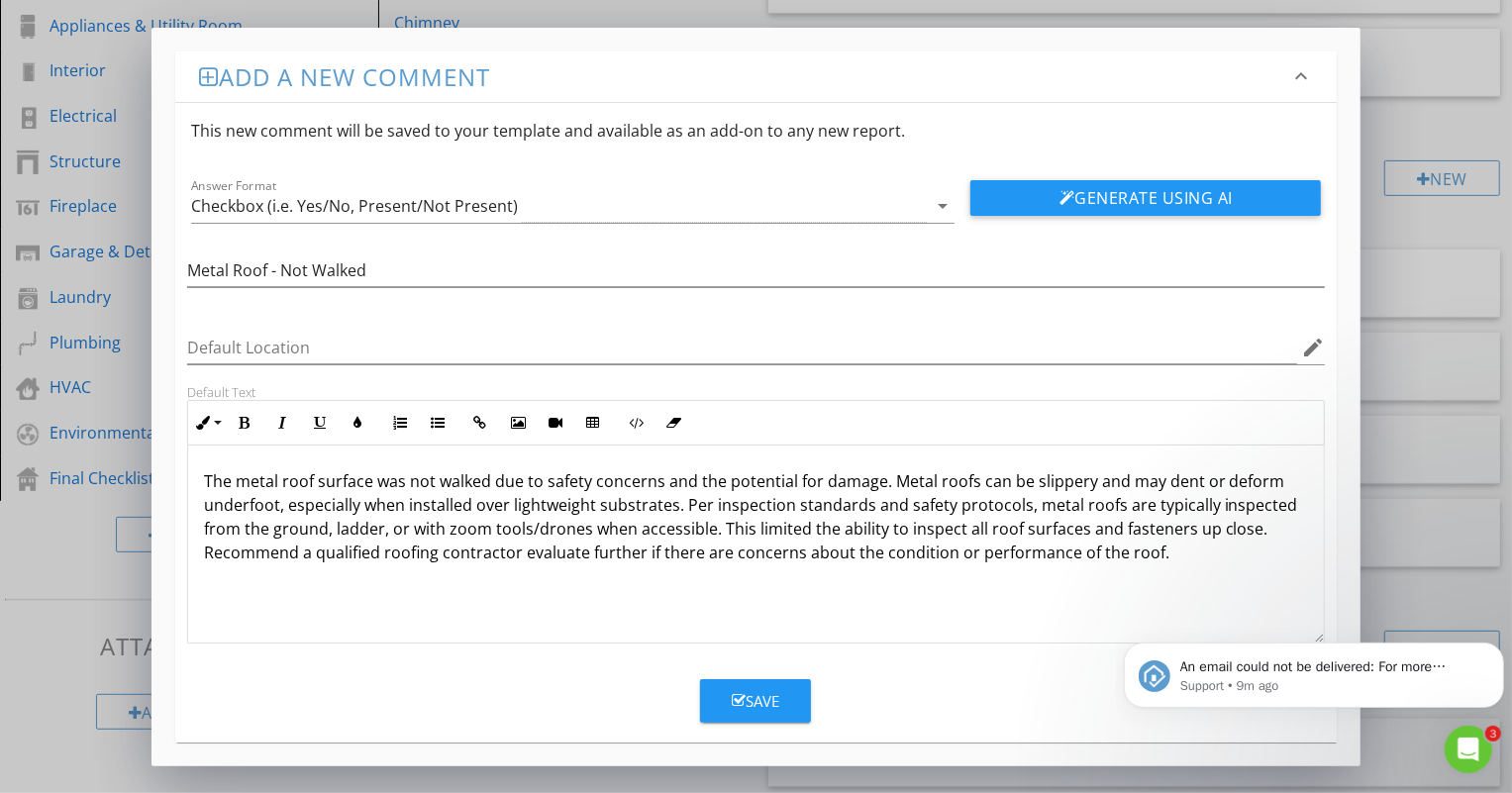 click on "The metal roof surface was not walked due to safety concerns and the potential for damage. Metal roofs can be slippery and may dent or deform underfoot, especially when installed over lightweight substrates. Per inspection standards and safety protocols, metal roofs are typically inspected from the ground, ladder, or with zoom tools/drones when accessible. This limited the ability to inspect all roof surfaces and fasteners up close. Recommend a qualified roofing contractor evaluate further if there are concerns about the condition or performance of the roof." at bounding box center [756, 517] 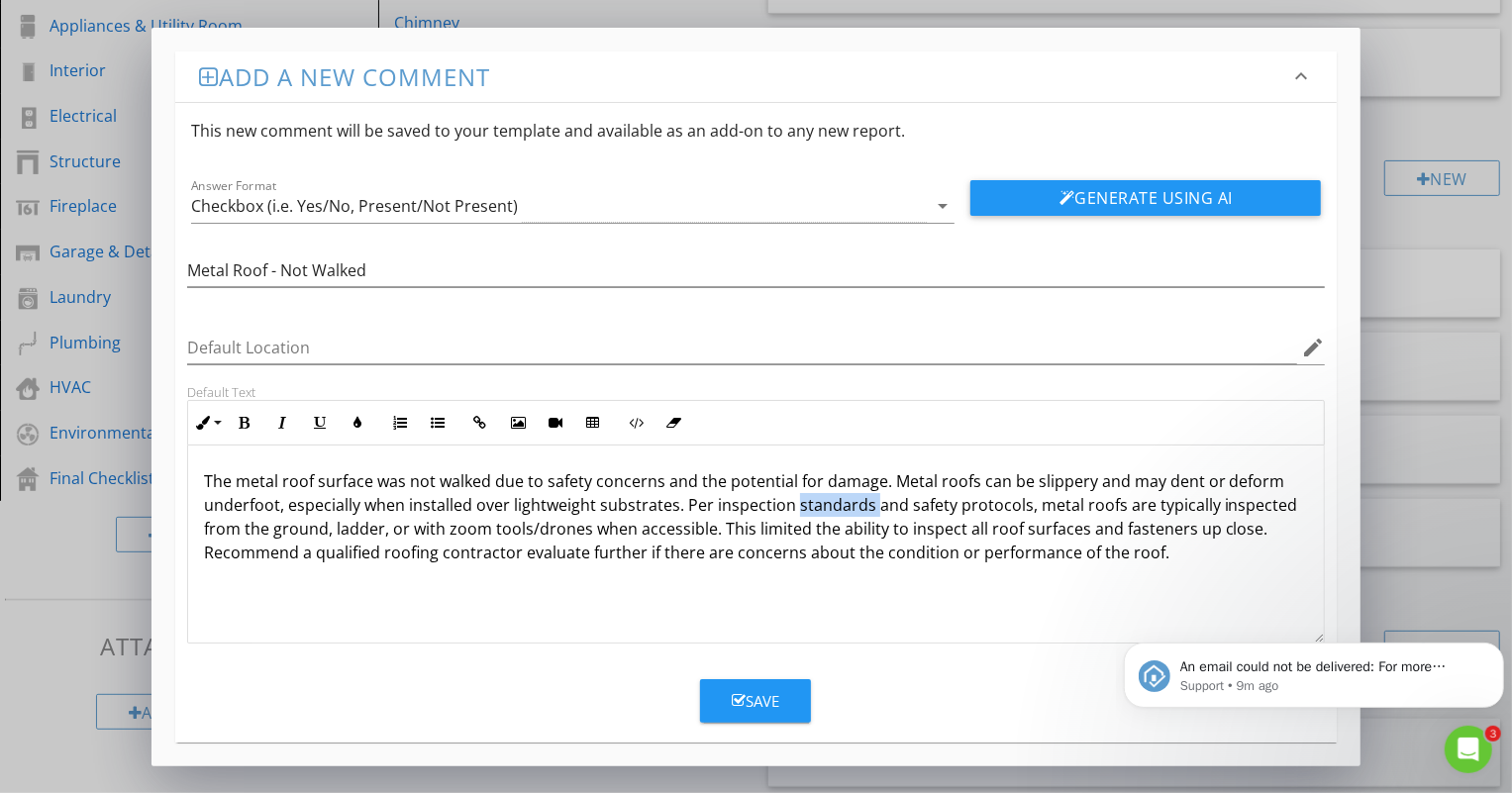 click on "The metal roof surface was not walked due to safety concerns and the potential for damage. Metal roofs can be slippery and may dent or deform underfoot, especially when installed over lightweight substrates. Per inspection standards and safety protocols, metal roofs are typically inspected from the ground, ladder, or with zoom tools/drones when accessible. This limited the ability to inspect all roof surfaces and fasteners up close. Recommend a qualified roofing contractor evaluate further if there are concerns about the condition or performance of the roof." at bounding box center (756, 517) 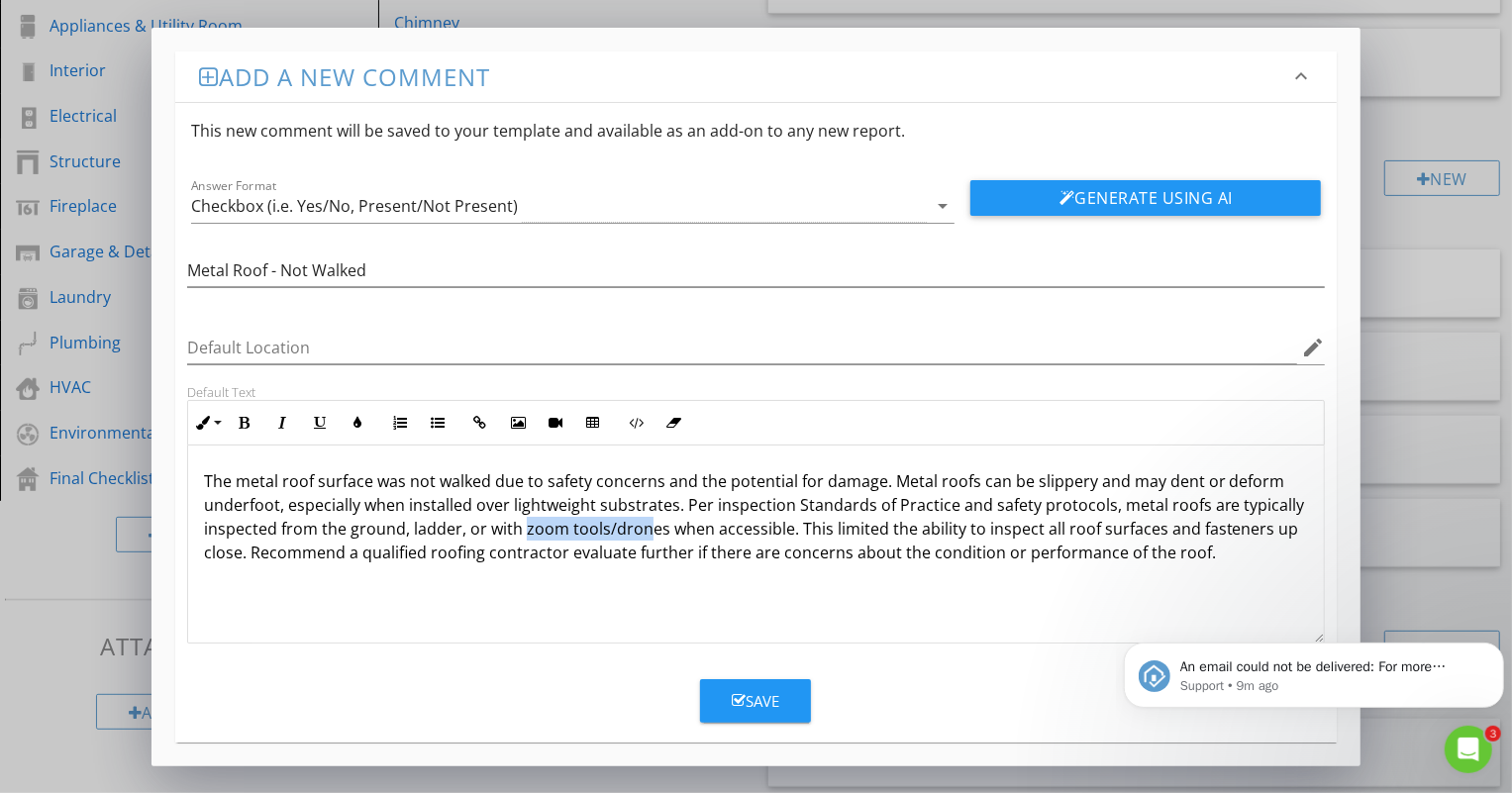 drag, startPoint x: 521, startPoint y: 530, endPoint x: 644, endPoint y: 528, distance: 123.01626 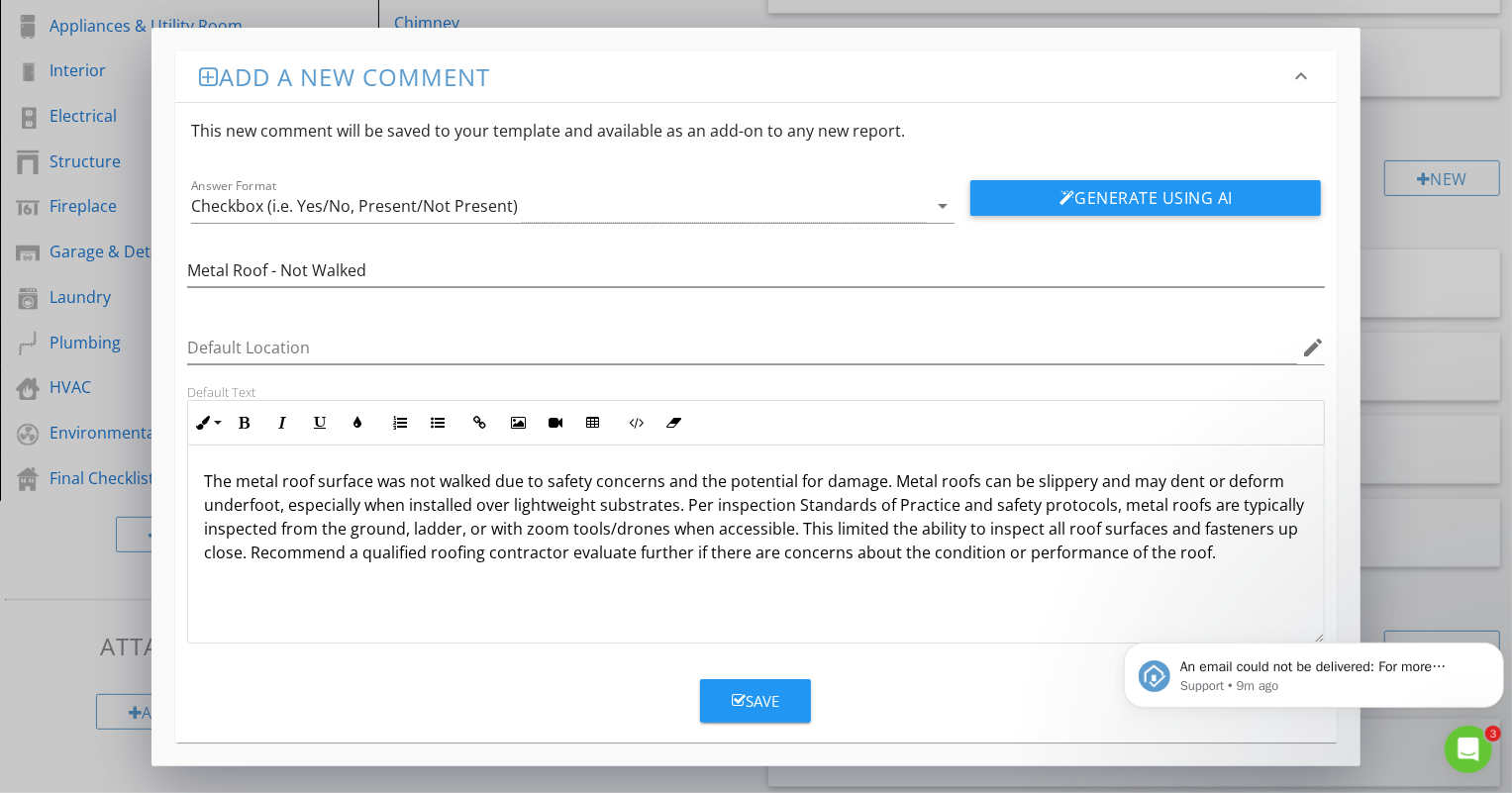 click on "The metal roof surface was not walked due to safety concerns and the potential for damage. Metal roofs can be slippery and may dent or deform underfoot, especially when installed over lightweight substrates. Per inspection Standards of Practice and safety protocols, metal roofs are typically inspected from the ground, ladder, or with zoom tools/drones when accessible. This limited the ability to inspect all roof surfaces and fasteners up close. Recommend a qualified roofing contractor evaluate further if there are concerns about the condition or performance of the roof." at bounding box center [756, 517] 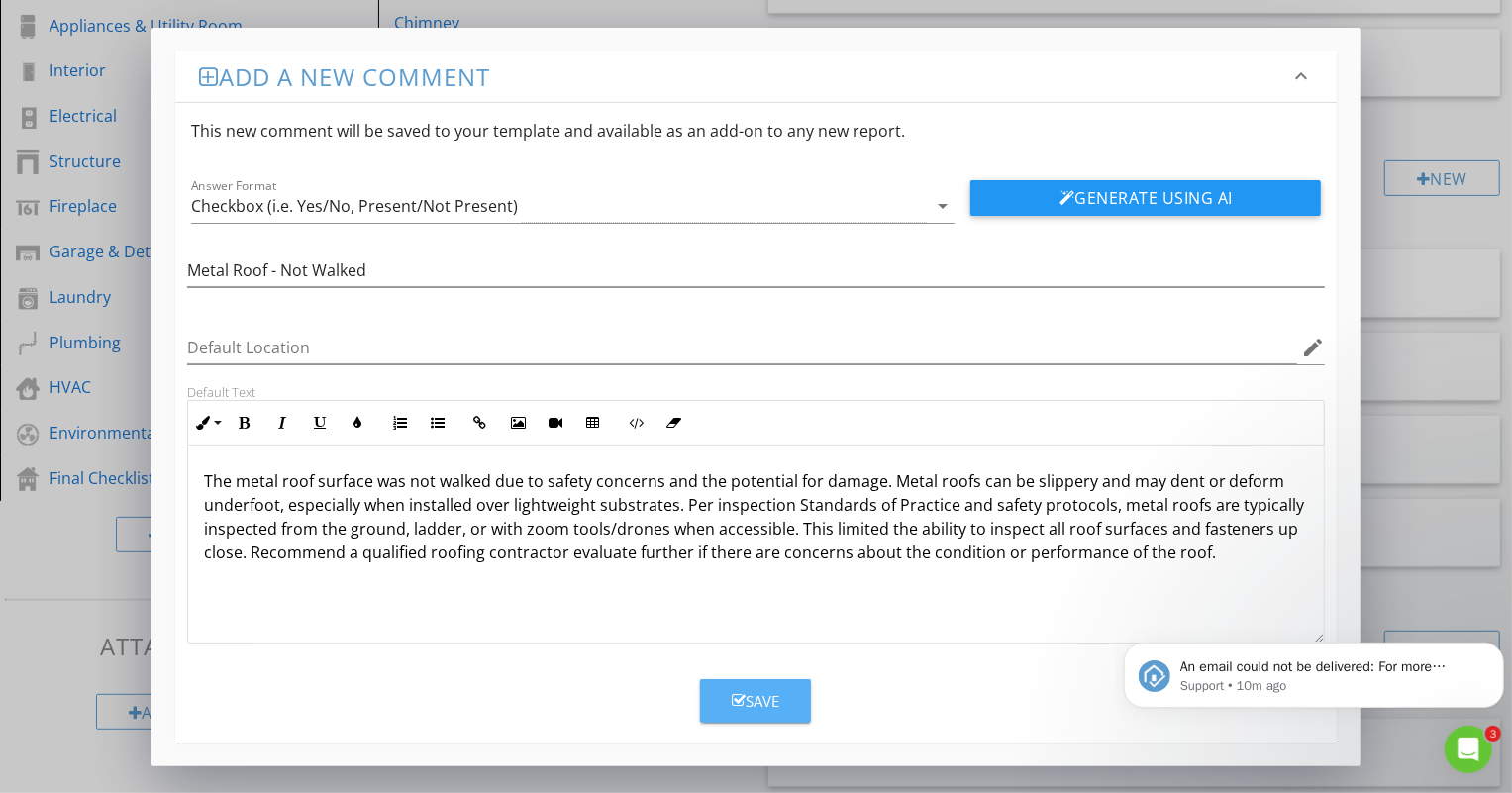 click on "Save" at bounding box center (756, 701) 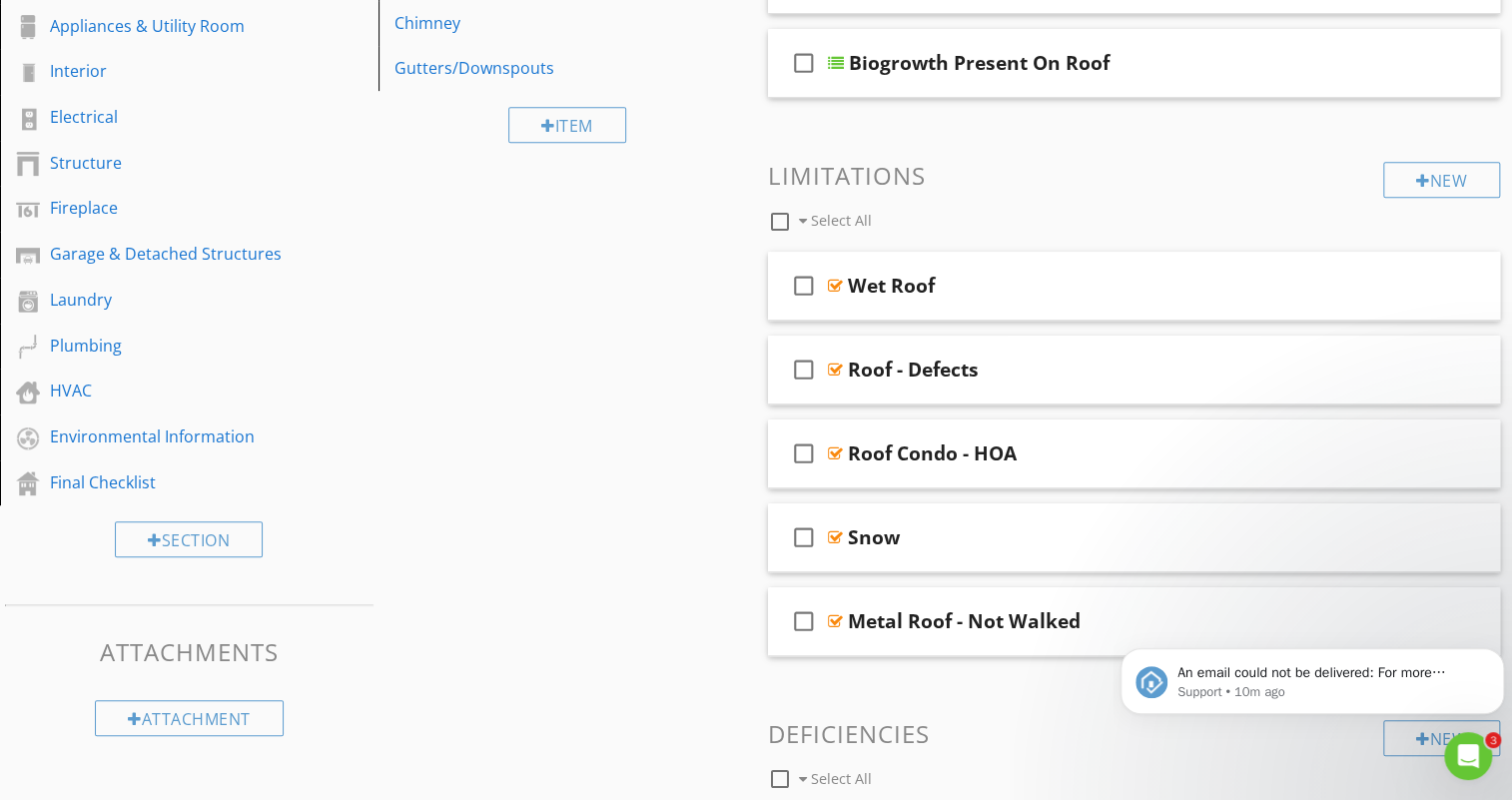 drag, startPoint x: 1177, startPoint y: 617, endPoint x: 1154, endPoint y: 290, distance: 327.80787 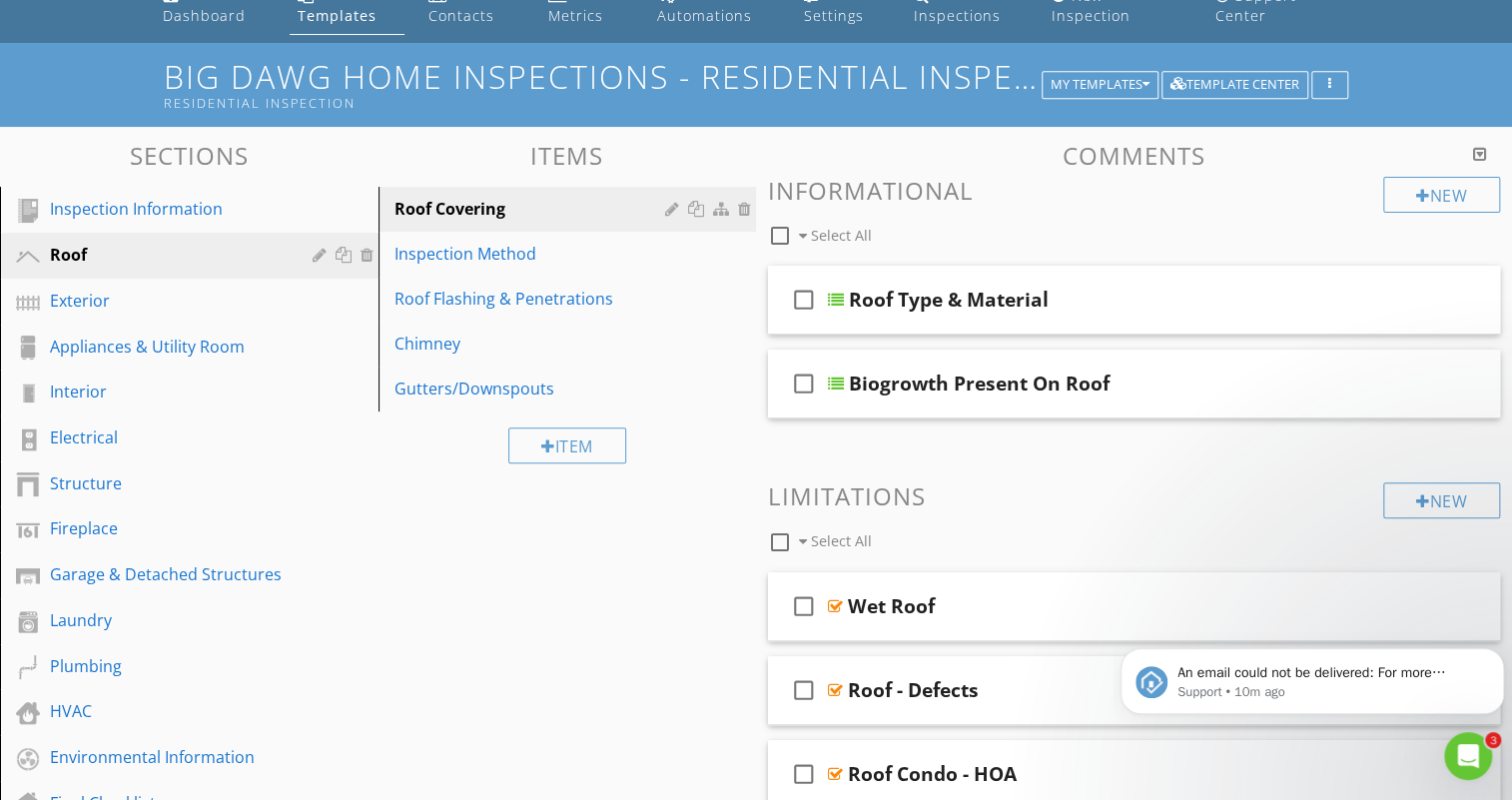 scroll, scrollTop: 90, scrollLeft: 0, axis: vertical 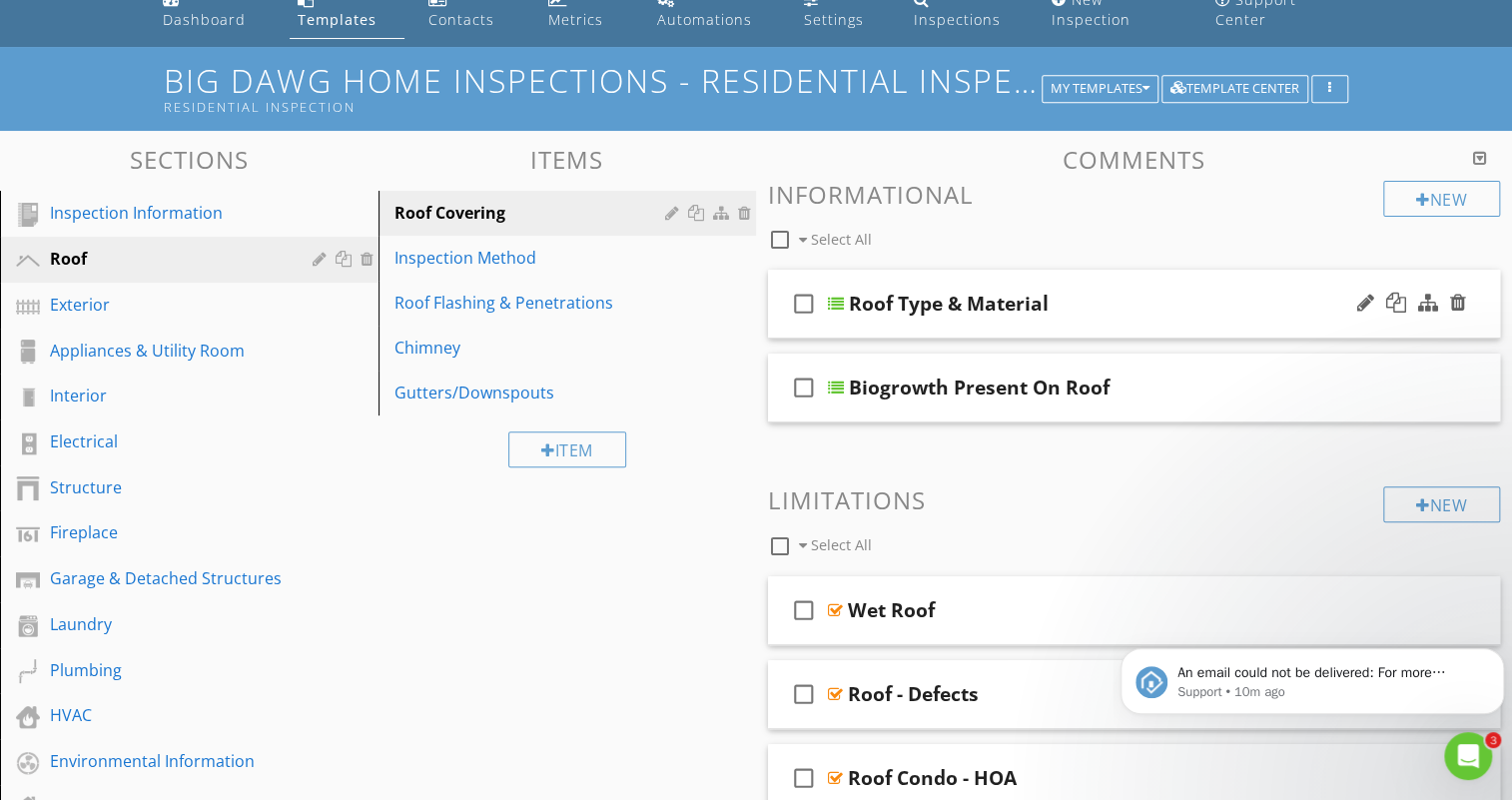 click on "Roof Type & Material" at bounding box center [1109, 304] 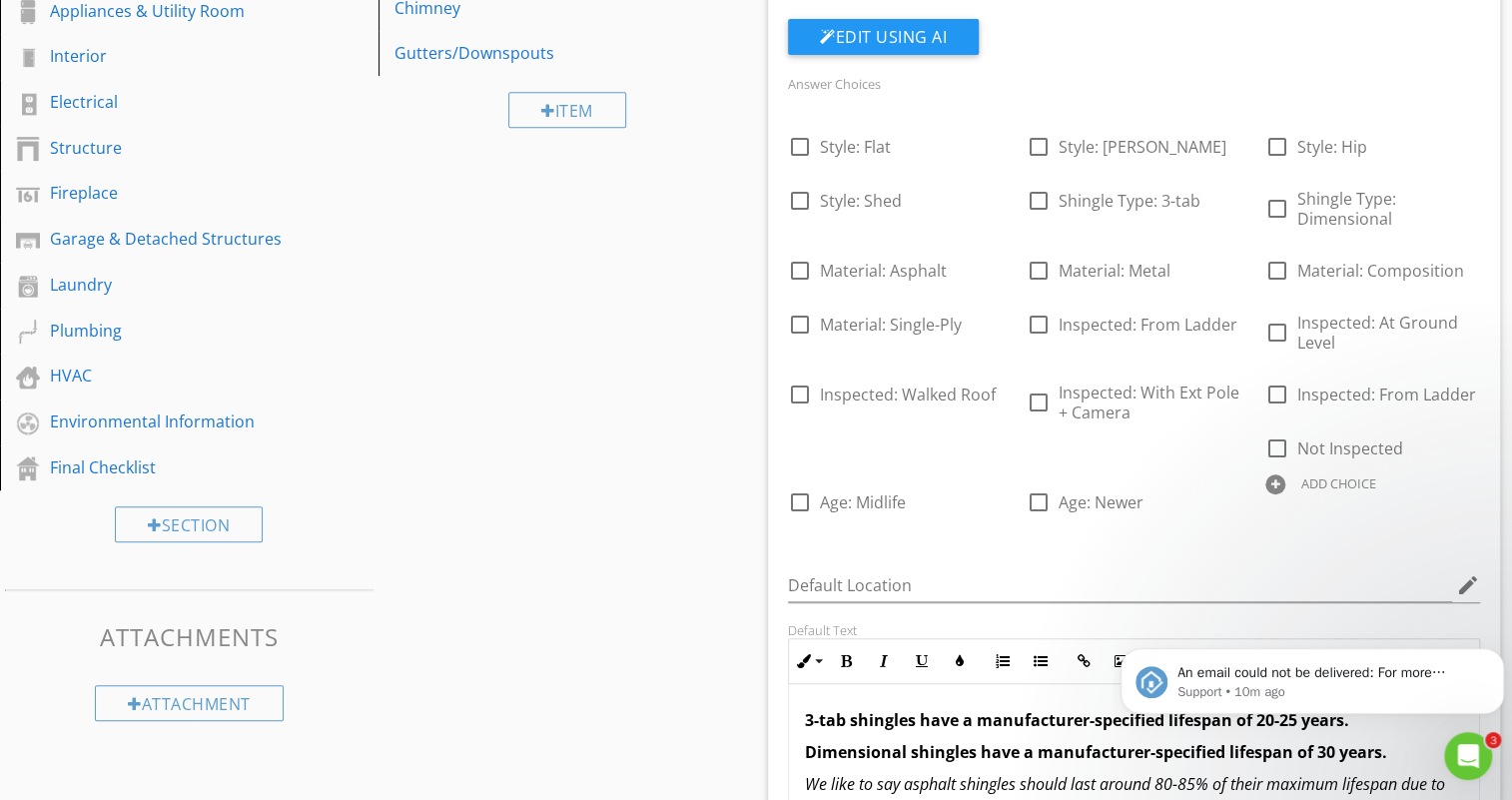 scroll, scrollTop: 453, scrollLeft: 0, axis: vertical 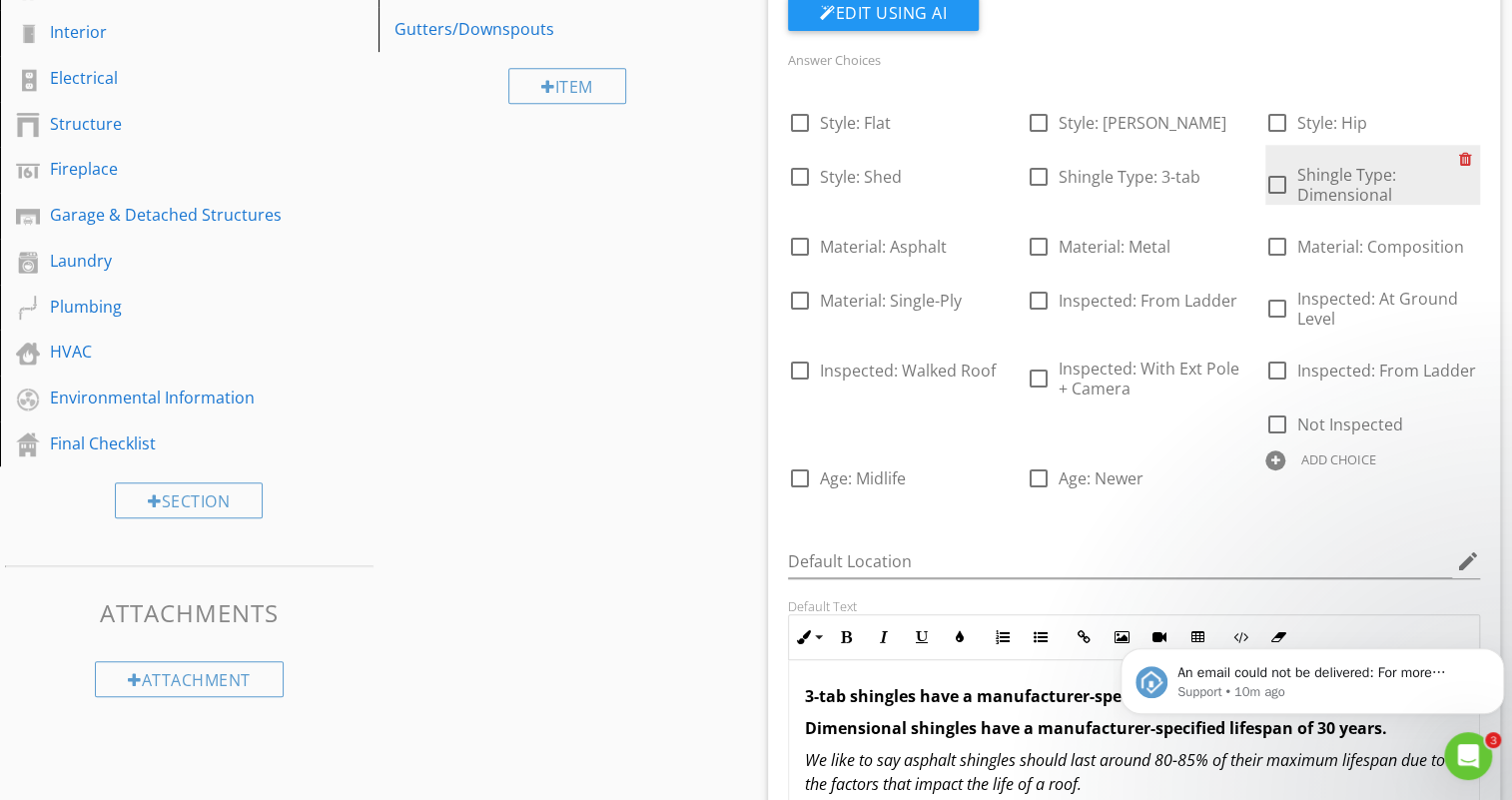 click at bounding box center (1469, 159) 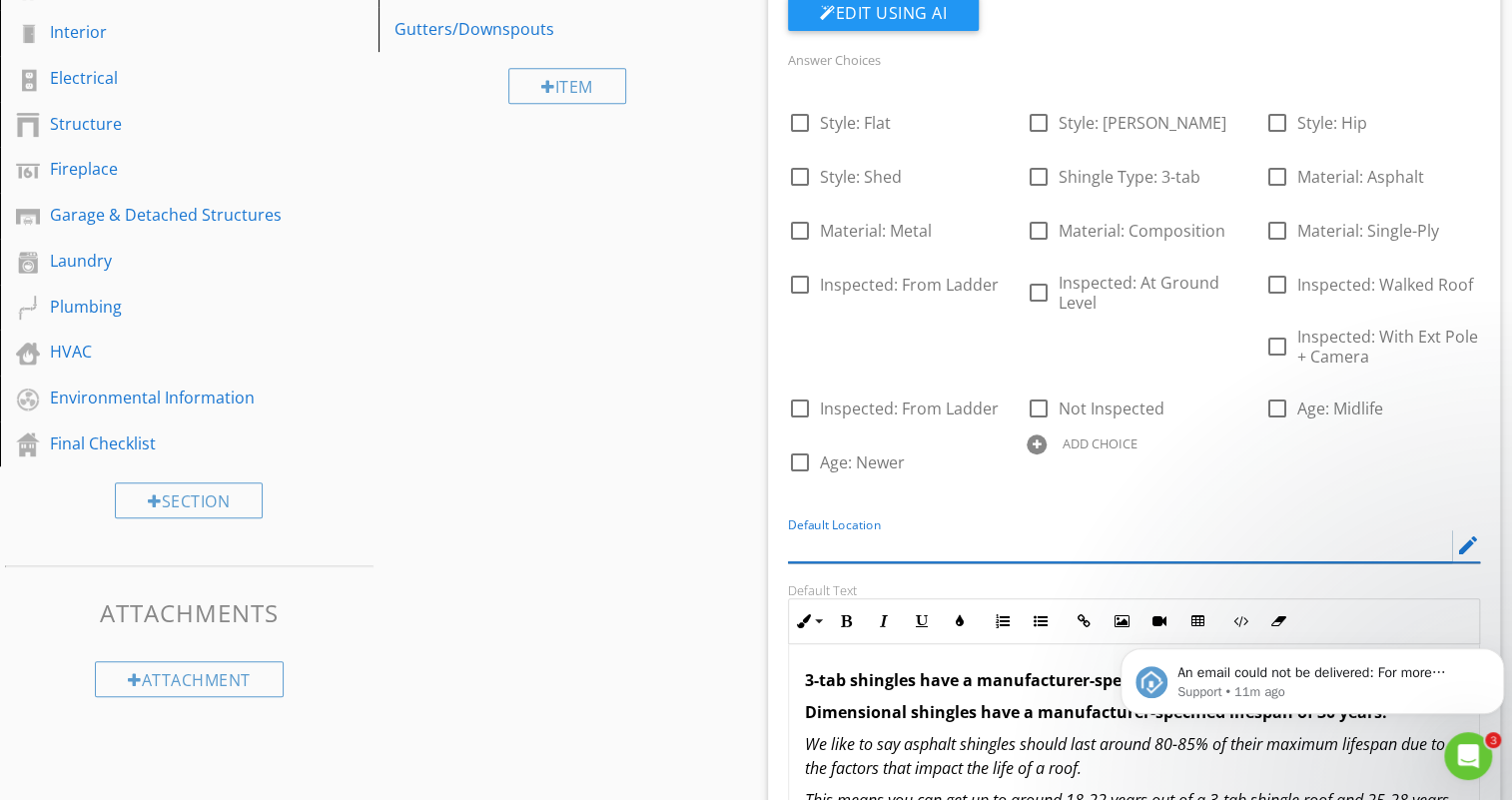click at bounding box center [1120, 545] 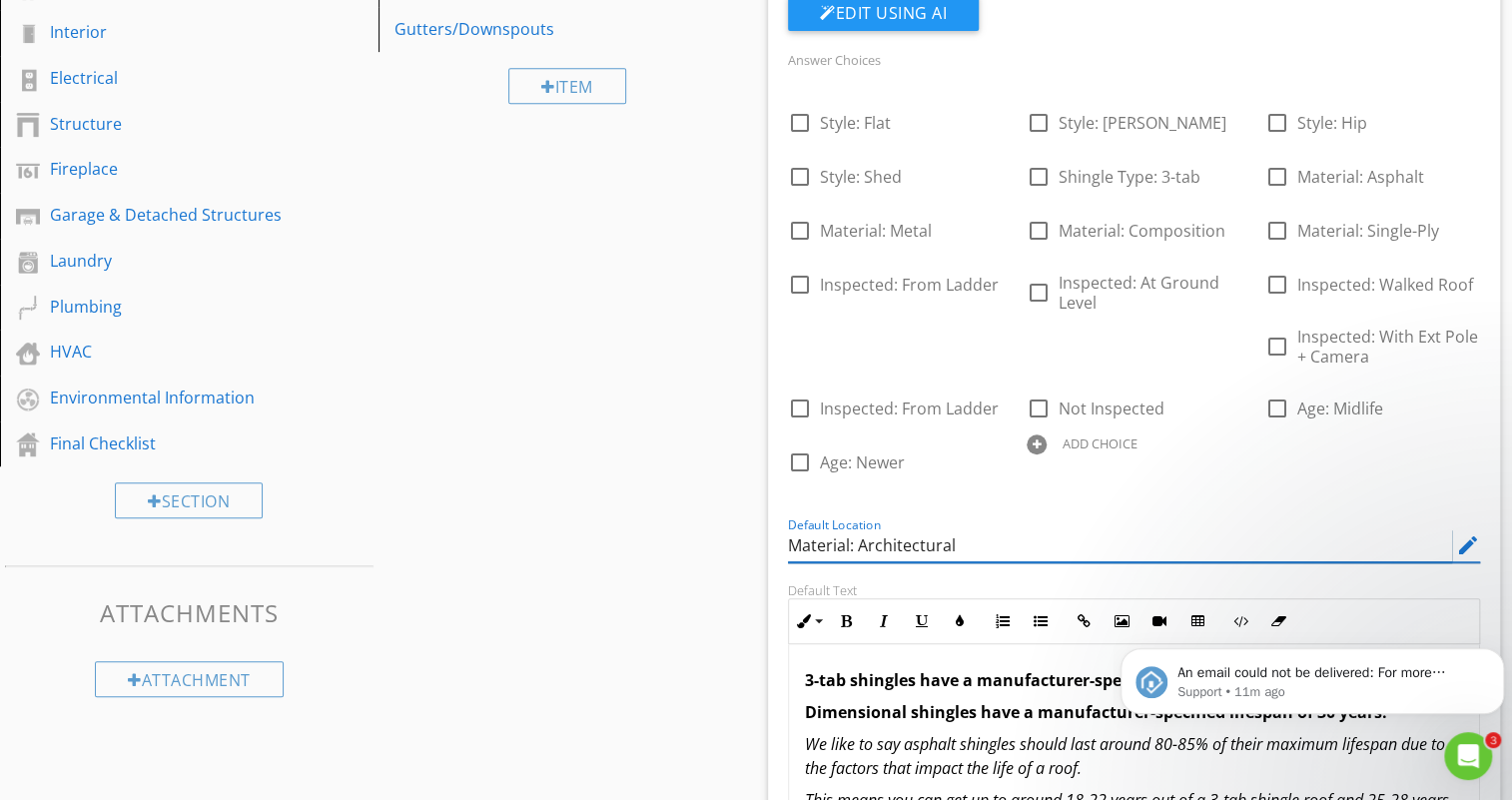 drag, startPoint x: 847, startPoint y: 546, endPoint x: 775, endPoint y: 546, distance: 72 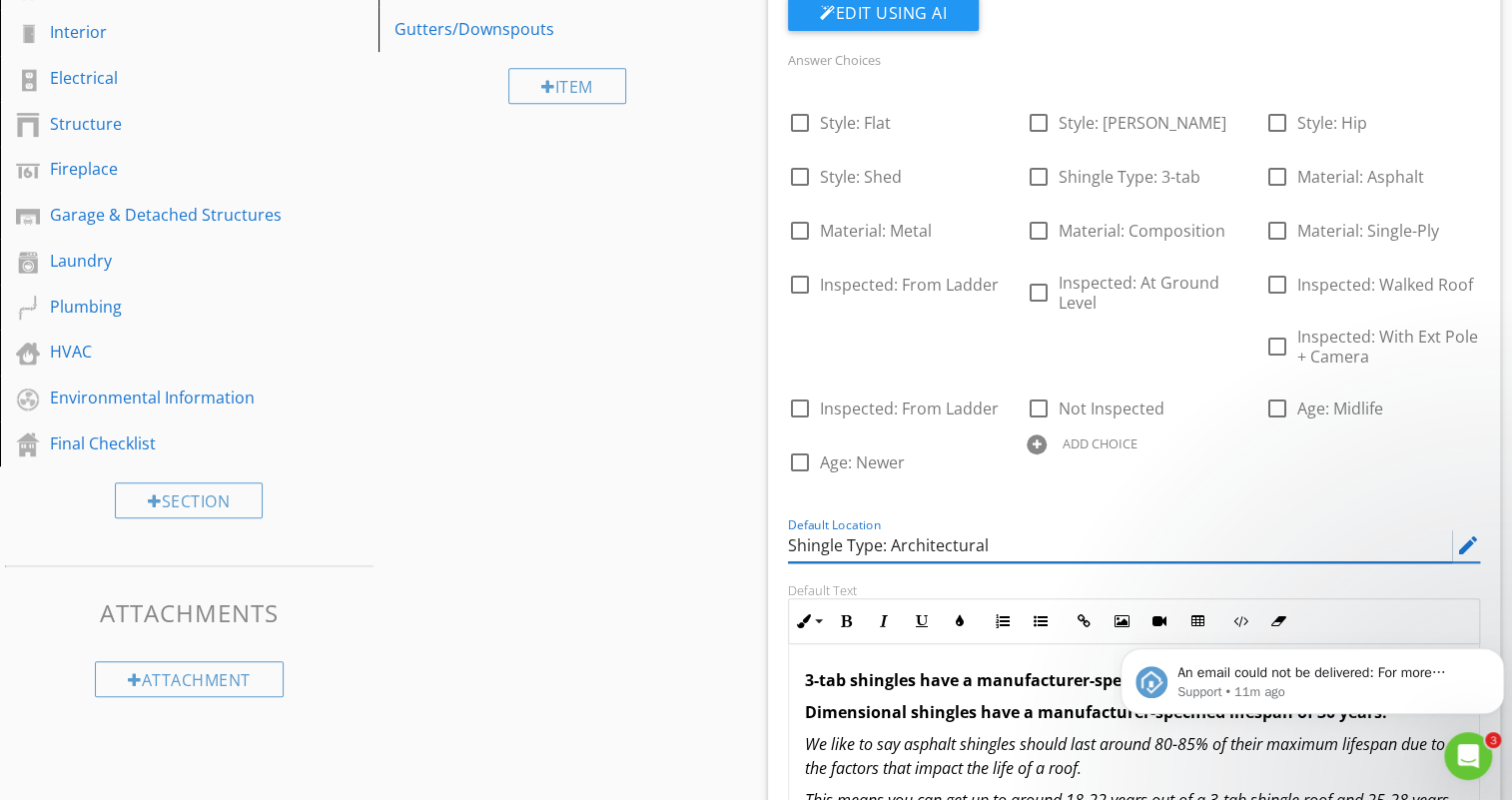 type on "Shingle Type: Architectural" 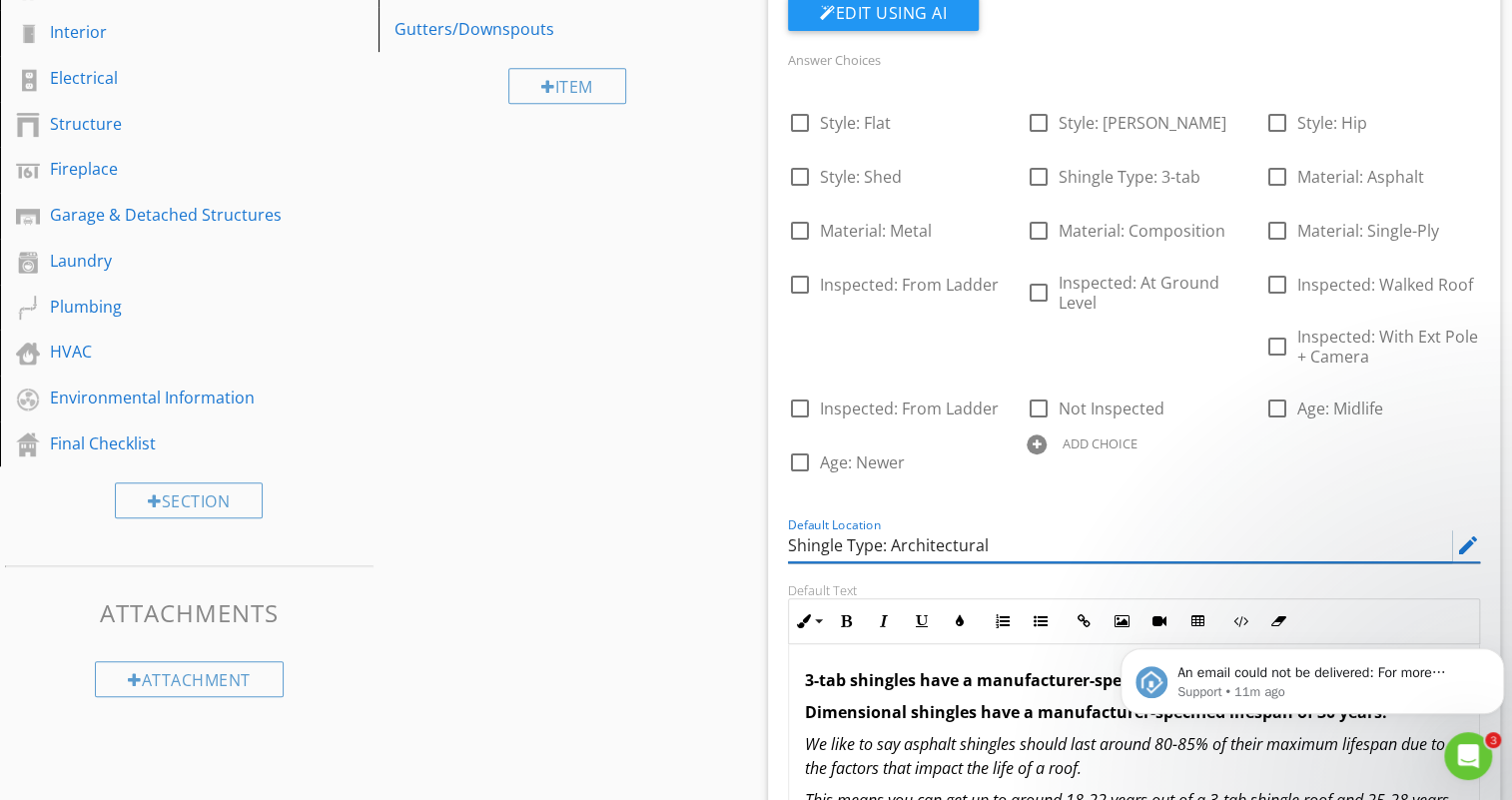 click on "Shingle Type: Architectural" at bounding box center [1120, 545] 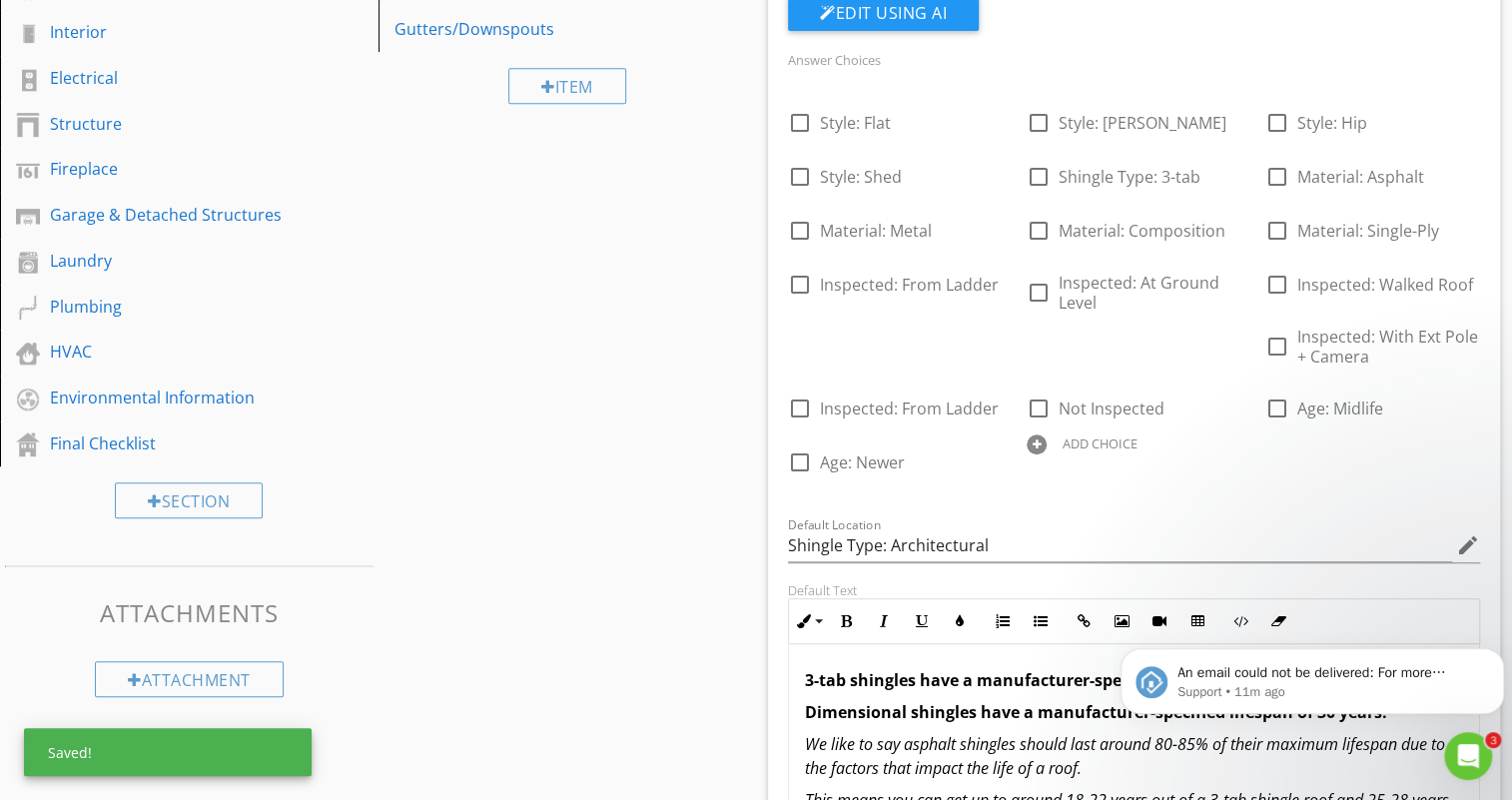 click on "Edit Using AI
Answer Choices   check_box_outline_blank Style: Flat   check_box_outline_blank Style: [PERSON_NAME]   check_box_outline_blank Style: Hip   check_box_outline_blank Style: Shed   check_box_outline_blank Shingle Type: 3-tab   check_box_outline_blank Material: Asphalt   check_box_outline_blank Material: Metal   check_box_outline_blank Material: Composition   check_box_outline_blank Material: Single-Ply   check_box_outline_blank Inspected: From Ladder   check_box_outline_blank Inspected: At Ground Level   check_box_outline_blank Inspected: Walked Roof   check_box_outline_blank Inspected: With Ext Pole + Camera   check_box_outline_blank Inspected: From Ladder   check_box_outline_blank Not Inspected   check_box_outline_blank Age: Midlife   check_box_outline_blank Age: Newer         ADD CHOICE     Default Location Shingle Type: Architectural edit       Default Text   Inline Style XLarge Large Normal Small Light Small/Light Bold Italic Underline Colors Ordered List Code View" at bounding box center (1134, 484) 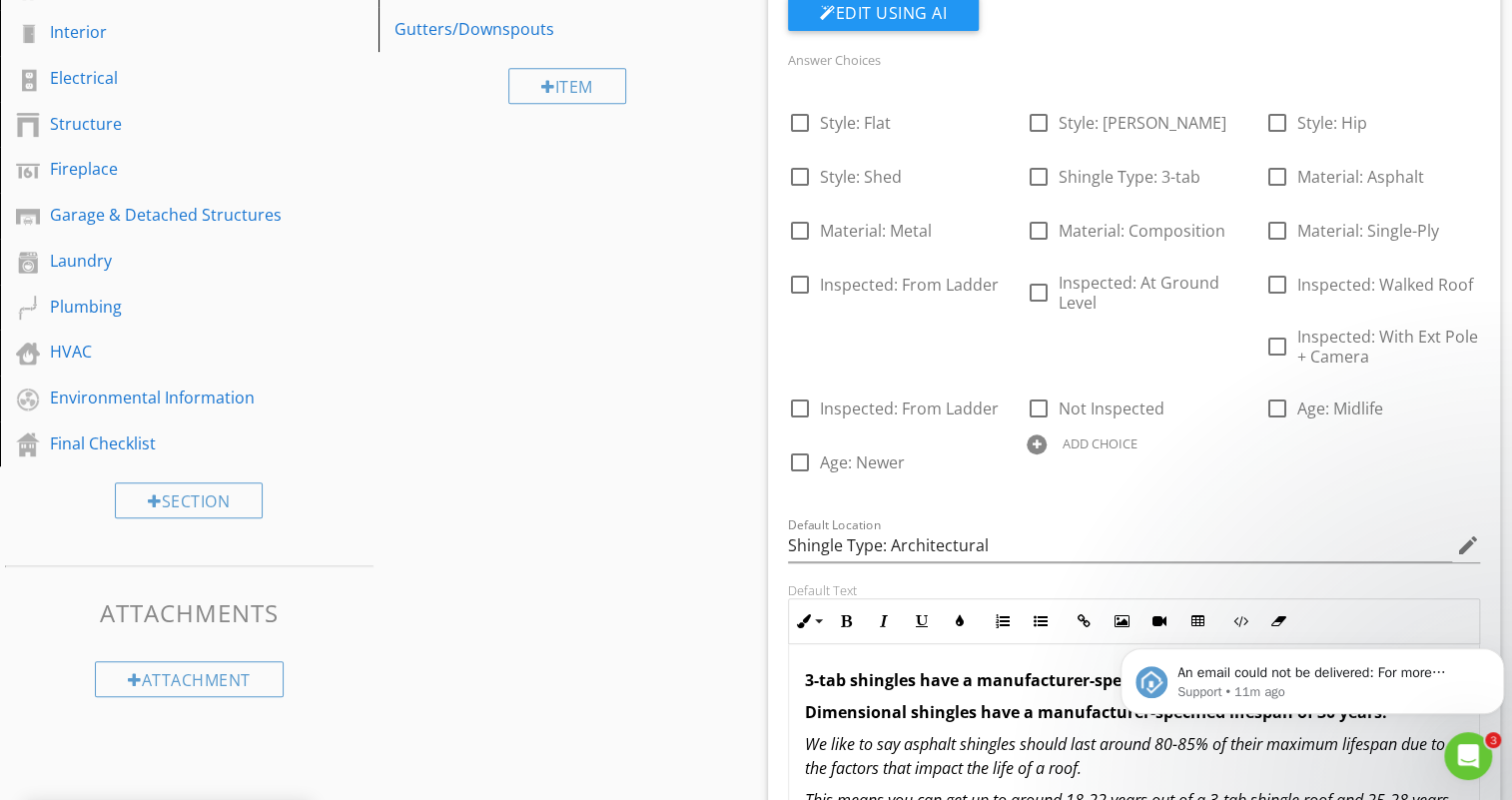 click on "Default Text" at bounding box center [1134, 590] 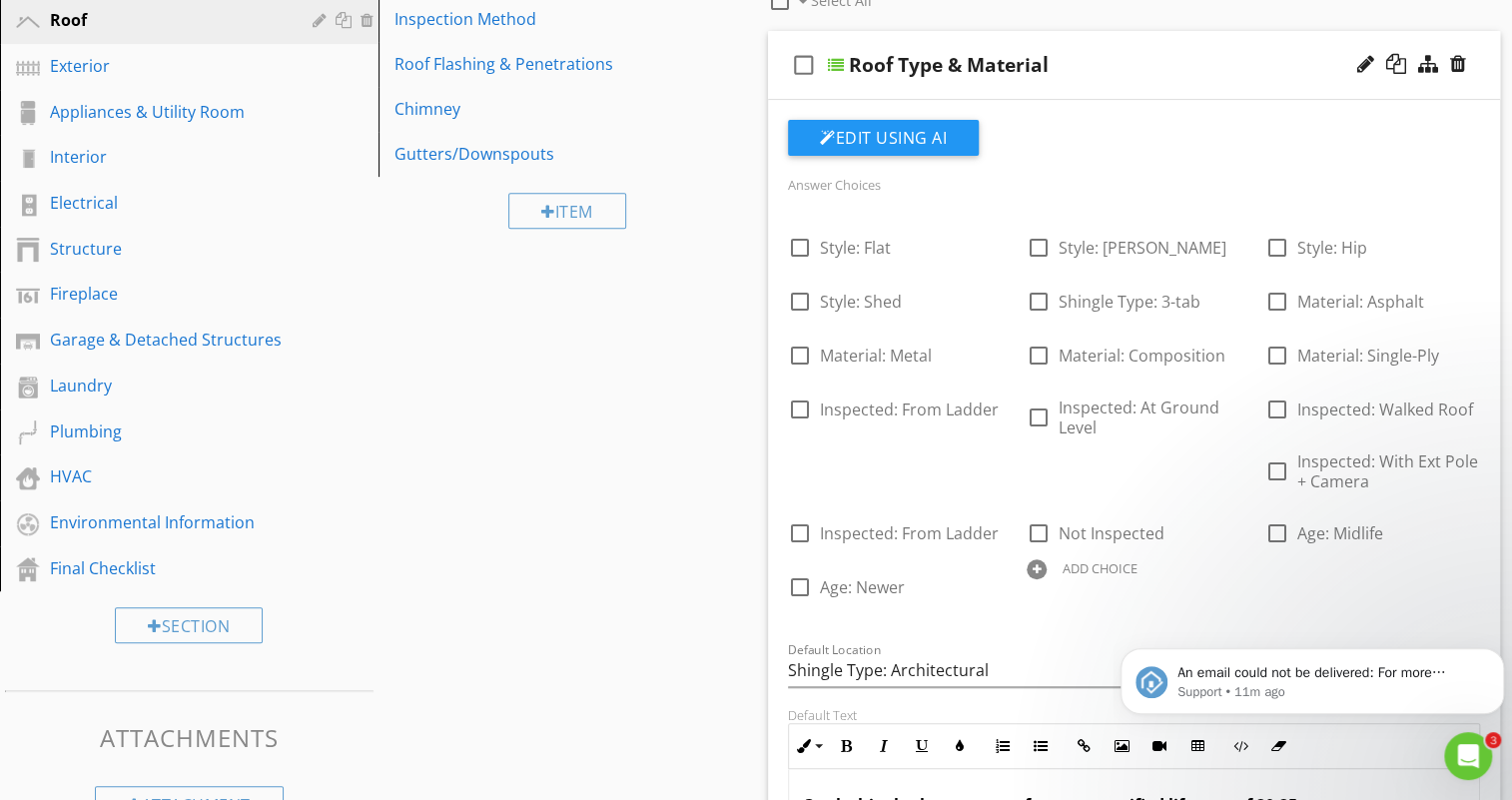 scroll, scrollTop: 181, scrollLeft: 0, axis: vertical 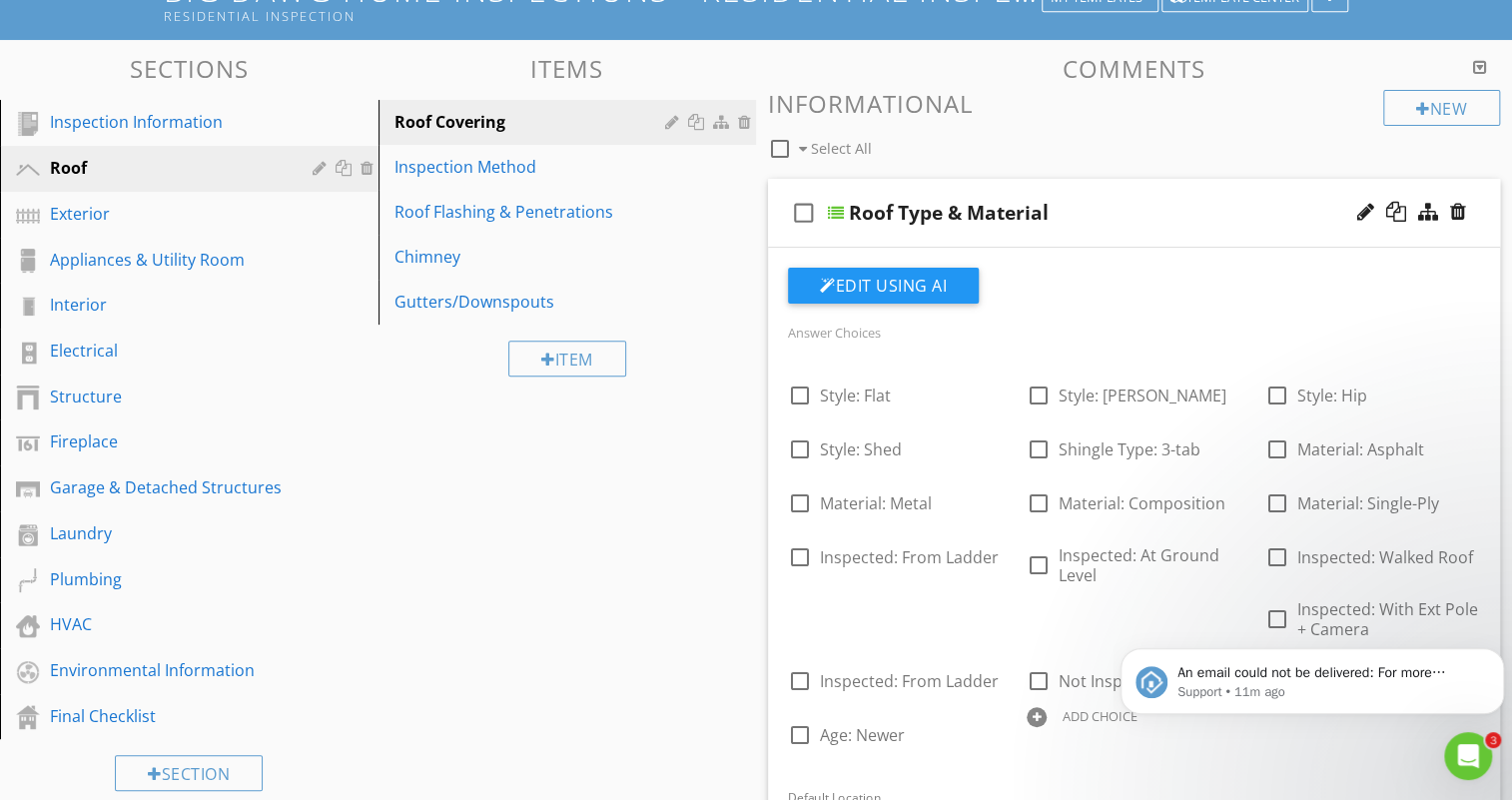 click on "Roof Type & Material" at bounding box center (1109, 213) 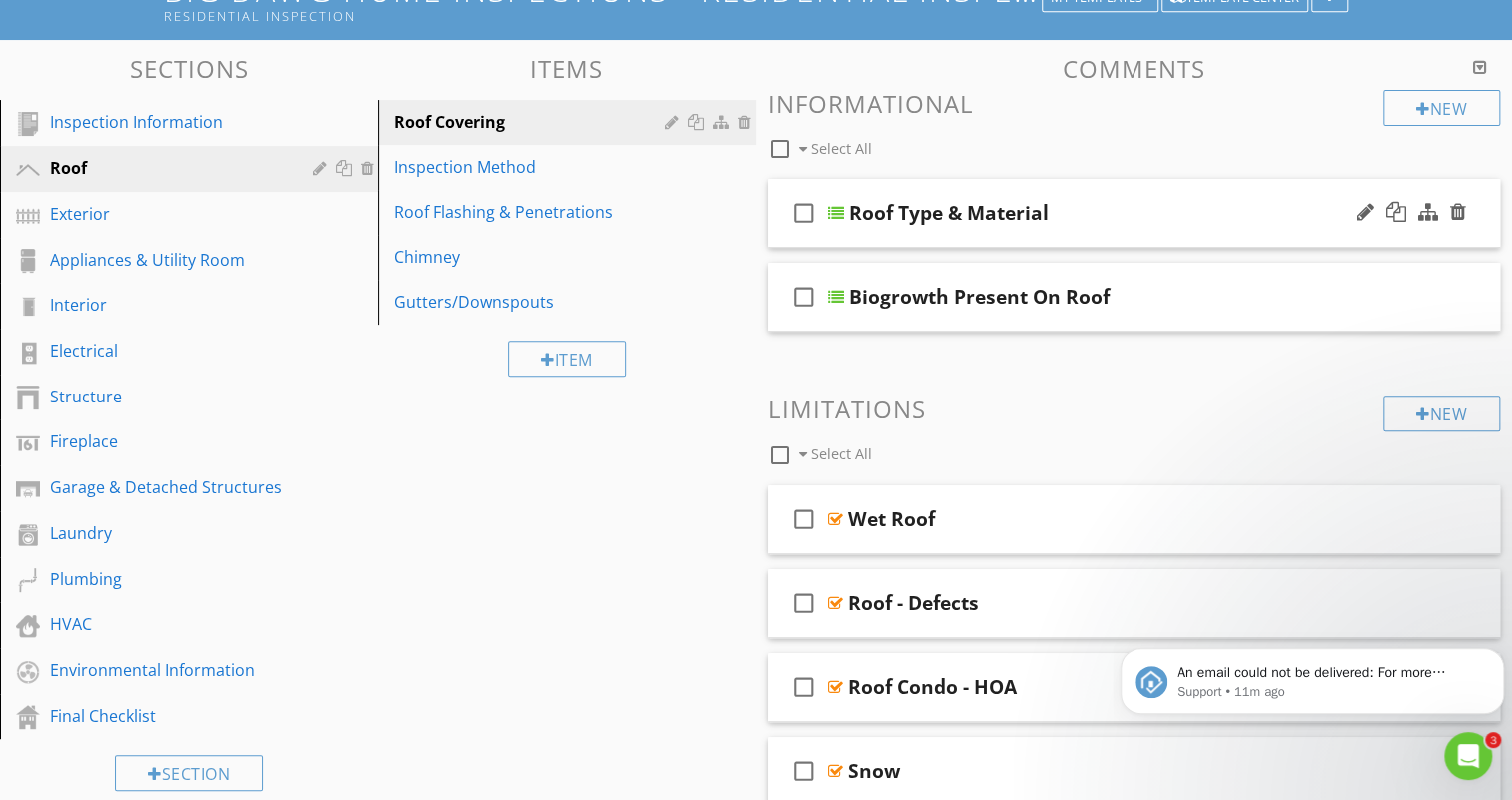 click on "Roof Type & Material" at bounding box center (1109, 213) 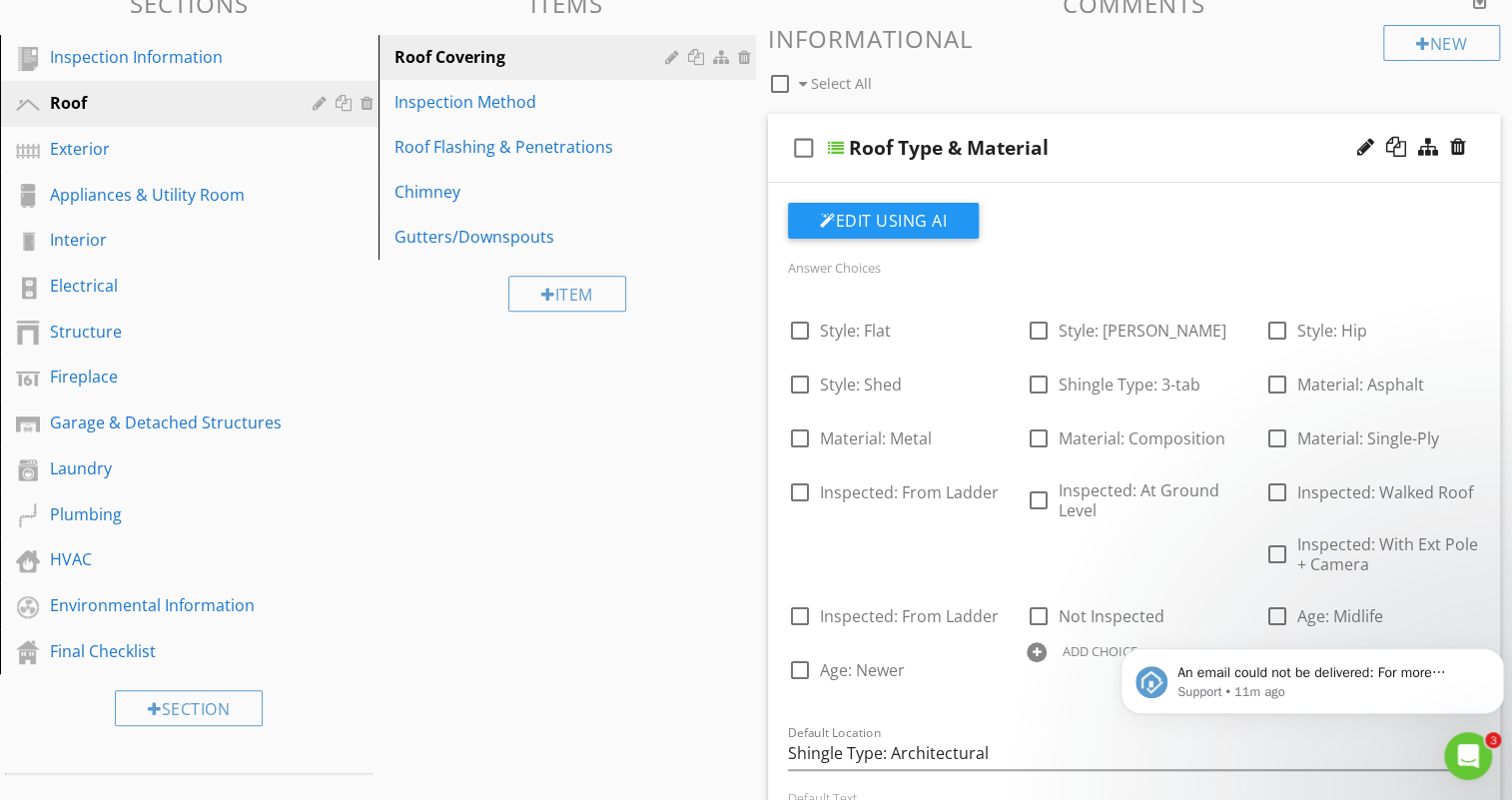 scroll, scrollTop: 453, scrollLeft: 0, axis: vertical 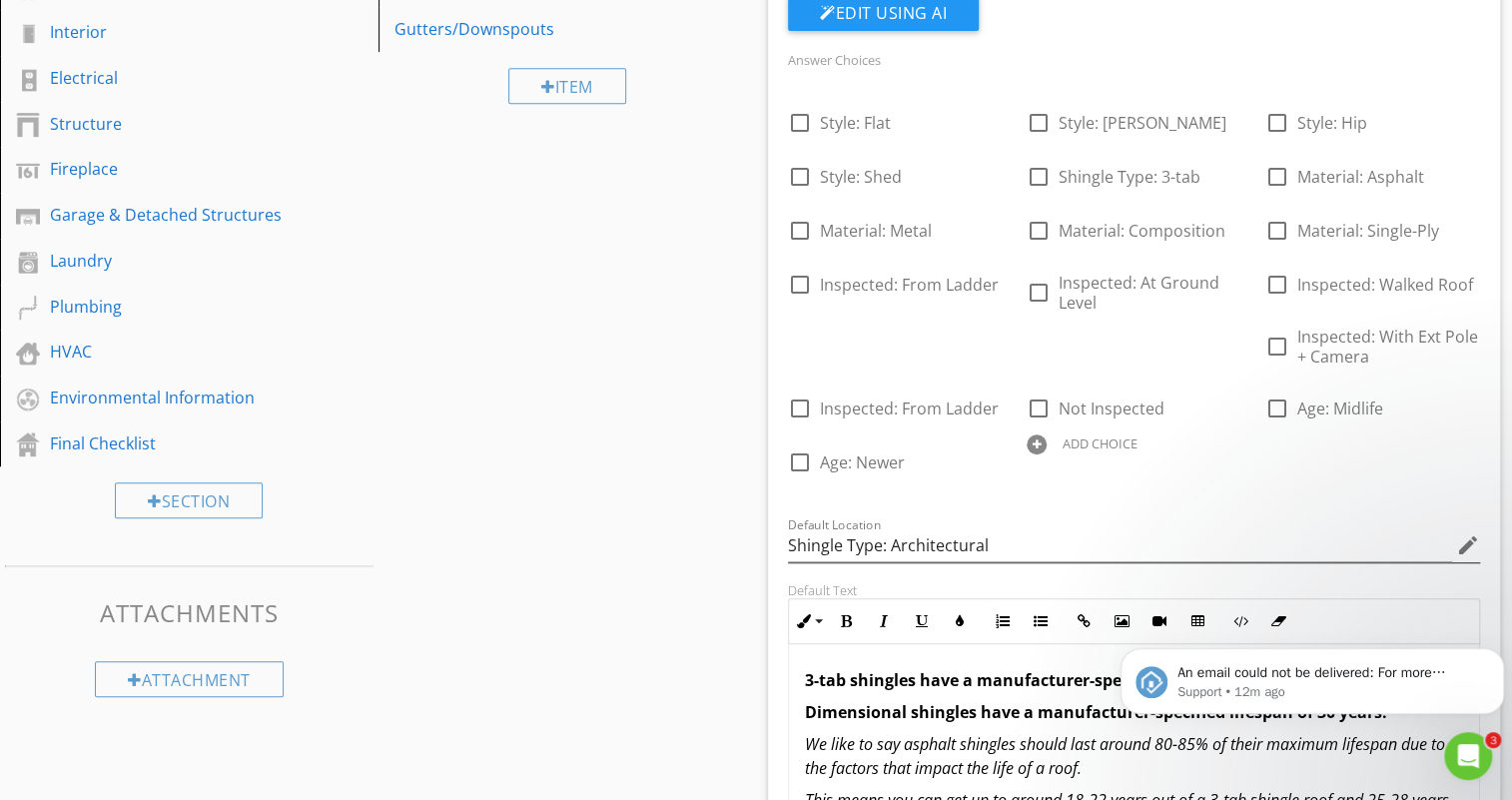 click on "edit" at bounding box center [1468, 545] 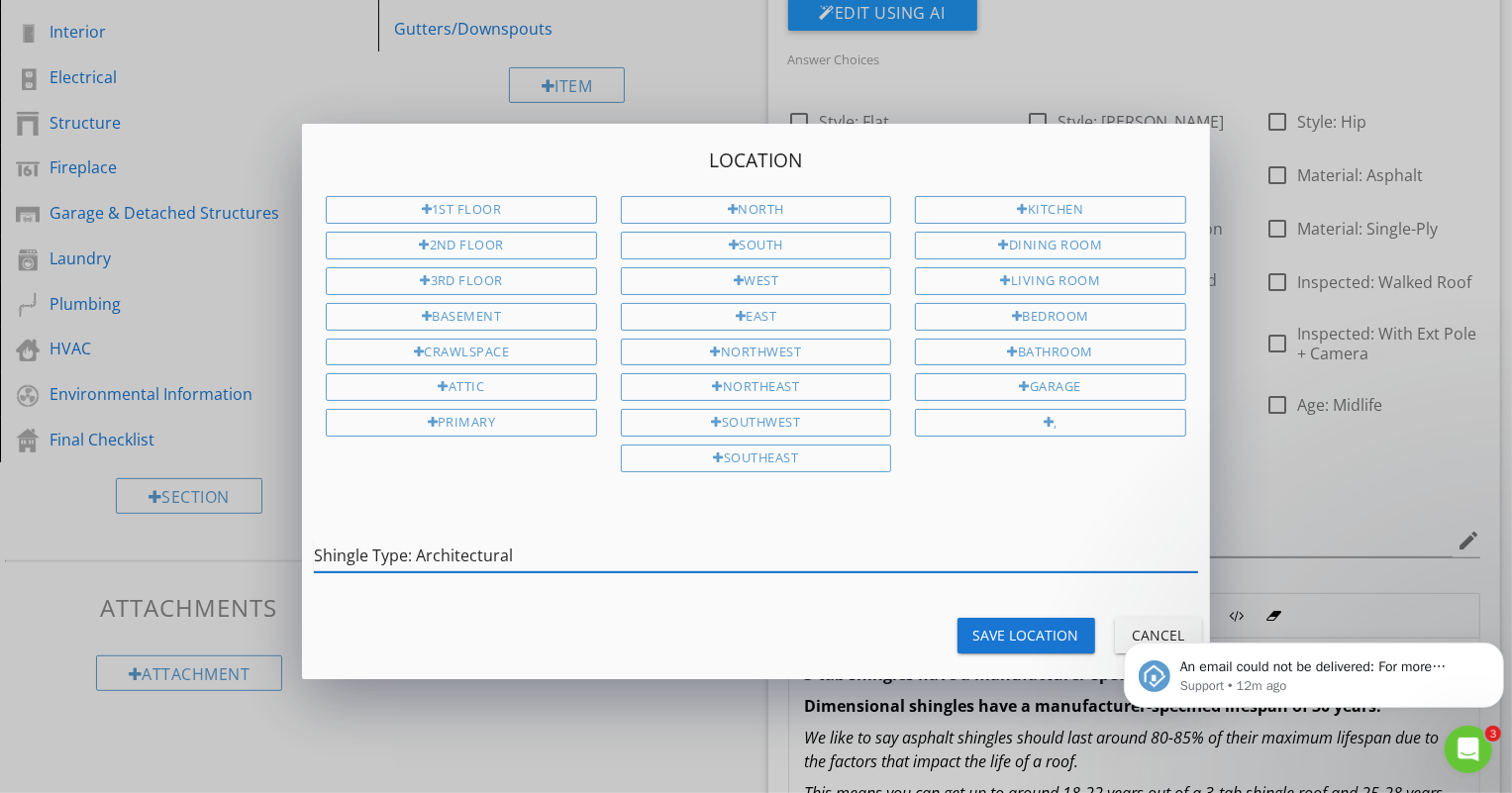 drag, startPoint x: 530, startPoint y: 545, endPoint x: 298, endPoint y: 540, distance: 232.0539 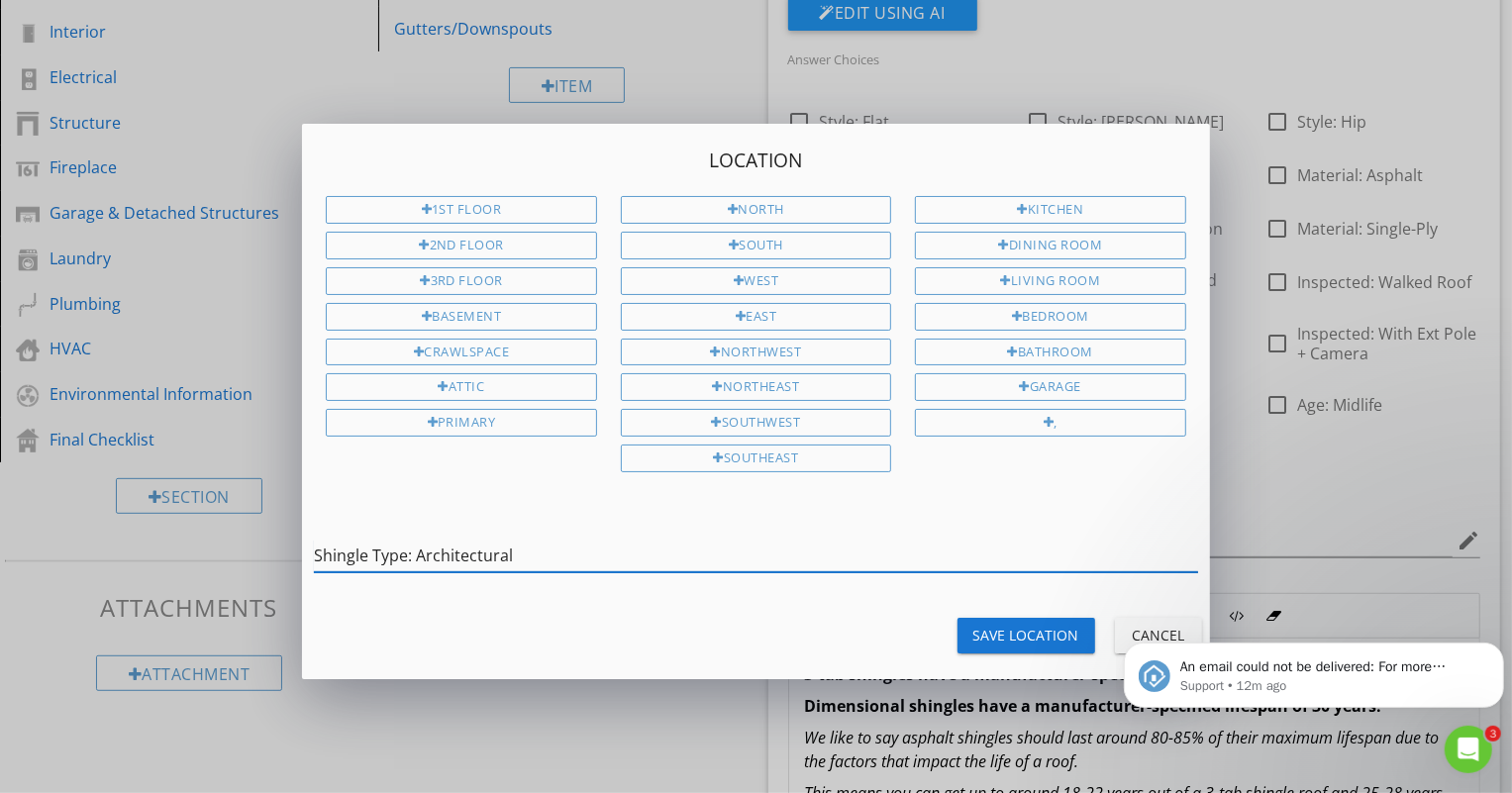 click on "Location
1st Floor
2nd Floor
3rd Floor
Basement
Crawlspace
Attic
Primary
North
South
West
East
Northwest
Northeast
Southwest
Southeast
Kitchen
Dining Room
Living Room
Bedroom
Bathroom
Garage
,
Shingle Type: Architectural    Save Location     Cancel" at bounding box center (756, 396) 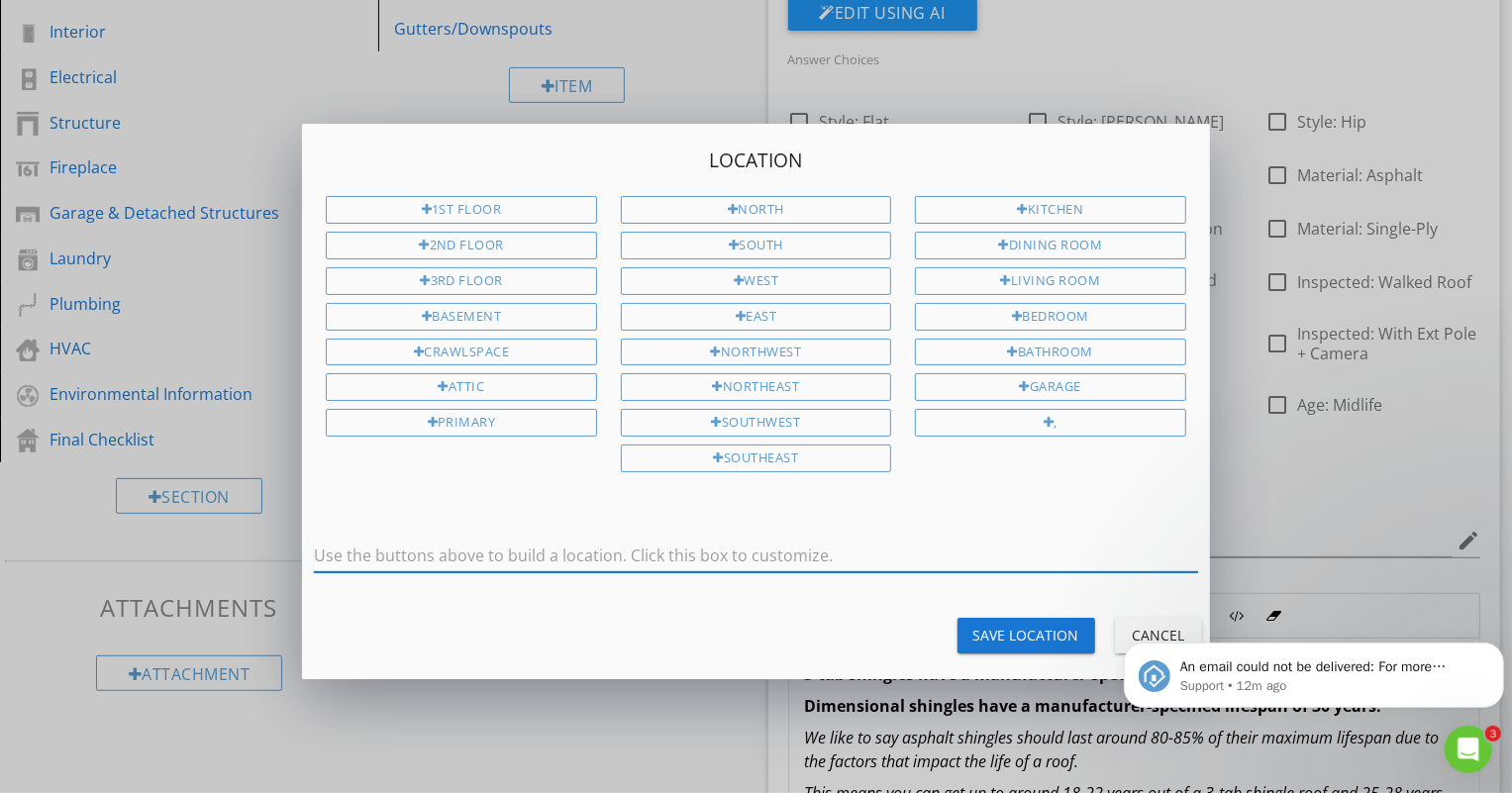 type 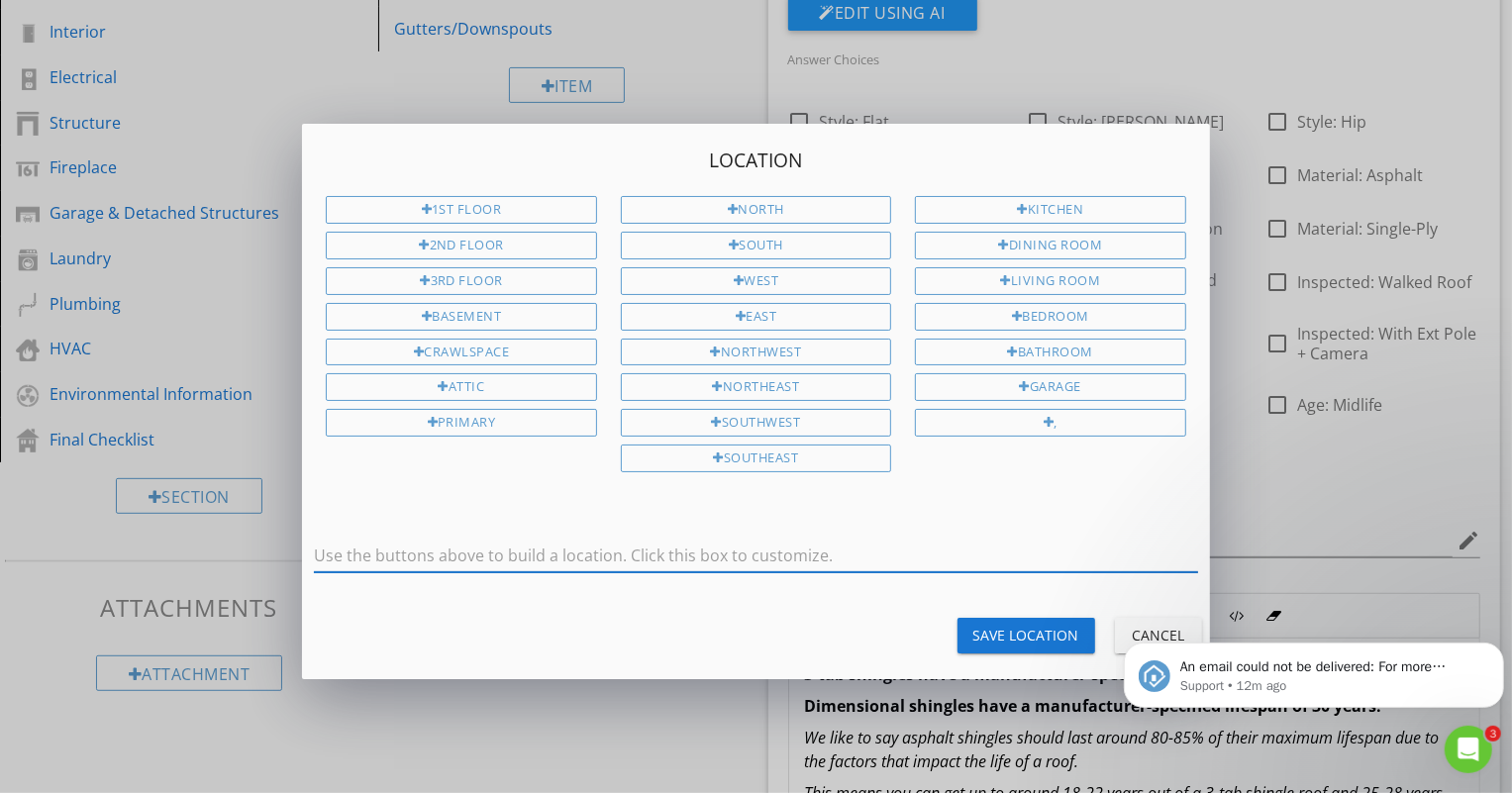 click on "An email could not be delivered:  For more information, view Why emails don't get delivered (Support Article) Support • 12m ago" at bounding box center [1313, 583] 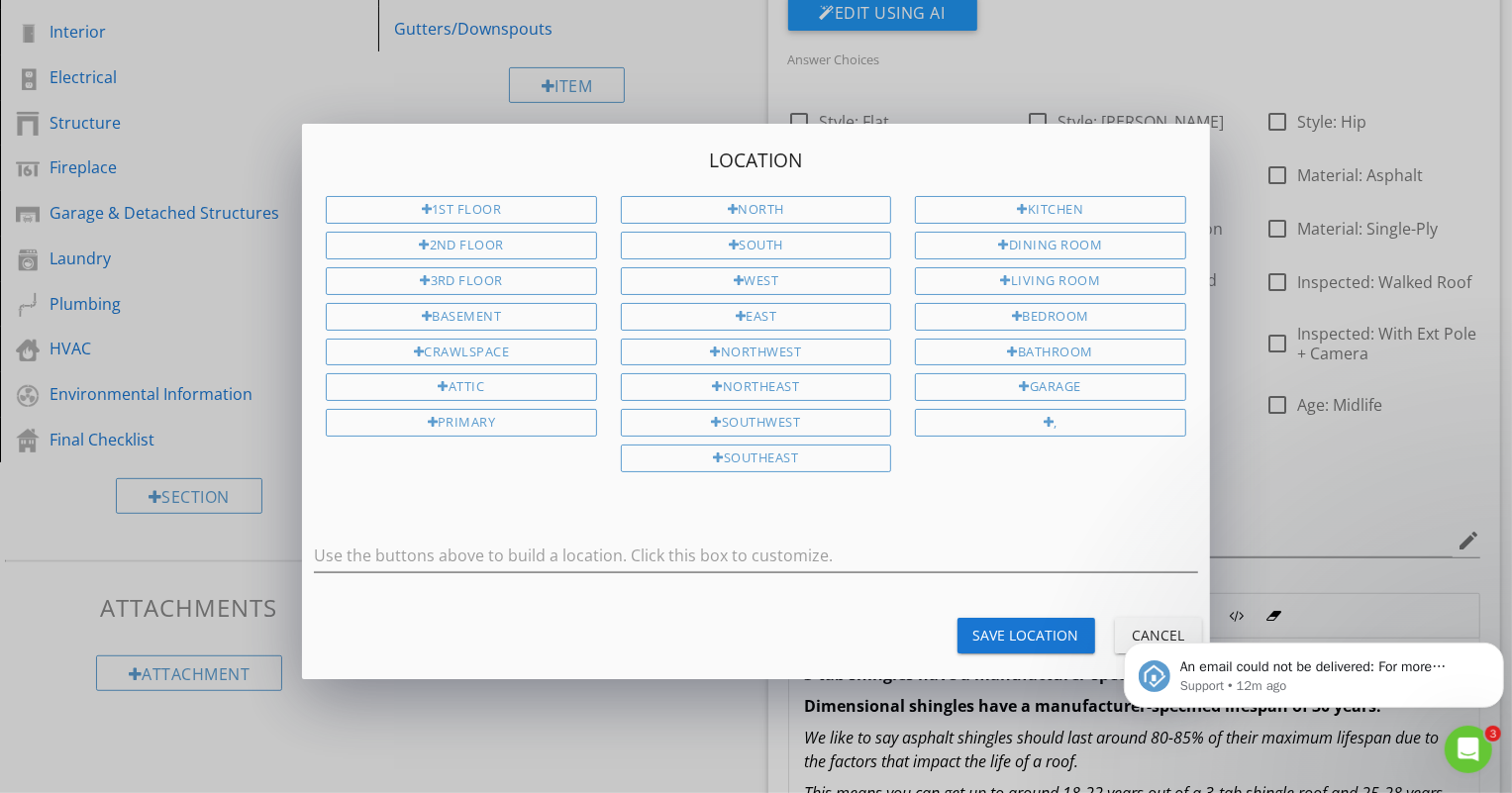 click on "An email could not be delivered:  For more information, view Why emails don't get delivered (Support Article) Support • 12m ago" at bounding box center (1313, 583) 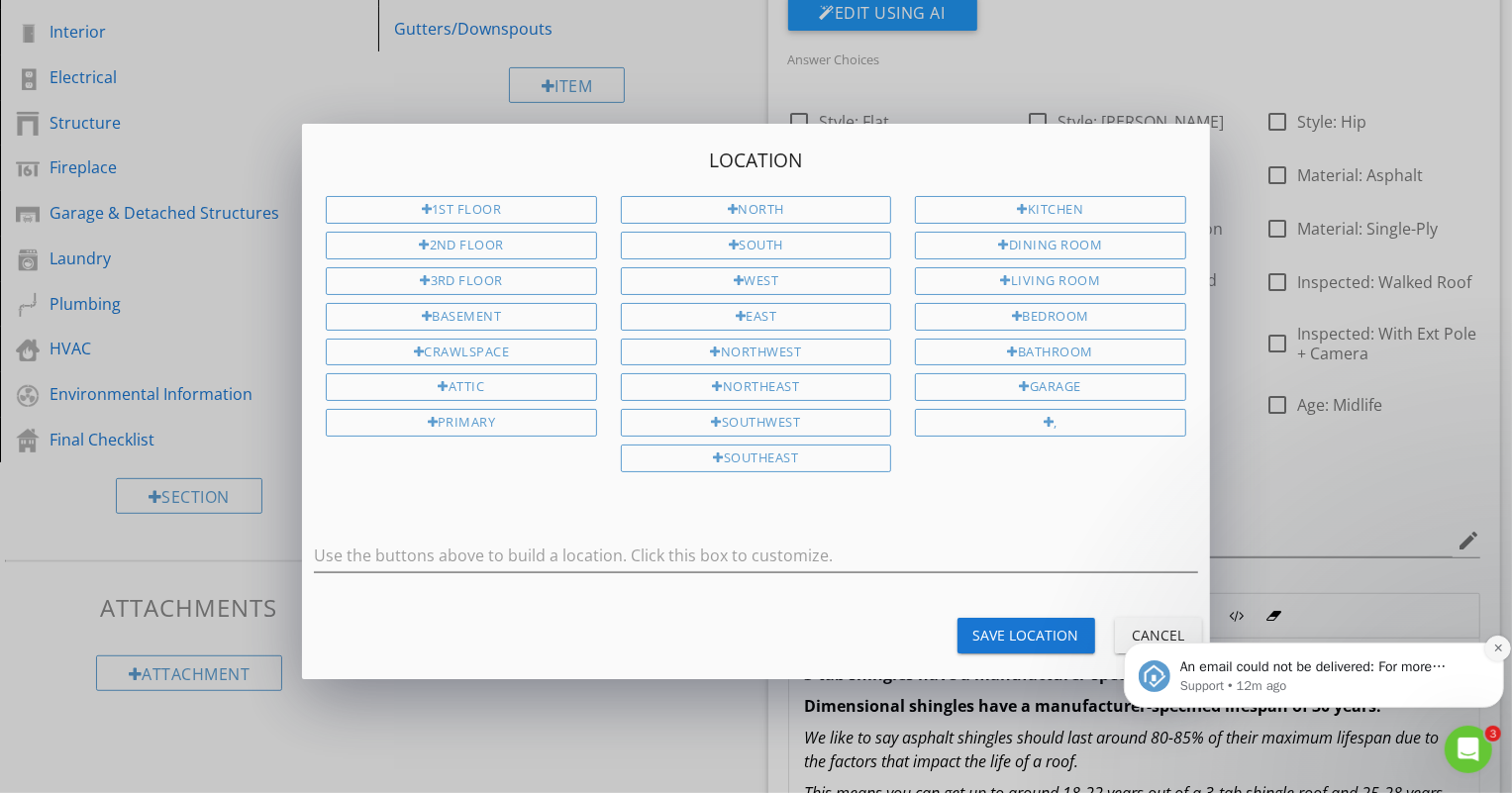 click 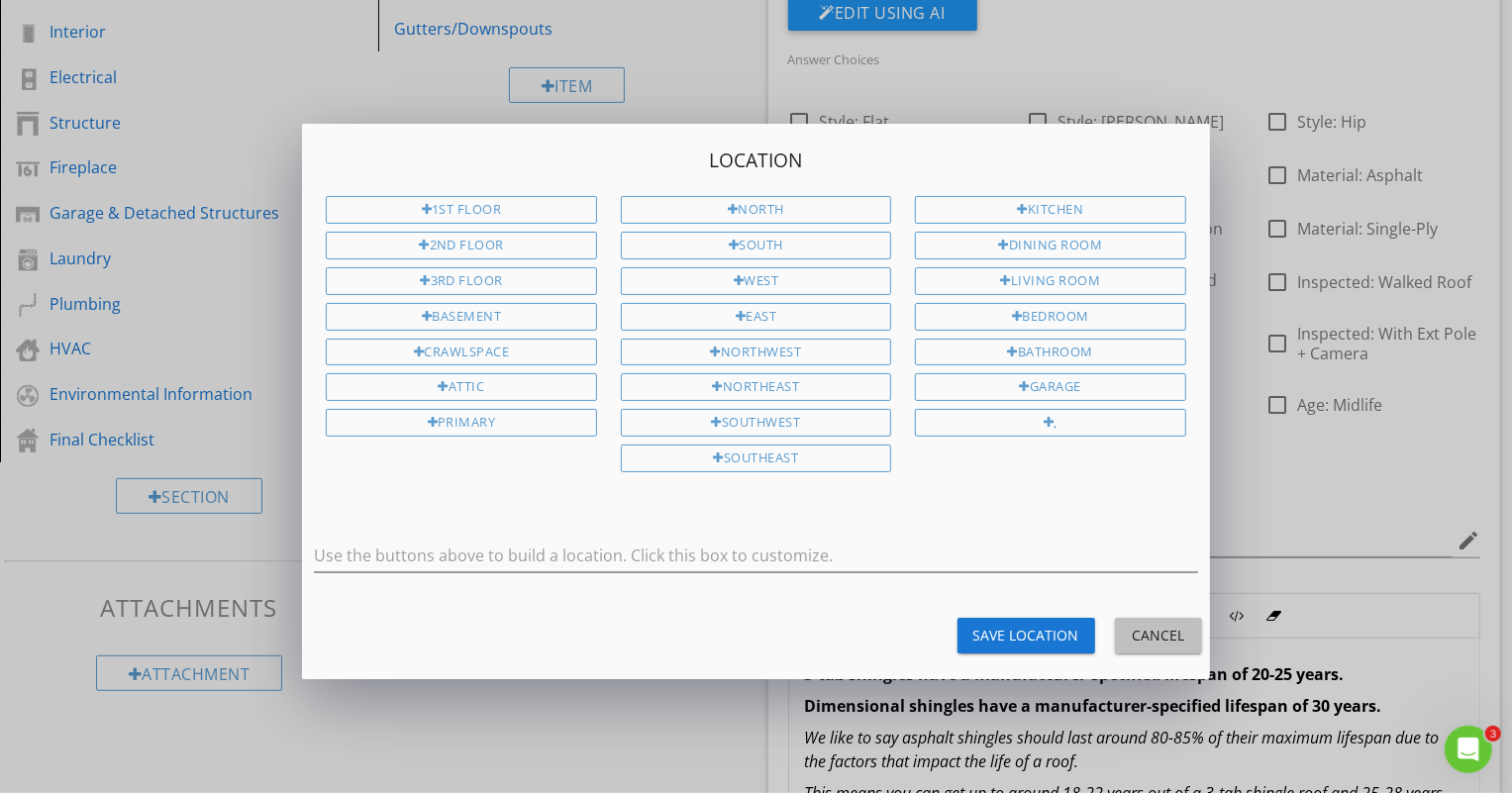 click on "Cancel" at bounding box center (1159, 635) 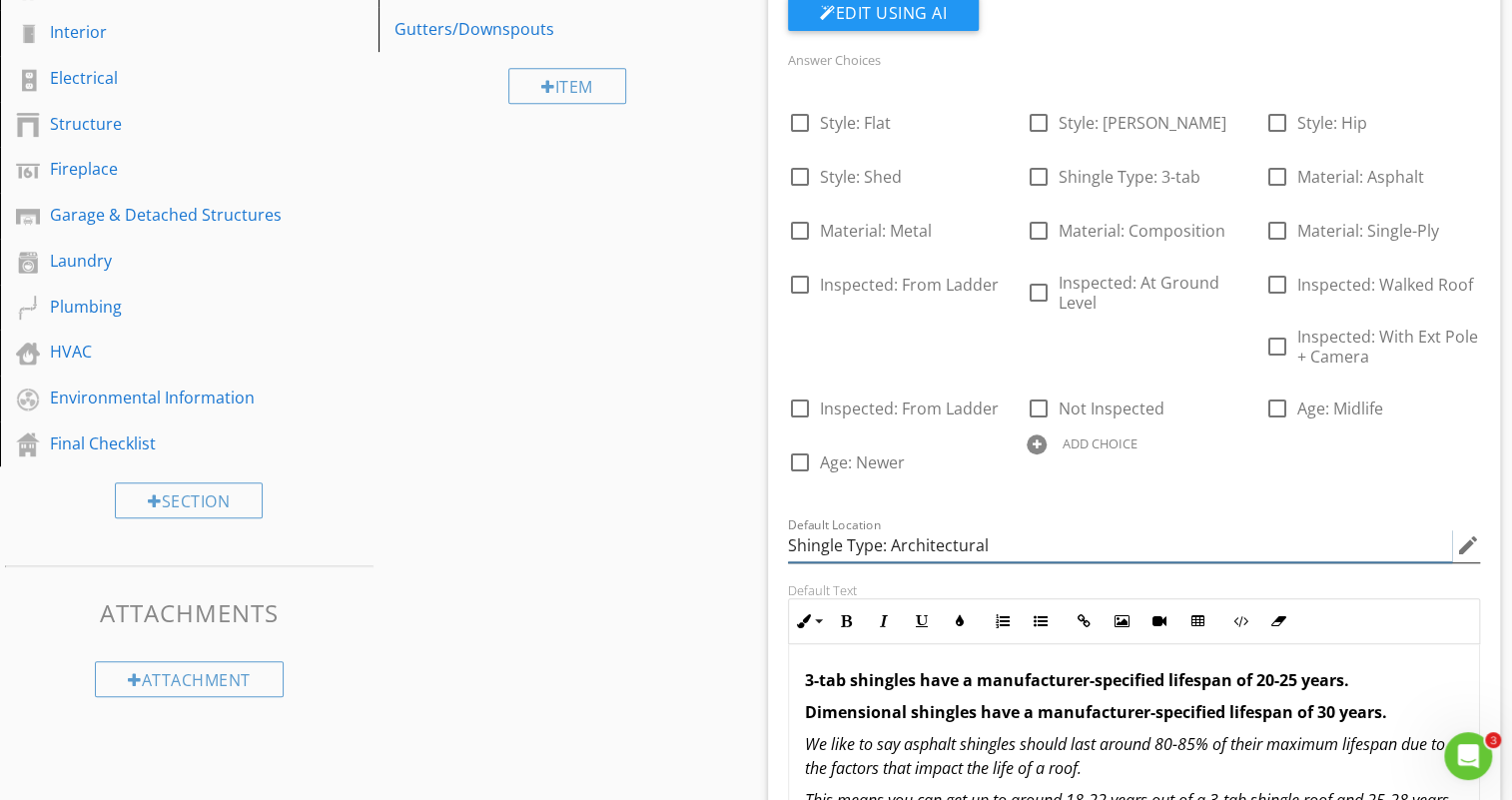 click on "Shingle Type: Architectural" at bounding box center [1120, 545] 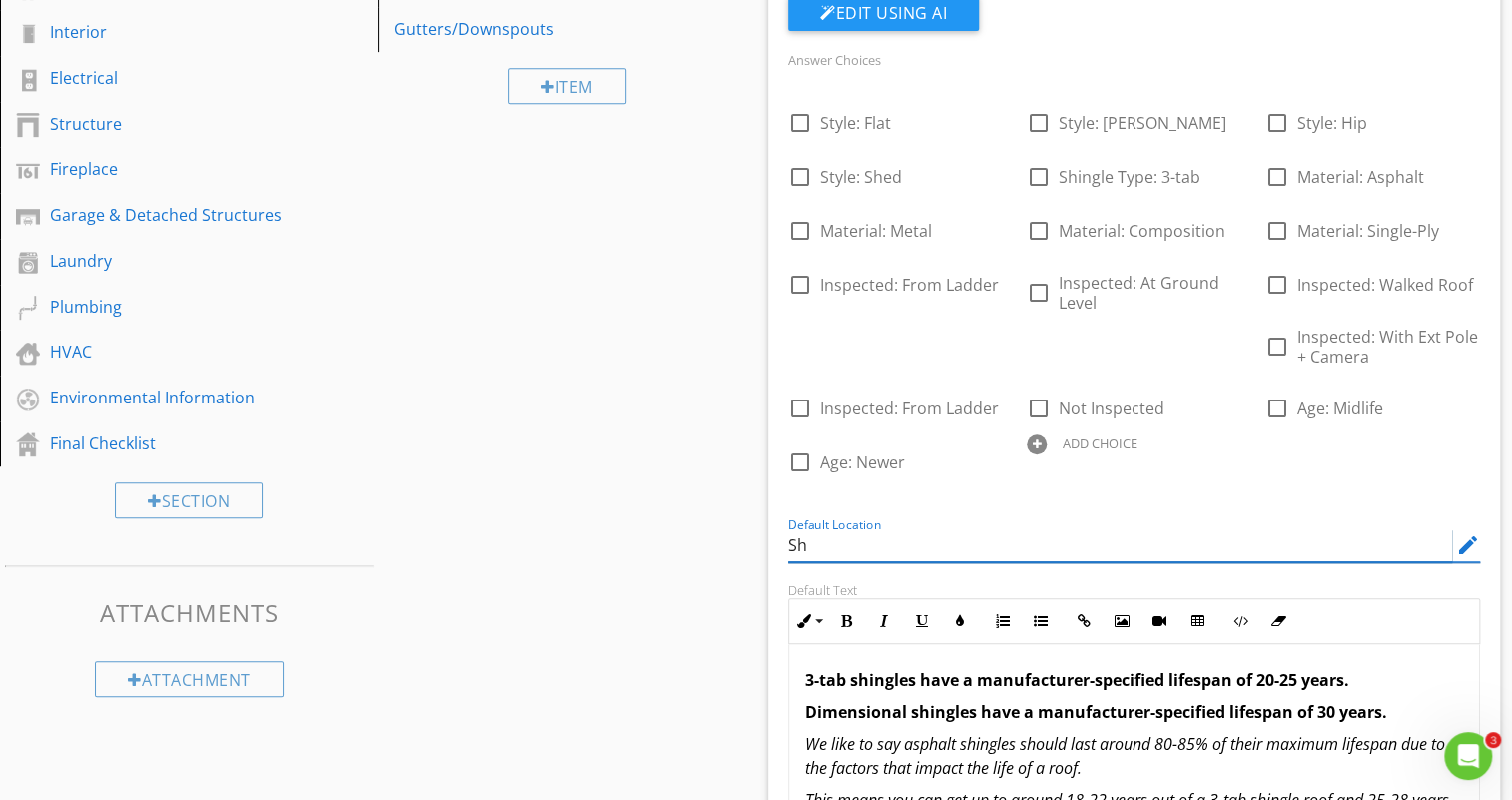 type on "S" 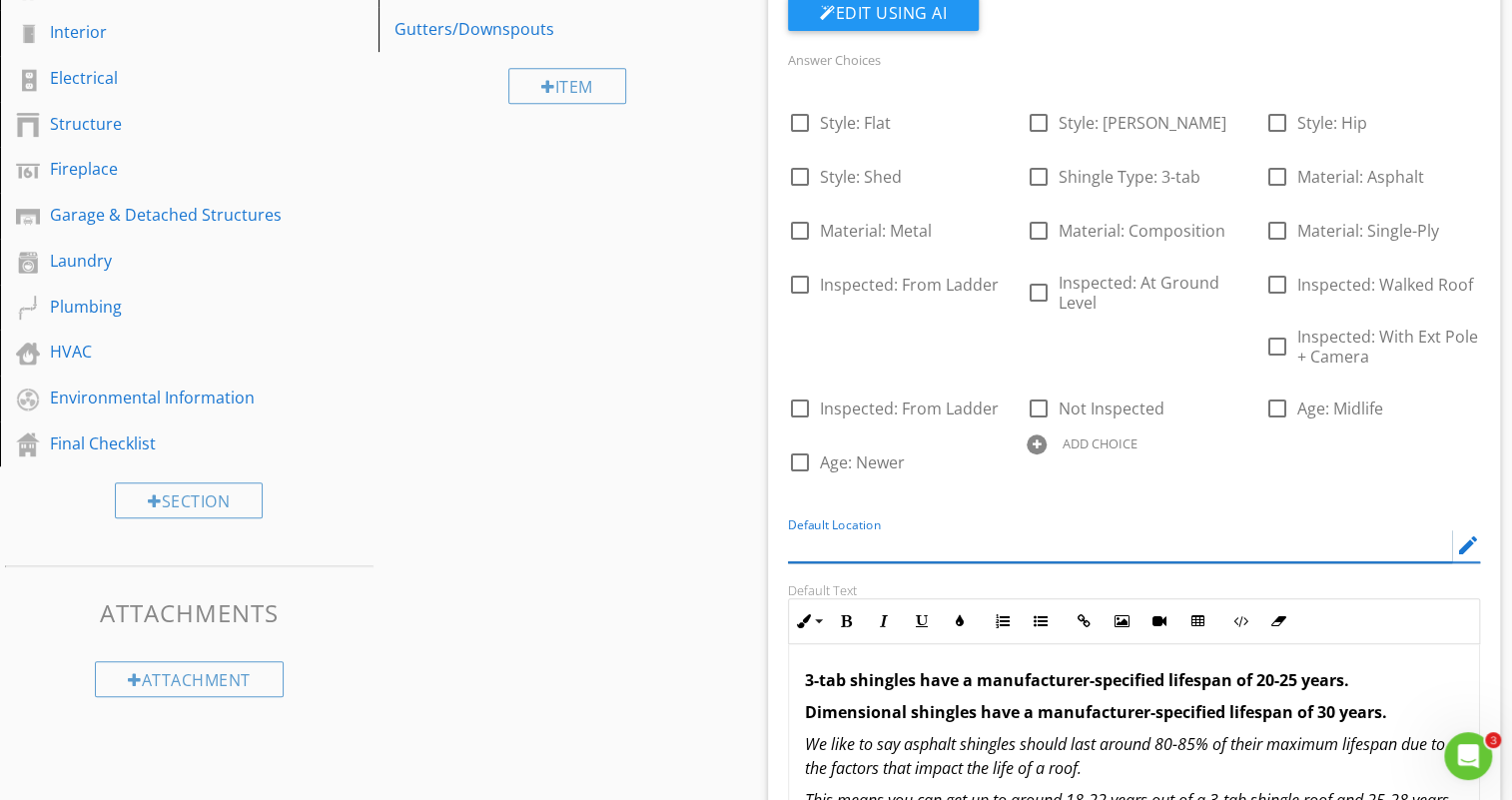 type 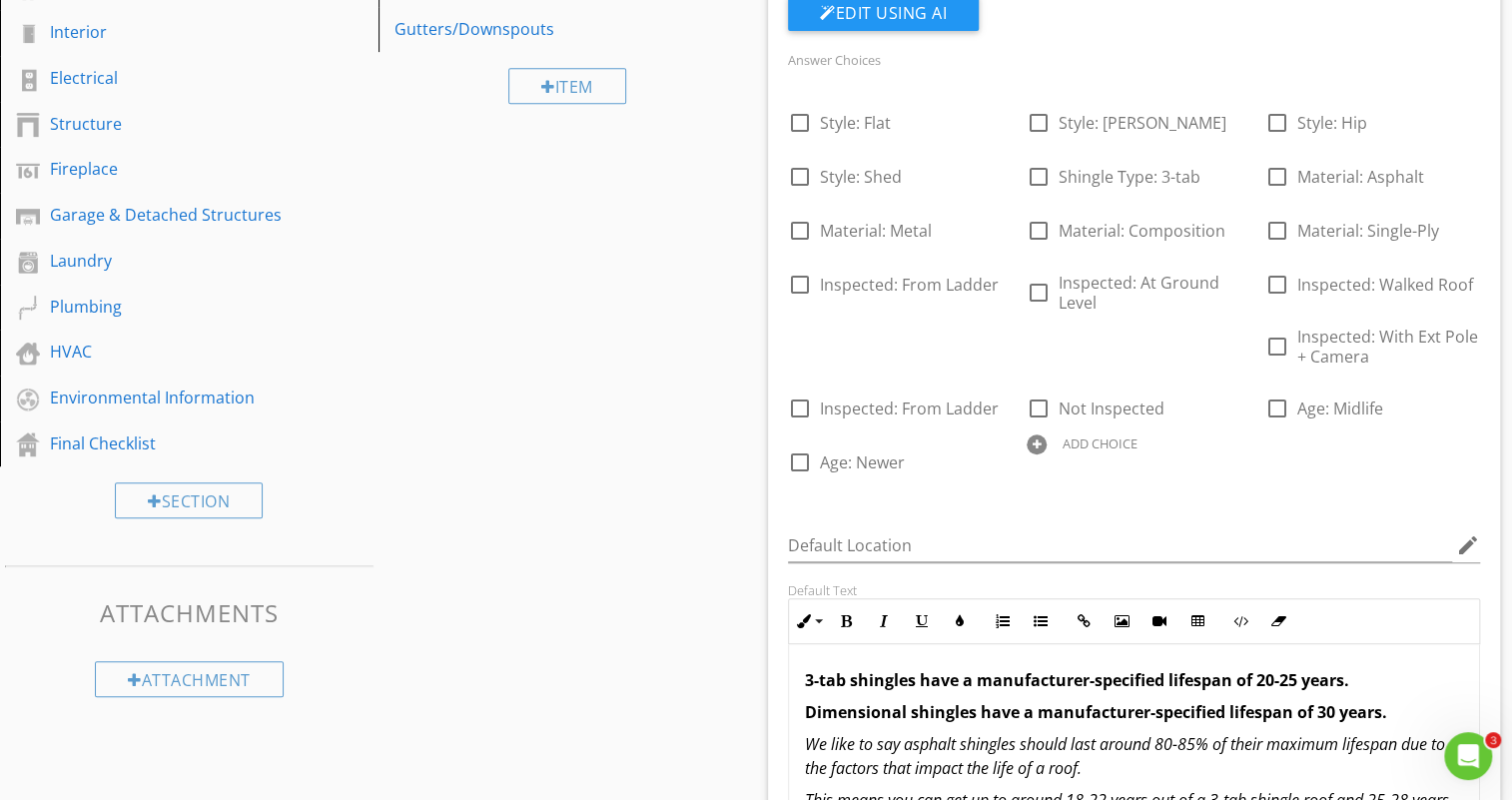 click at bounding box center [1037, 444] 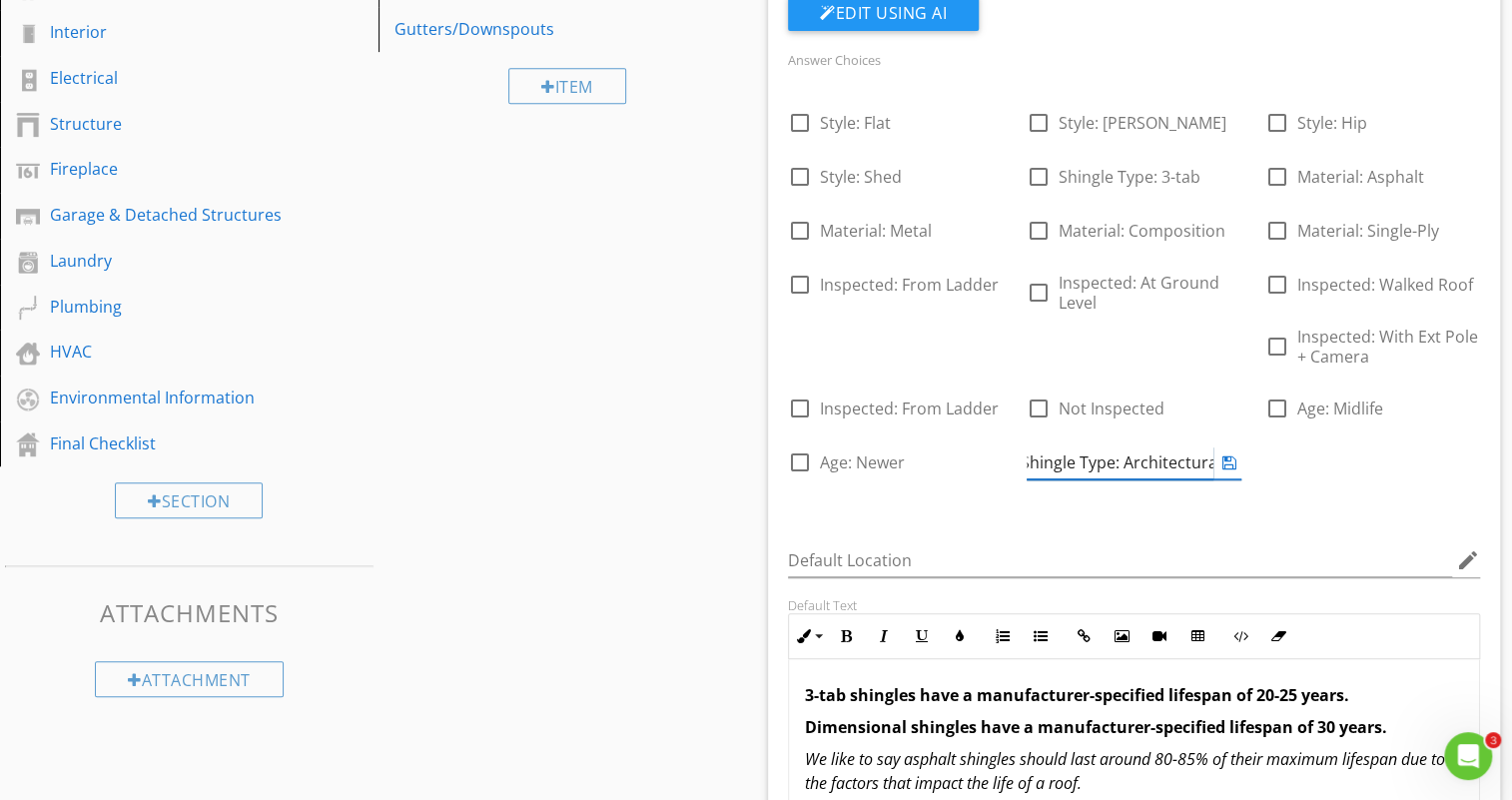 scroll, scrollTop: 0, scrollLeft: 10, axis: horizontal 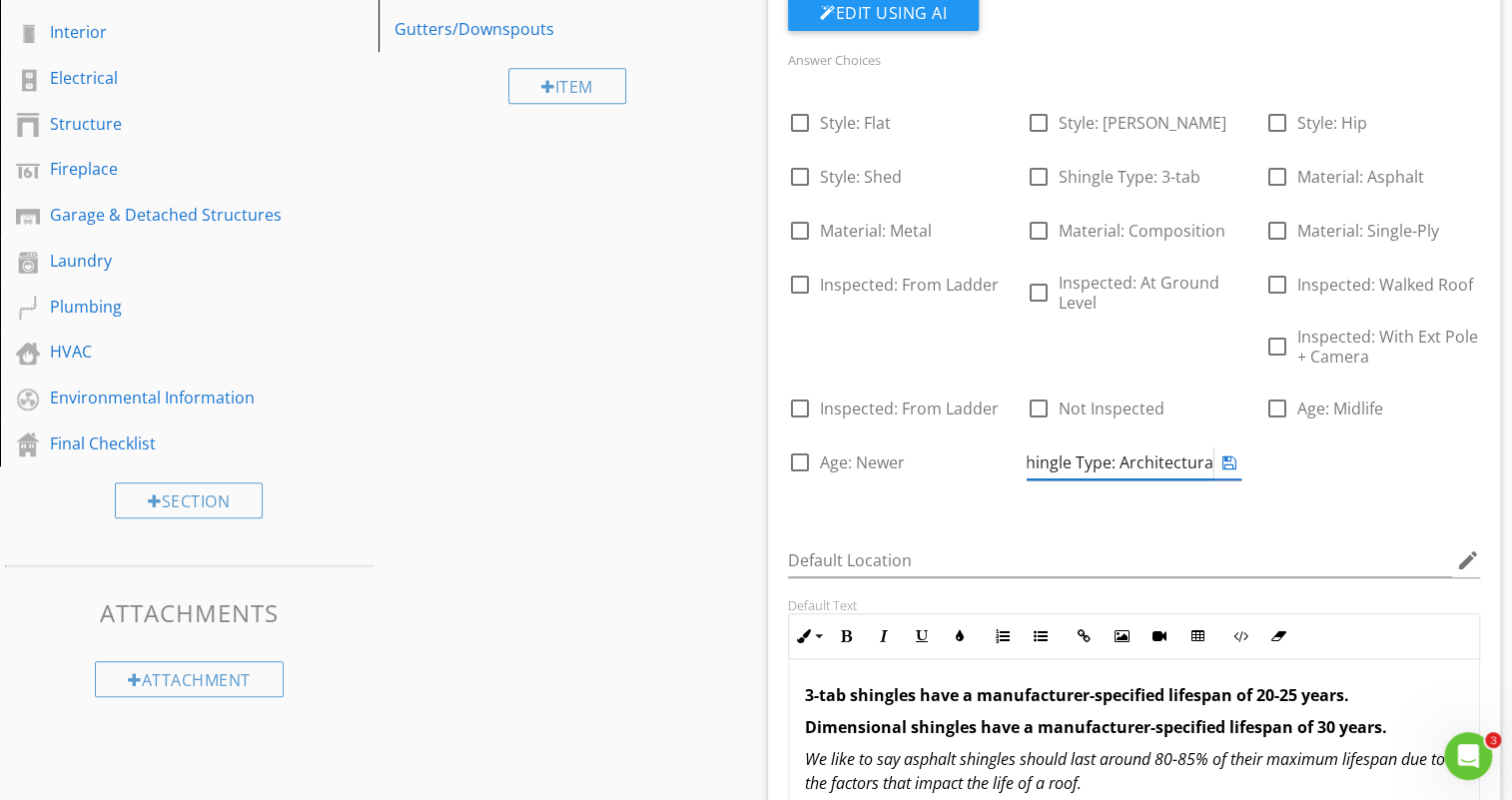 click at bounding box center [1229, 462] 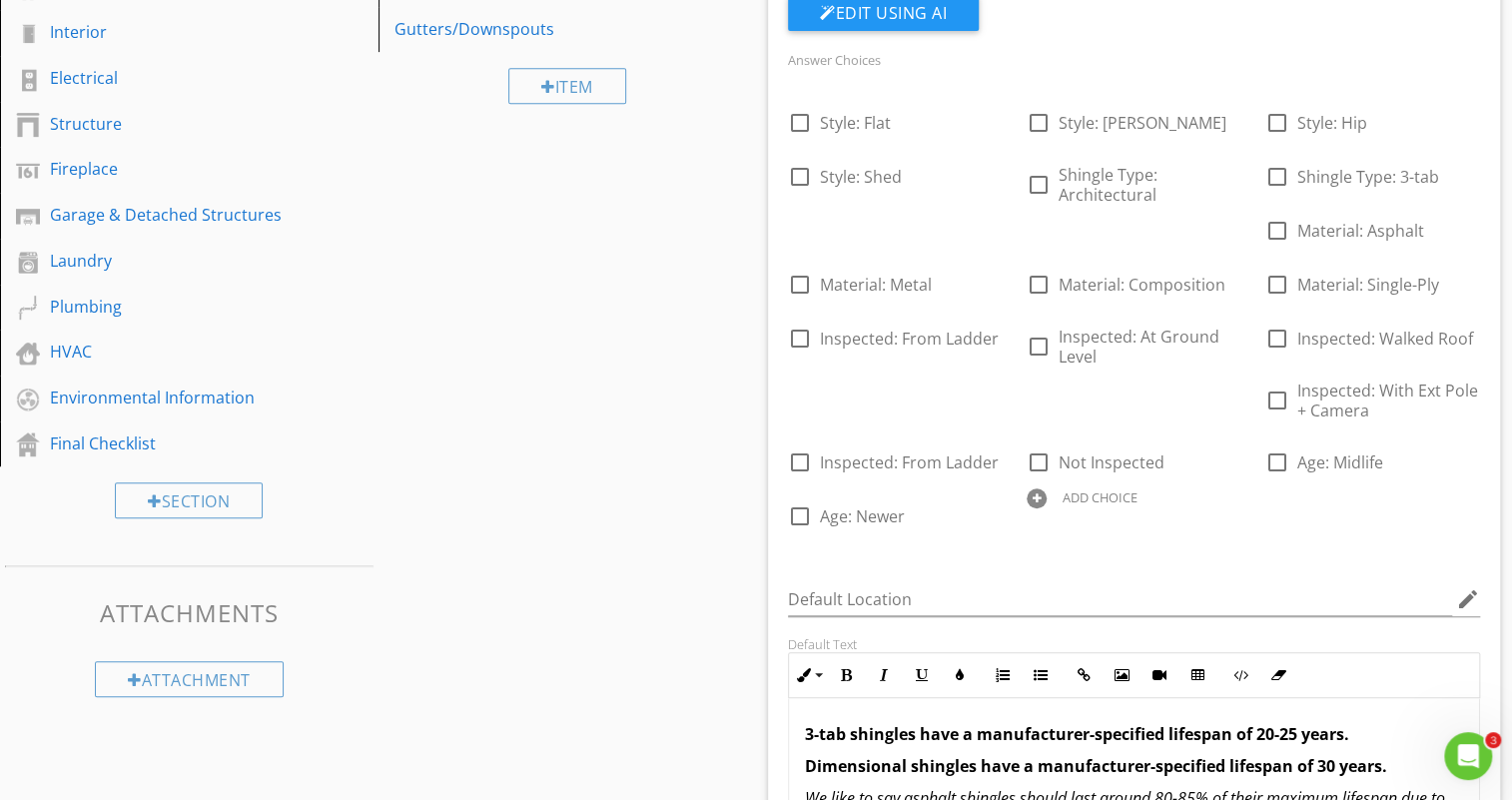 click on "ADD CHOICE" at bounding box center (1134, 496) 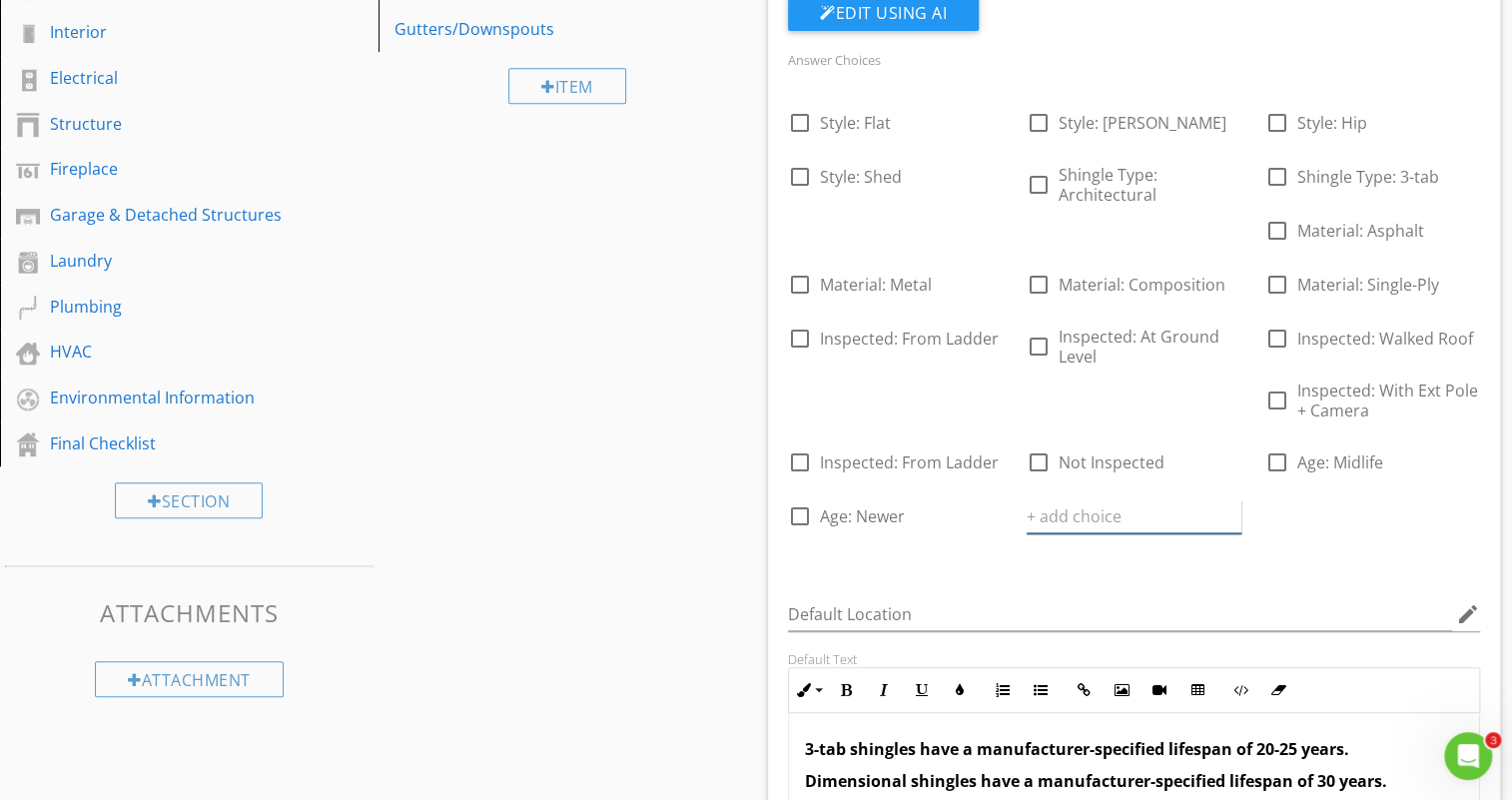 scroll, scrollTop: 0, scrollLeft: 0, axis: both 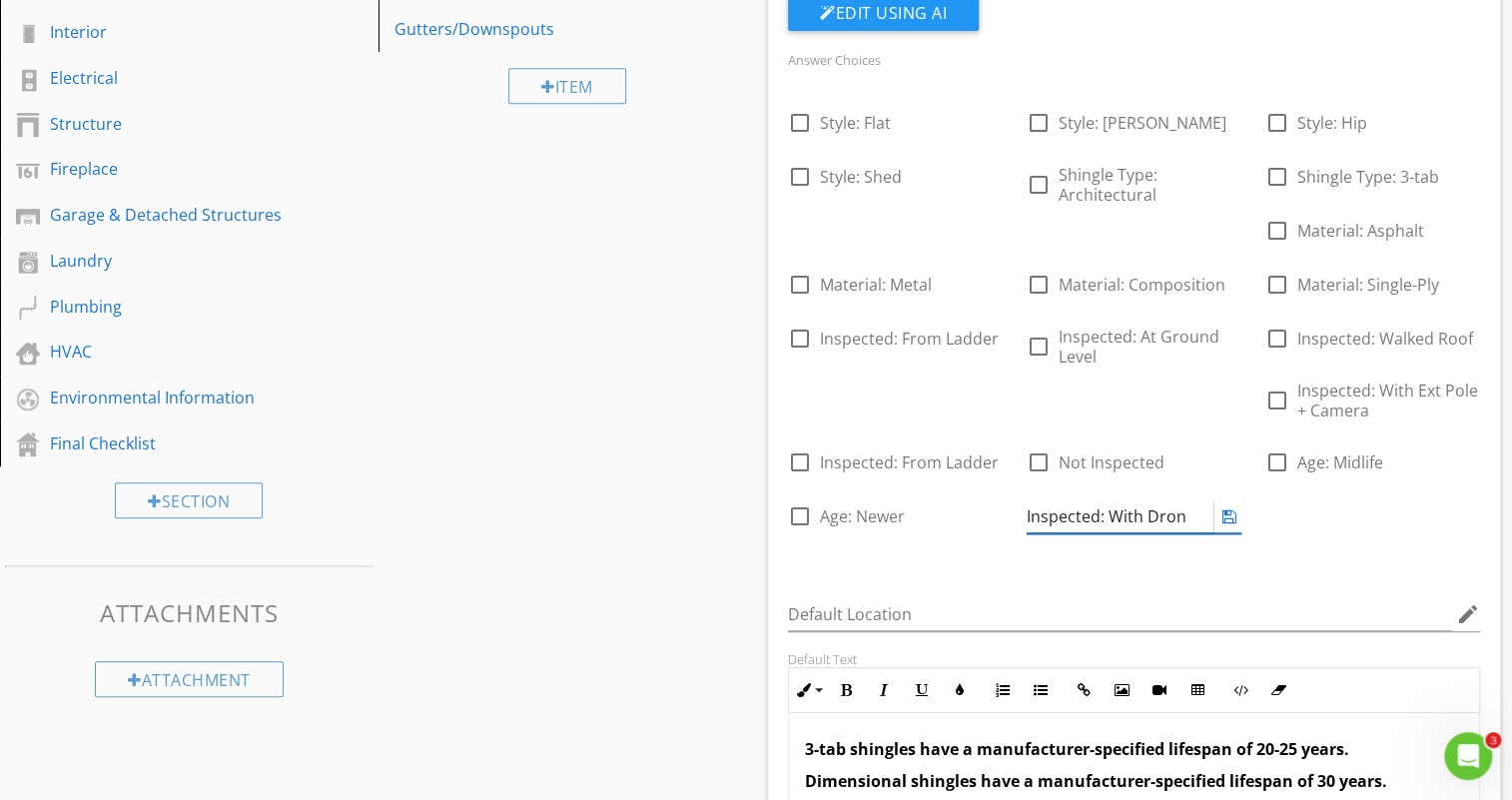 type on "Inspected: With Drone" 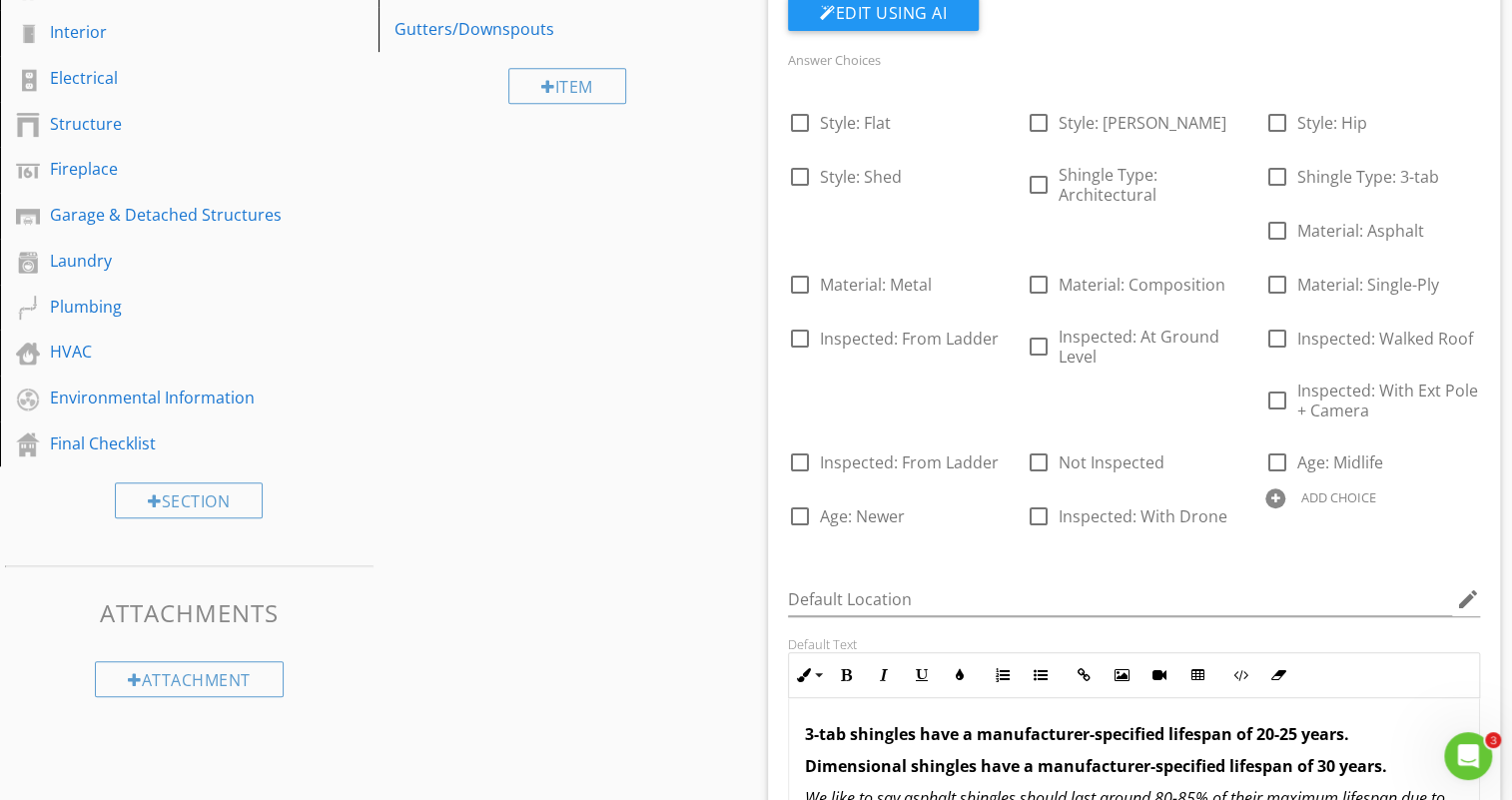 click on "Answer Choices   check_box_outline_blank Style: Flat   check_box_outline_blank Style: [PERSON_NAME]   check_box_outline_blank Style: Hip   check_box_outline_blank Style: Shed   check_box_outline_blank Shingle Type: Architectural   check_box_outline_blank Shingle Type: 3-tab   check_box_outline_blank Material: Asphalt   check_box_outline_blank Material: Metal   check_box_outline_blank Material: Composition   check_box_outline_blank Material: Single-Ply   check_box_outline_blank Inspected: From Ladder   check_box_outline_blank Inspected: At Ground Level   check_box_outline_blank Inspected: Walked Roof   check_box_outline_blank Inspected: With Ext Pole + Camera   check_box_outline_blank Inspected: From Ladder   check_box_outline_blank Not Inspected   check_box_outline_blank Age: Midlife   check_box_outline_blank Age: Newer   check_box_outline_blank Inspected: With Drone         ADD CHOICE" at bounding box center [1134, 303] 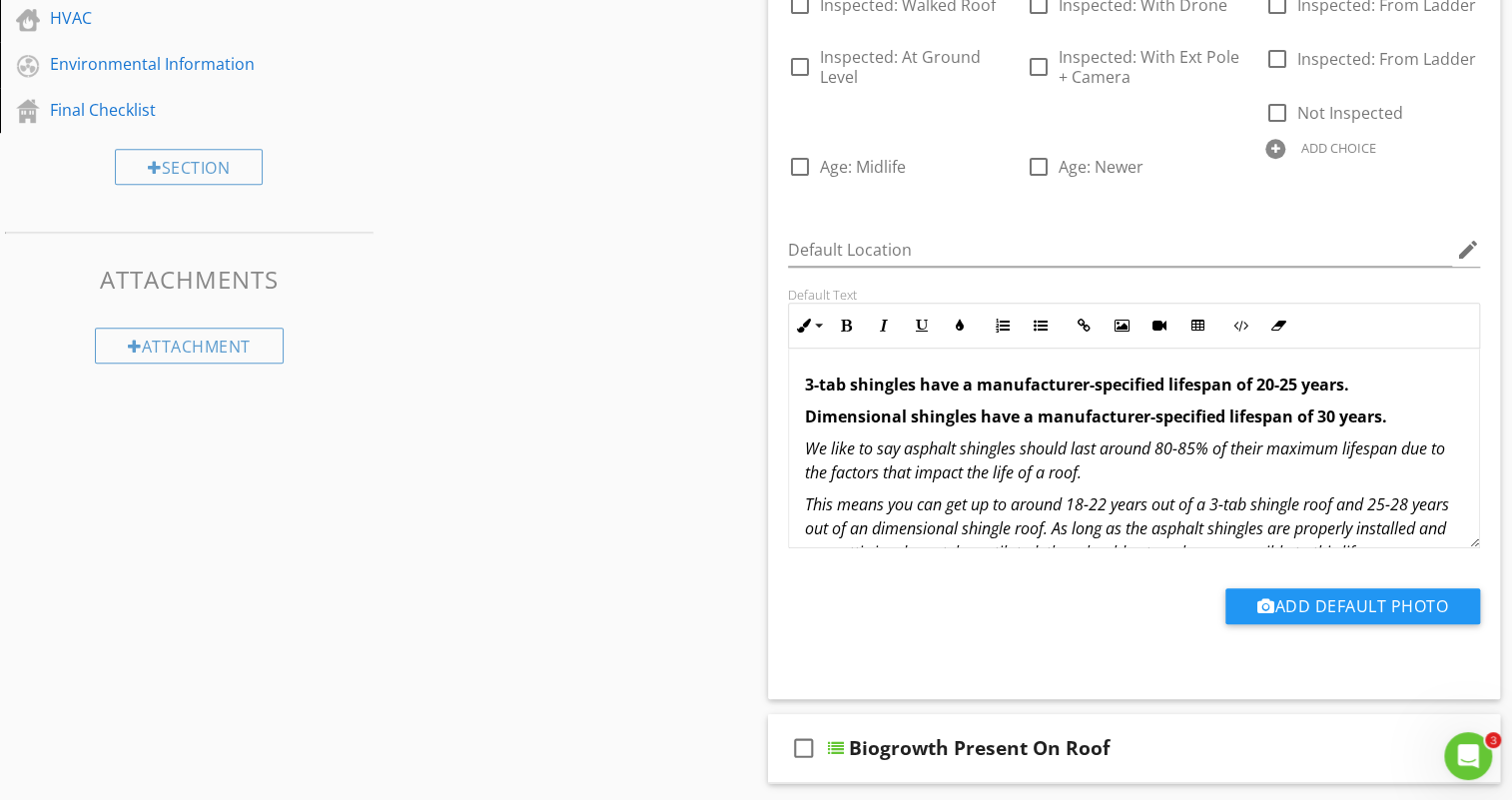 scroll, scrollTop: 817, scrollLeft: 0, axis: vertical 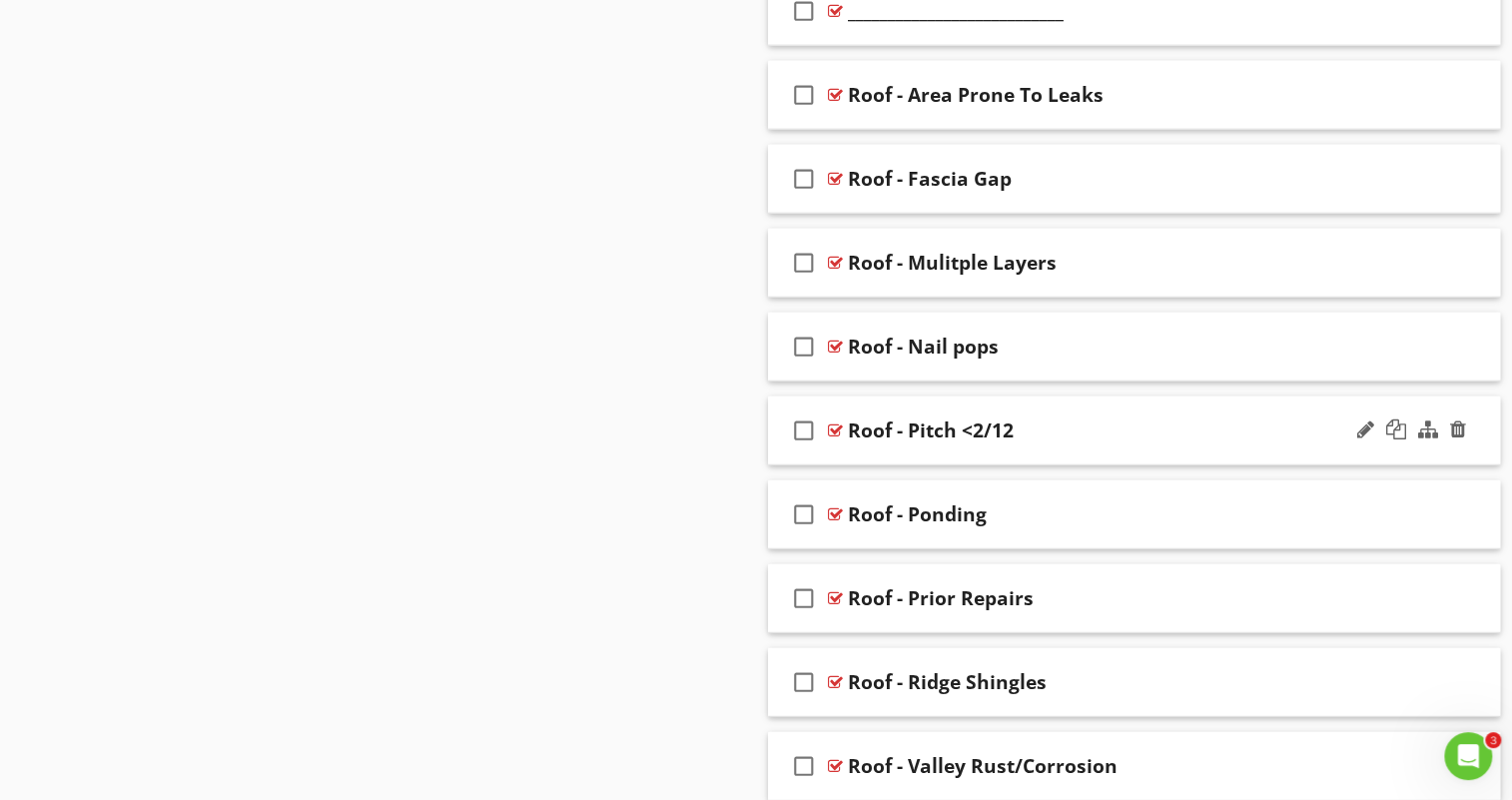 click on "check_box_outline_blank
Roof - Pitch <2/12" at bounding box center (1134, 430) 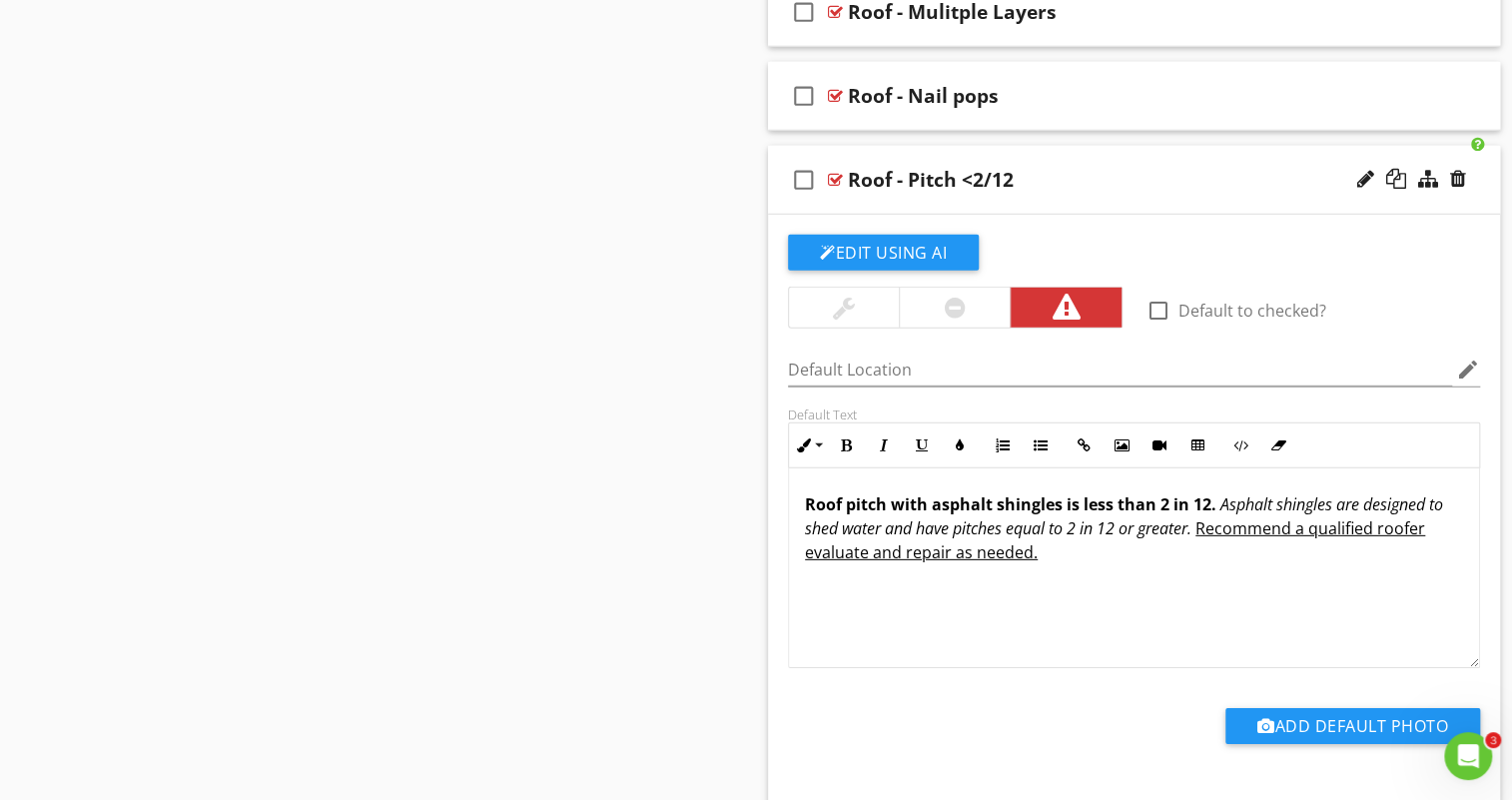 scroll, scrollTop: 2996, scrollLeft: 0, axis: vertical 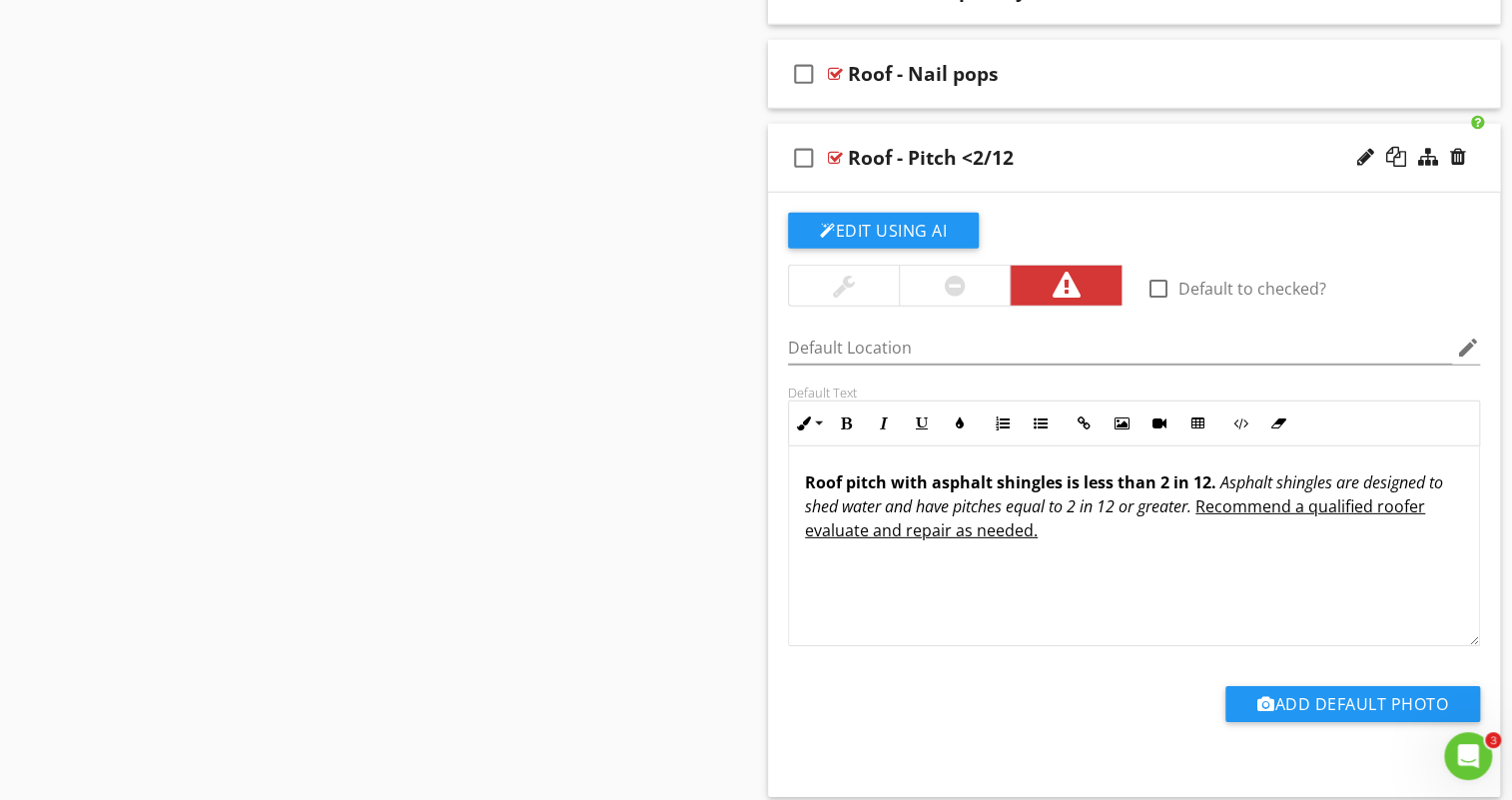 click on "Roof - Pitch <2/12" at bounding box center [1108, 158] 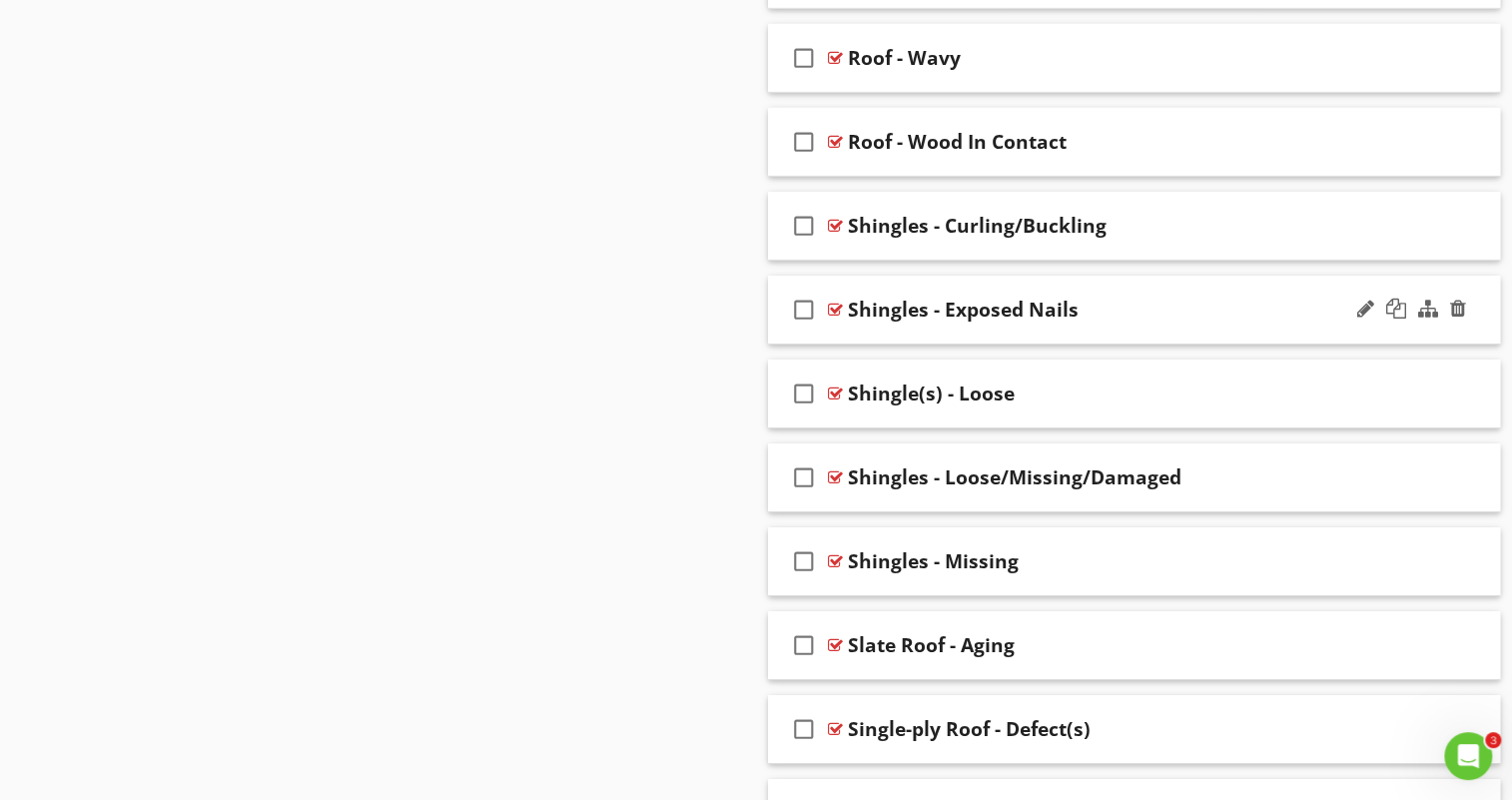 scroll, scrollTop: 3541, scrollLeft: 0, axis: vertical 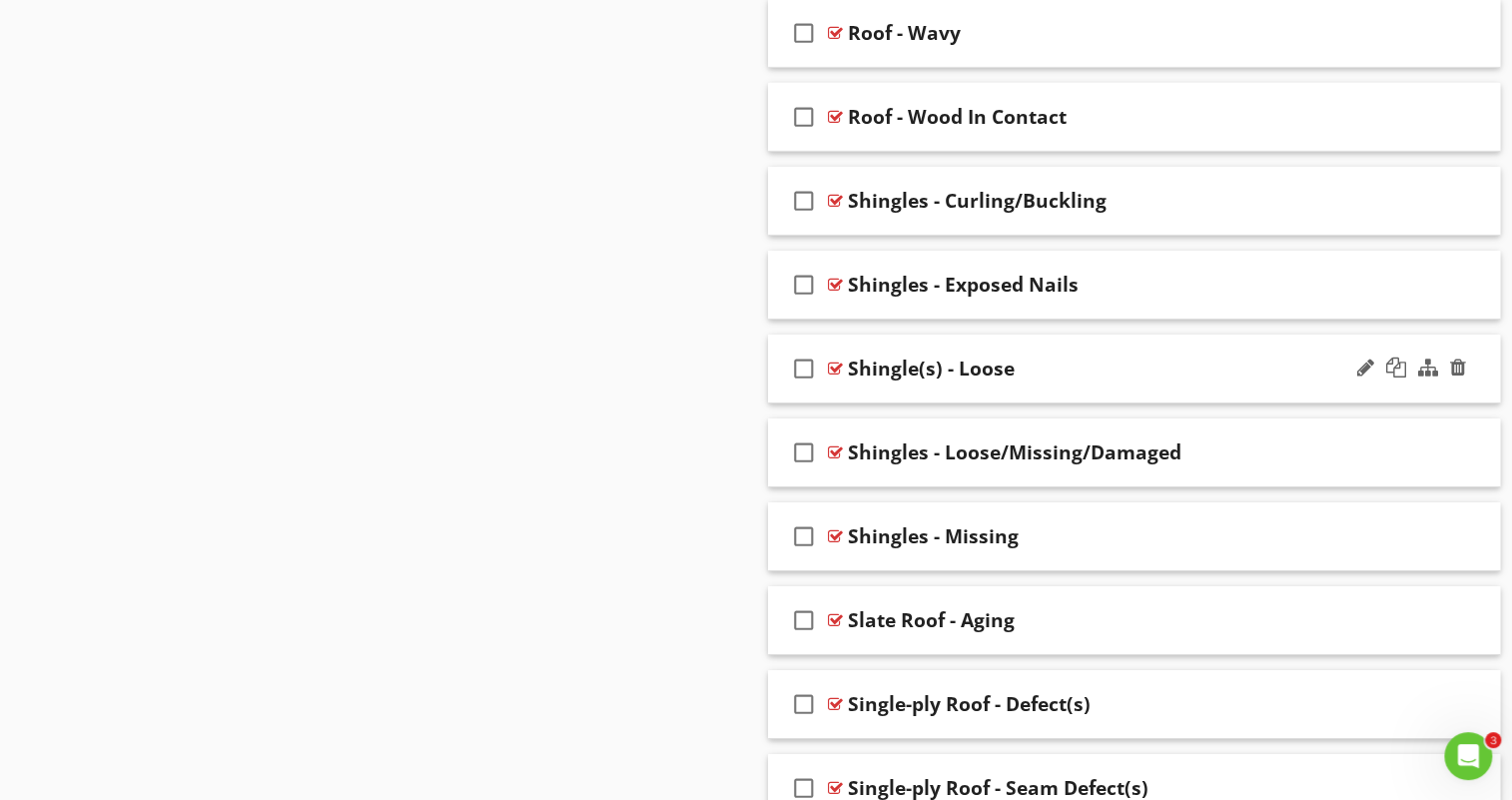 click on "Shingle(s) - Loose" at bounding box center [1108, 369] 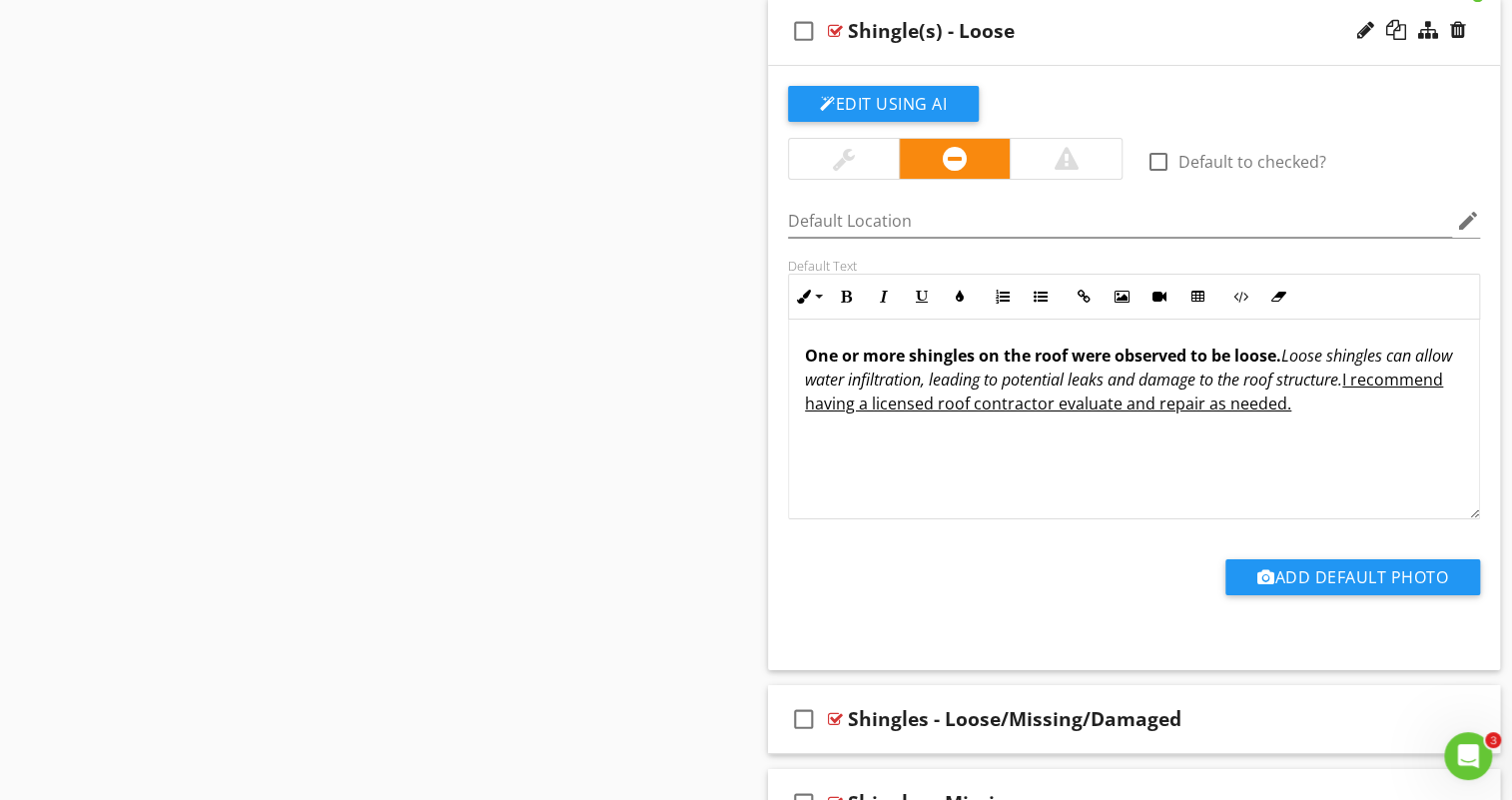 scroll, scrollTop: 3904, scrollLeft: 0, axis: vertical 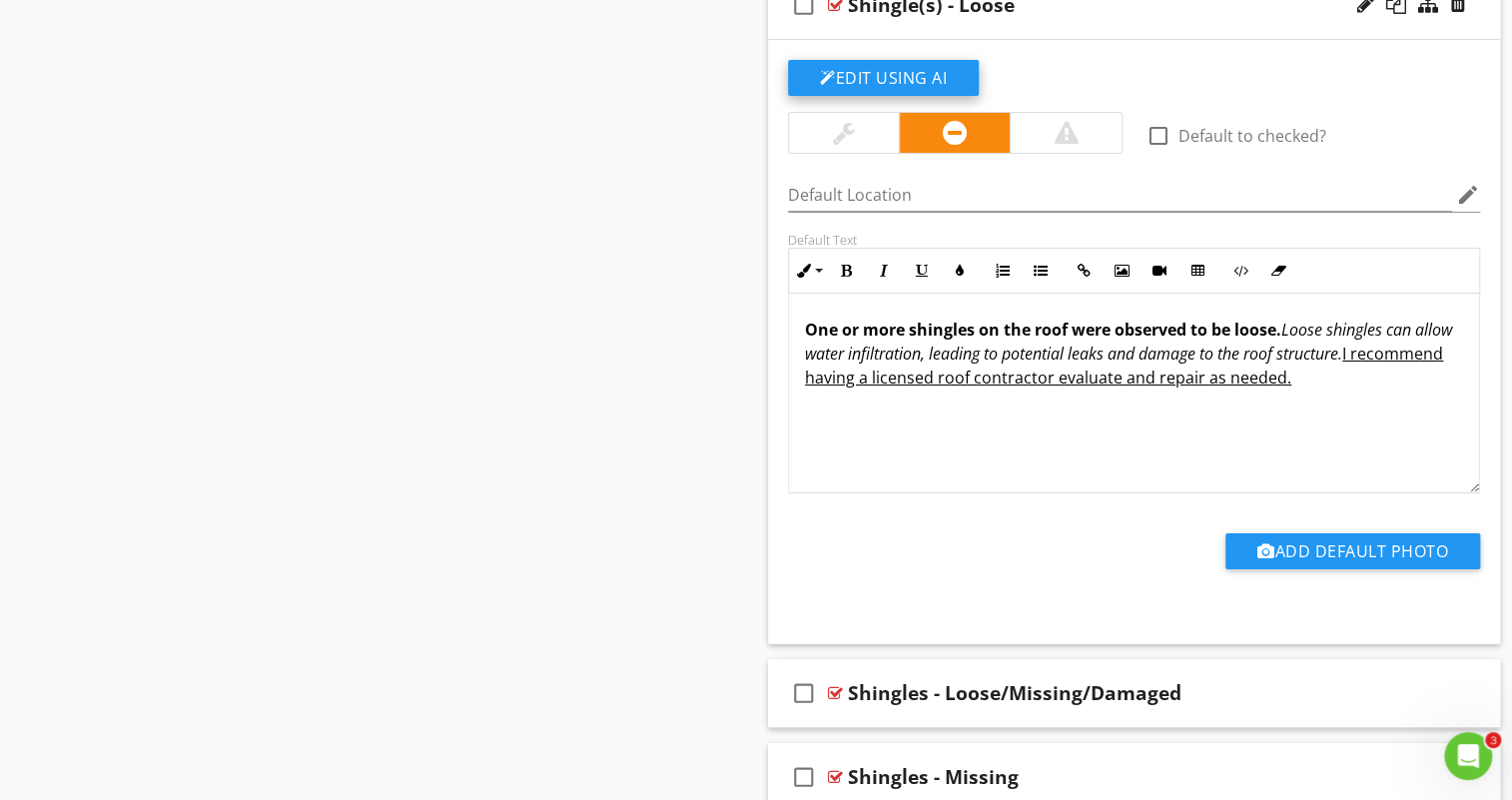click on "Edit Using AI" at bounding box center [883, 78] 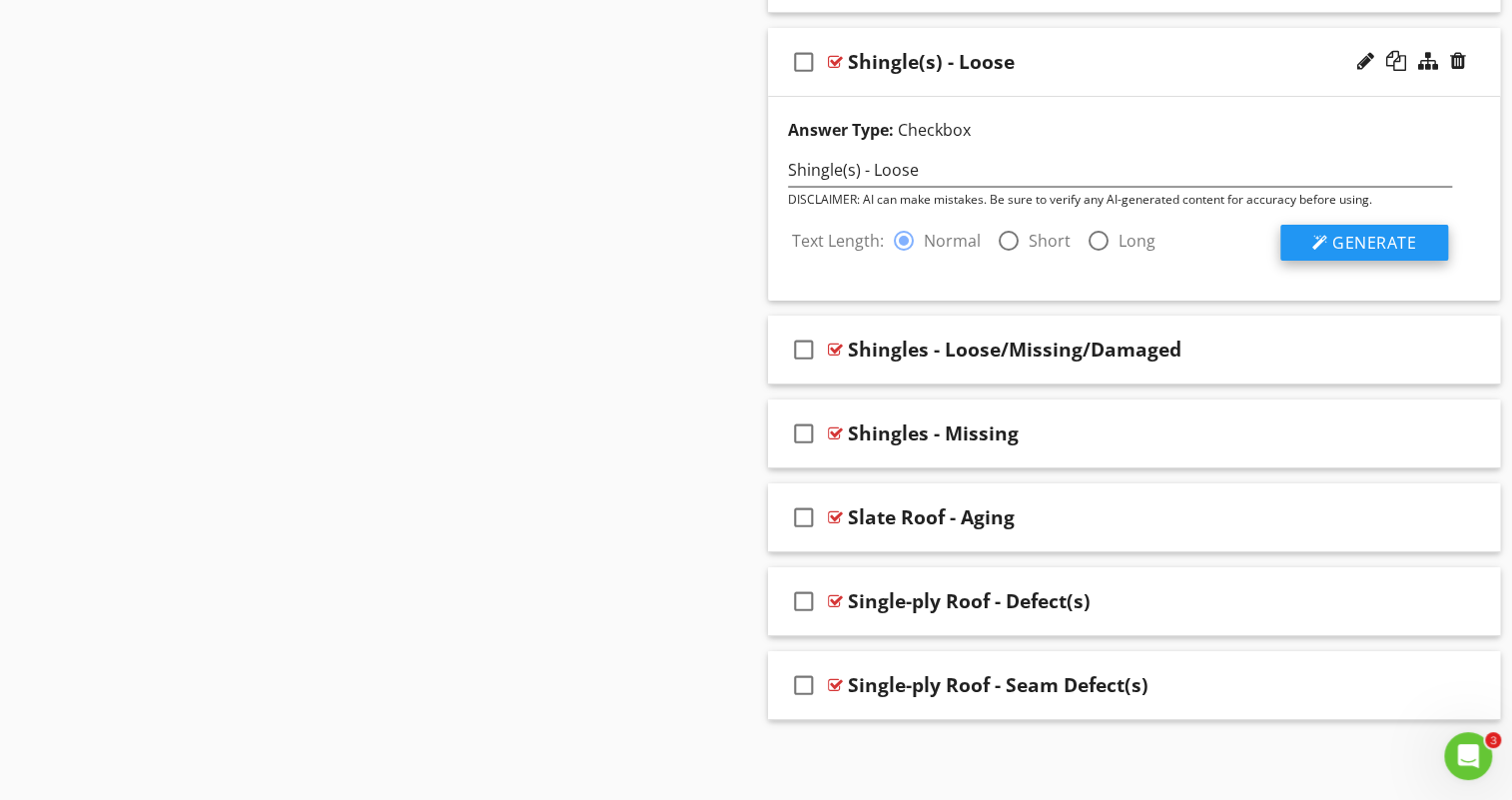 click at bounding box center [1320, 243] 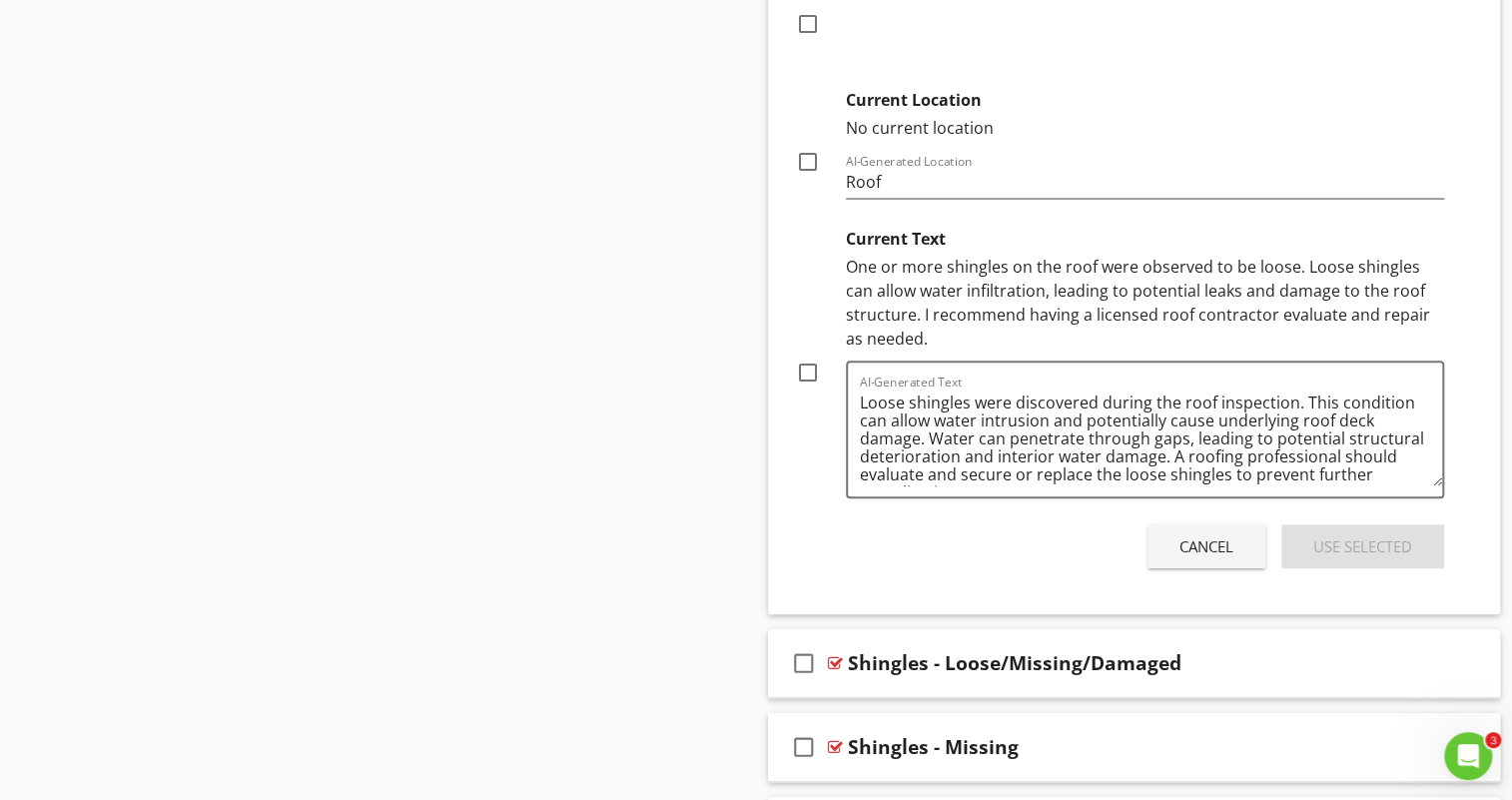 scroll, scrollTop: 4393, scrollLeft: 0, axis: vertical 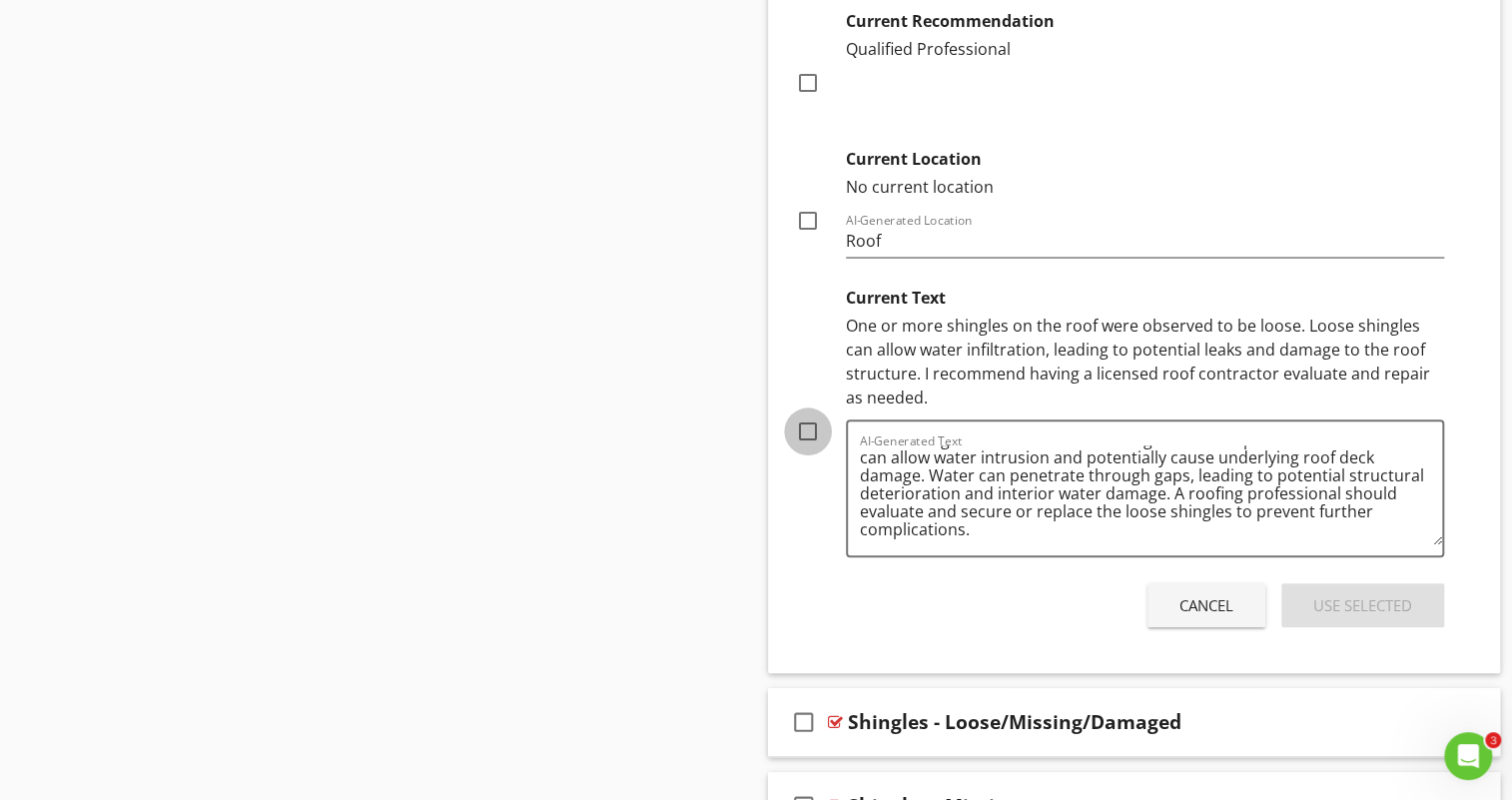 click at bounding box center (808, 431) 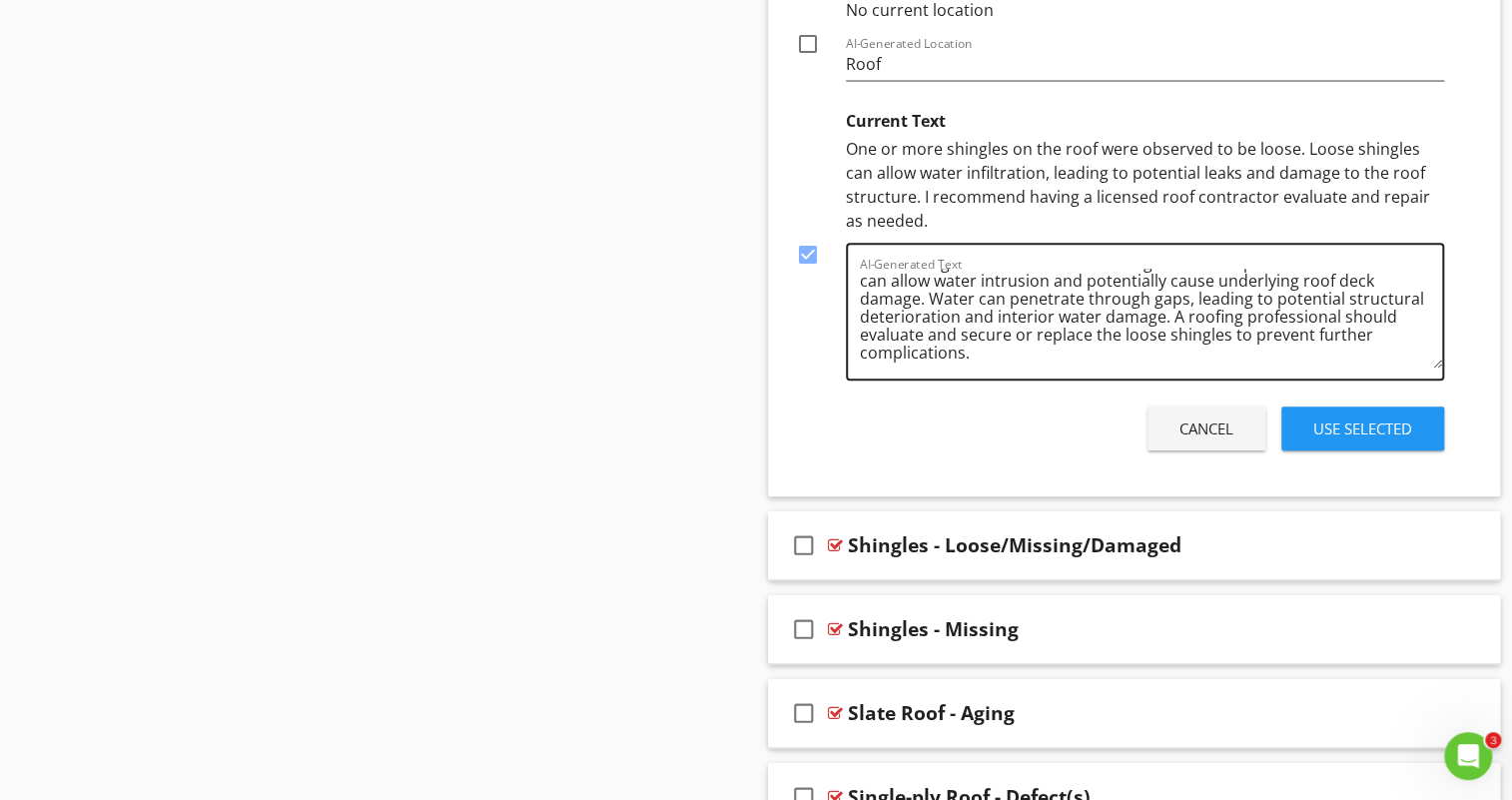 scroll, scrollTop: 4483, scrollLeft: 0, axis: vertical 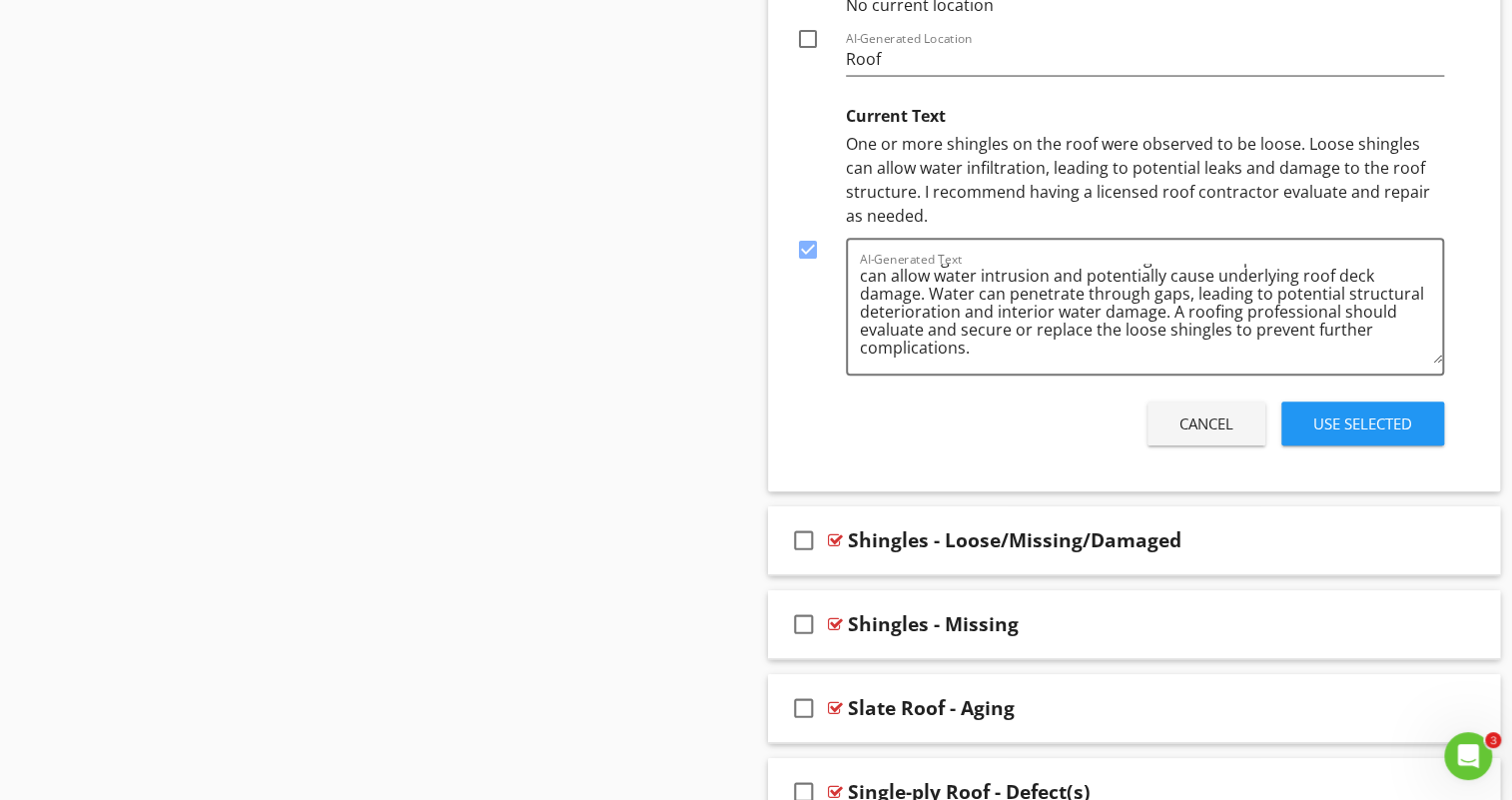 click on "Use Selected" at bounding box center (1362, 423) 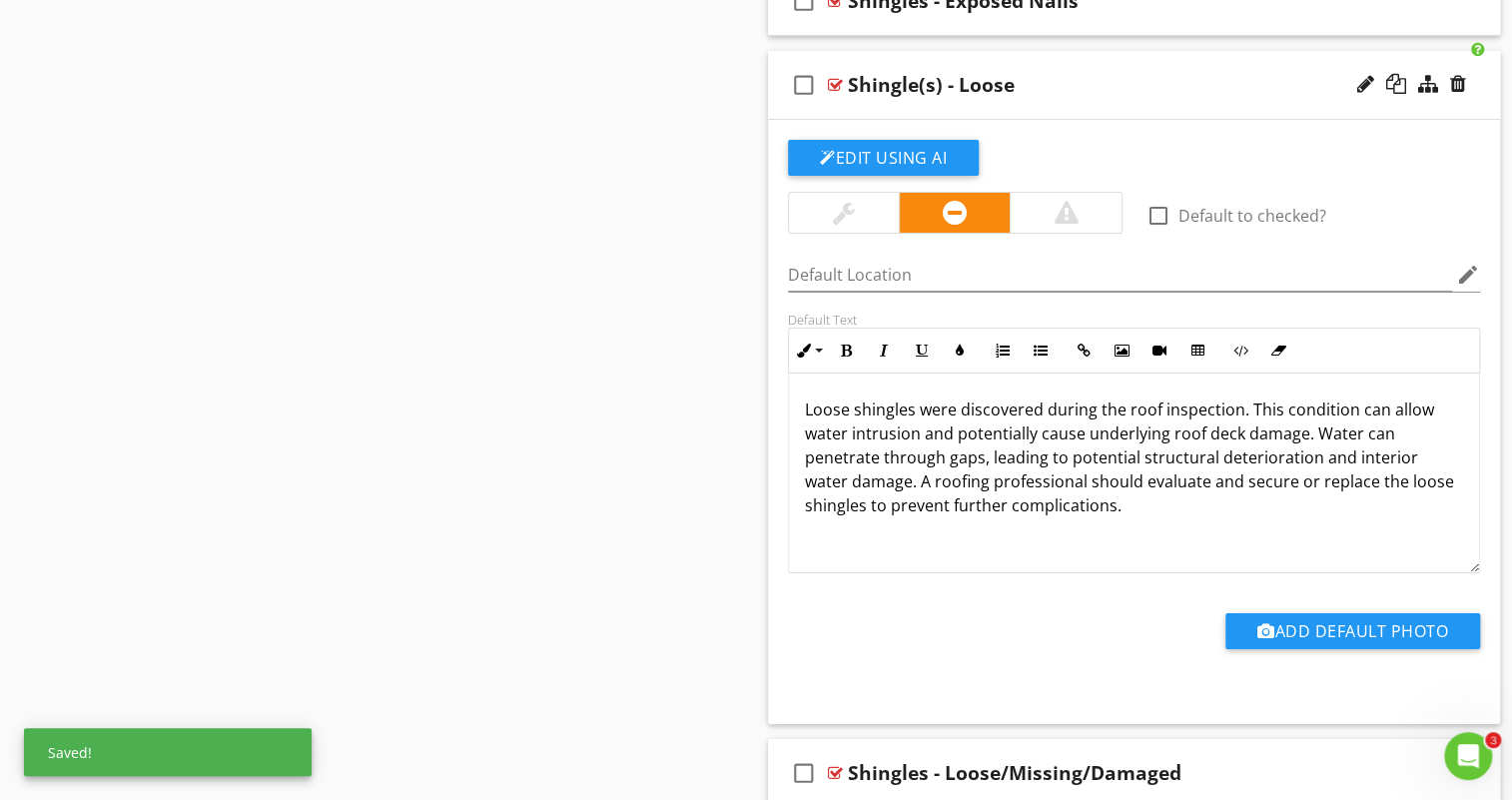 scroll, scrollTop: 3657, scrollLeft: 0, axis: vertical 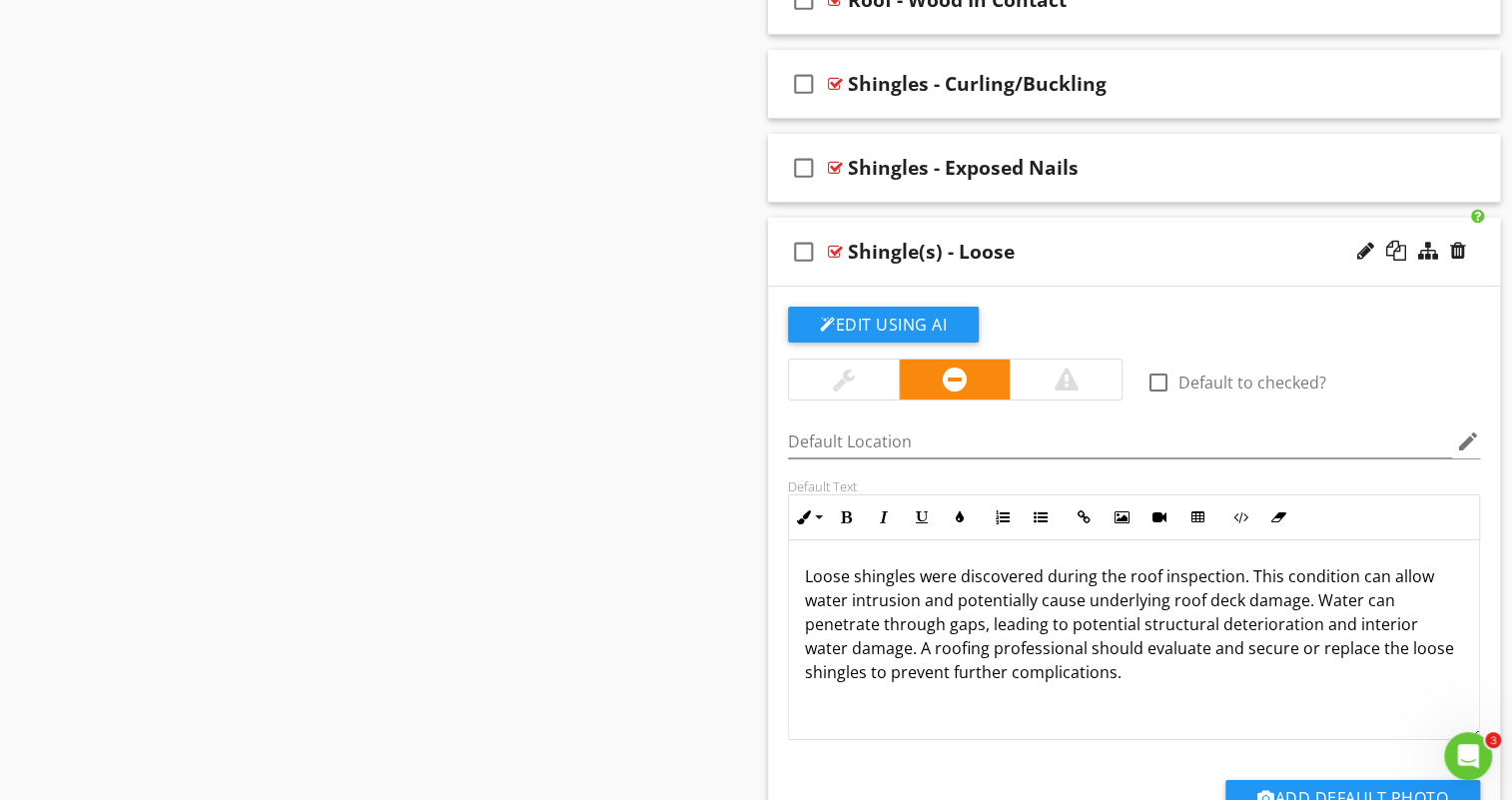 click on "Shingle(s) - Loose" at bounding box center (1108, 252) 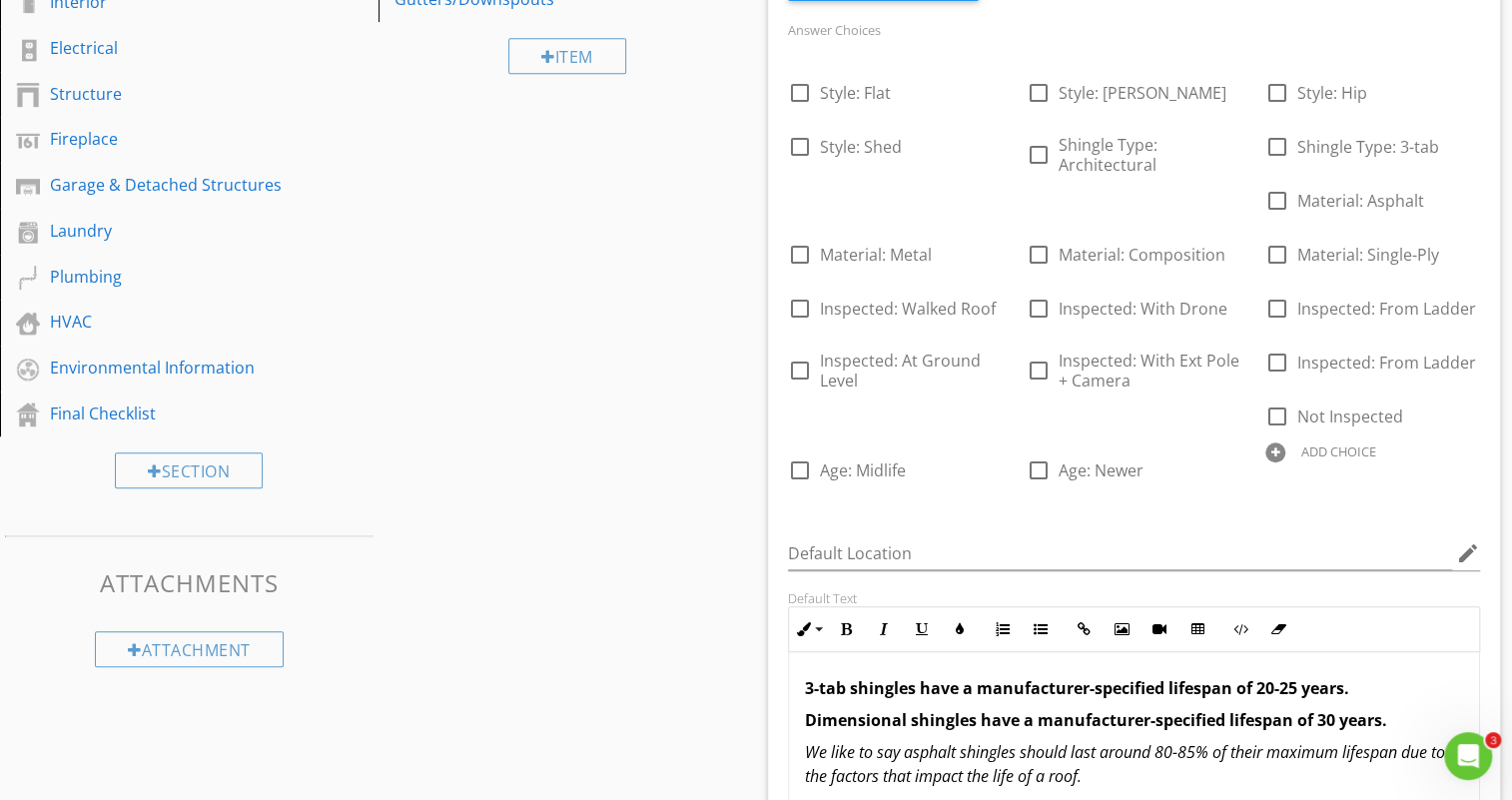 scroll, scrollTop: 194, scrollLeft: 0, axis: vertical 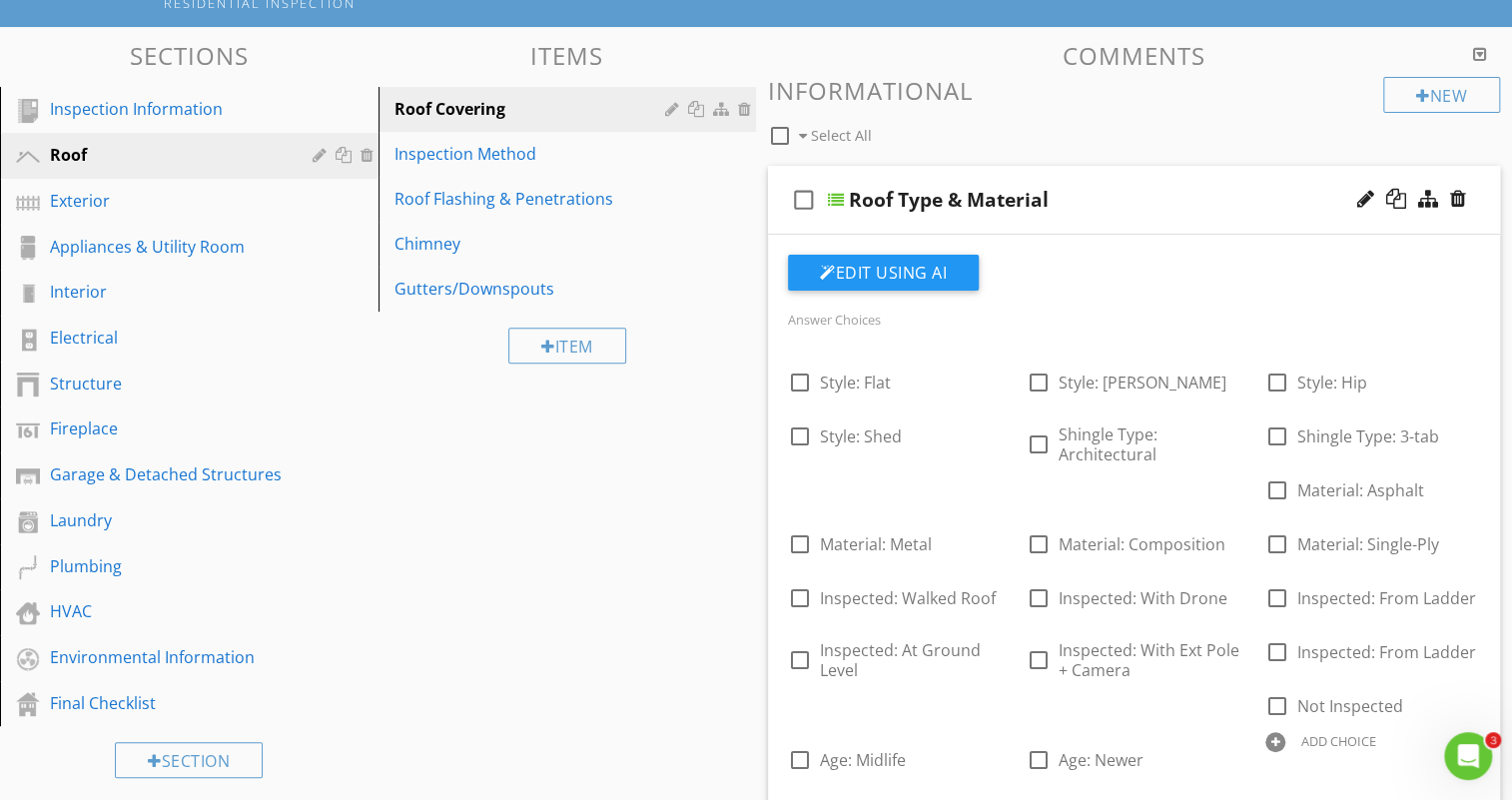click on "Roof Type & Material" at bounding box center (1109, 200) 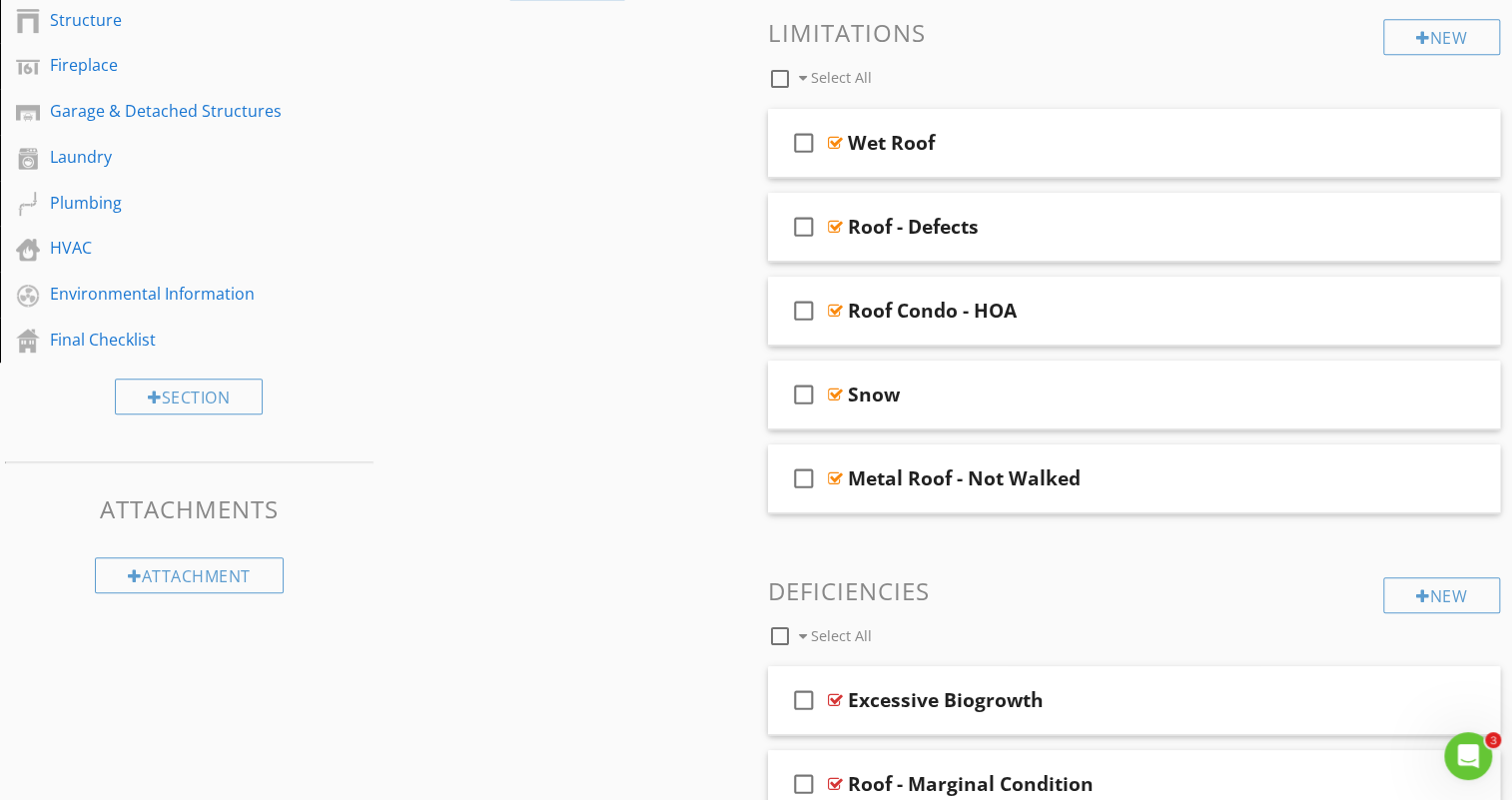 scroll, scrollTop: 0, scrollLeft: 0, axis: both 